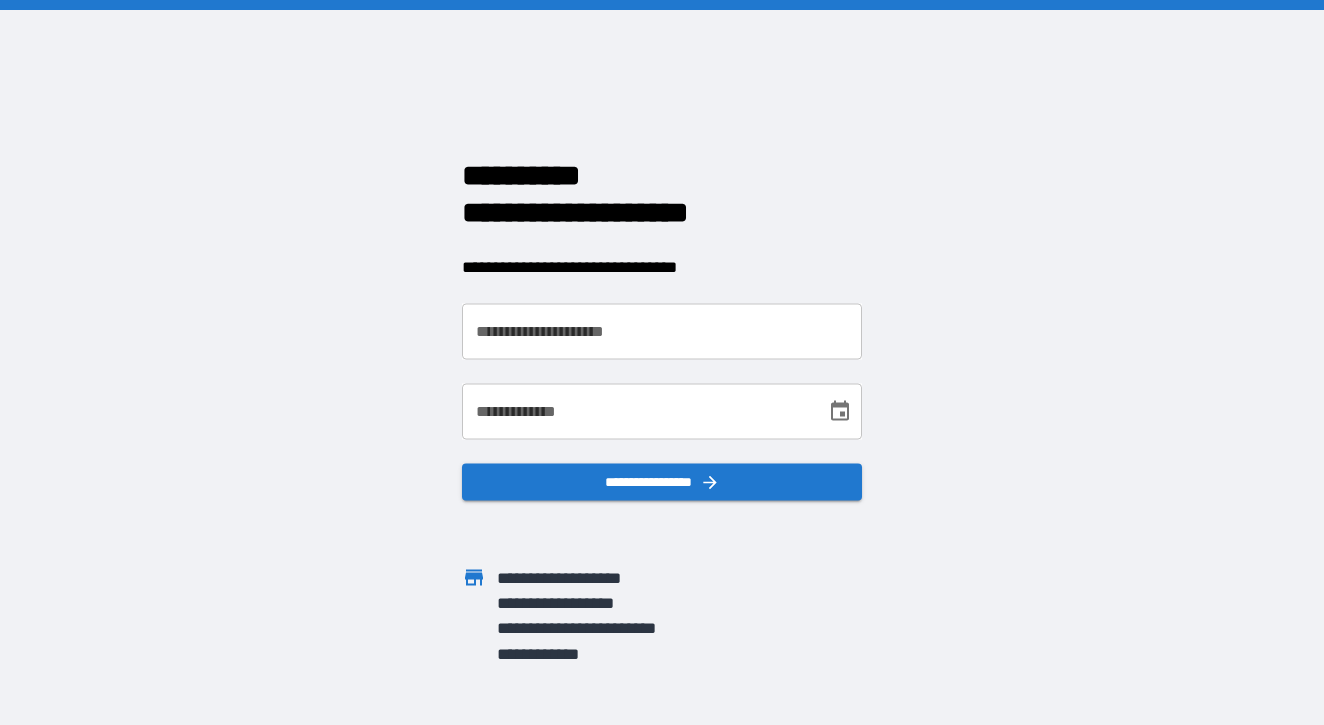 scroll, scrollTop: 0, scrollLeft: 0, axis: both 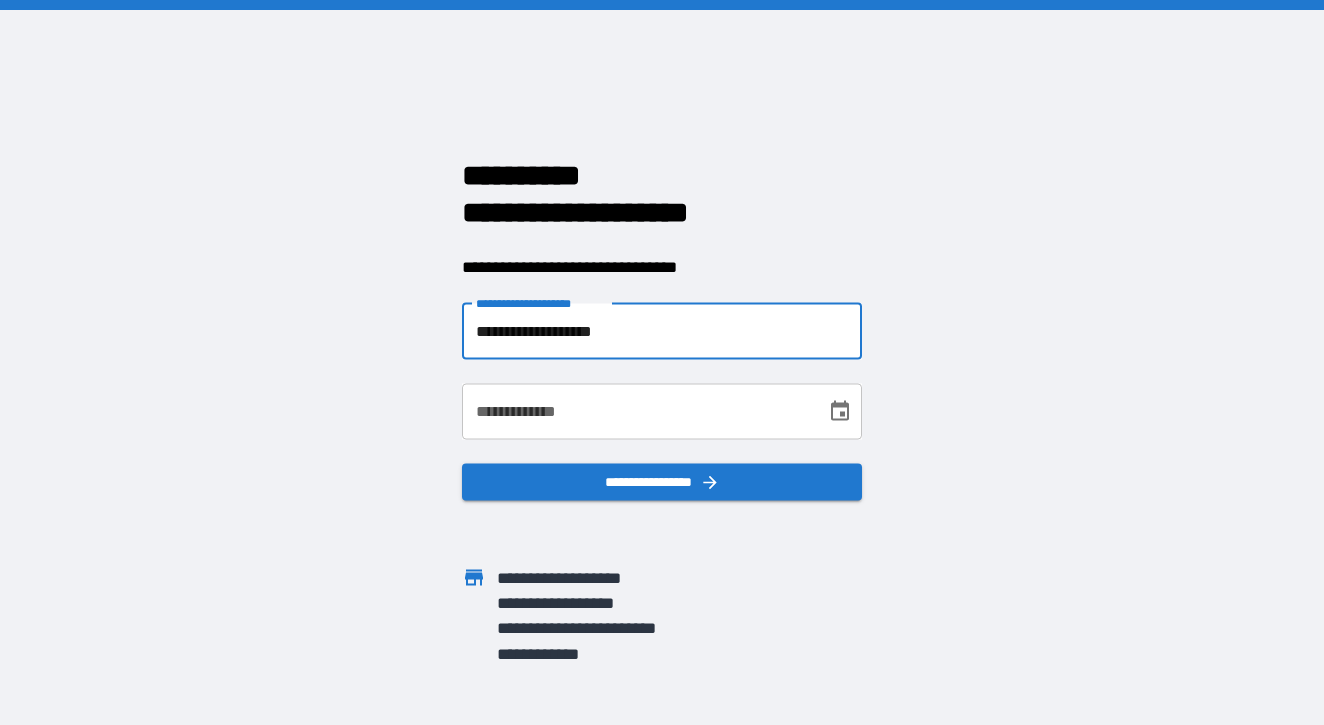 type on "**********" 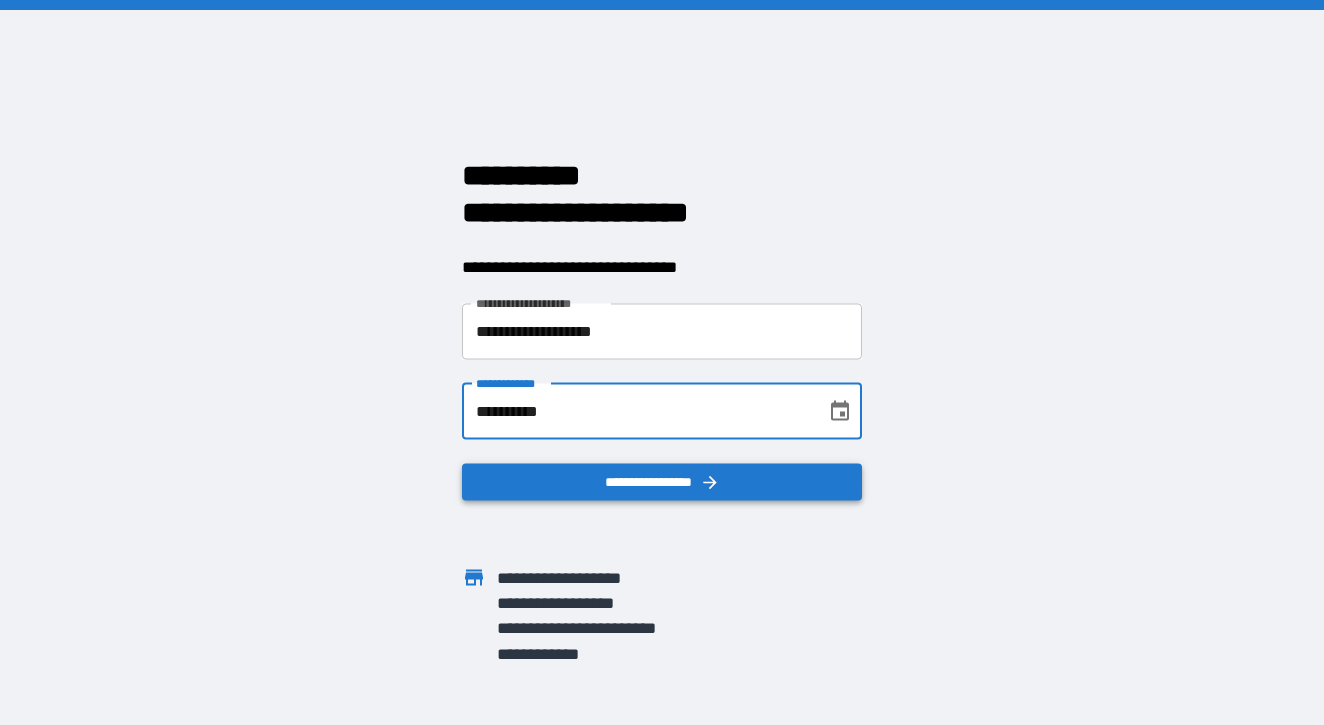 type on "**********" 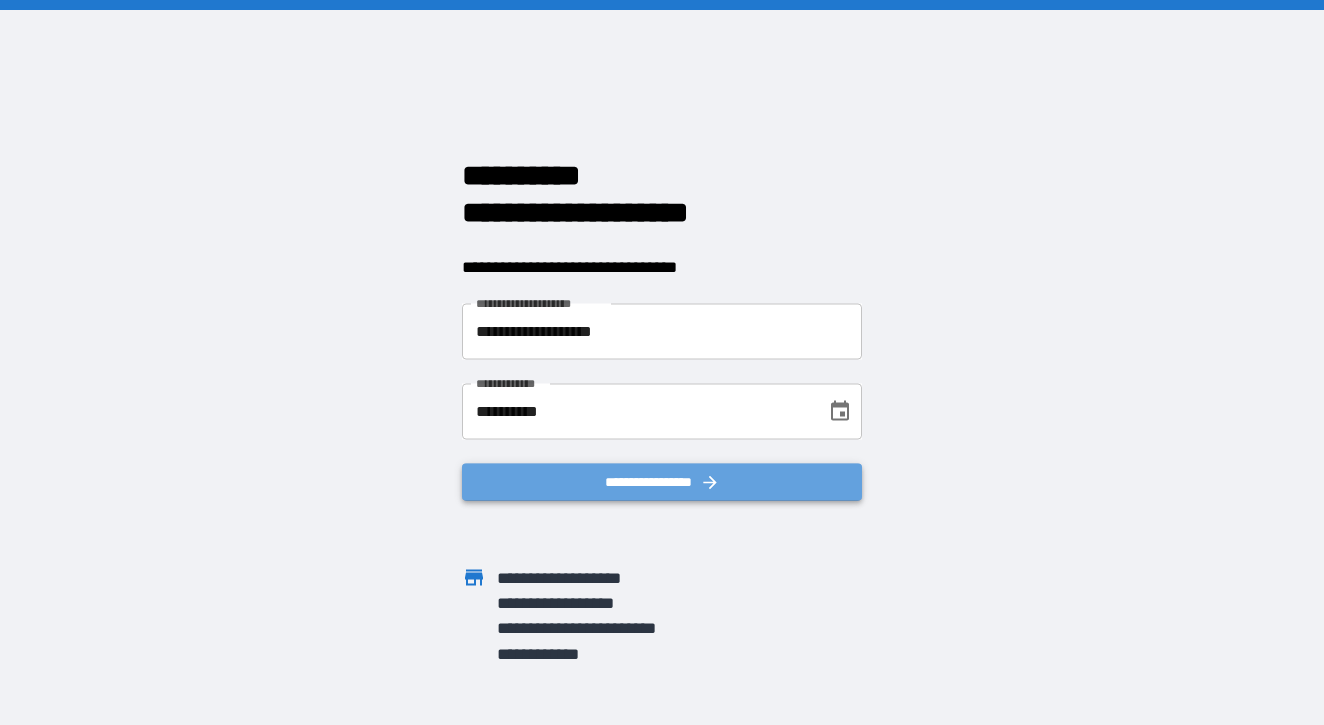 click on "**********" at bounding box center [662, 481] 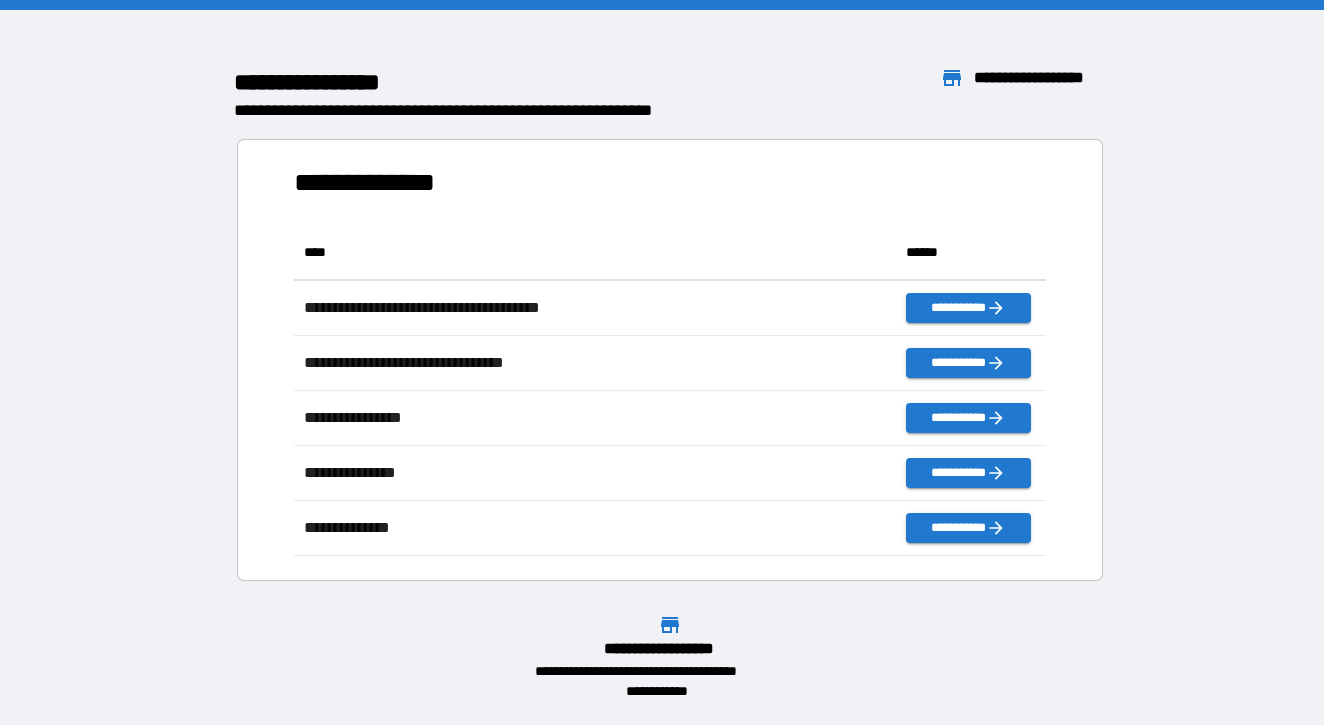 scroll, scrollTop: 1, scrollLeft: 1, axis: both 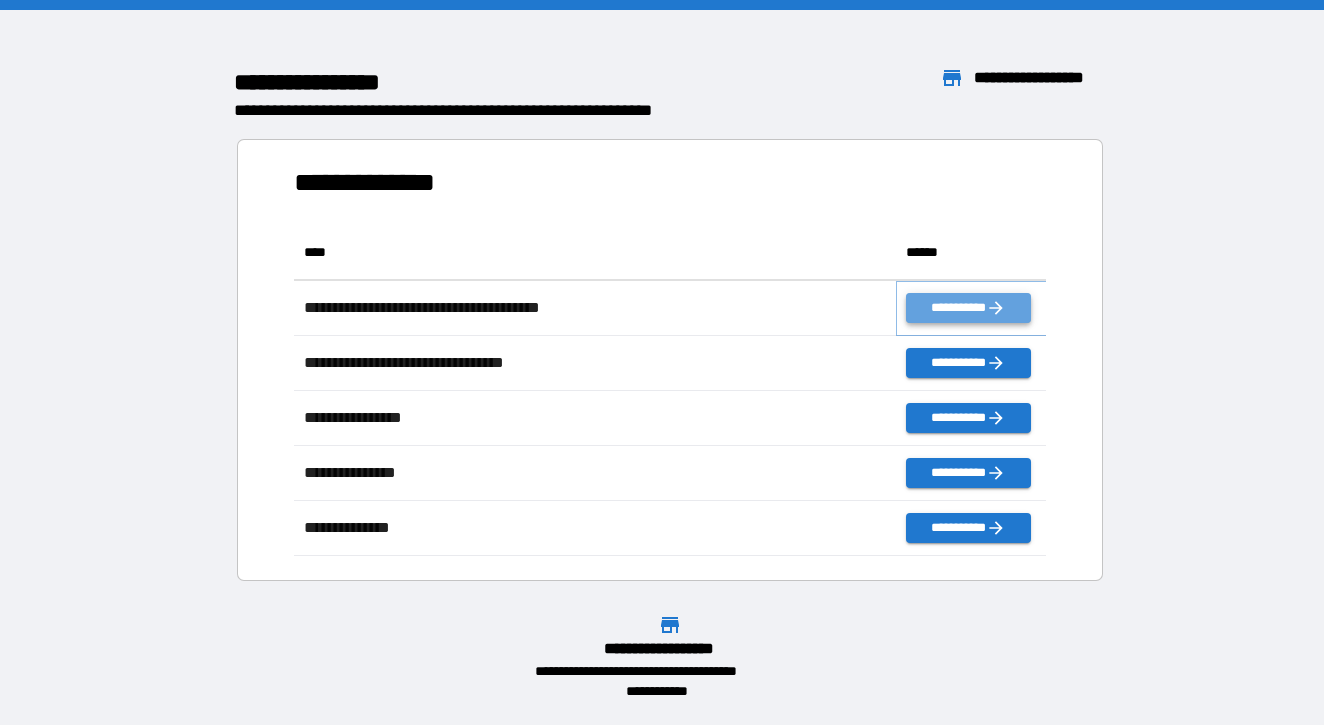 click on "**********" at bounding box center [968, 308] 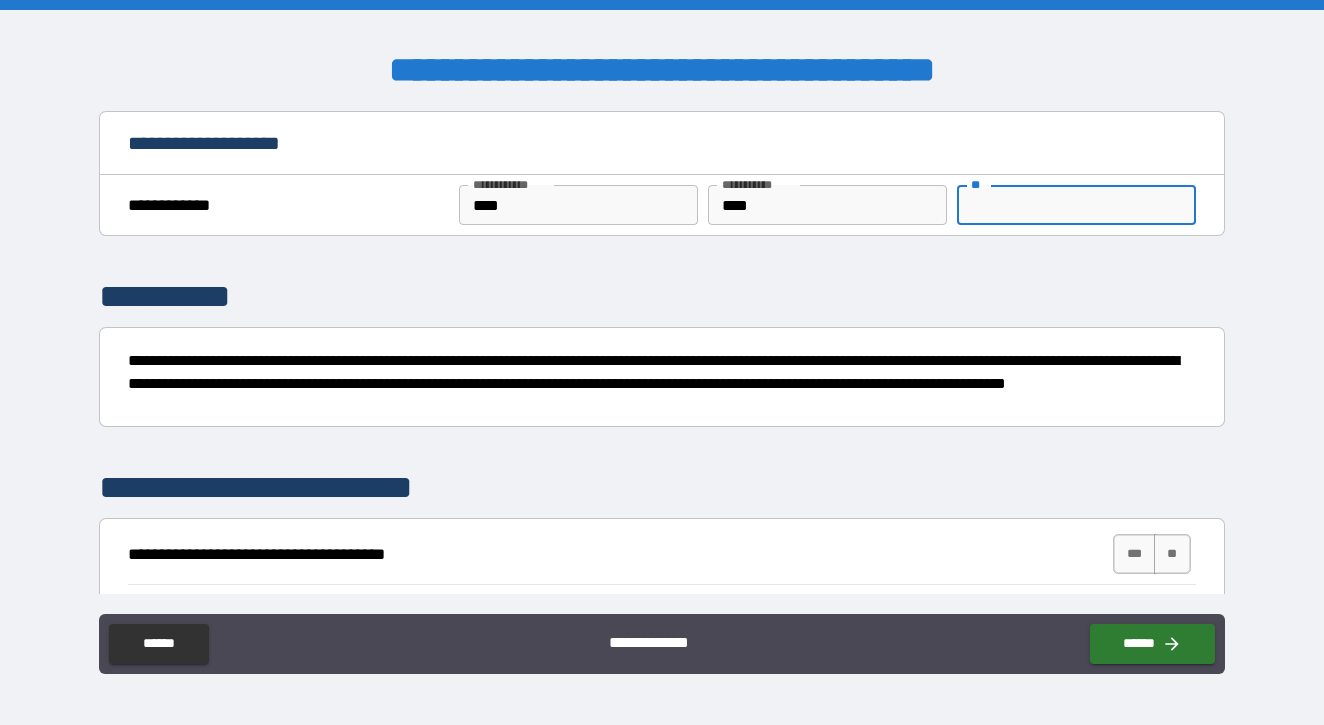 click on "**" at bounding box center [1076, 205] 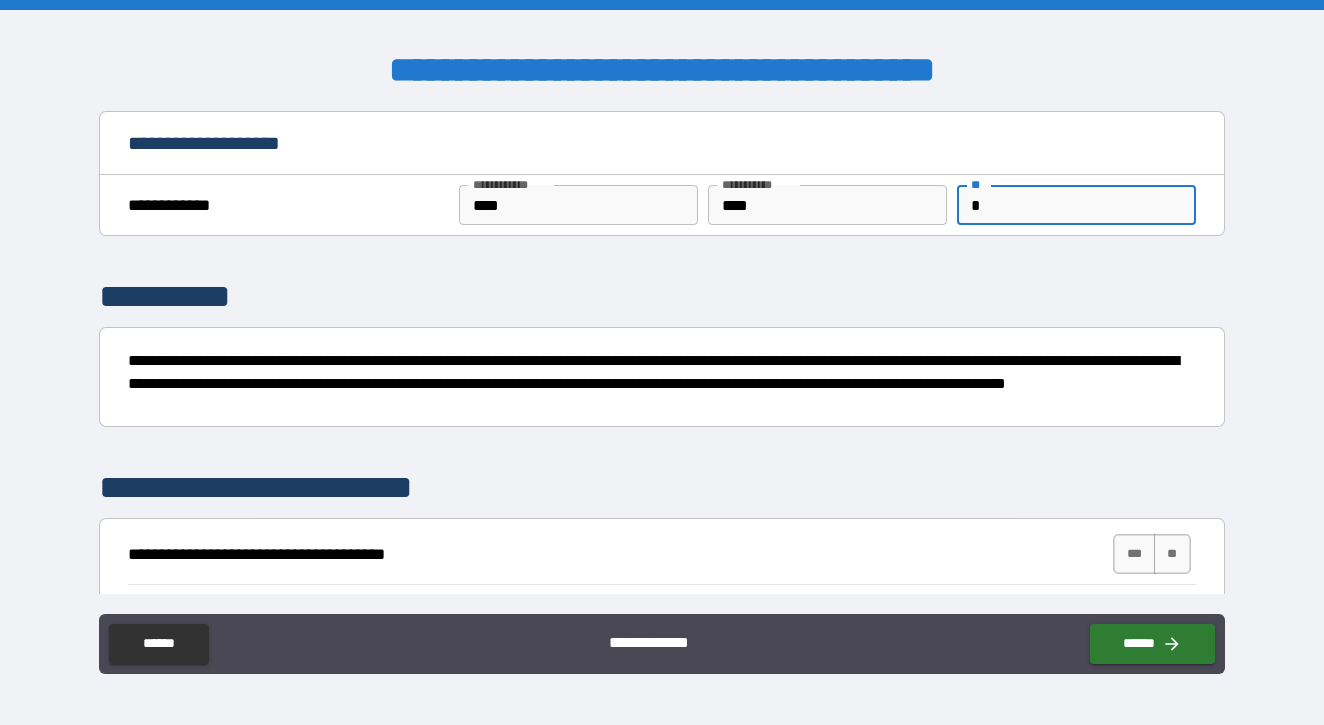 type on "*" 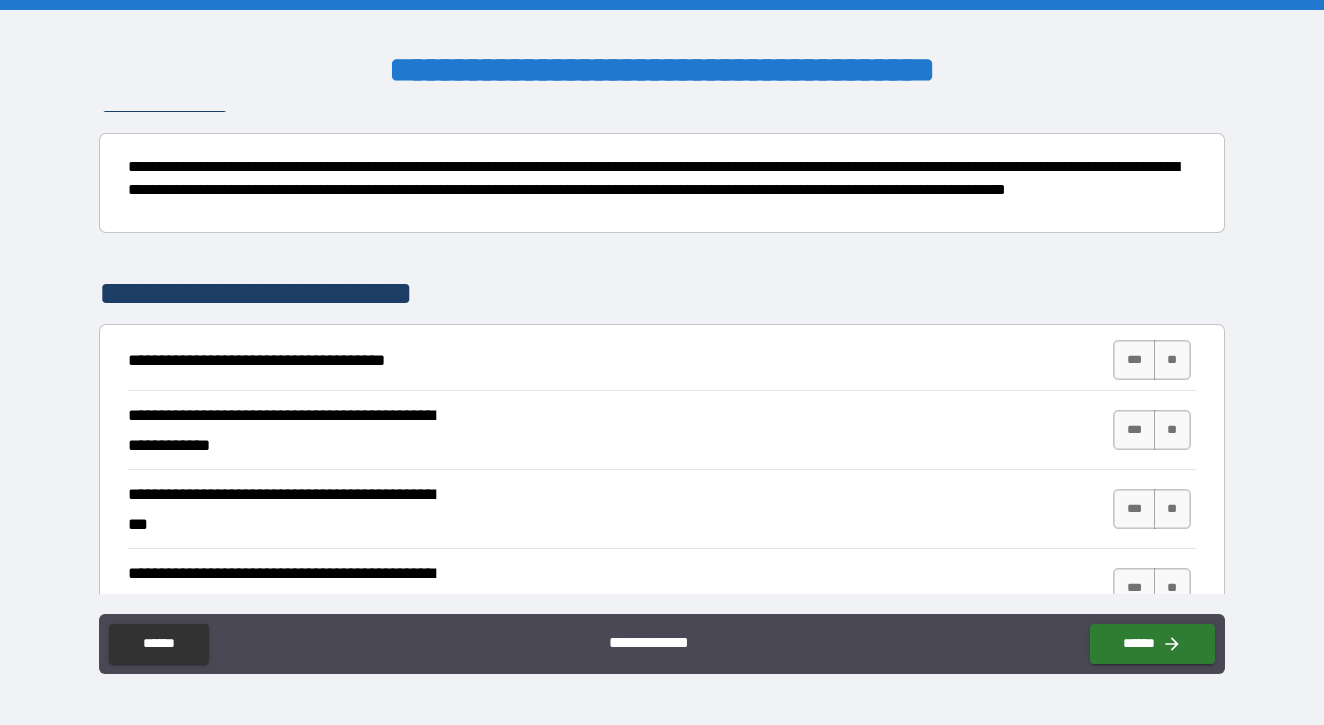 scroll, scrollTop: 205, scrollLeft: 0, axis: vertical 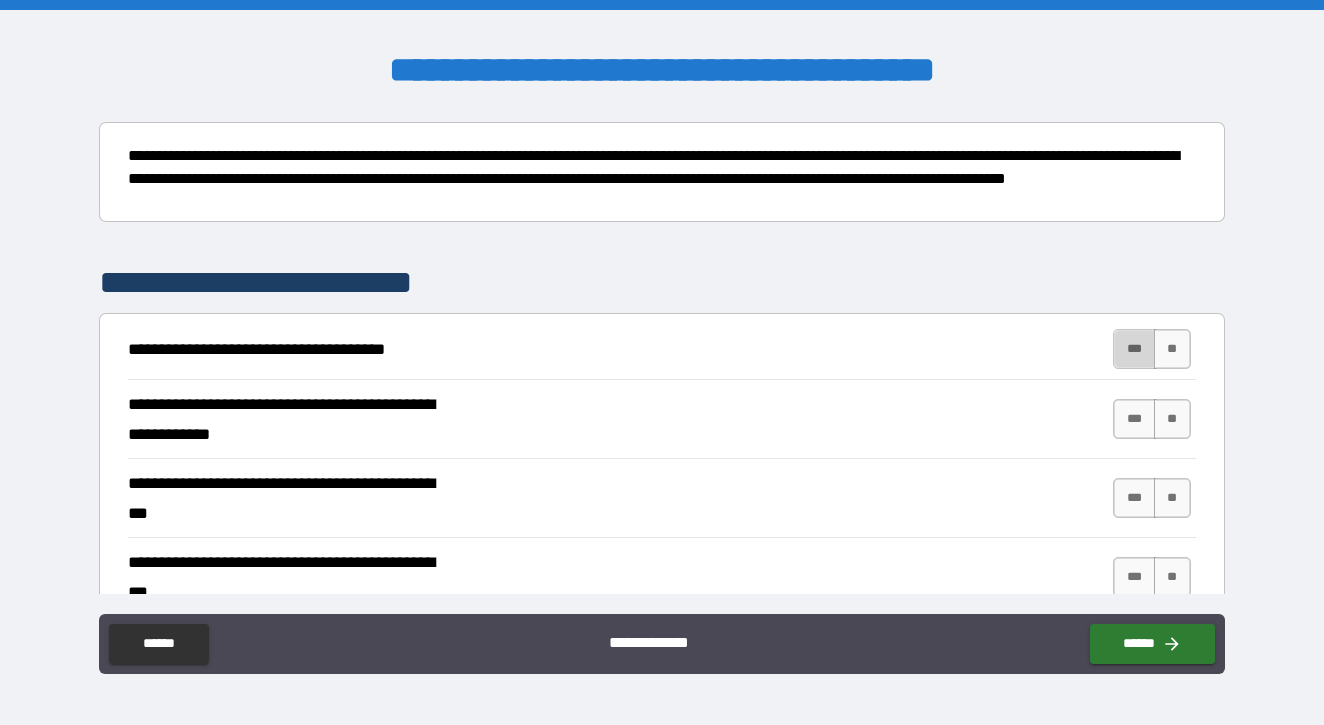 click on "***" at bounding box center (1134, 349) 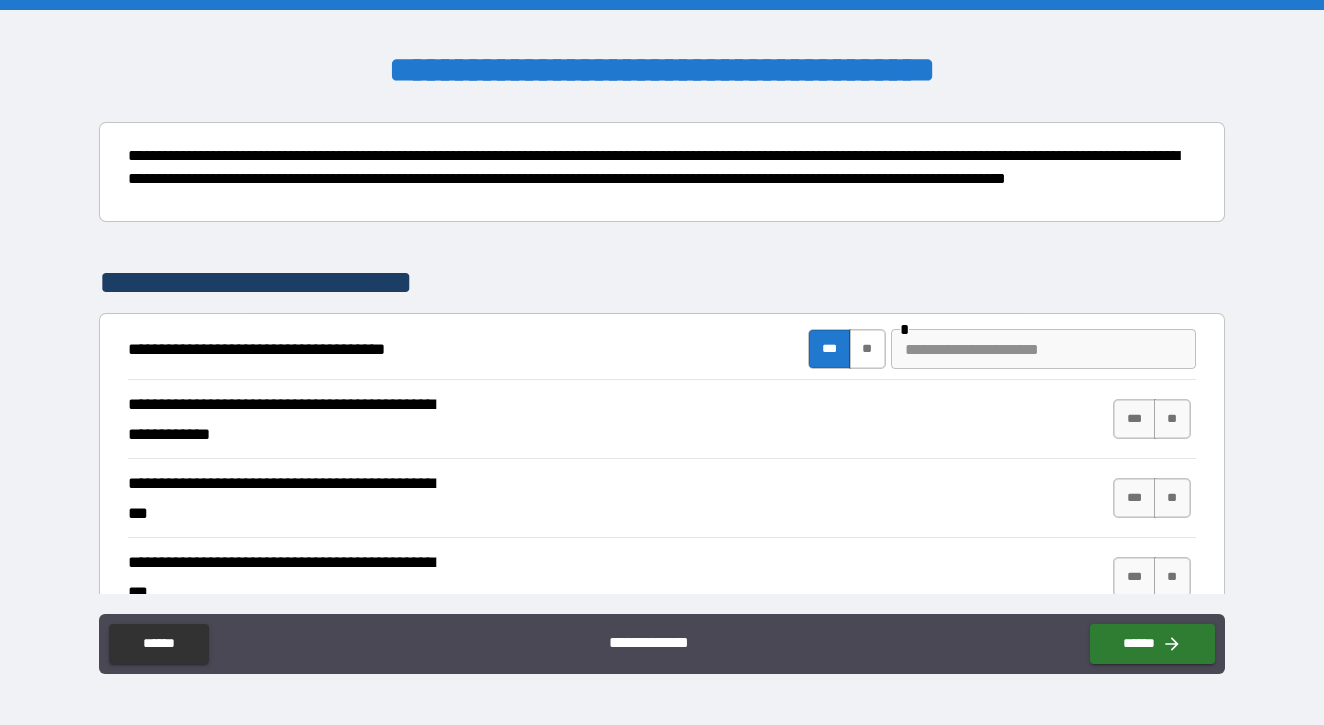 click on "**" at bounding box center (867, 349) 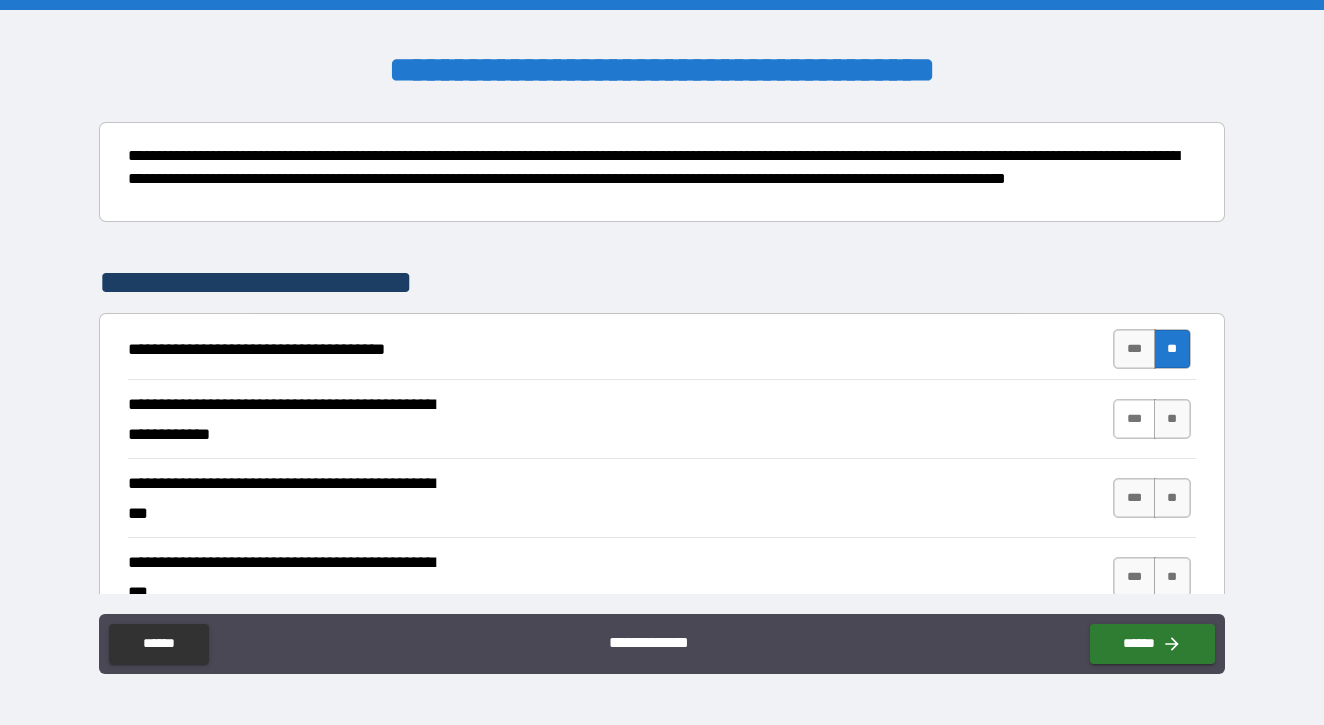 click on "***" at bounding box center (1134, 419) 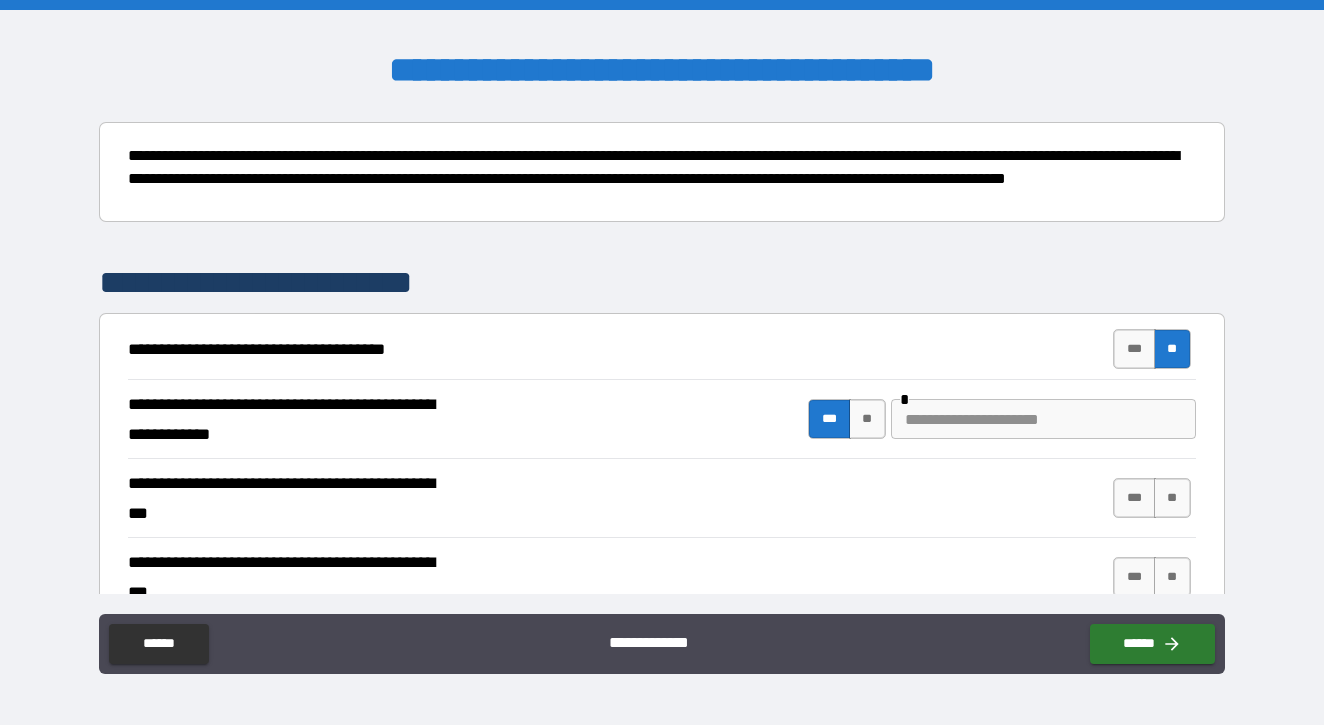 click at bounding box center (1043, 419) 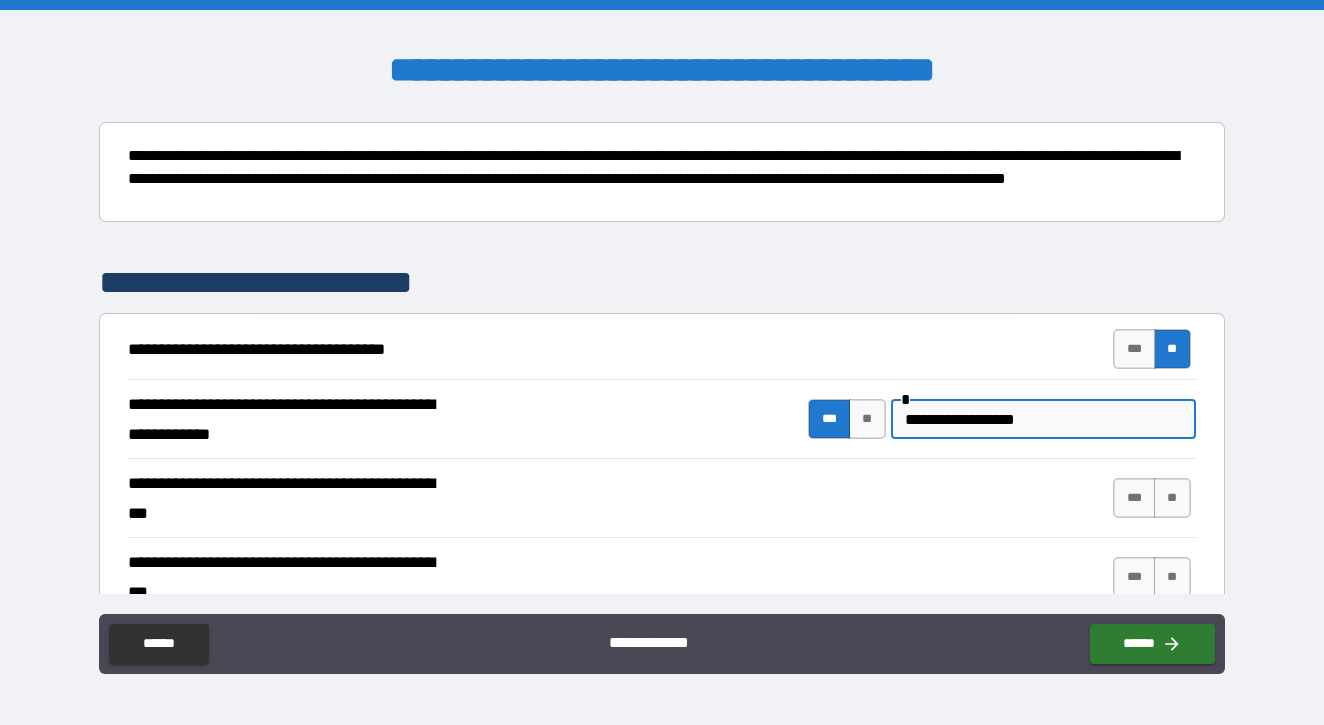 click on "**********" at bounding box center [1043, 419] 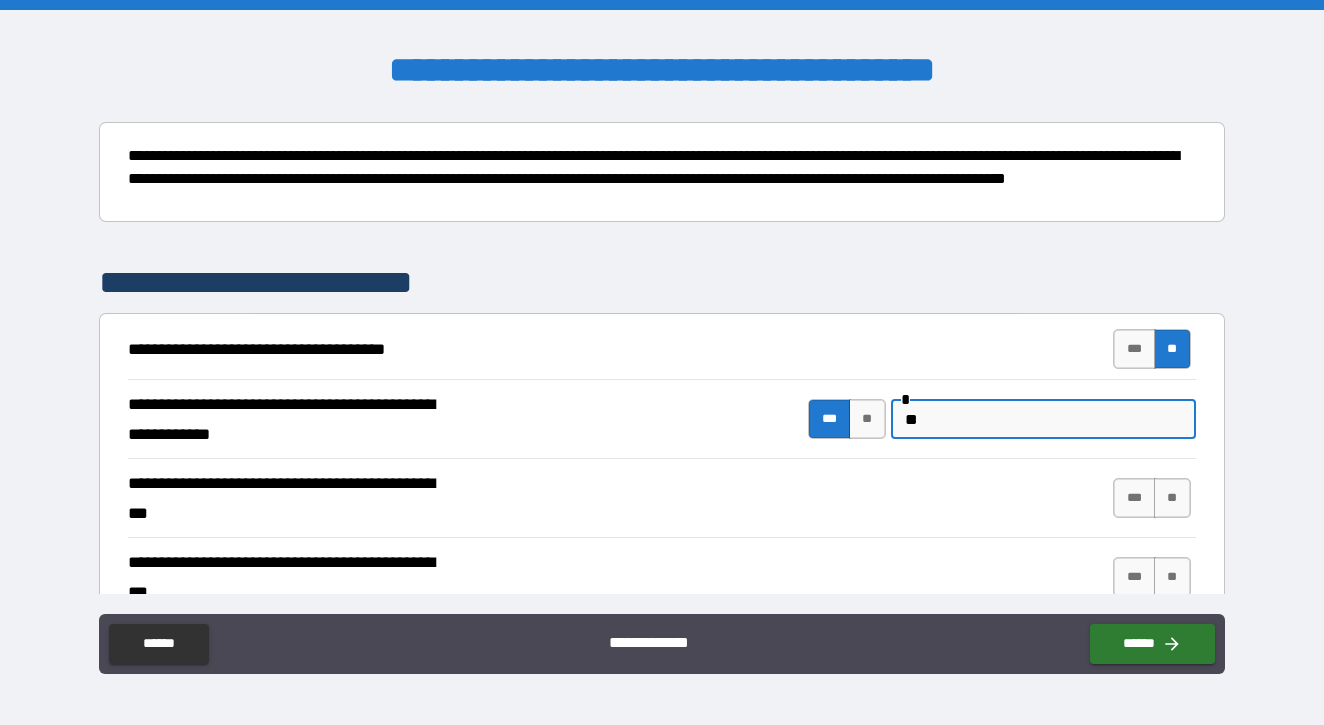type on "*" 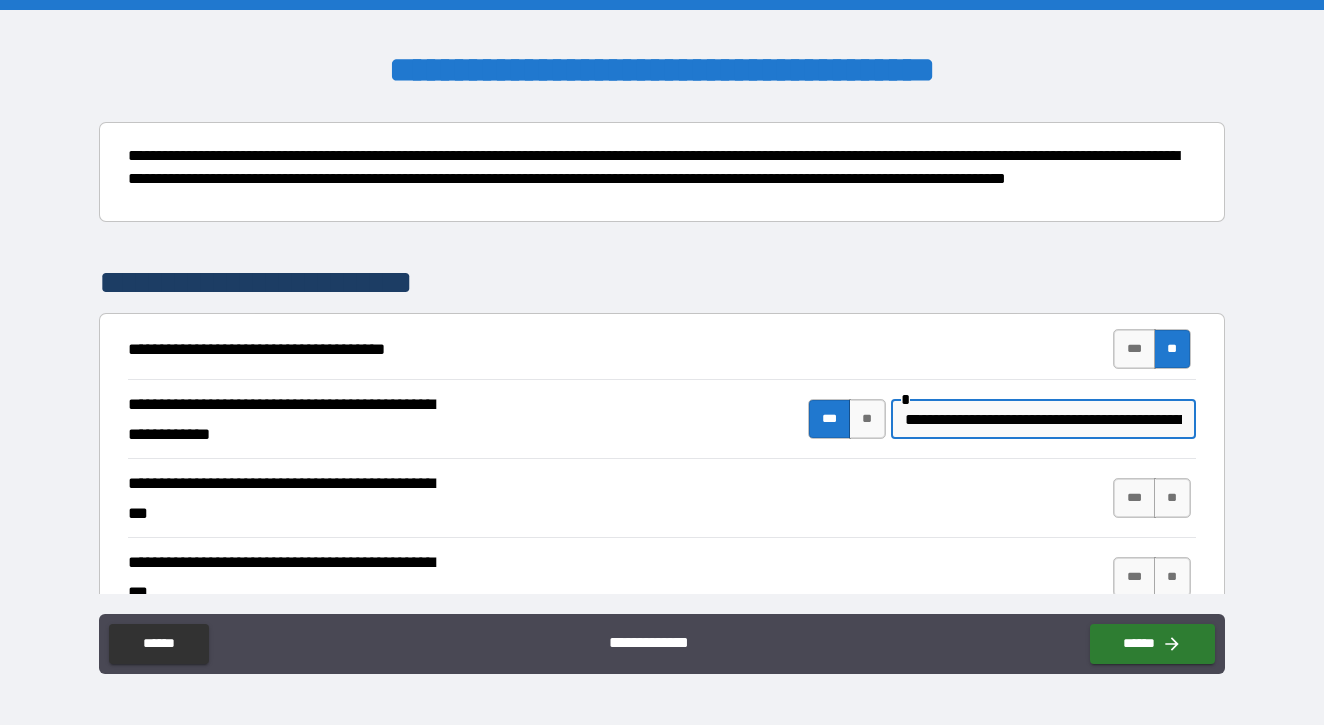 type on "**********" 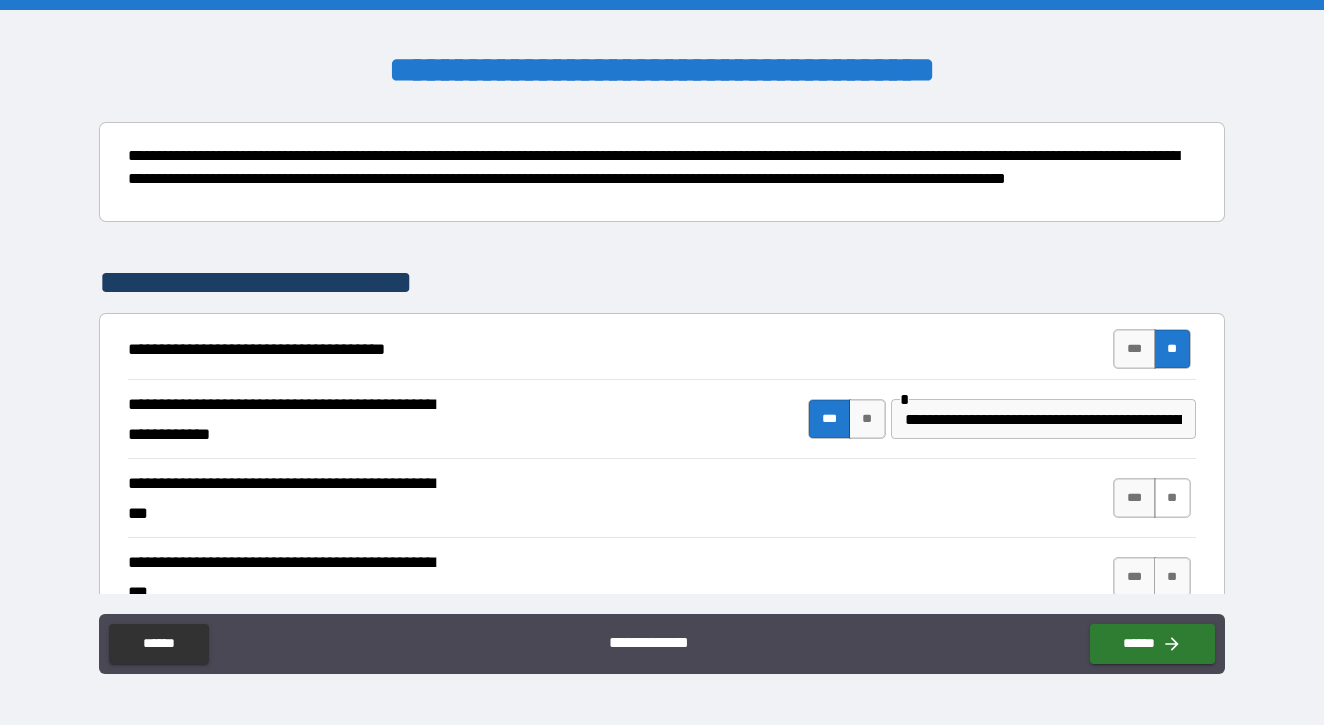 click on "**" at bounding box center [1172, 498] 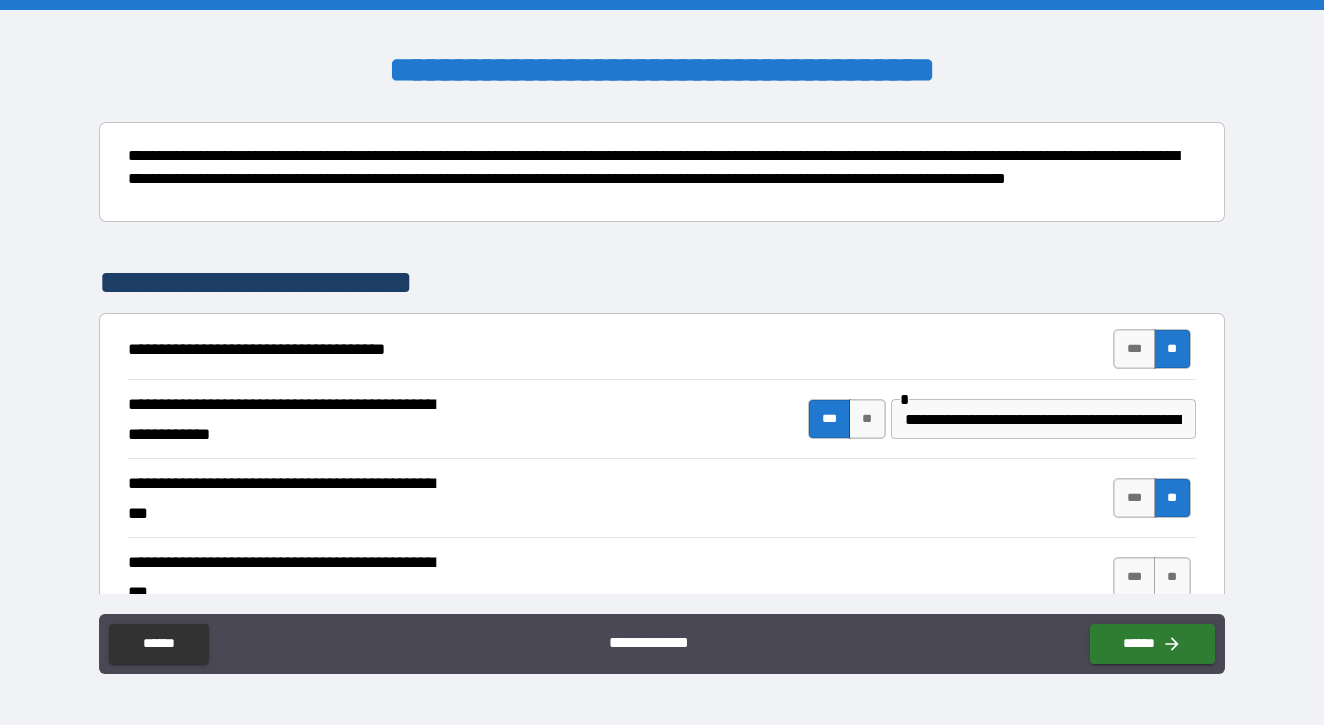 click on "**********" at bounding box center [662, 365] 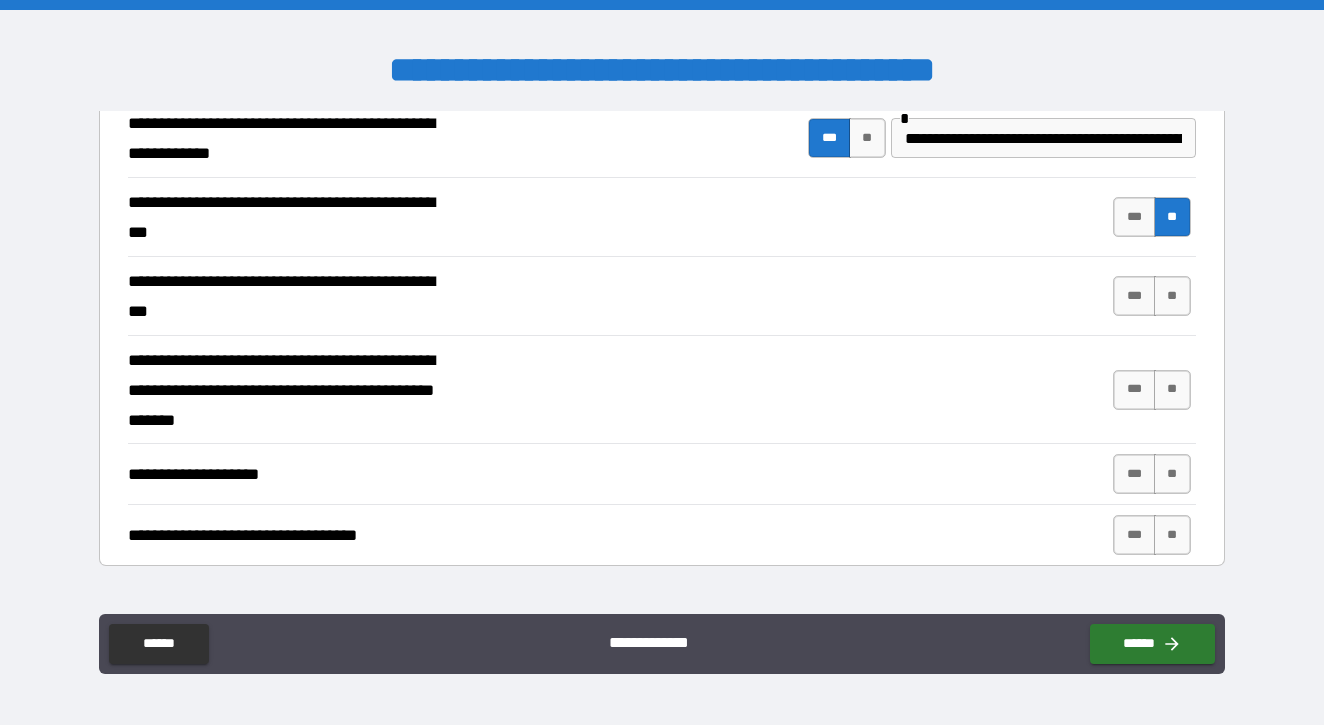 scroll, scrollTop: 507, scrollLeft: 0, axis: vertical 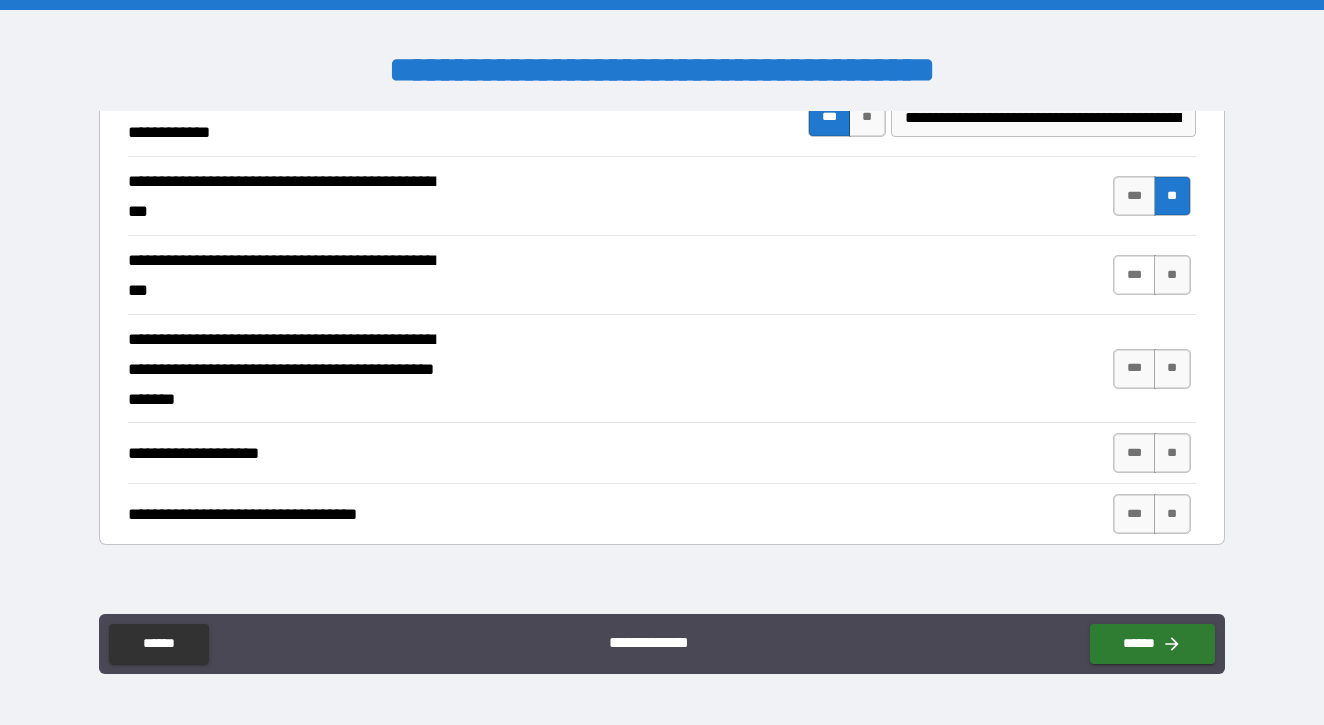 click on "***" at bounding box center [1134, 275] 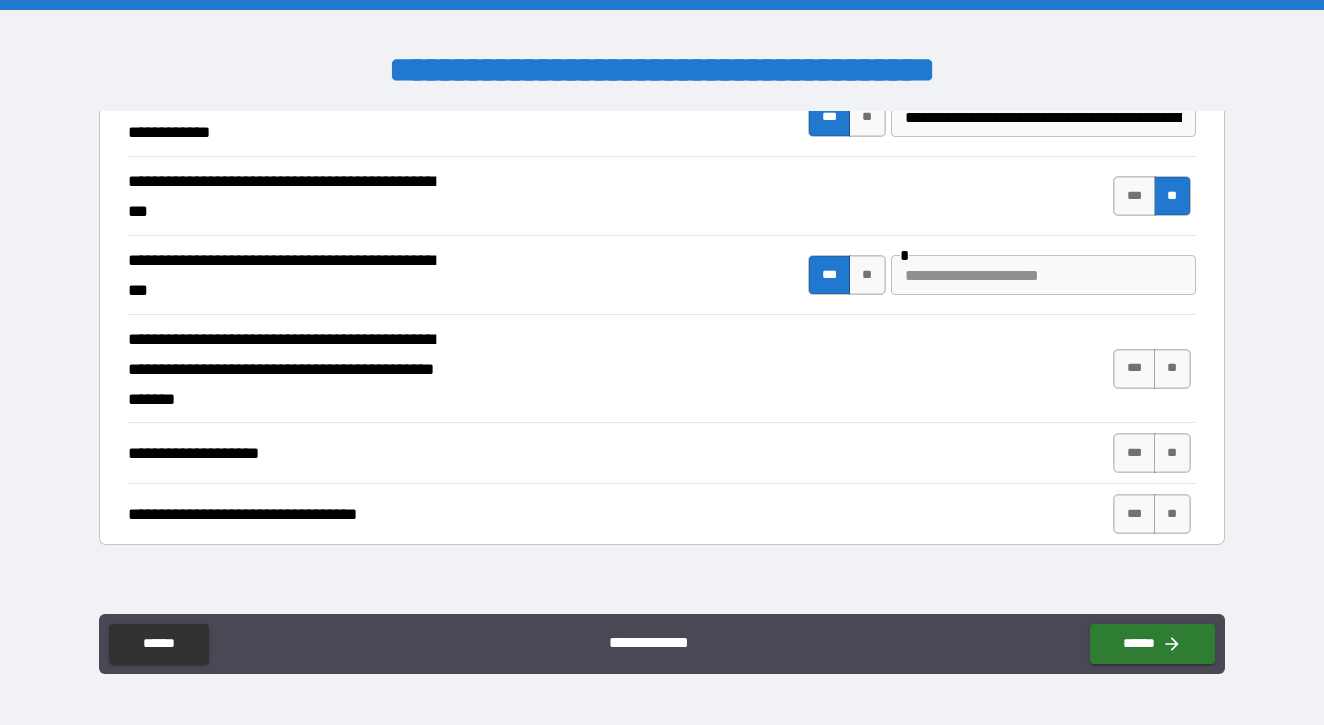 click at bounding box center (1043, 275) 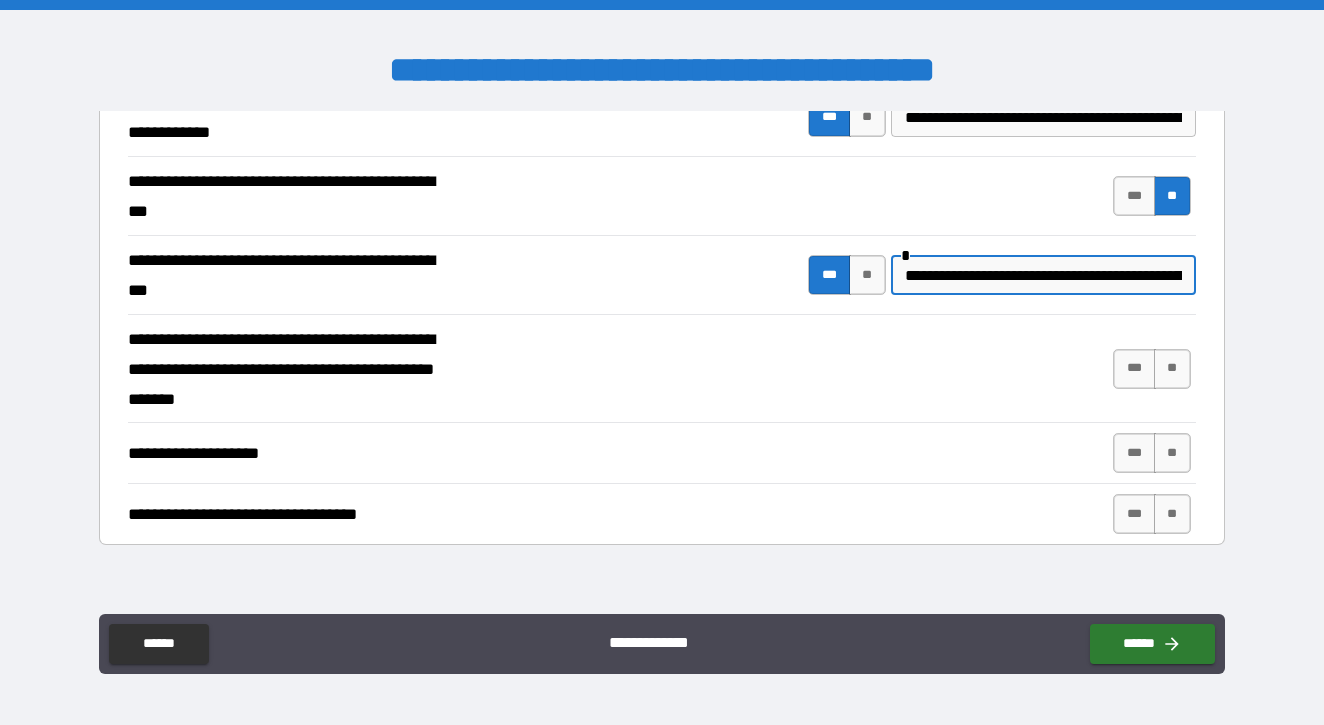type on "**********" 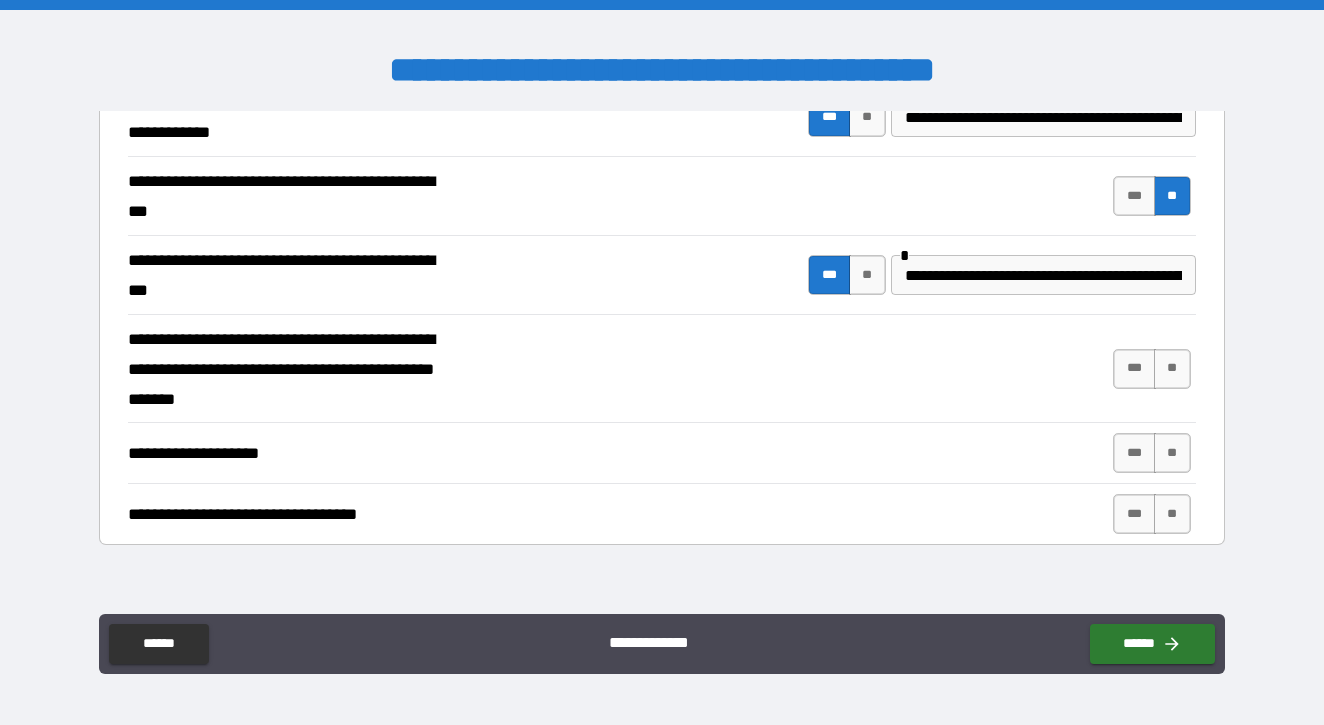 click on "**********" at bounding box center (661, 368) 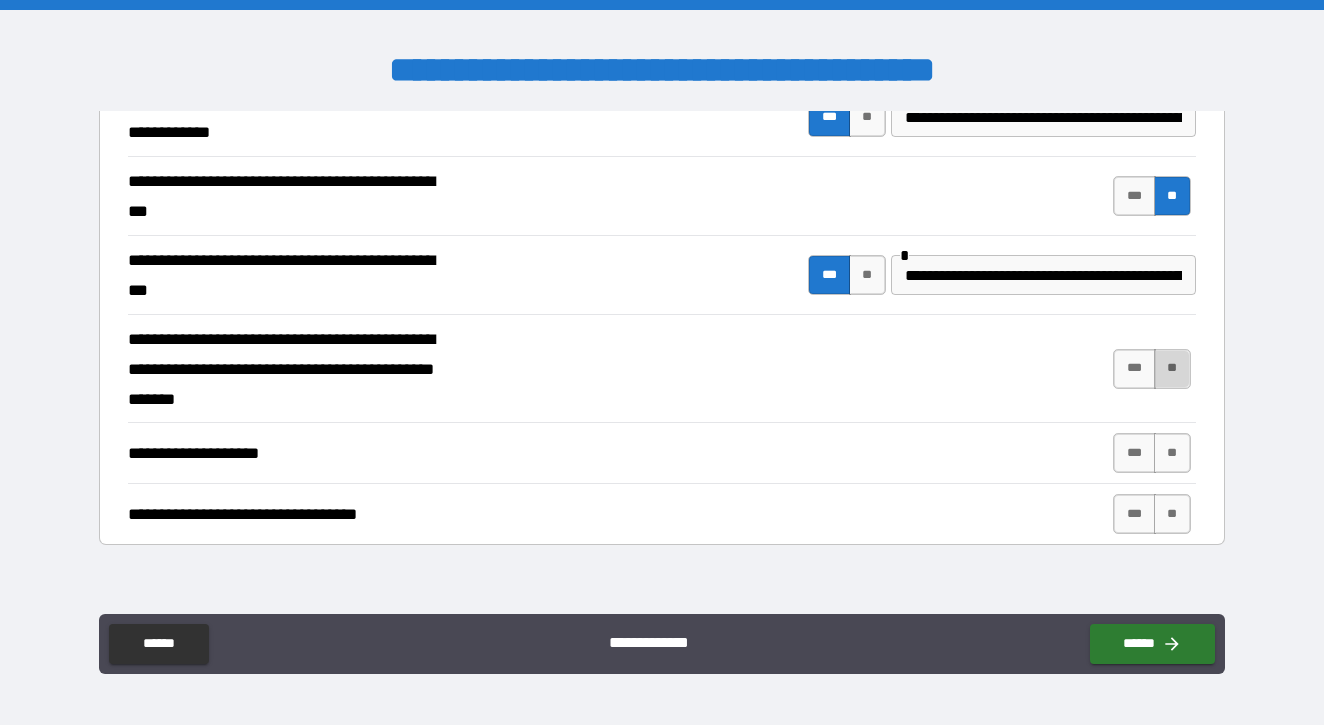 click on "**" at bounding box center (1172, 369) 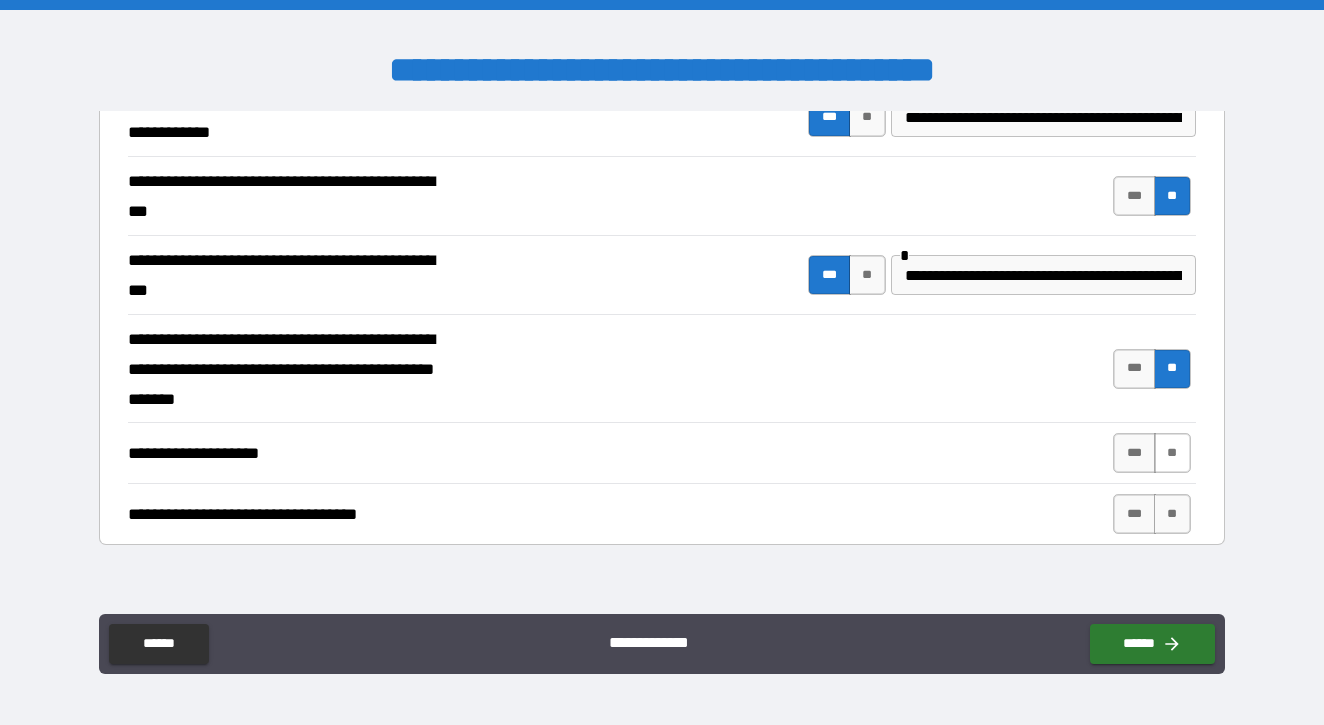 click on "**" at bounding box center [1172, 453] 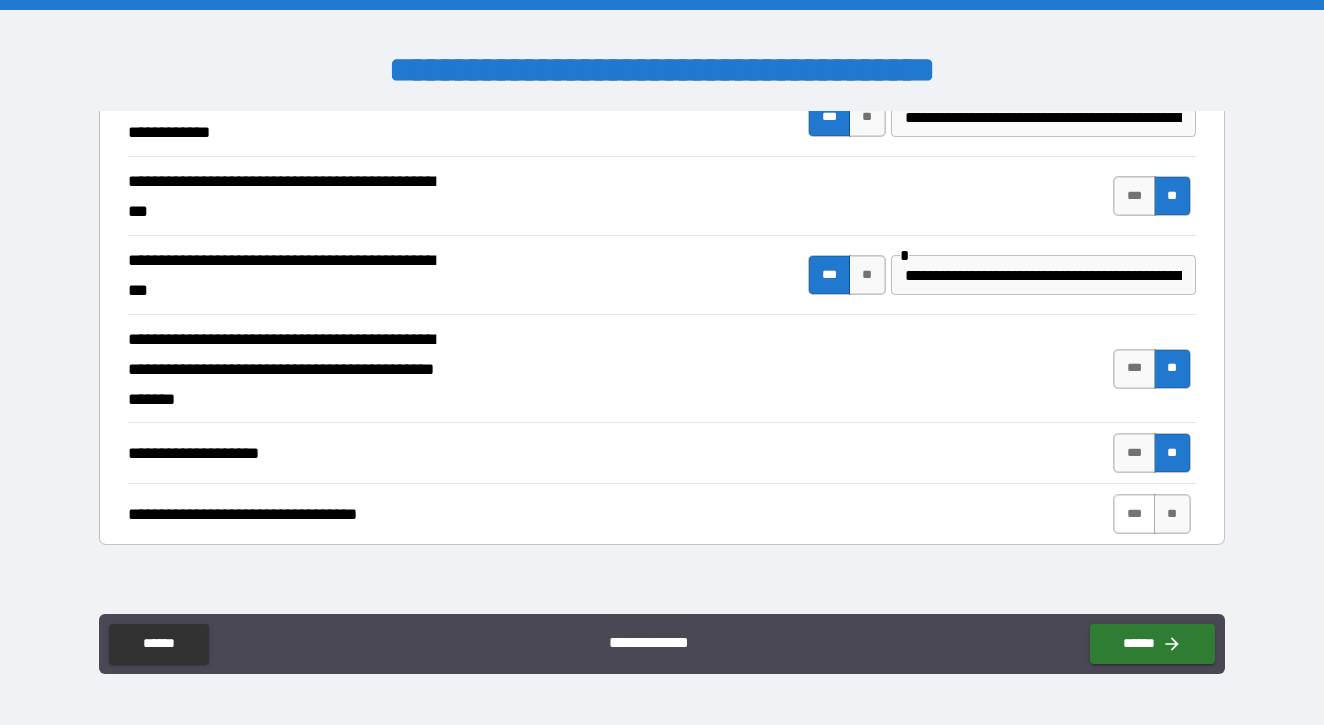 click on "***" at bounding box center (1134, 514) 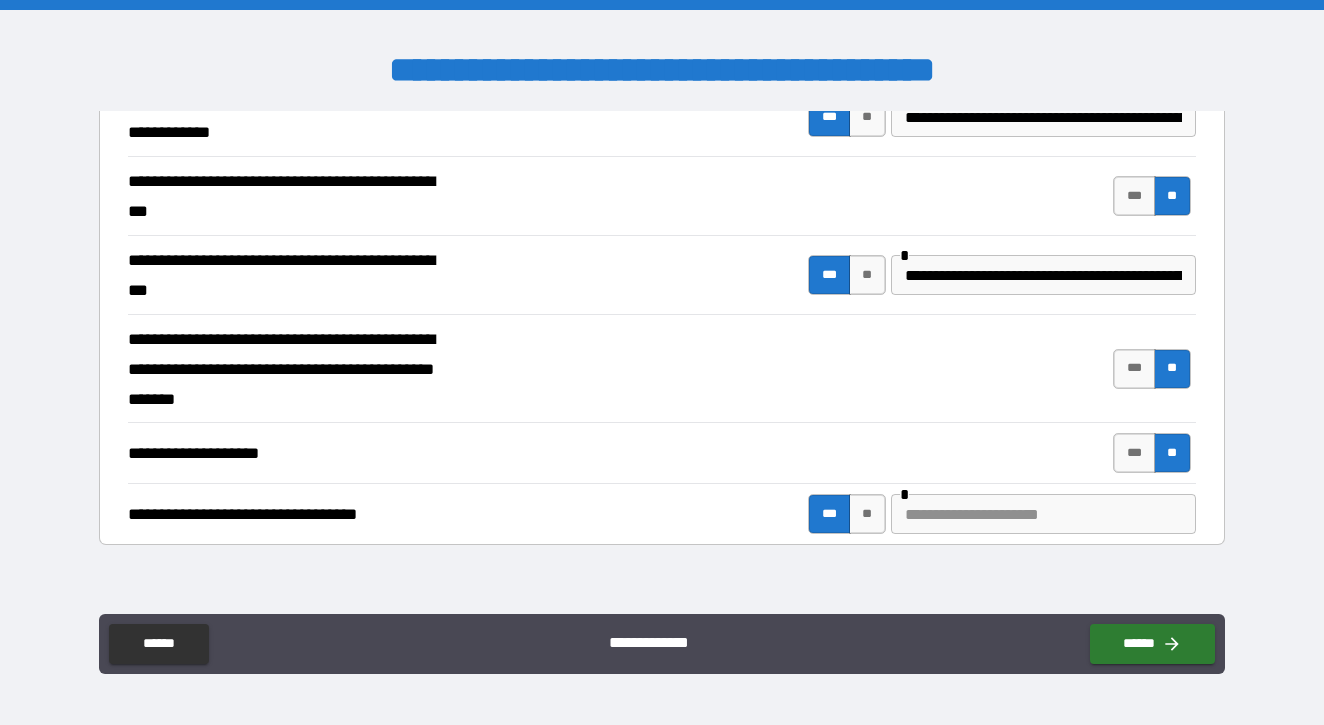 click at bounding box center (1043, 514) 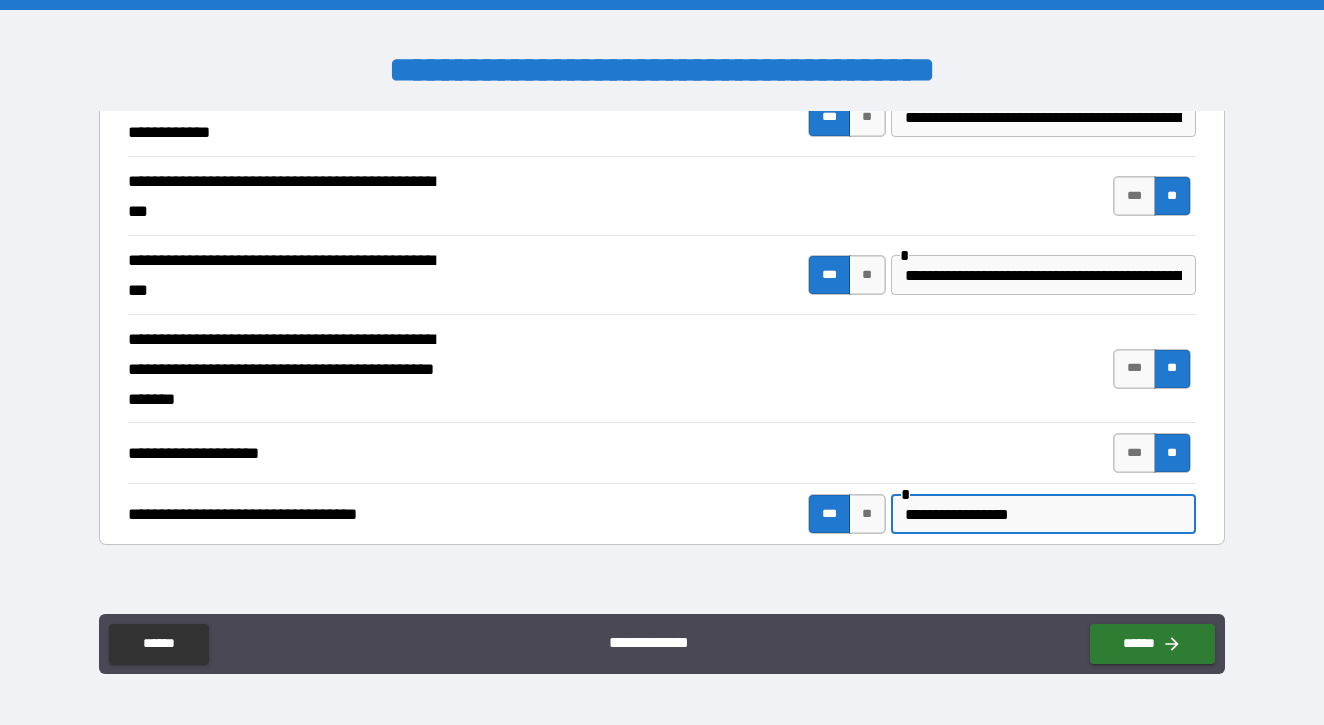 type on "**********" 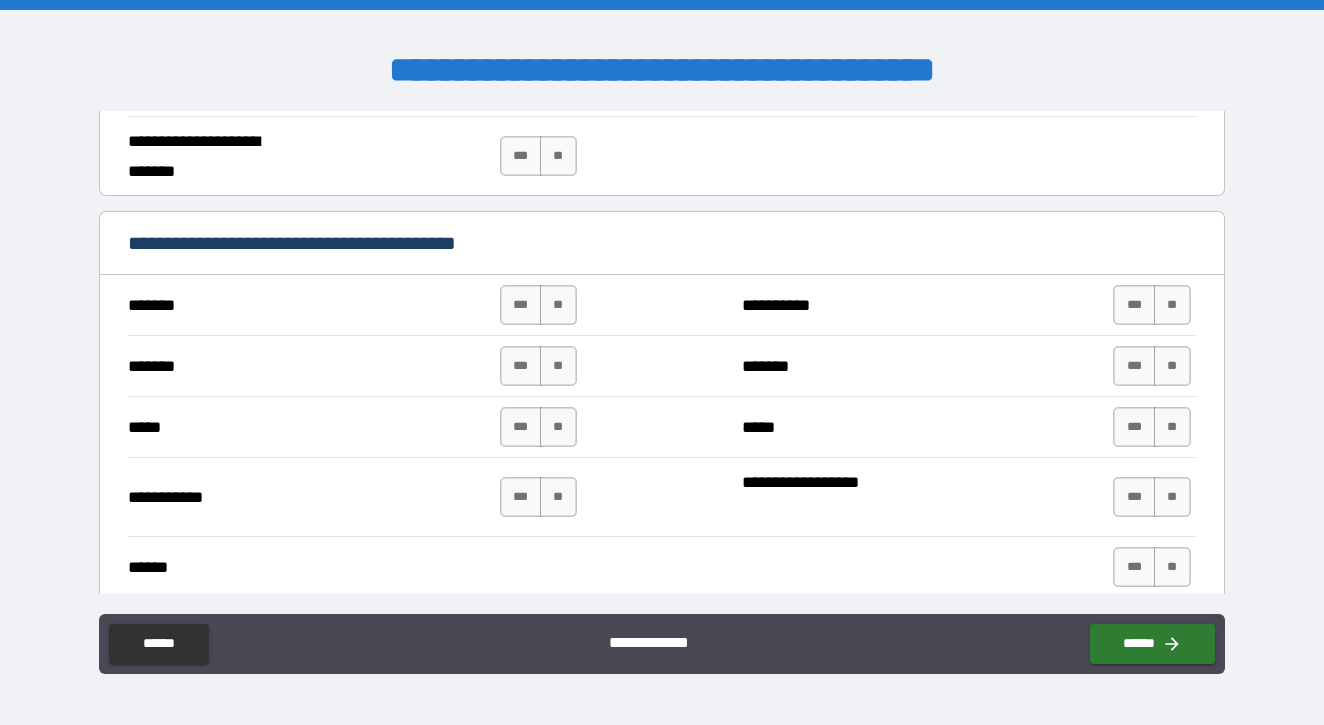 scroll, scrollTop: 1194, scrollLeft: 0, axis: vertical 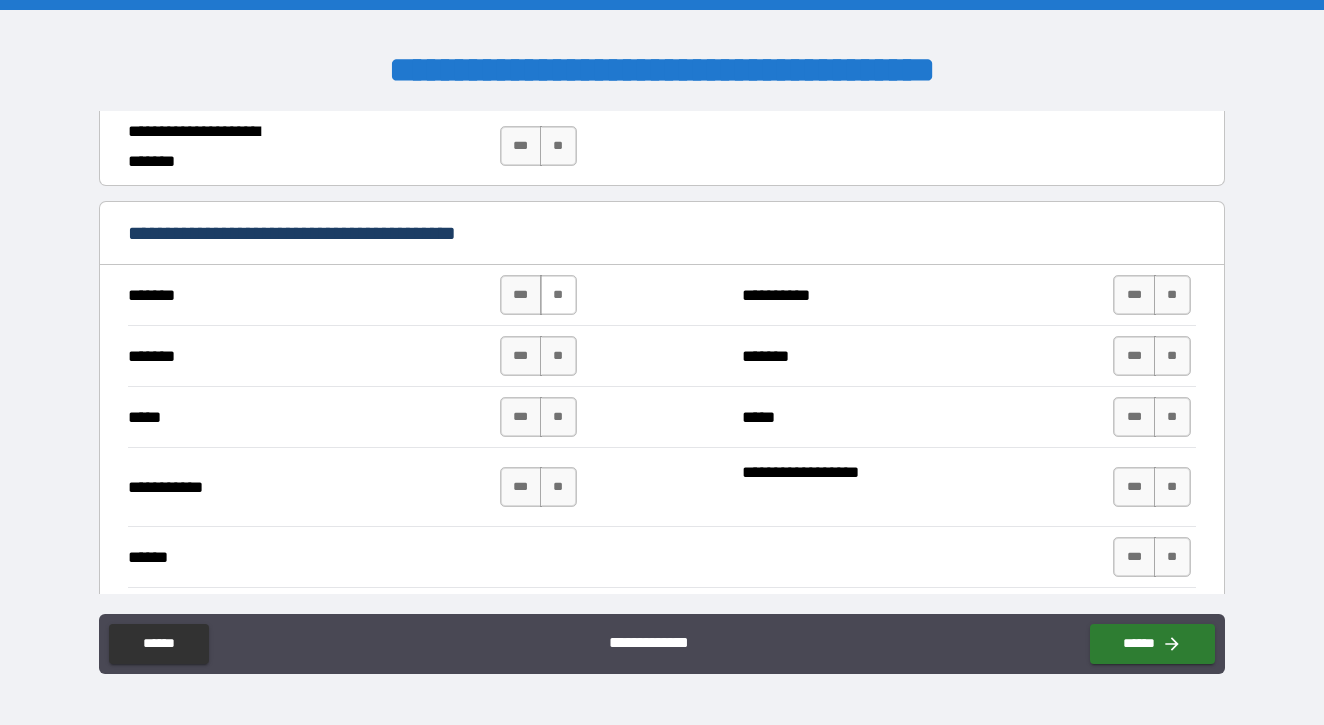 click on "**" at bounding box center [558, 295] 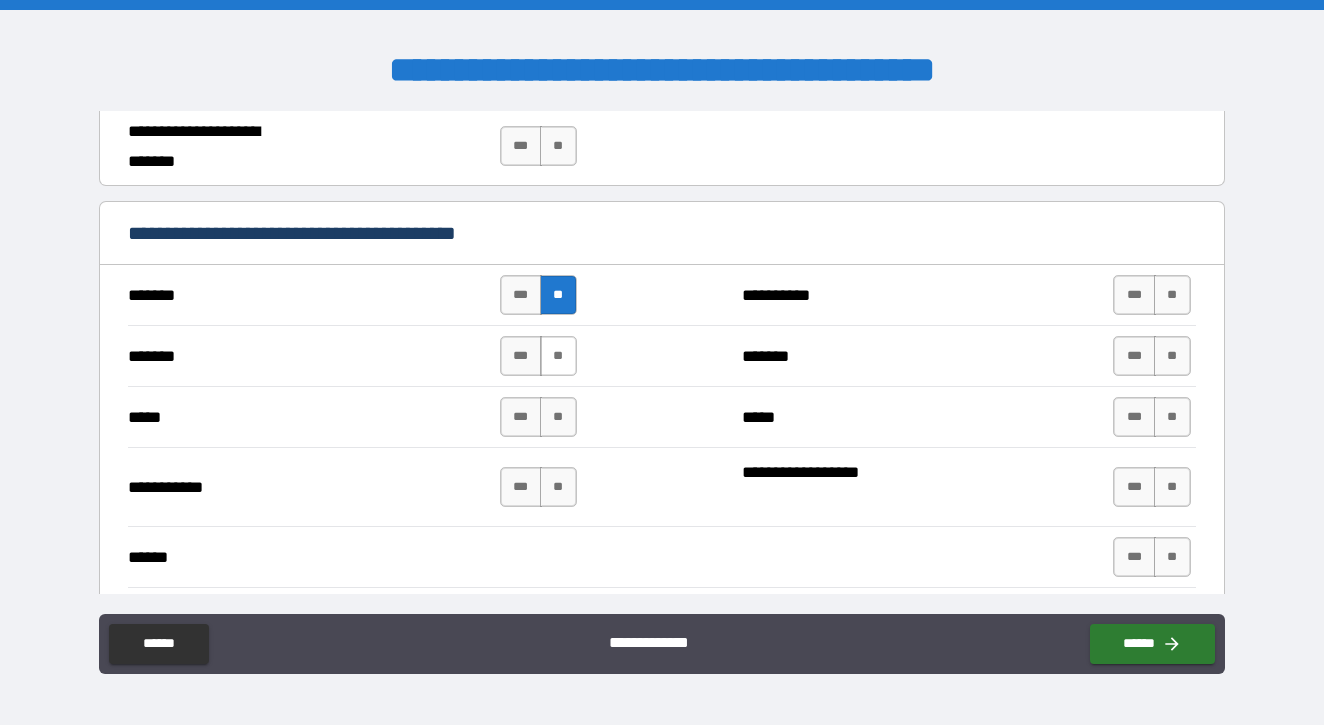 click on "**" at bounding box center [558, 356] 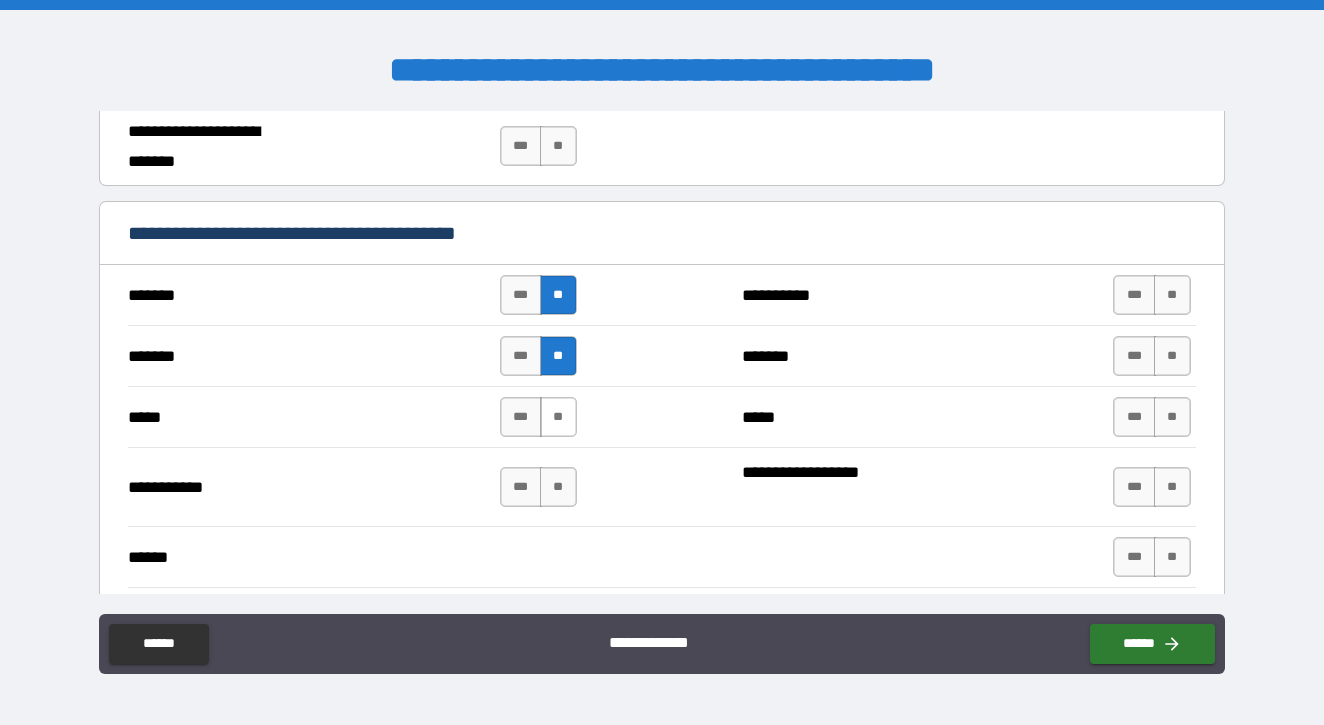 click on "**" at bounding box center (558, 417) 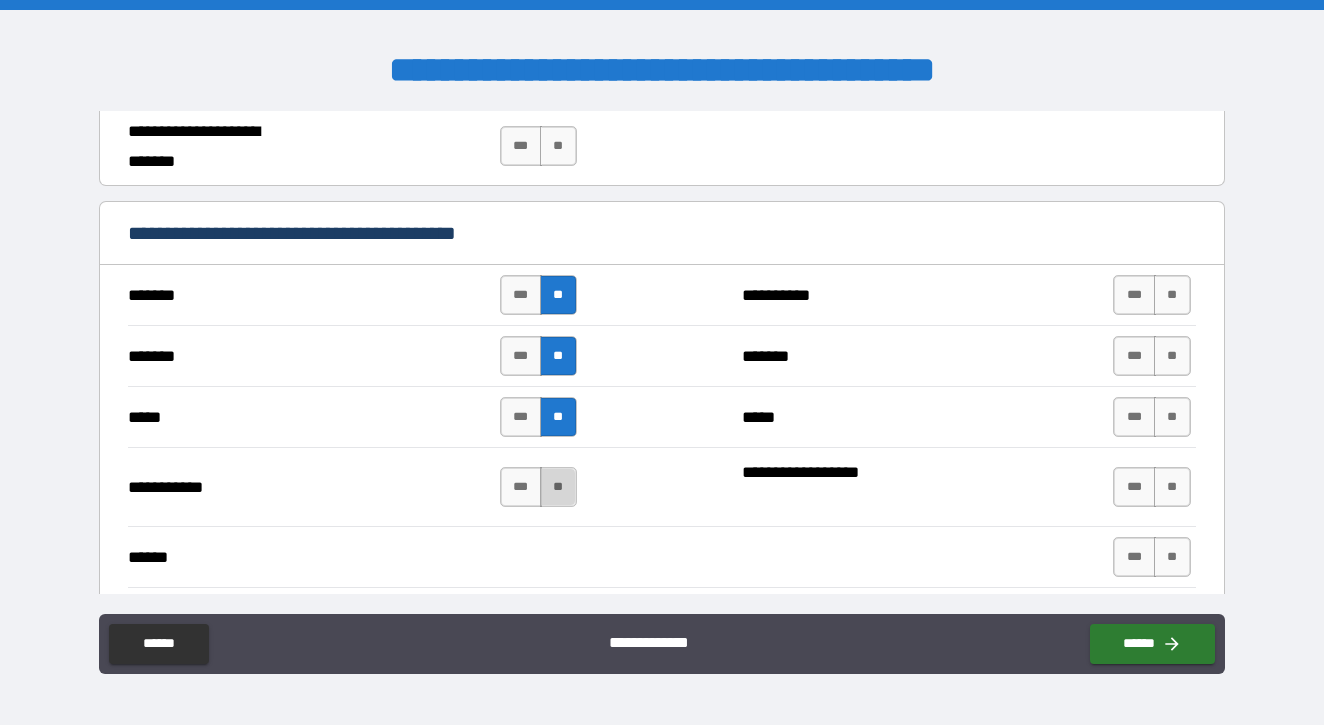 click on "**" at bounding box center [558, 487] 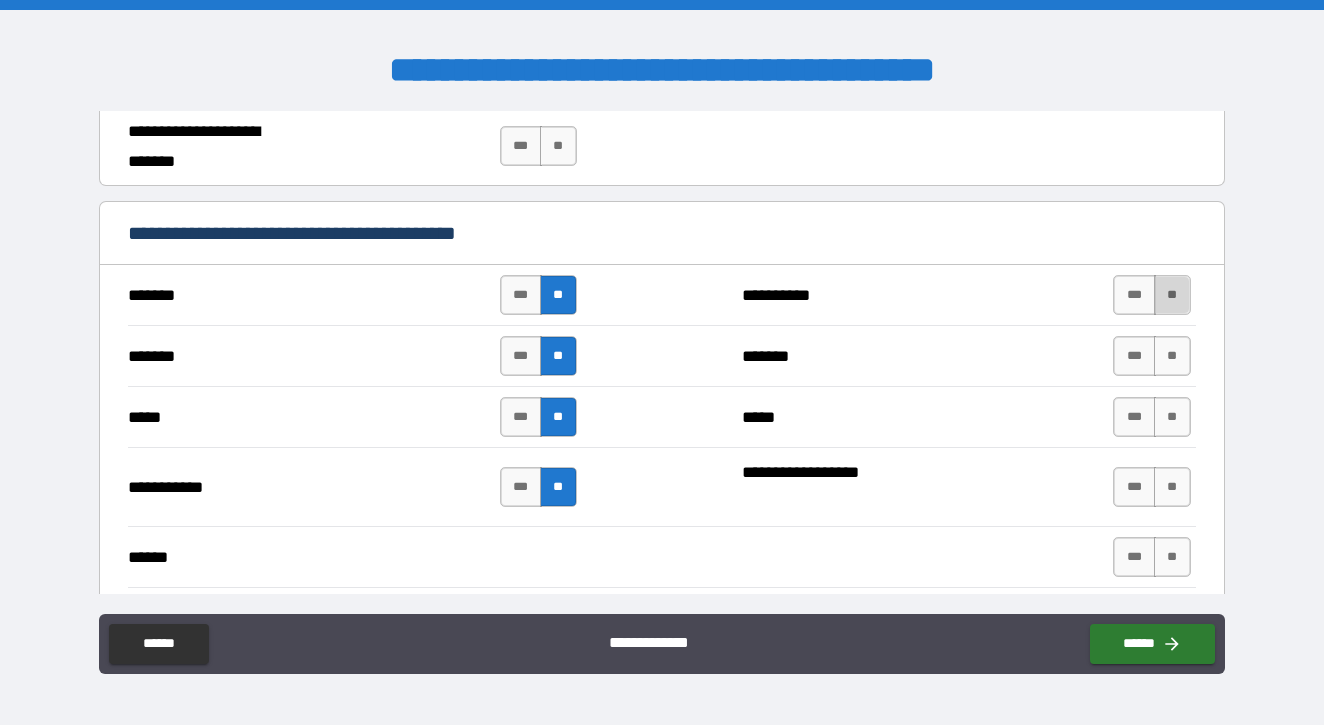 click on "**" at bounding box center [1172, 295] 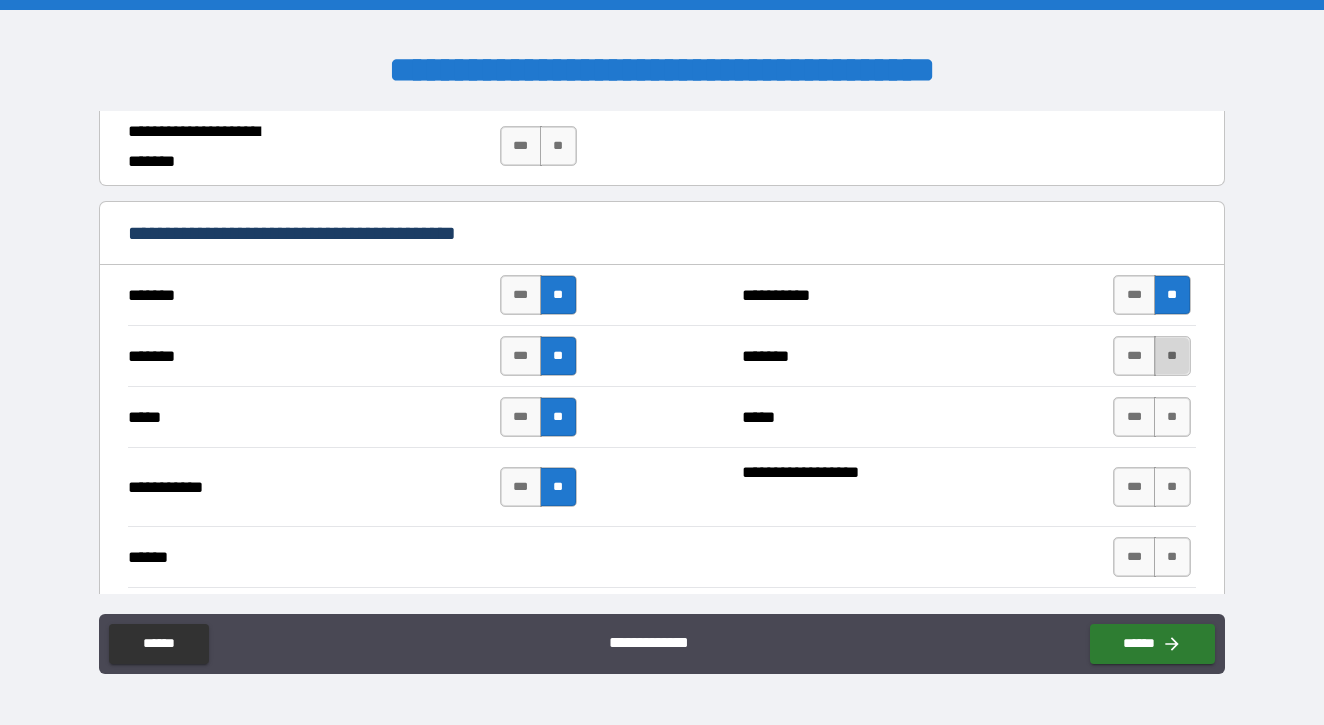 click on "**" at bounding box center (1172, 356) 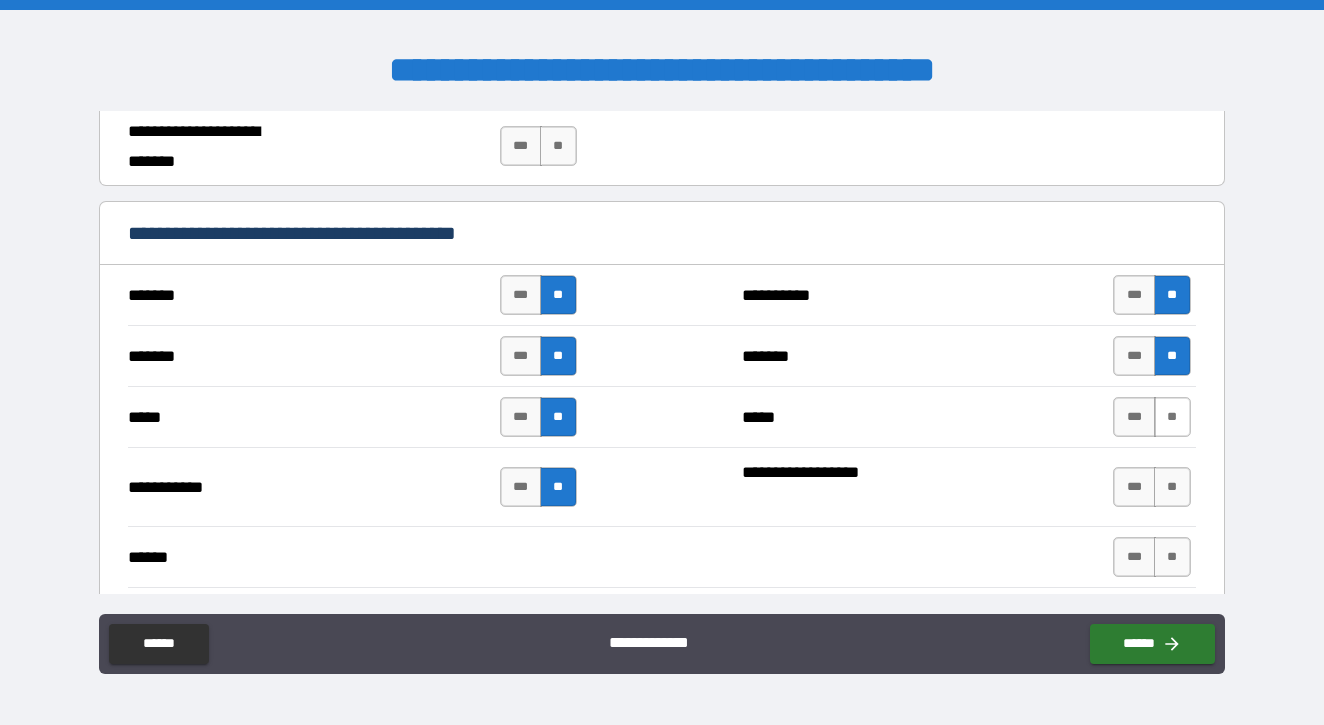 click on "**" at bounding box center (1172, 417) 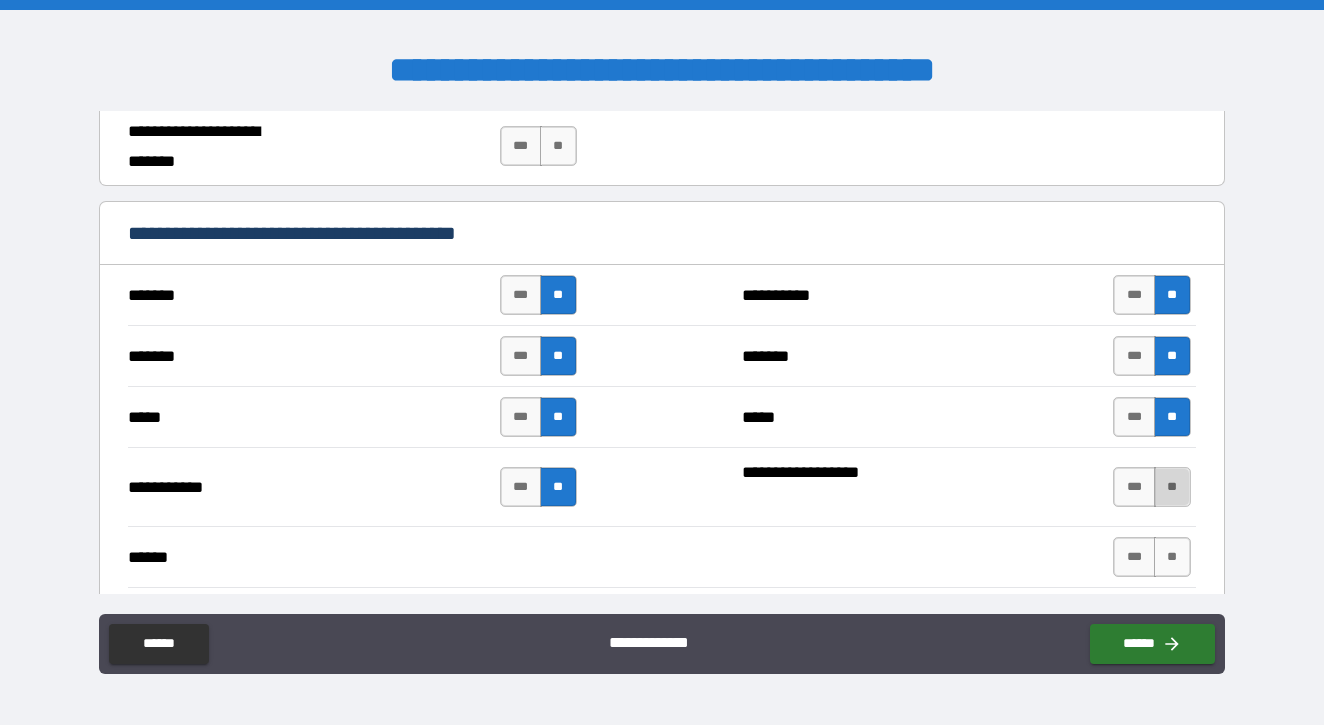 click on "**" at bounding box center [1172, 487] 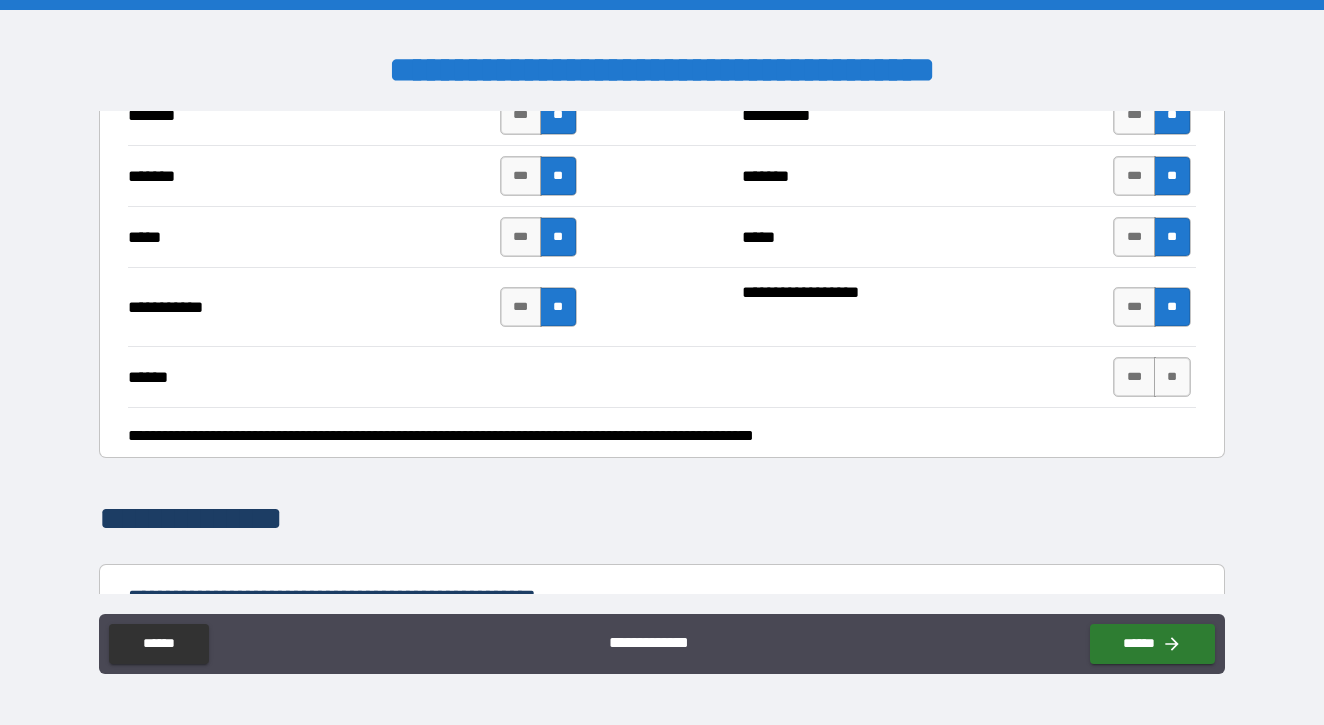 scroll, scrollTop: 1384, scrollLeft: 0, axis: vertical 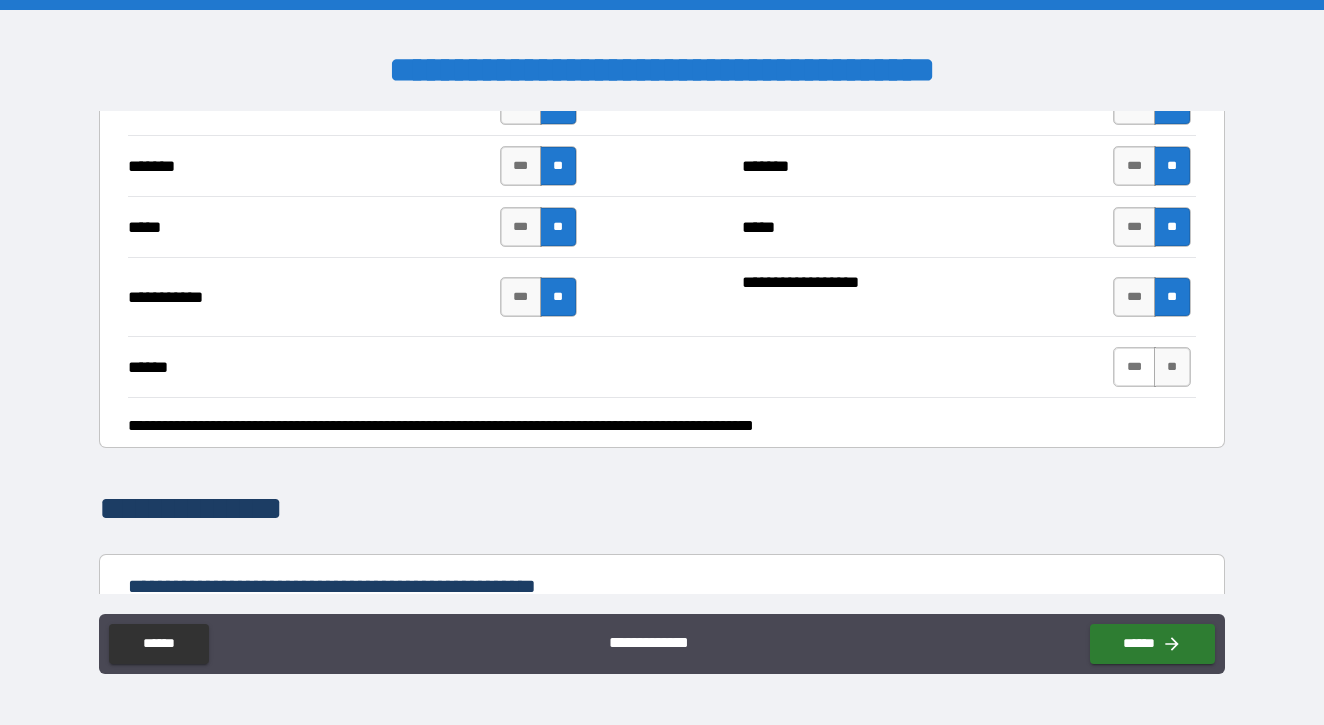 click on "***" at bounding box center [1134, 367] 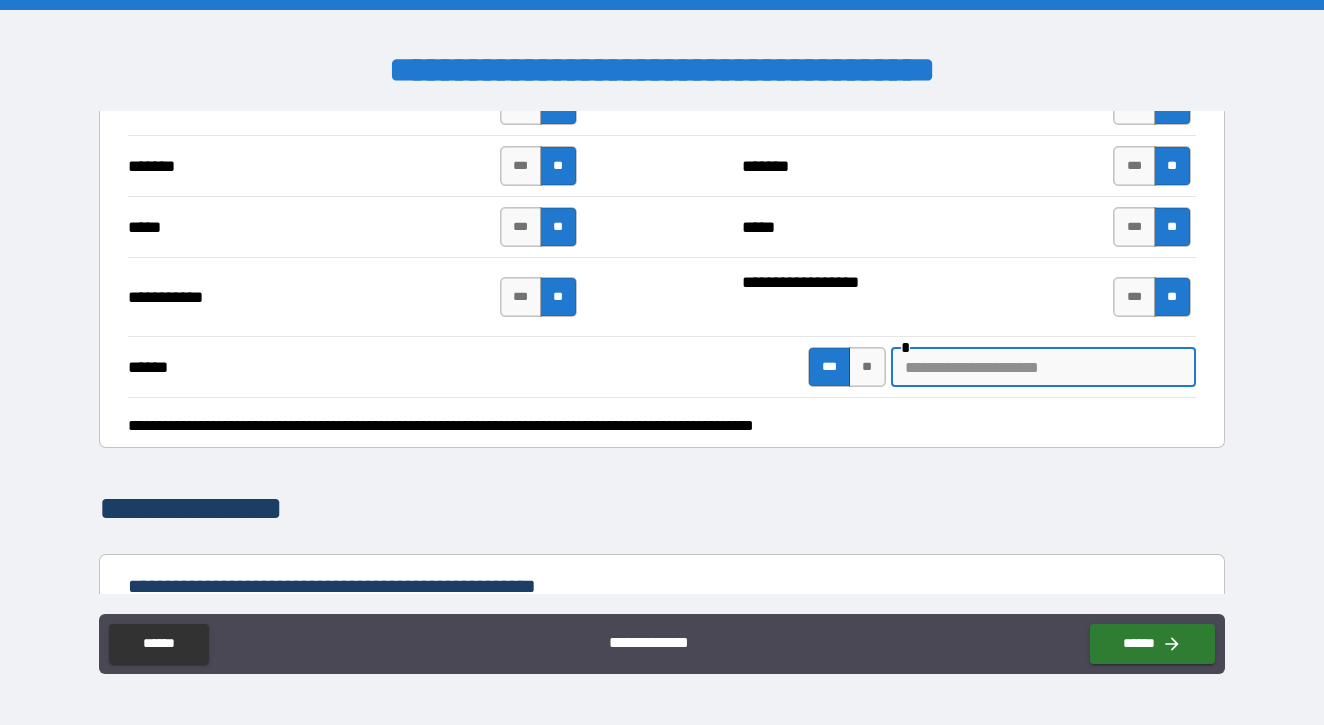 click at bounding box center [1043, 367] 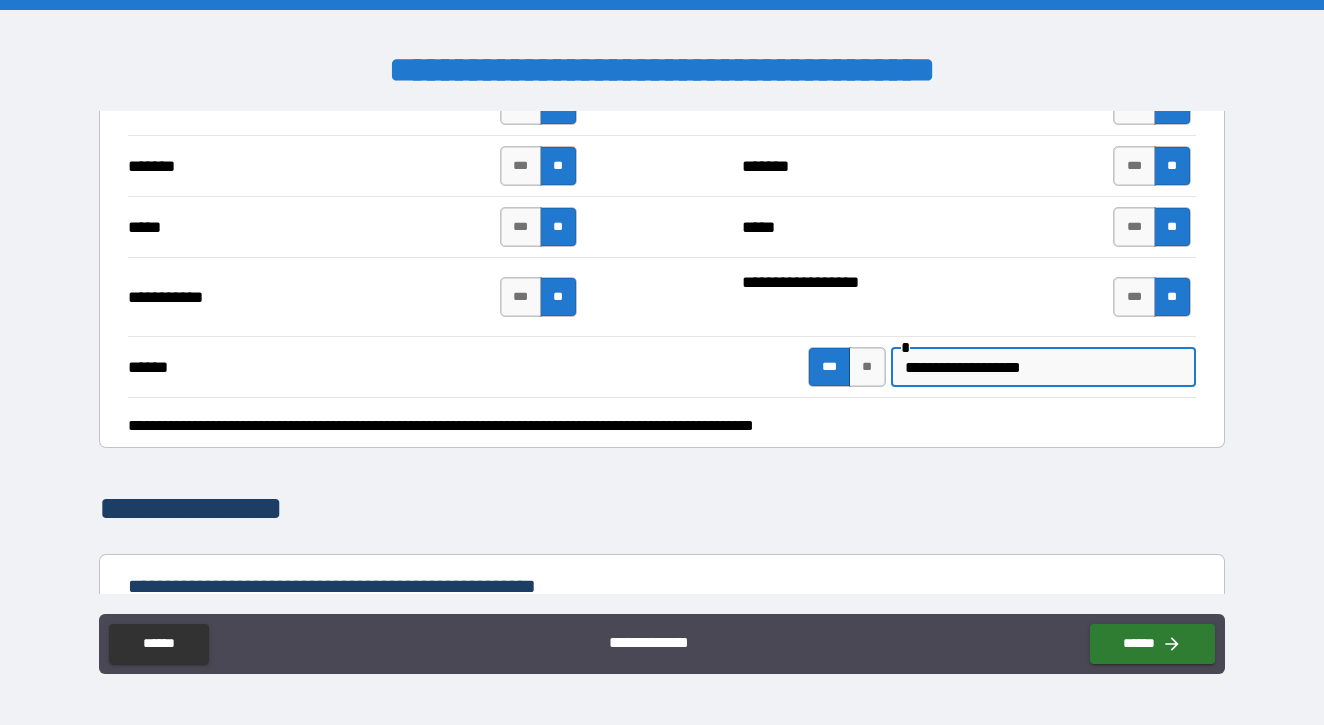 type on "**********" 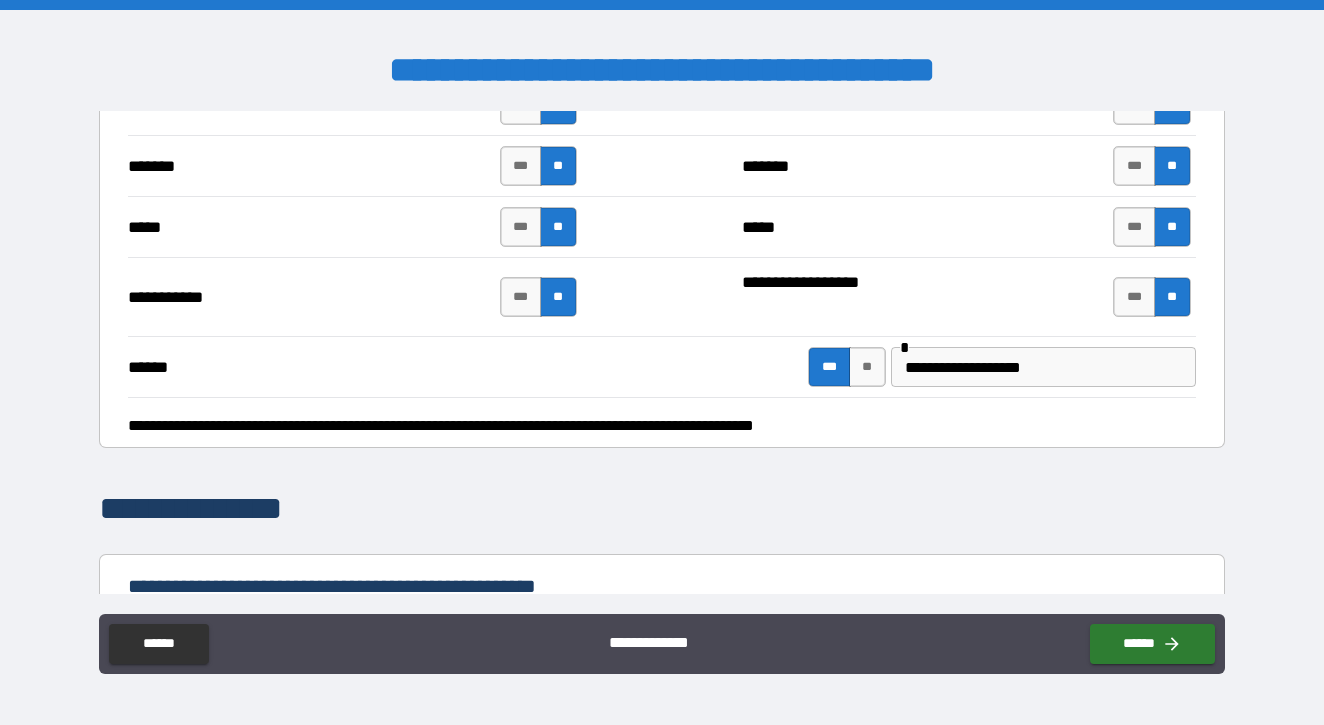 click on "[NAME] [NAME] lives at [NUMBER] [STREET]." at bounding box center [656, 426] 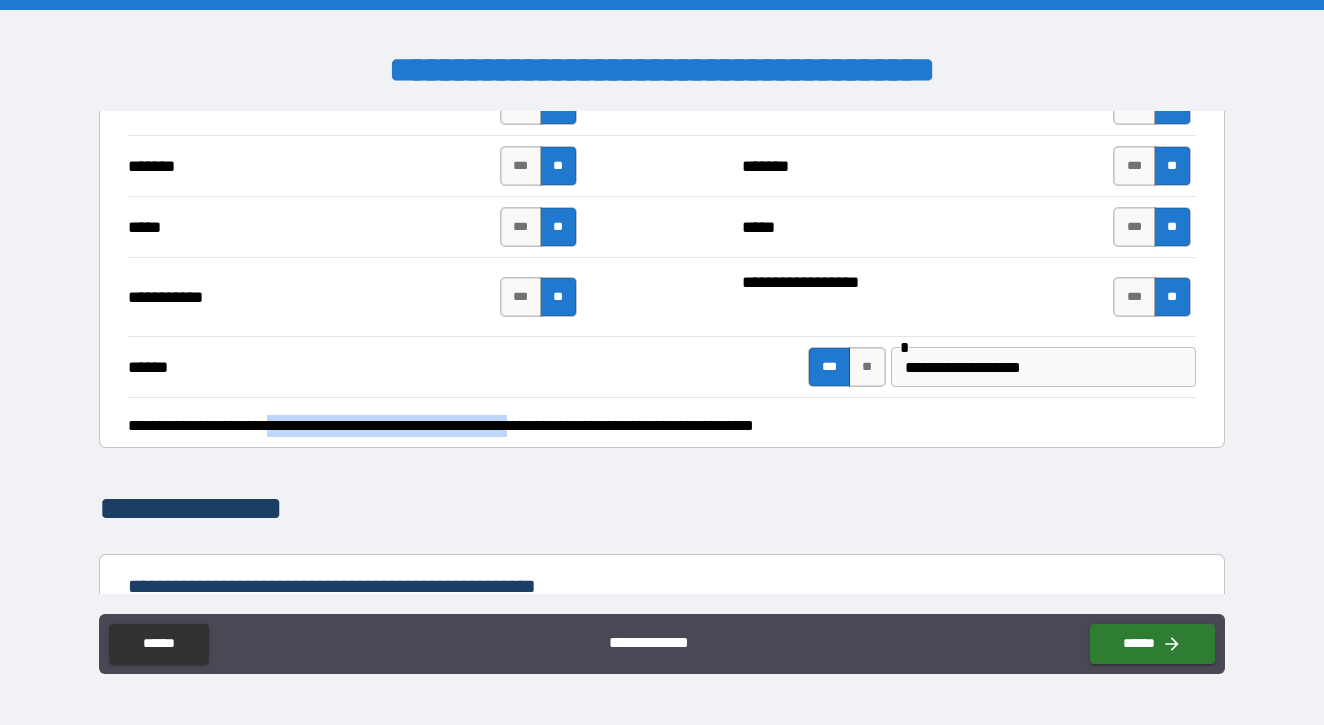 click on "[NAME] [NAME] lives at [NUMBER] [STREET]." at bounding box center [656, 426] 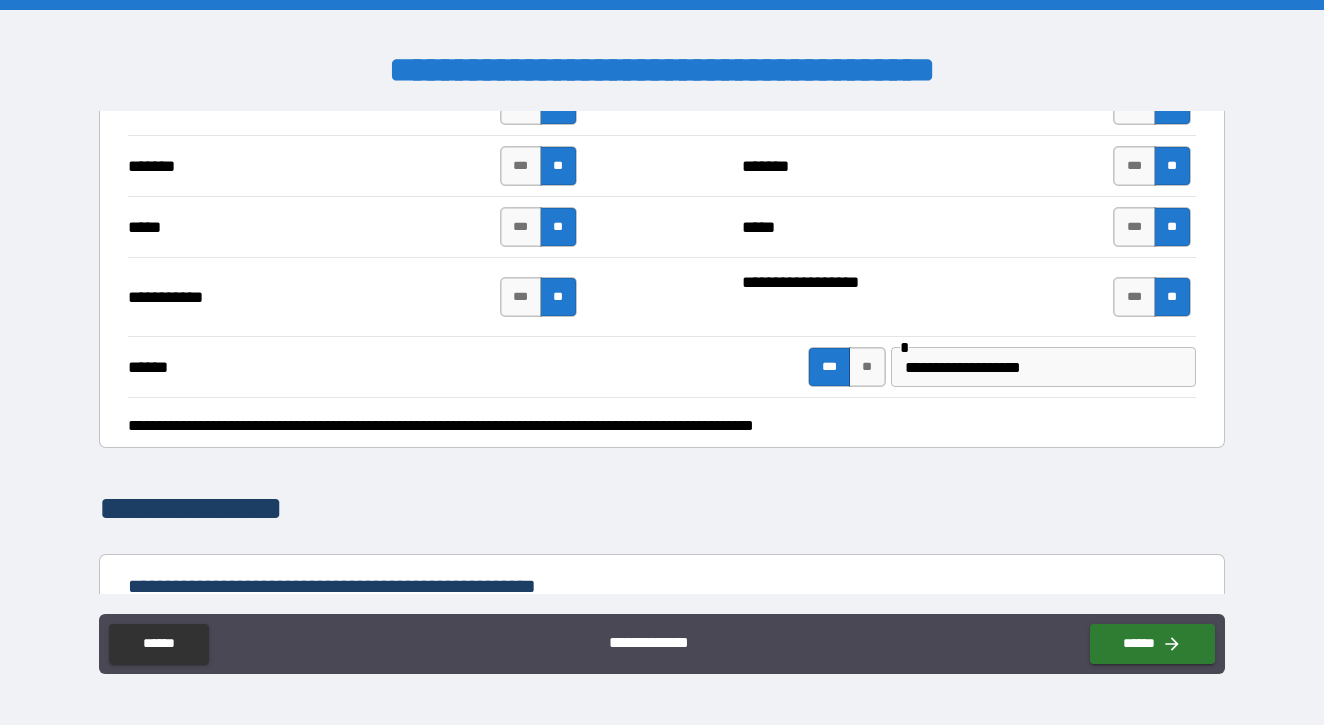 click on "[NAME] [NAME] lives at [NUMBER] [STREET]." at bounding box center (656, 426) 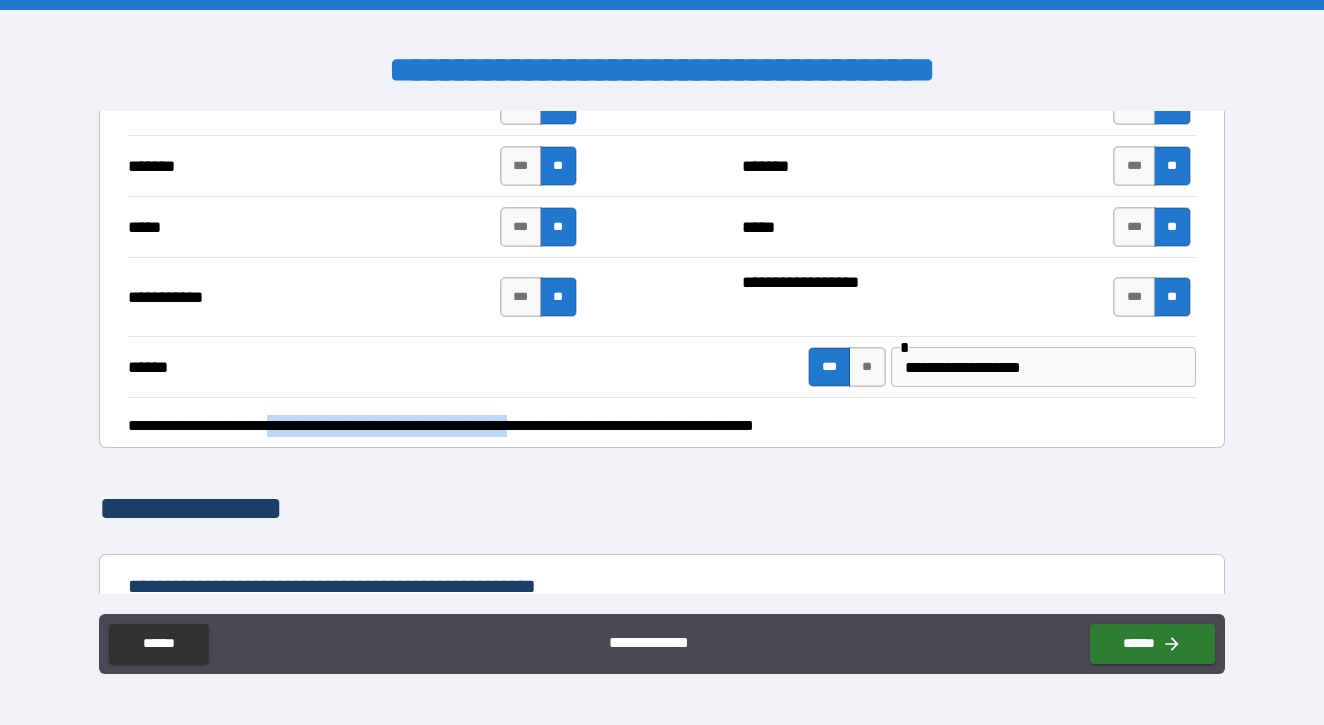 click on "[NAME] [NAME] lives at [NUMBER] [STREET]." at bounding box center (656, 426) 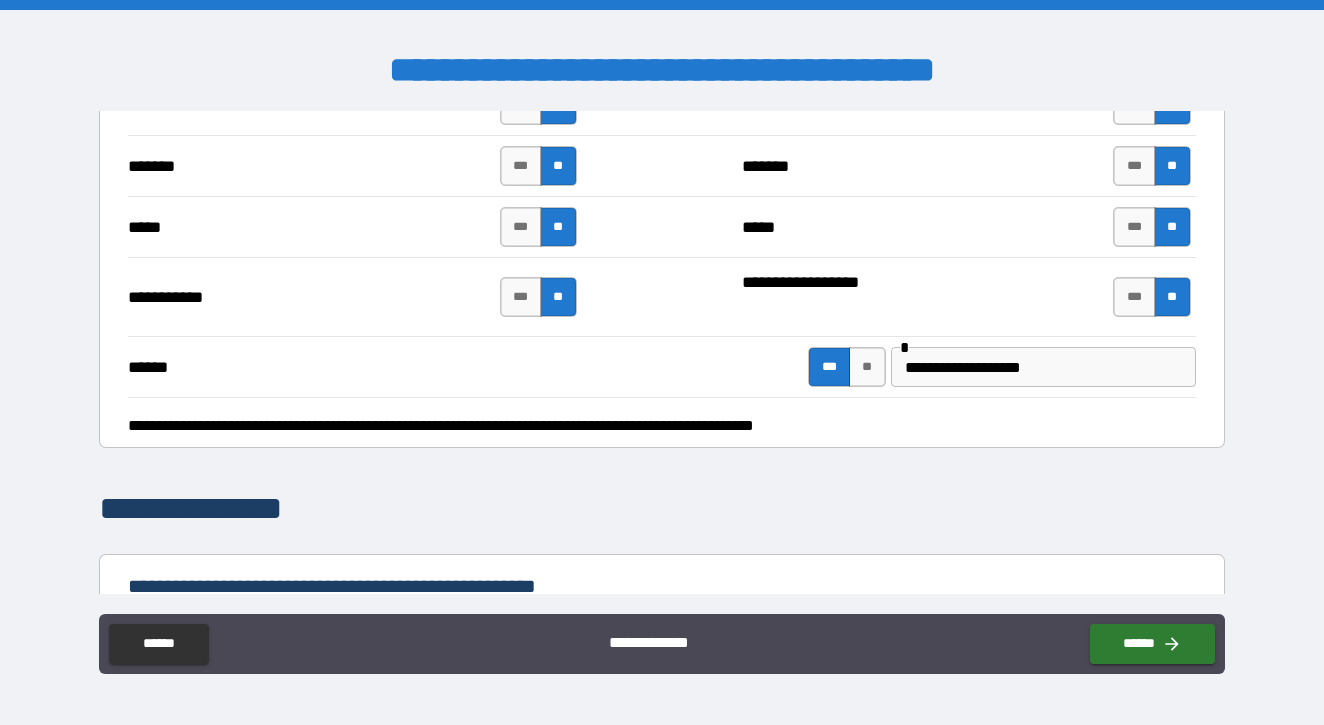 click on "[NAME] [NAME] lives at [NUMBER] [STREET]." at bounding box center [656, 426] 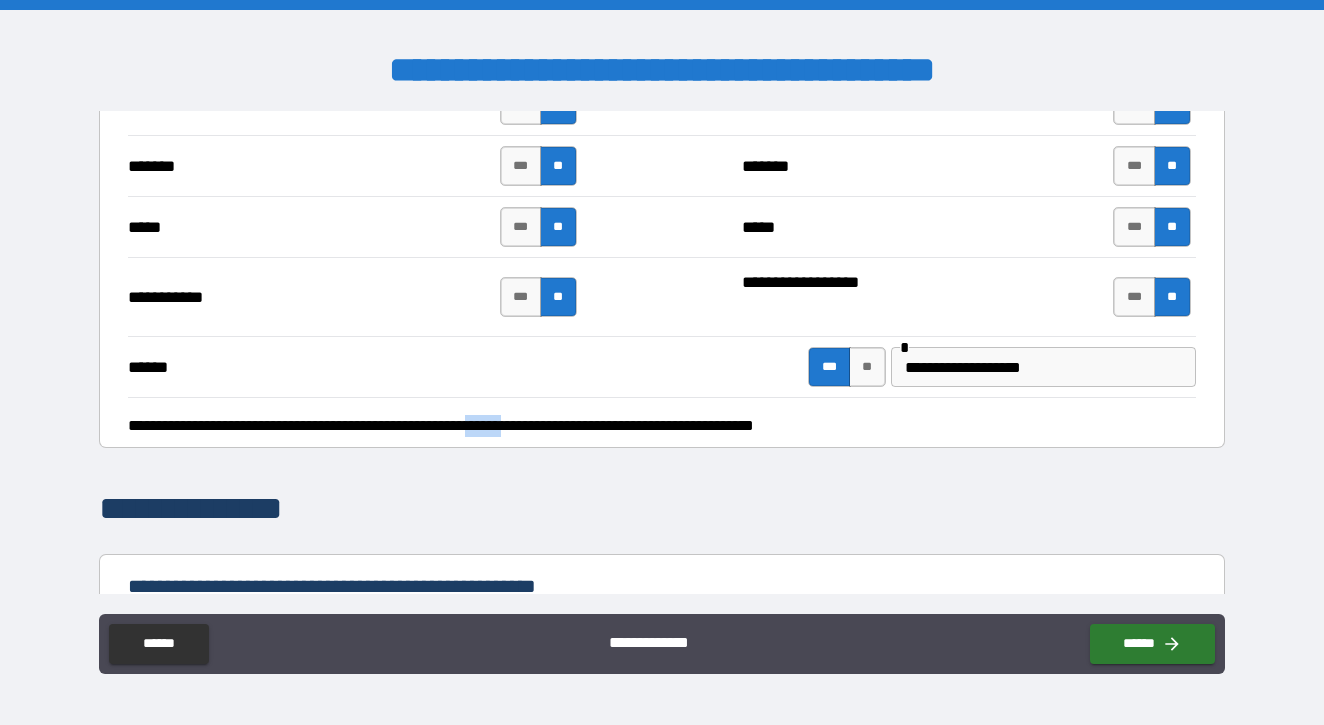 drag, startPoint x: 602, startPoint y: 422, endPoint x: 557, endPoint y: 421, distance: 45.01111 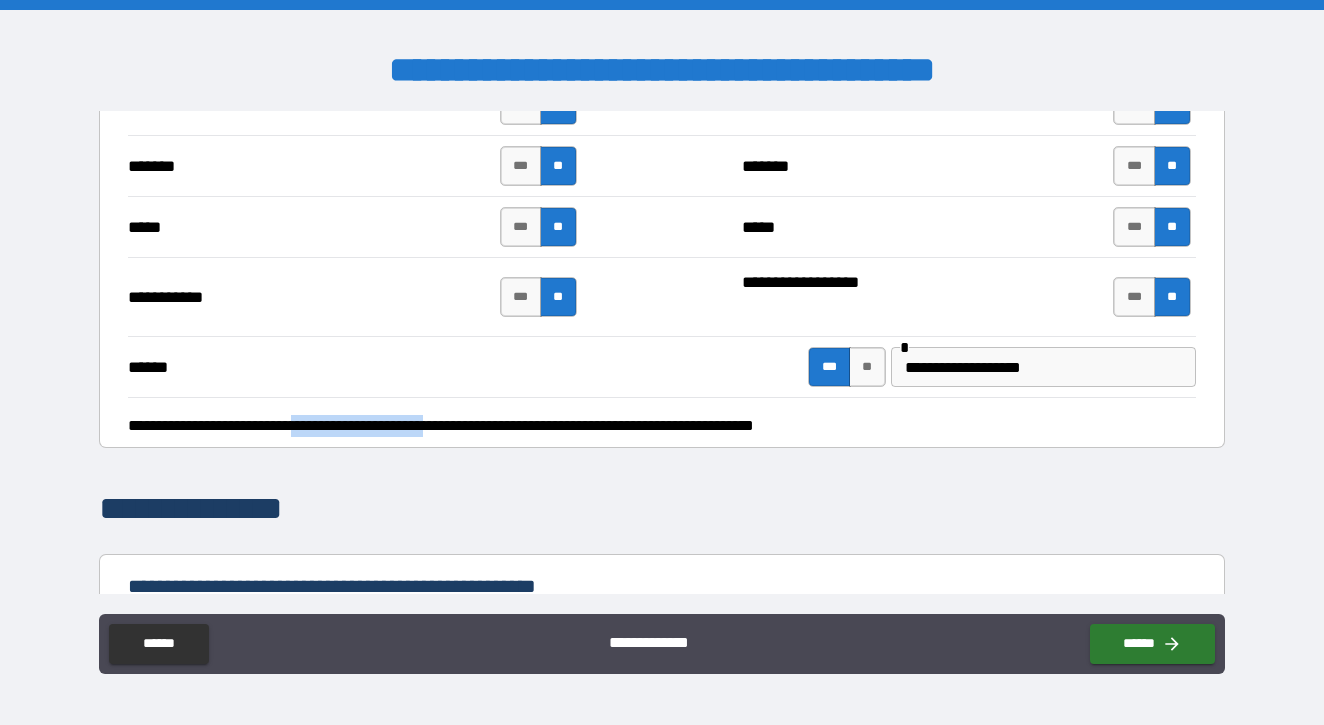 drag, startPoint x: 348, startPoint y: 420, endPoint x: 506, endPoint y: 421, distance: 158.00316 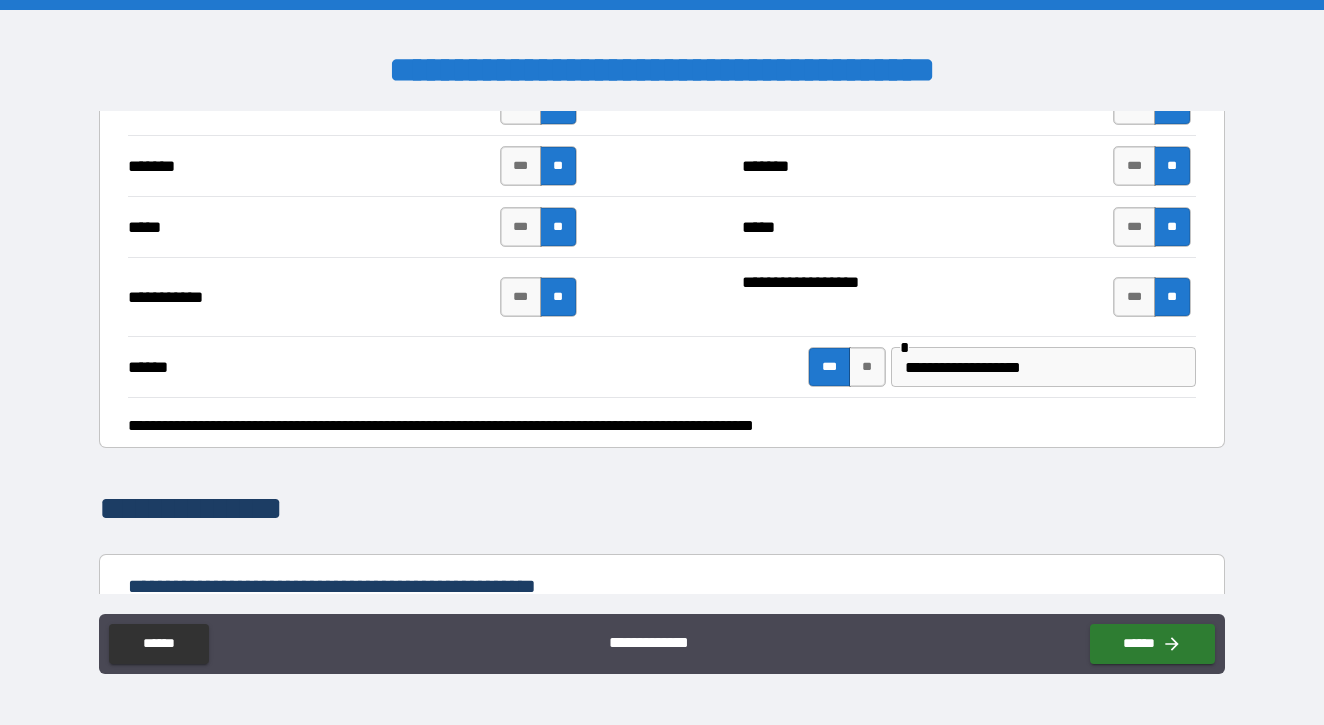 click on "[NAME] [NAME] lives at [NUMBER] [STREET]." at bounding box center [656, 426] 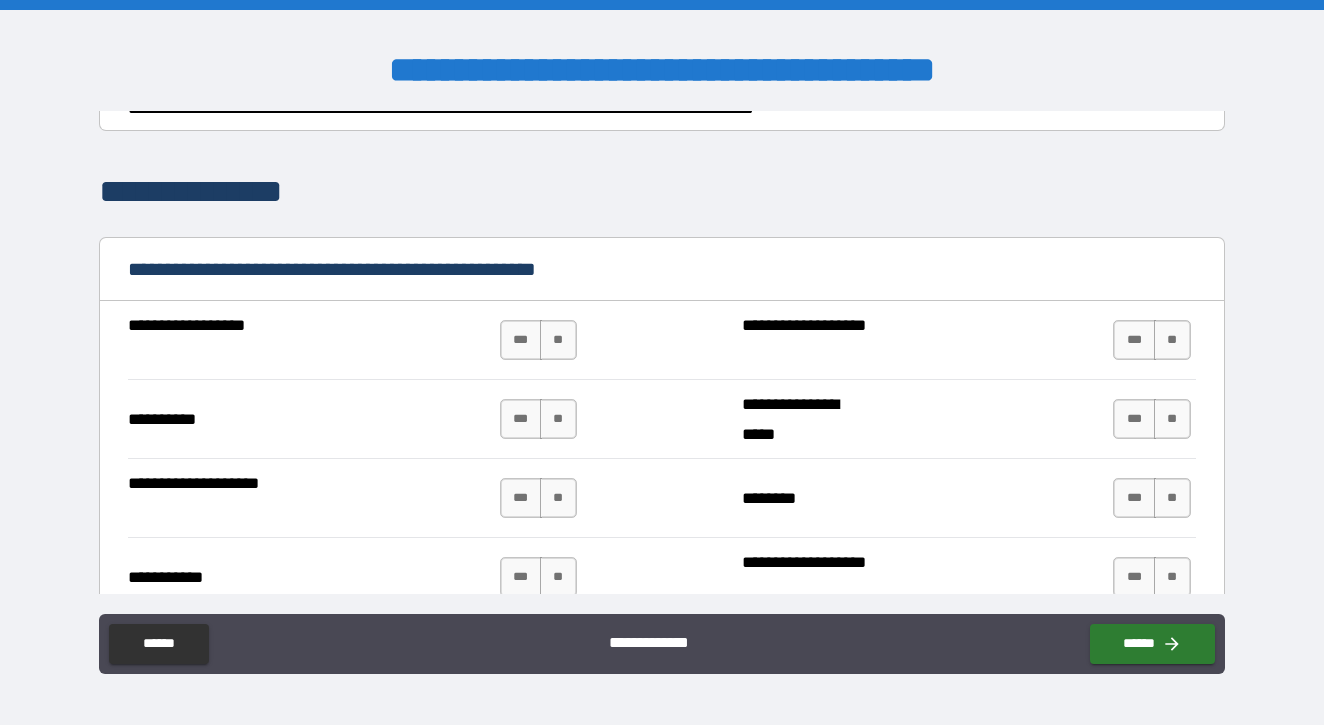 scroll, scrollTop: 1712, scrollLeft: 0, axis: vertical 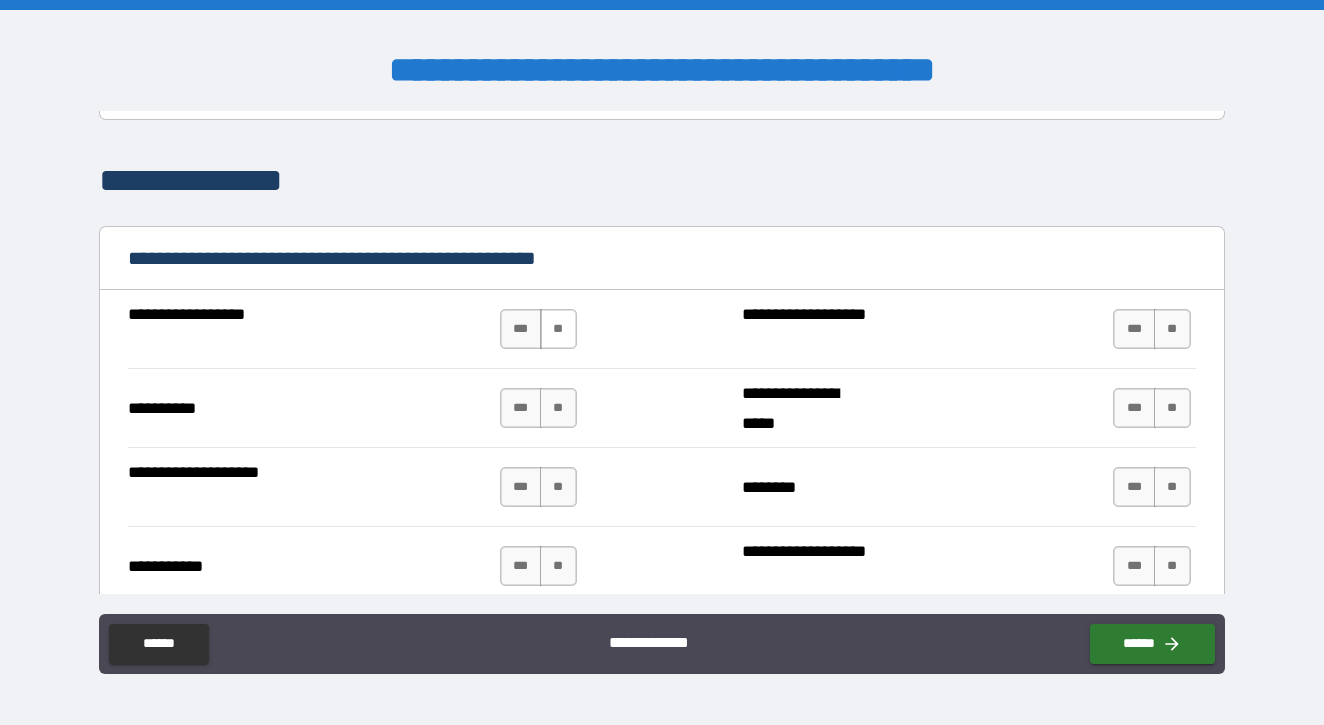 click on "**" at bounding box center [558, 329] 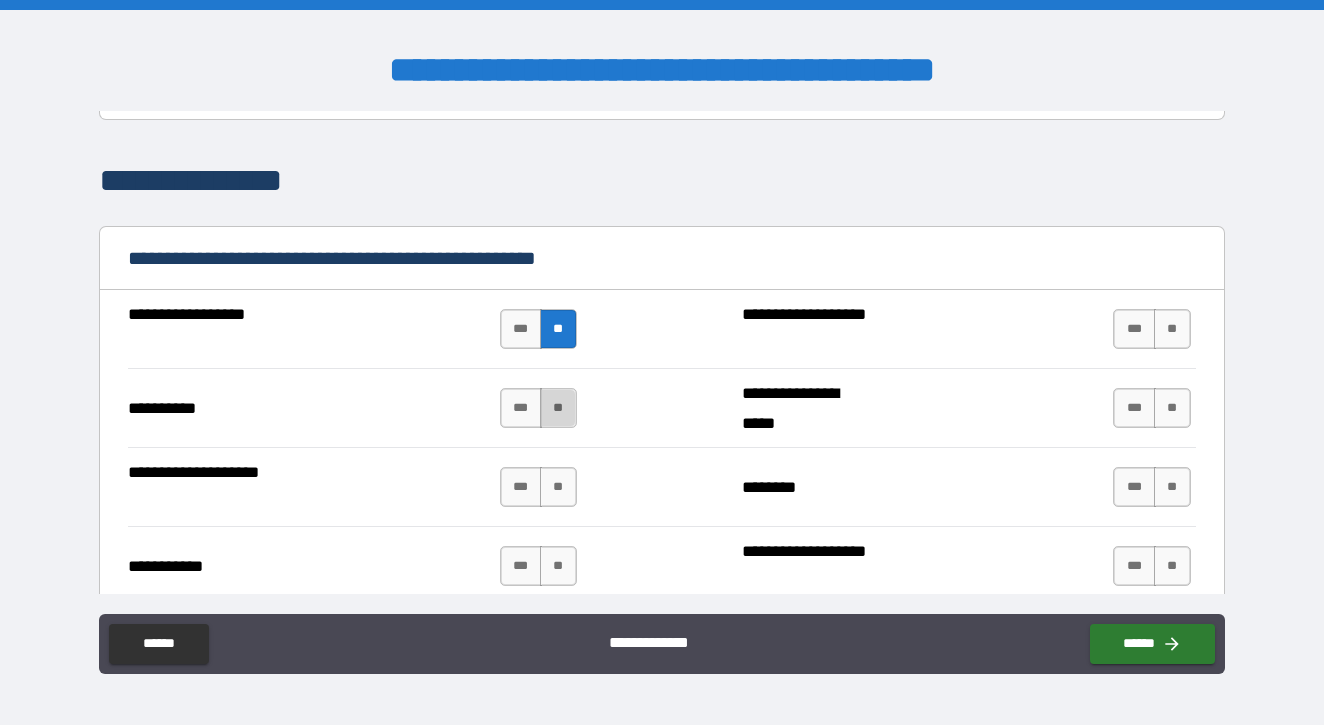click on "**" at bounding box center (558, 408) 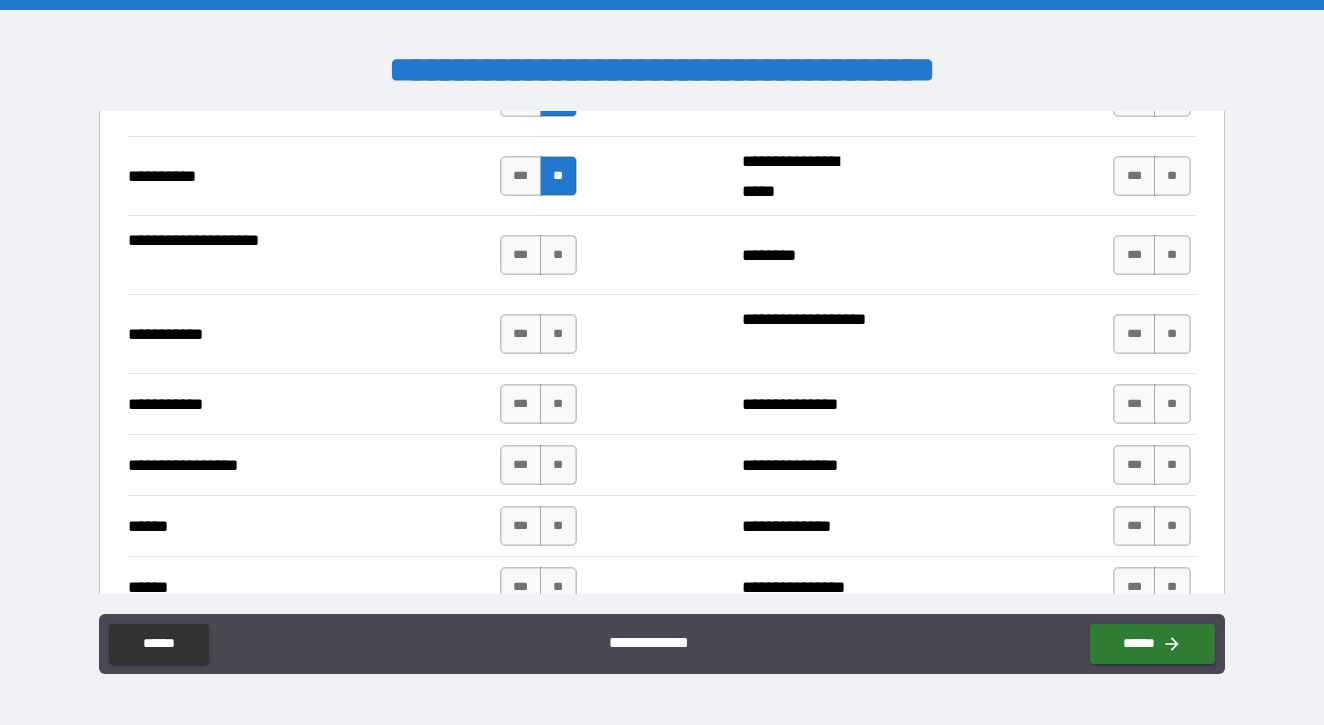 scroll, scrollTop: 1881, scrollLeft: 0, axis: vertical 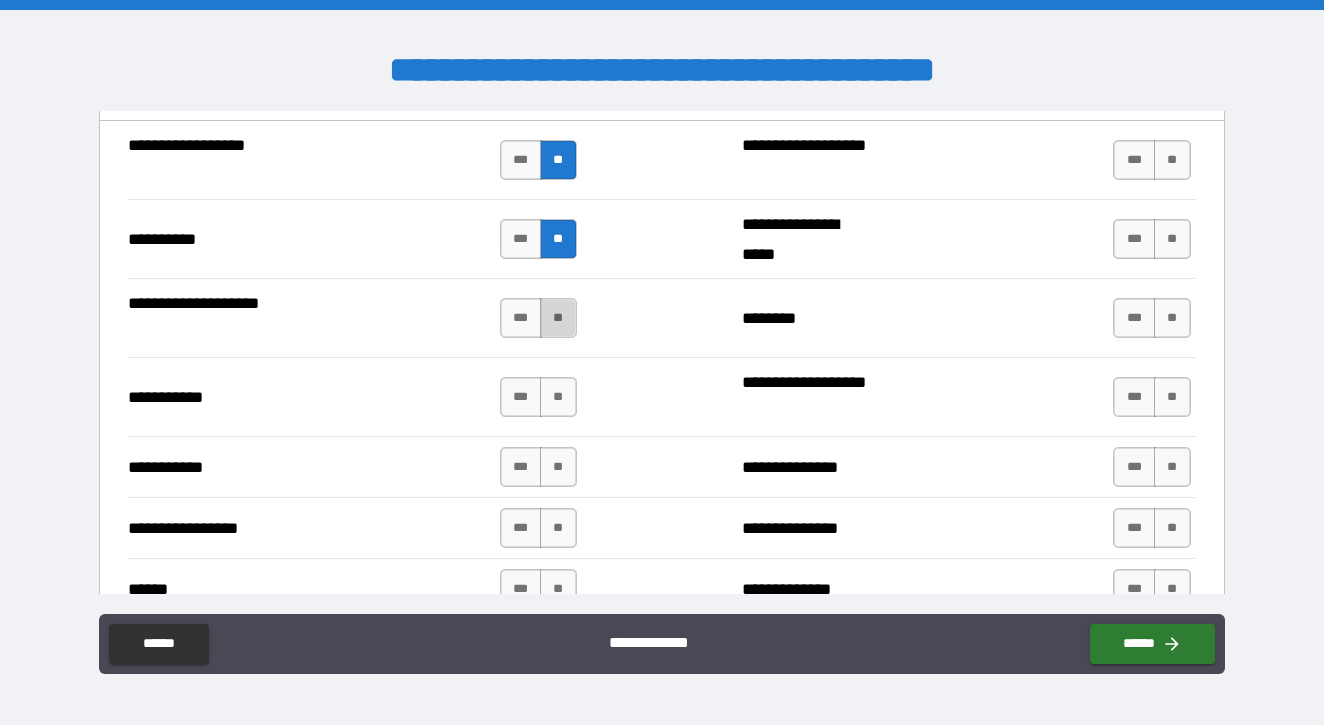 click on "**" at bounding box center (558, 318) 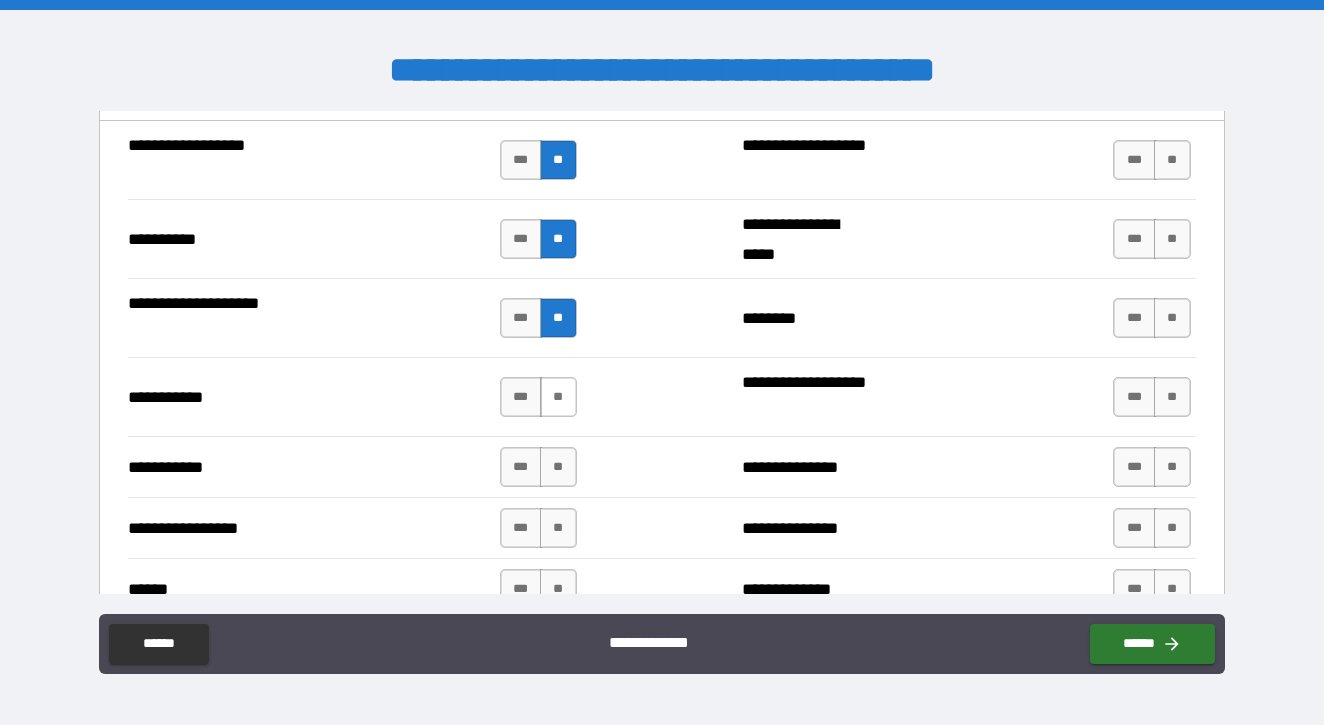 click on "**" at bounding box center (558, 397) 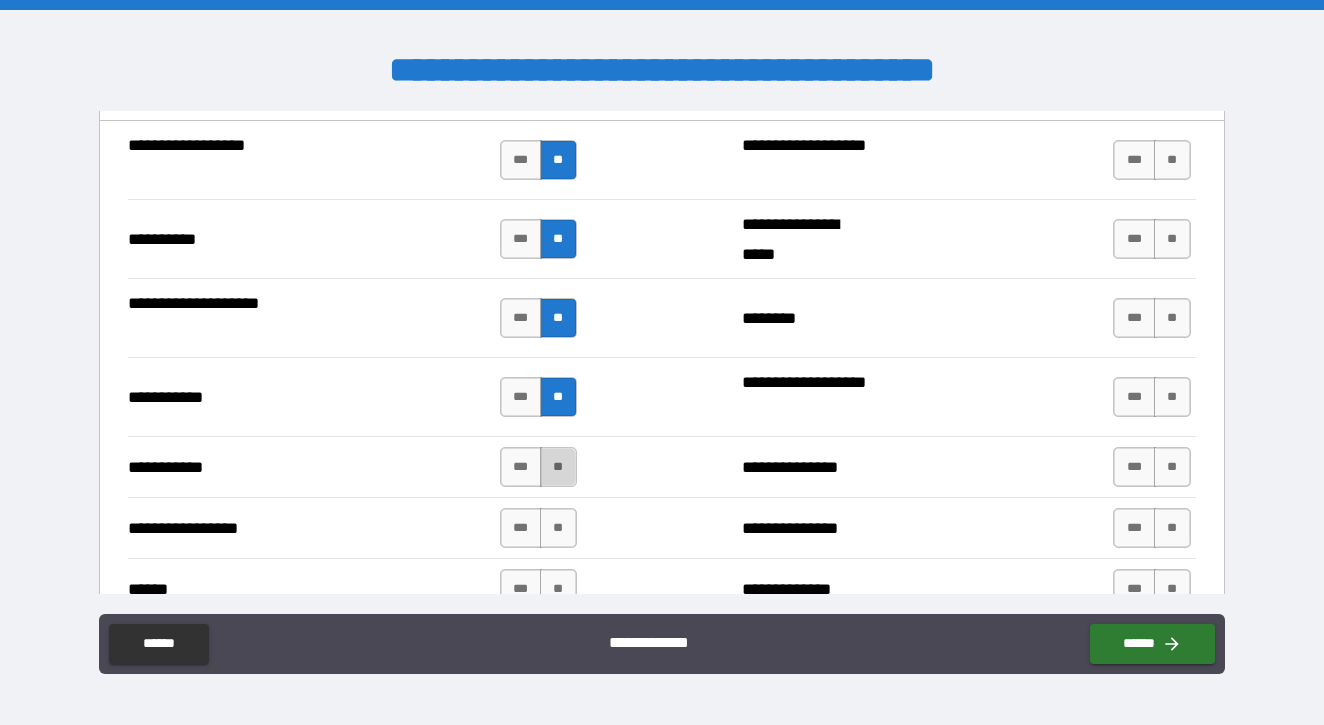 click on "**" at bounding box center (558, 467) 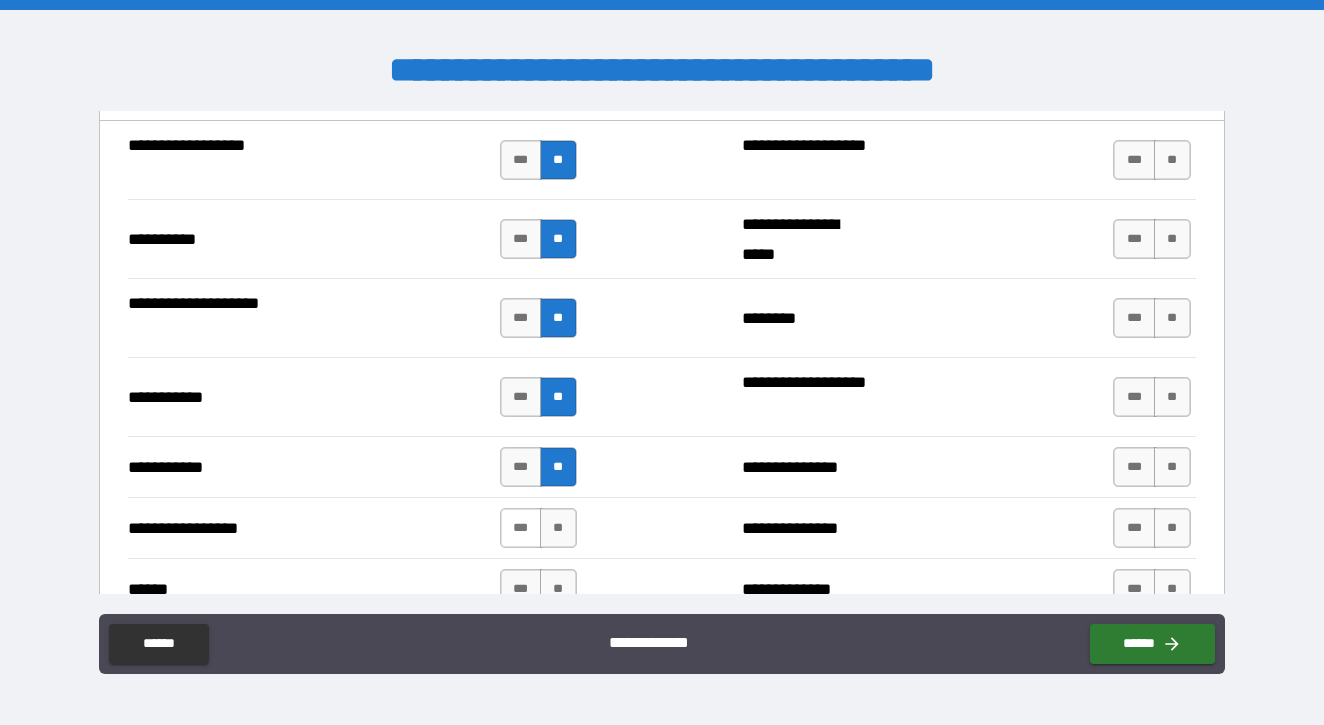 click on "***" at bounding box center (521, 528) 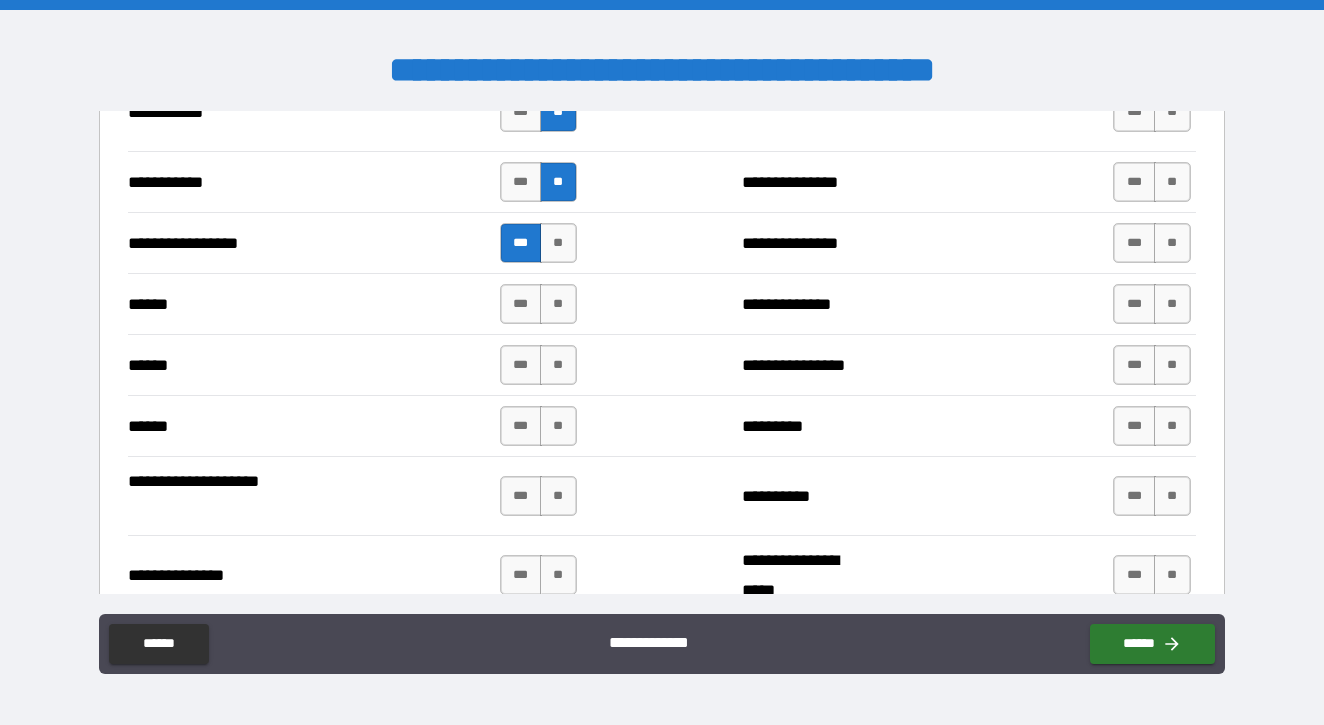 scroll, scrollTop: 2198, scrollLeft: 0, axis: vertical 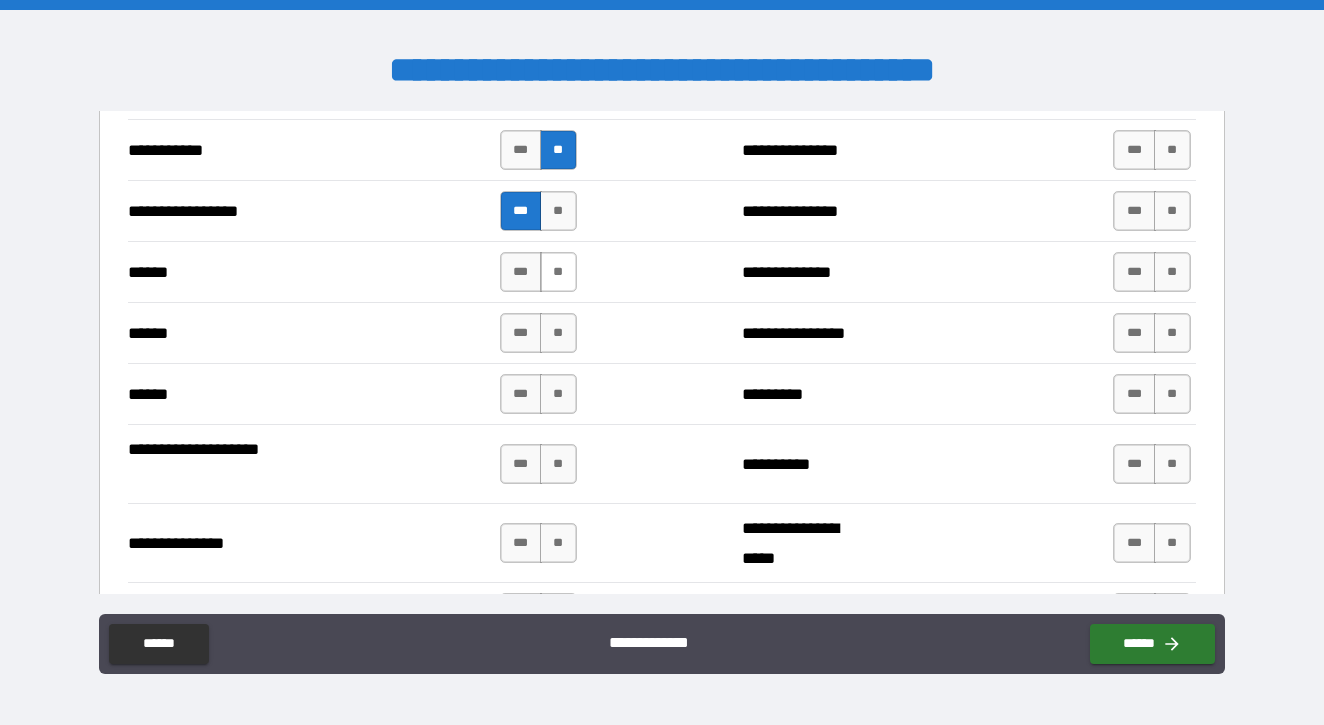click on "**" at bounding box center (558, 272) 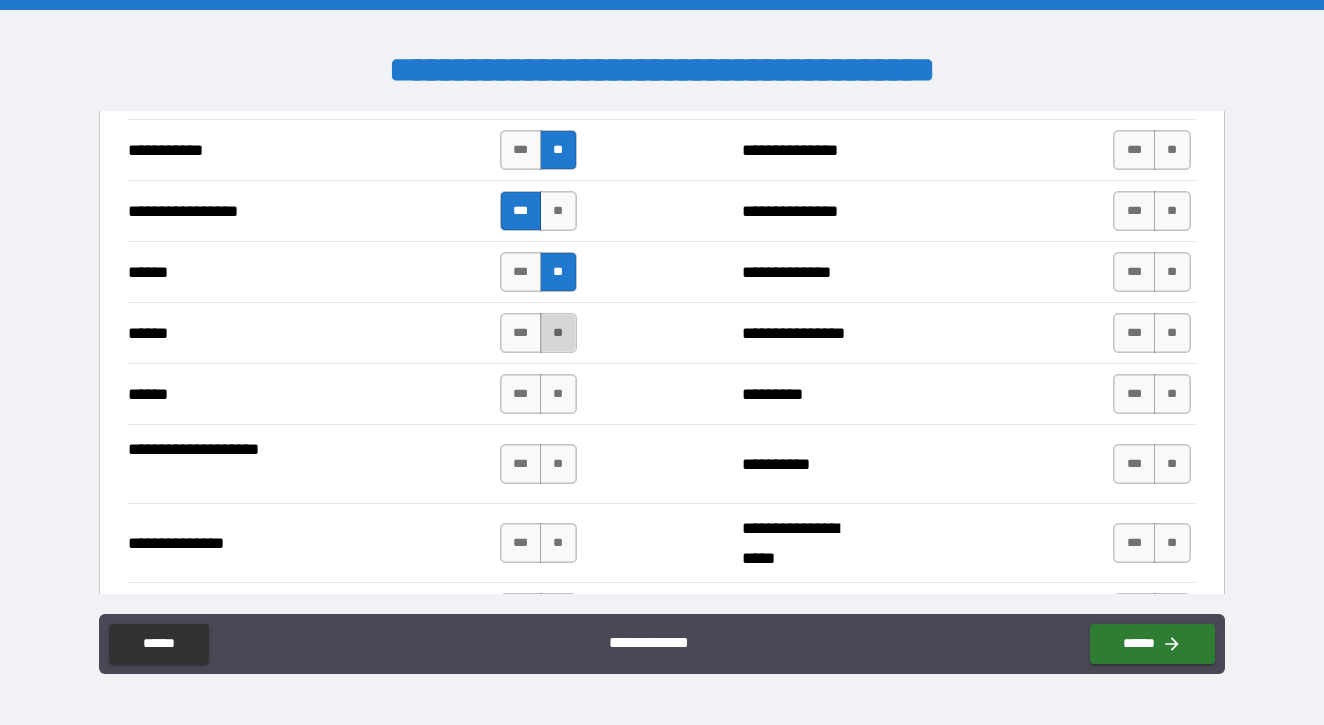 click on "**" at bounding box center (558, 333) 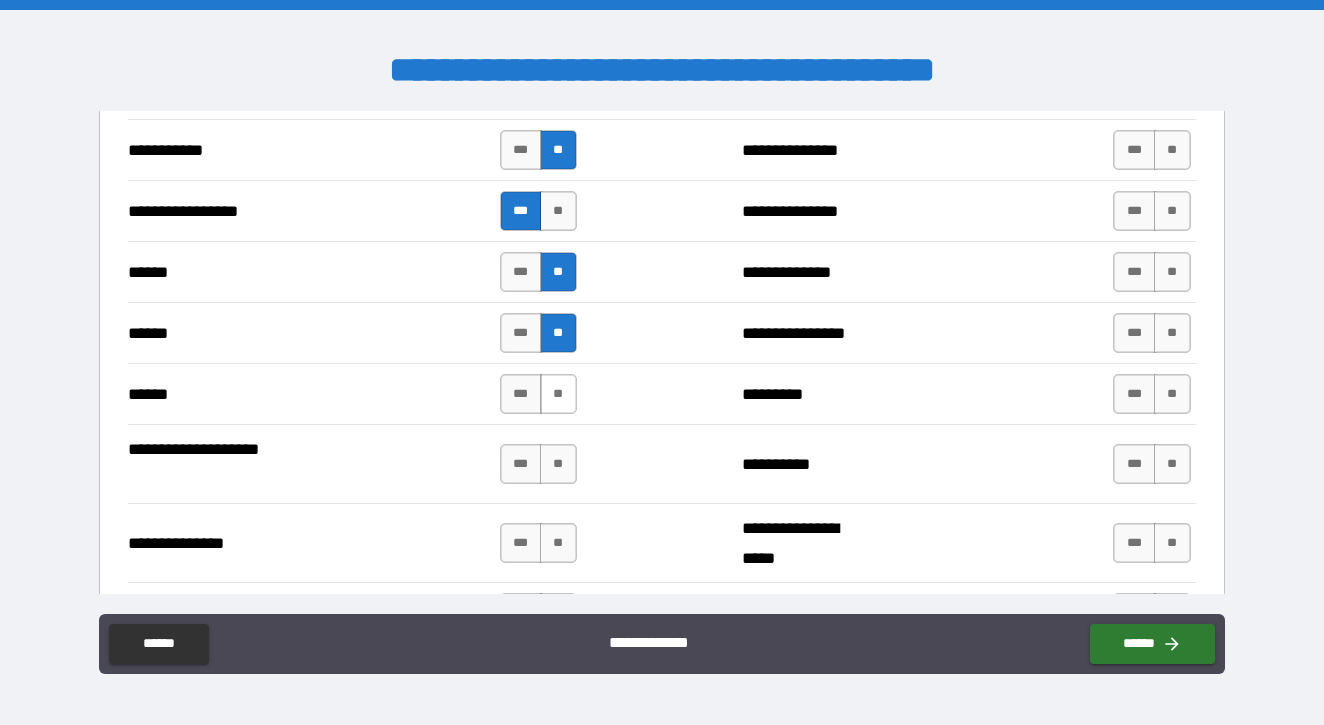 click on "**" at bounding box center (558, 394) 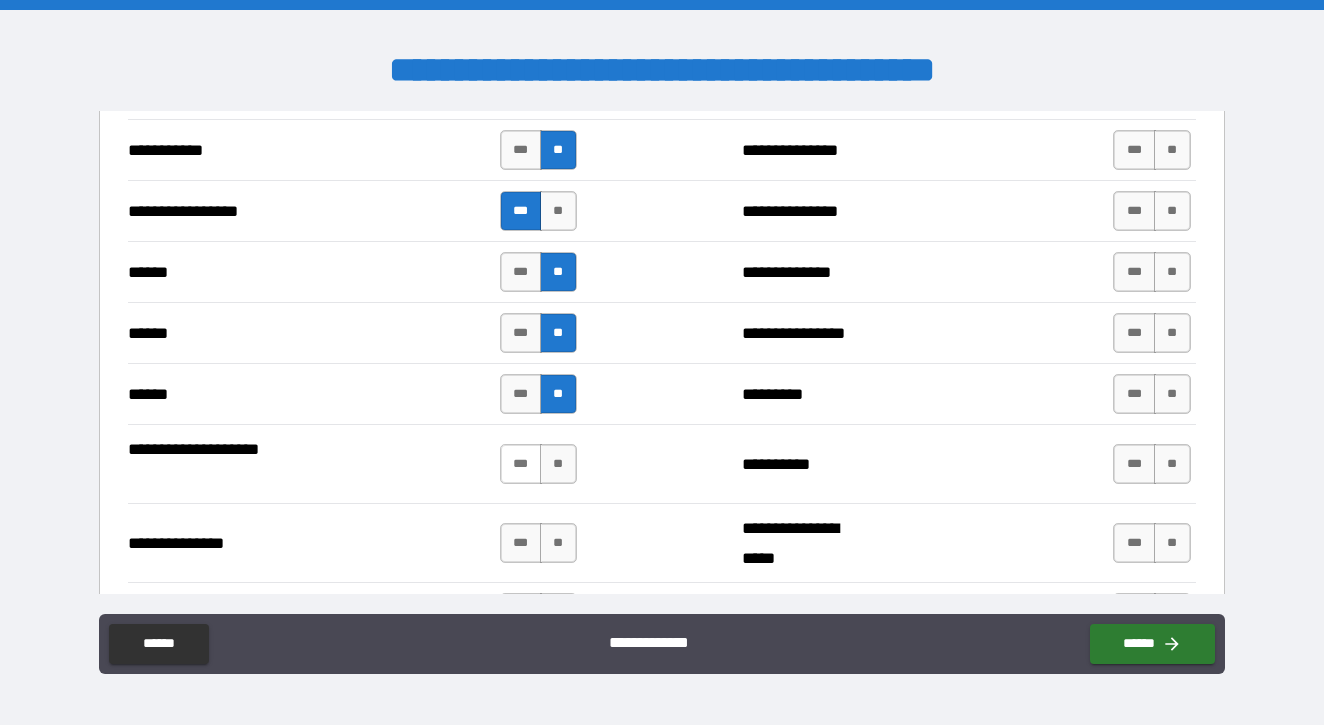 click on "***" at bounding box center [521, 464] 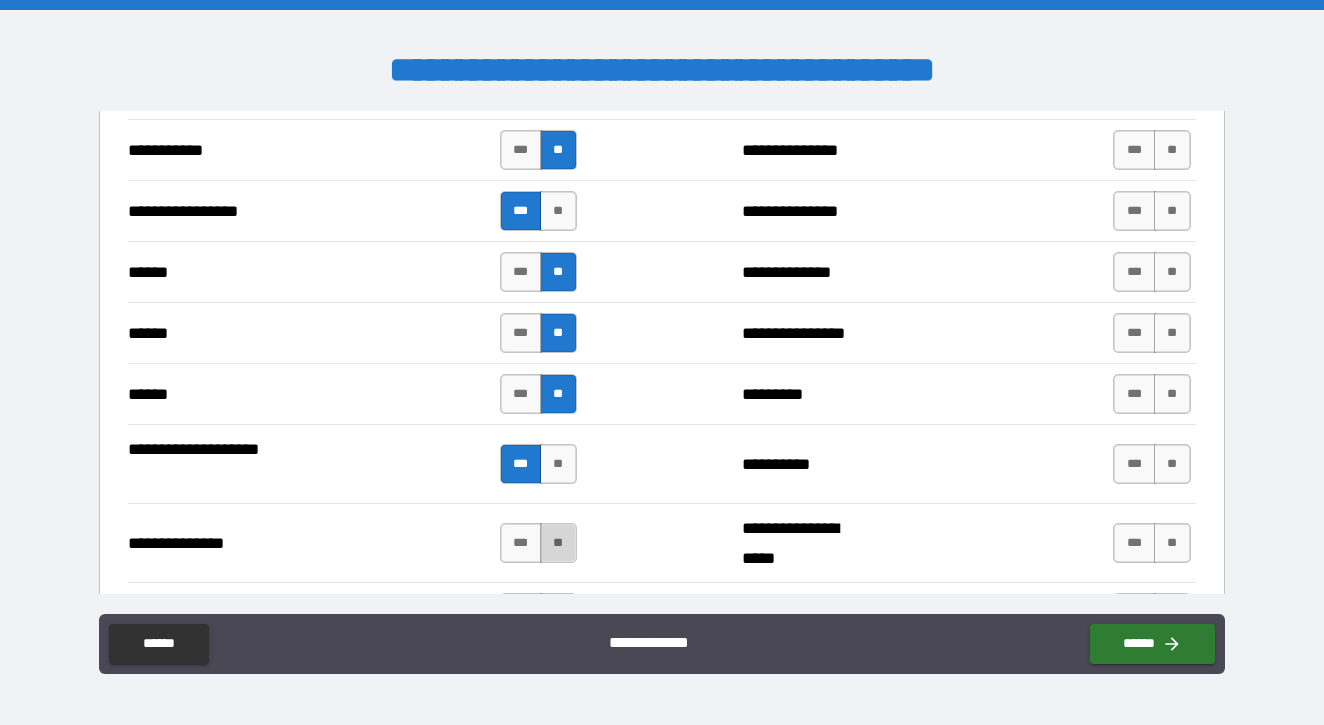 click on "**" at bounding box center [558, 543] 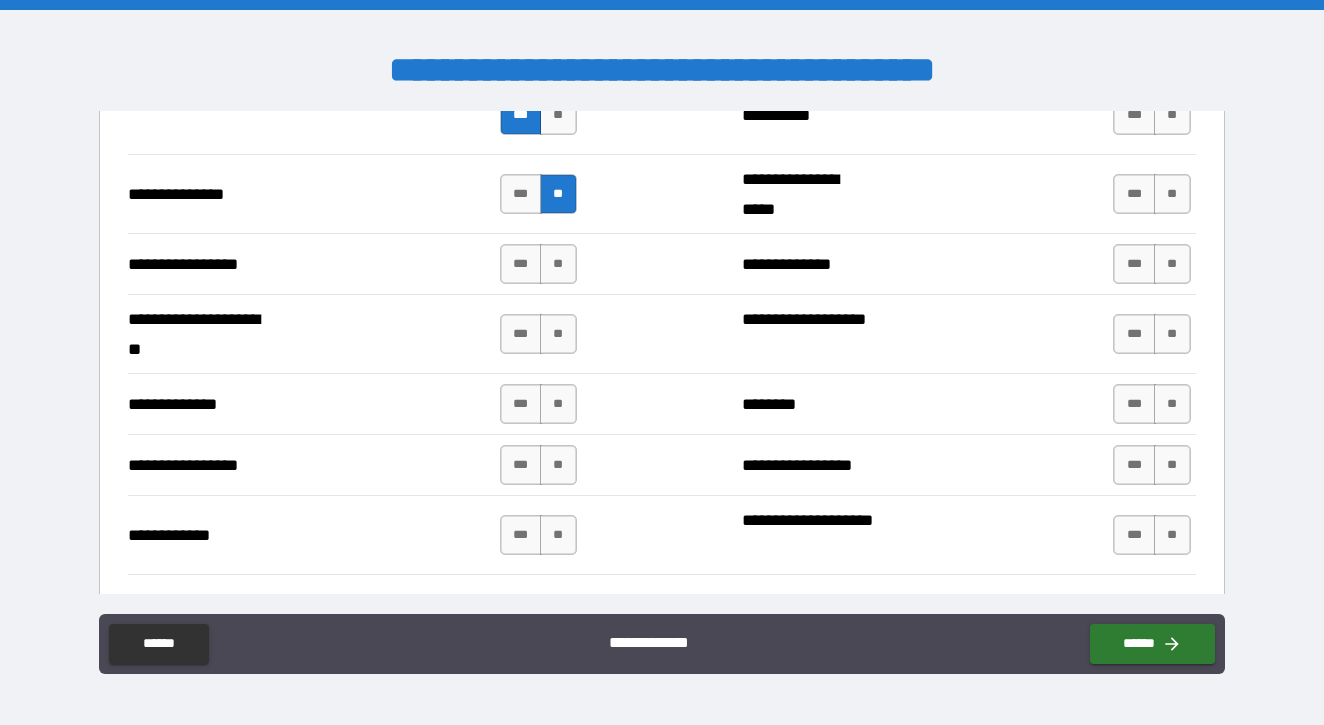 scroll, scrollTop: 2536, scrollLeft: 0, axis: vertical 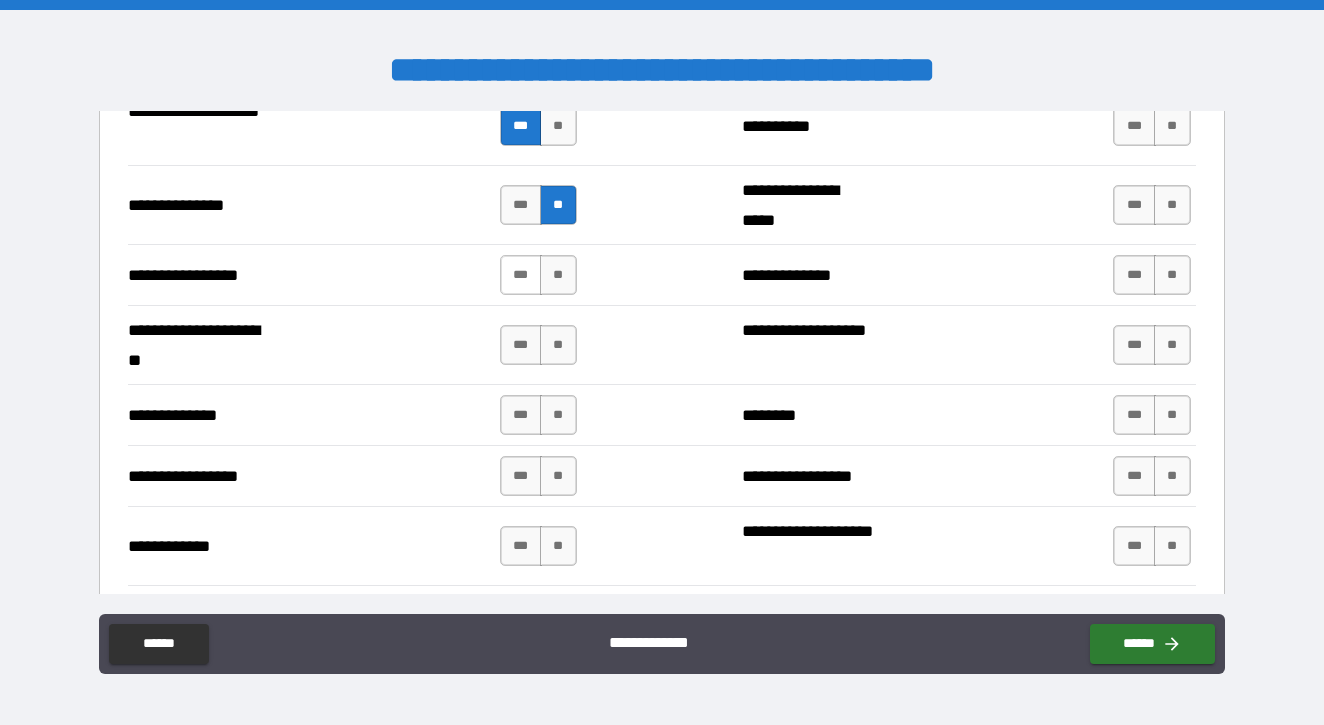 click on "***" at bounding box center (521, 275) 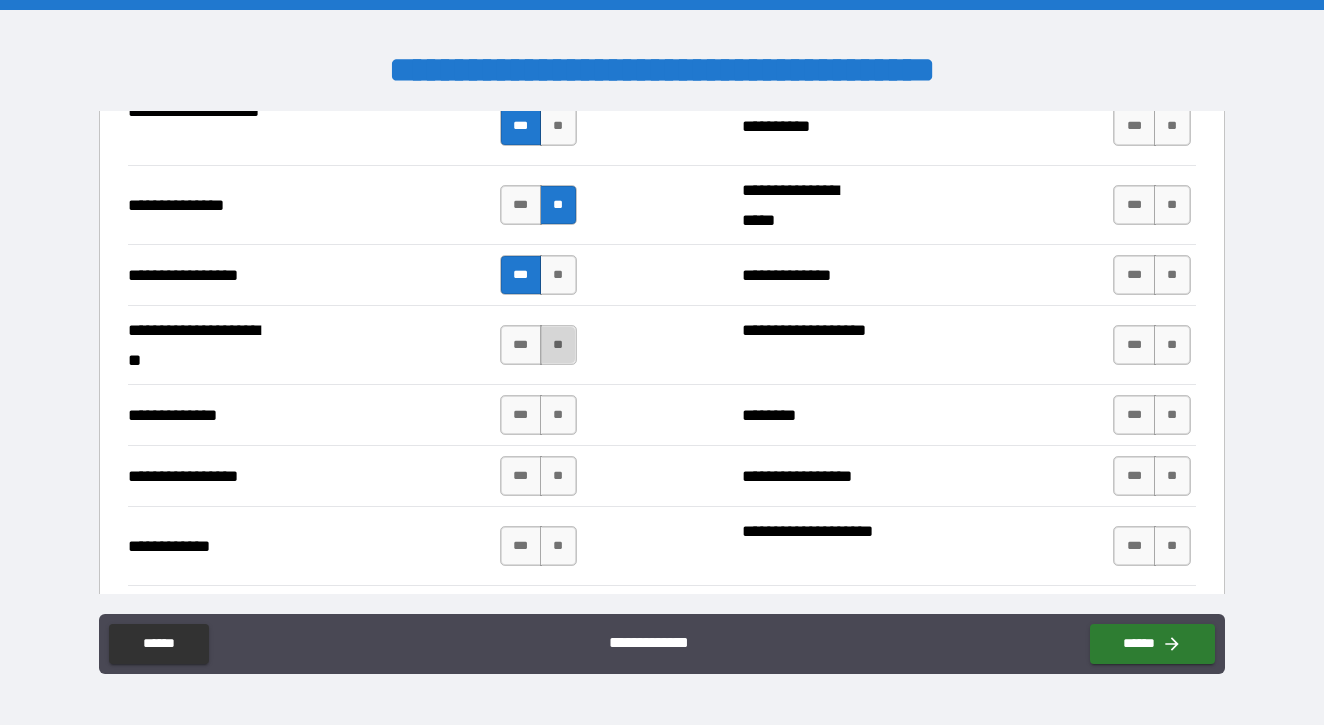 click on "**" at bounding box center (558, 345) 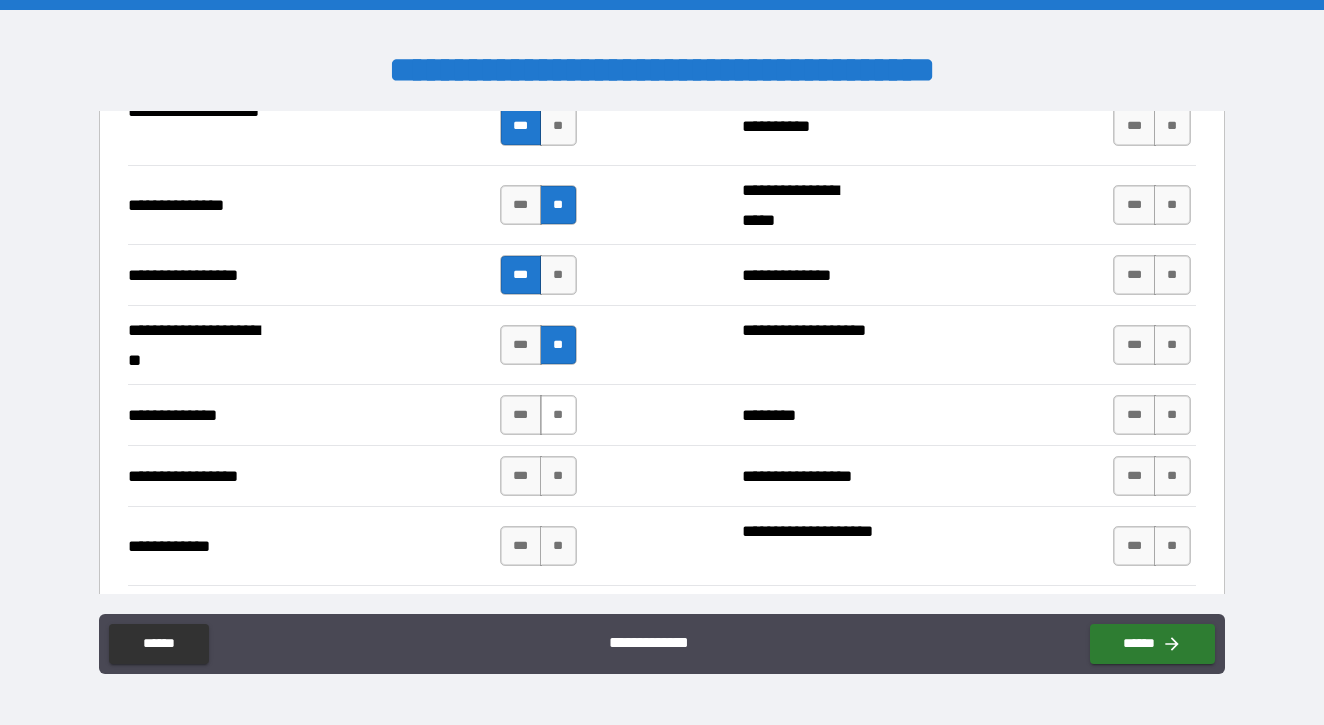click on "**" at bounding box center [558, 415] 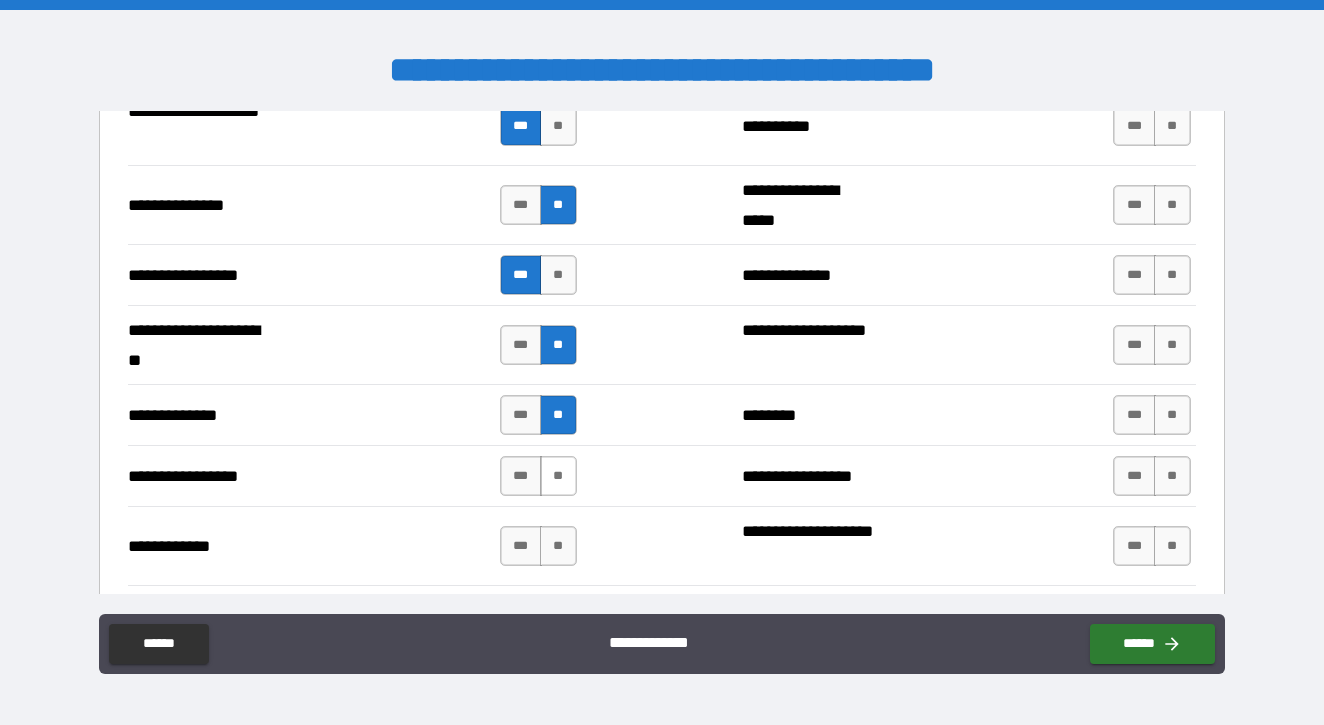 click on "**" at bounding box center [558, 476] 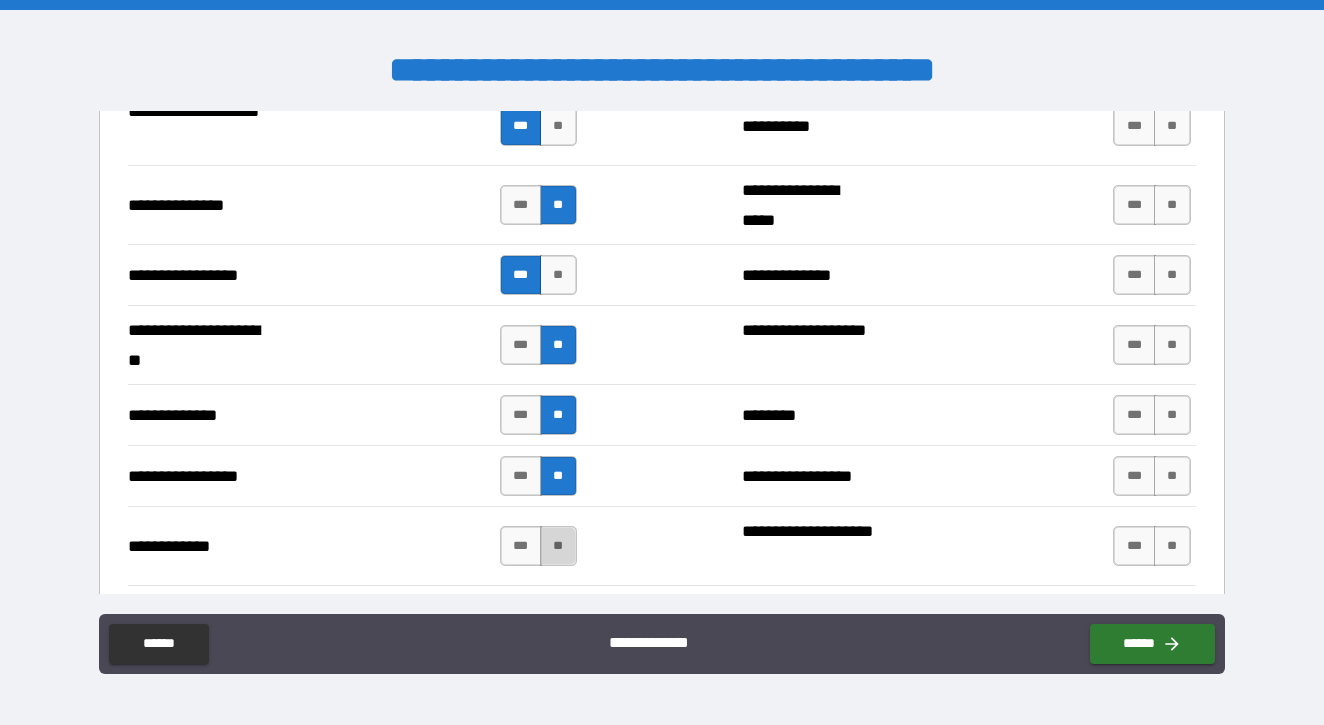 click on "**" at bounding box center (558, 546) 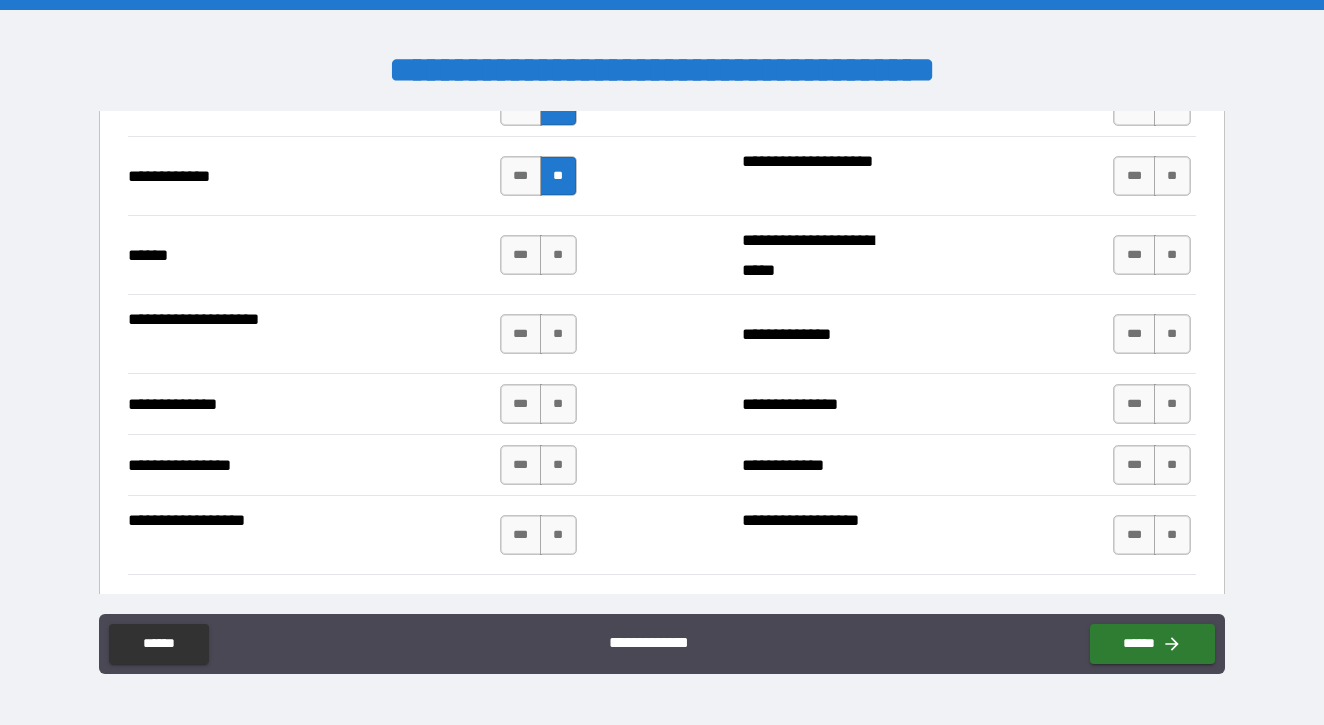 scroll, scrollTop: 2874, scrollLeft: 0, axis: vertical 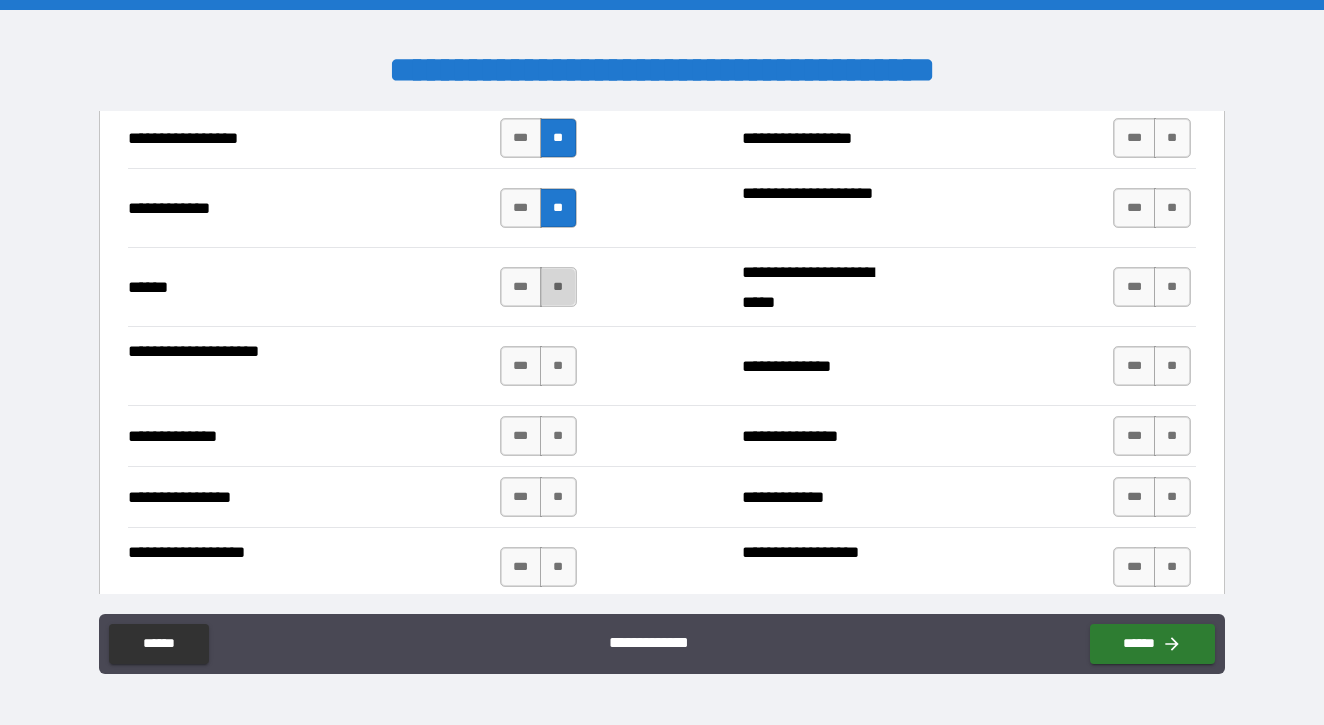 click on "**" at bounding box center [558, 287] 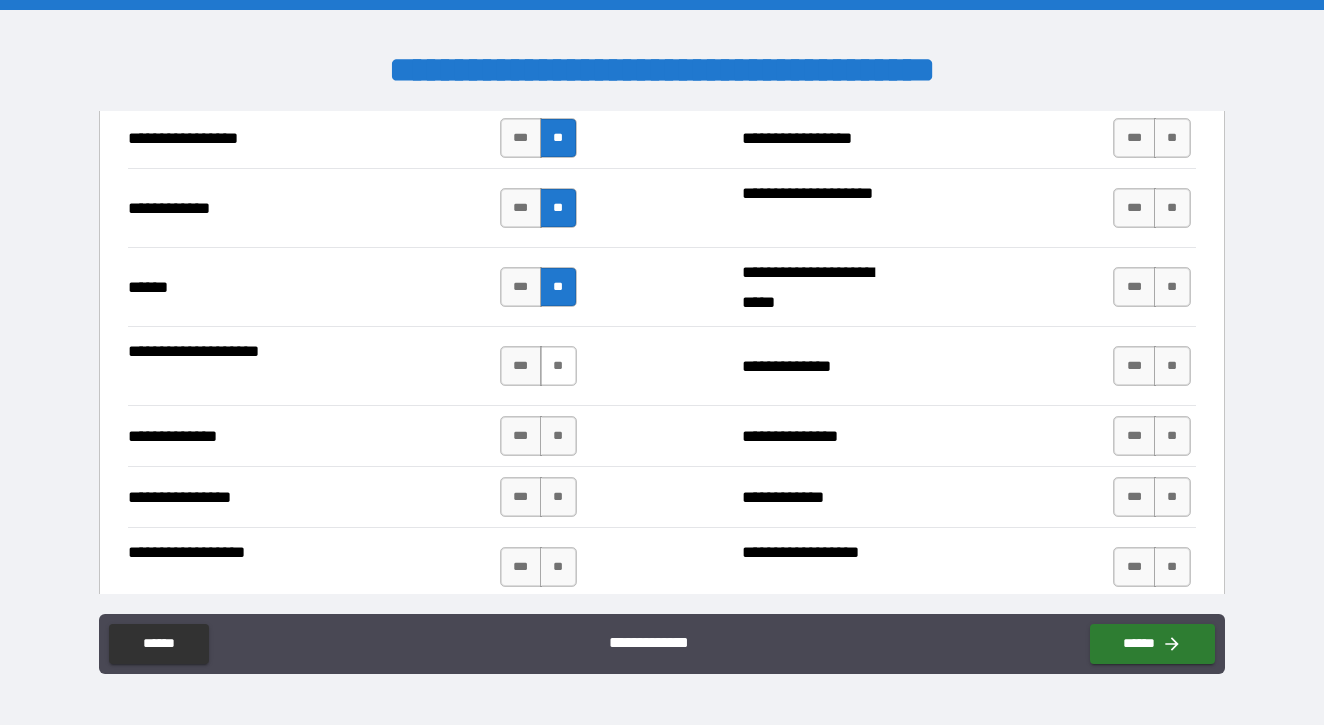click on "**" at bounding box center (558, 366) 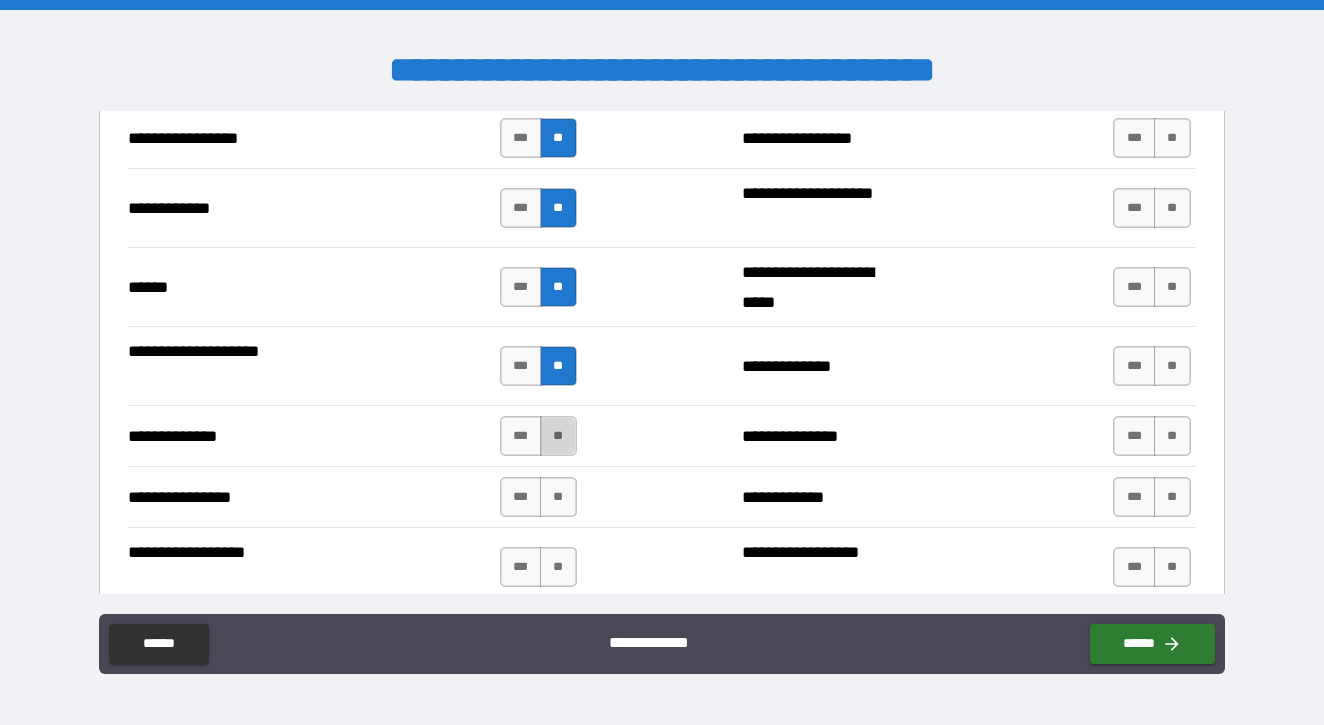 click on "**" at bounding box center (558, 436) 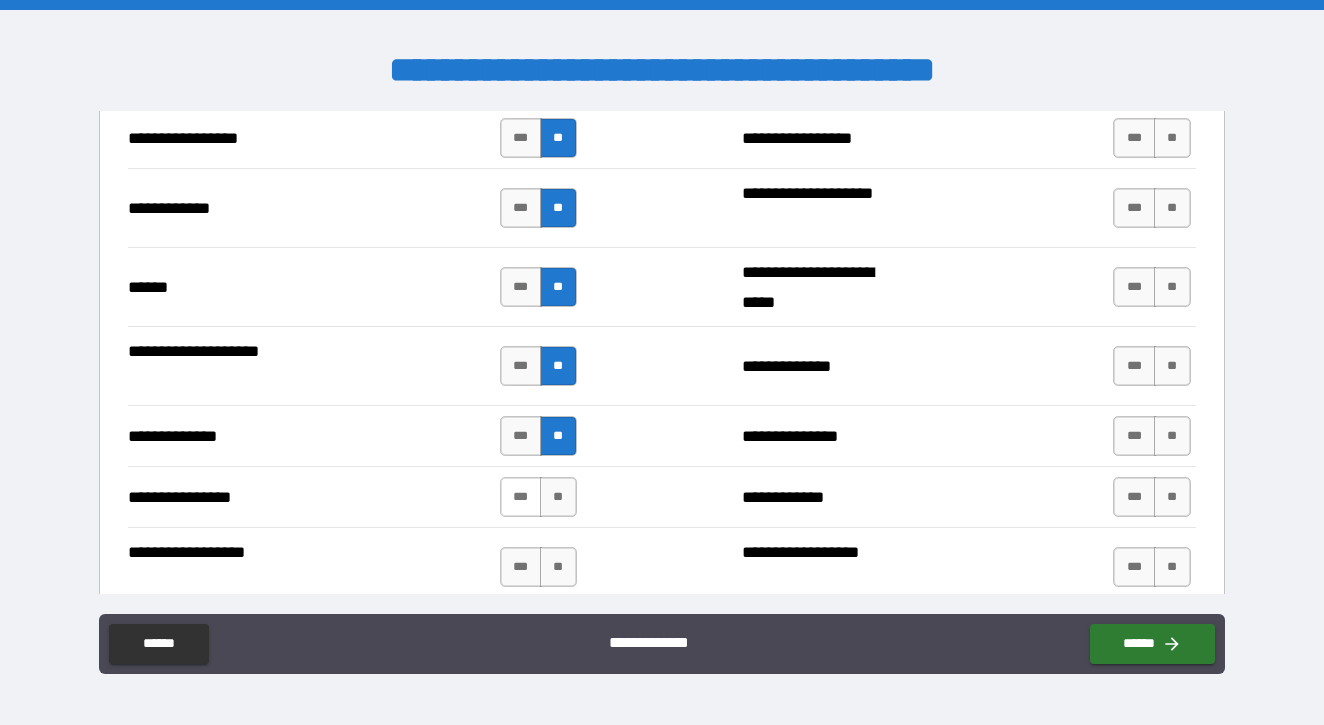click on "***" at bounding box center [521, 497] 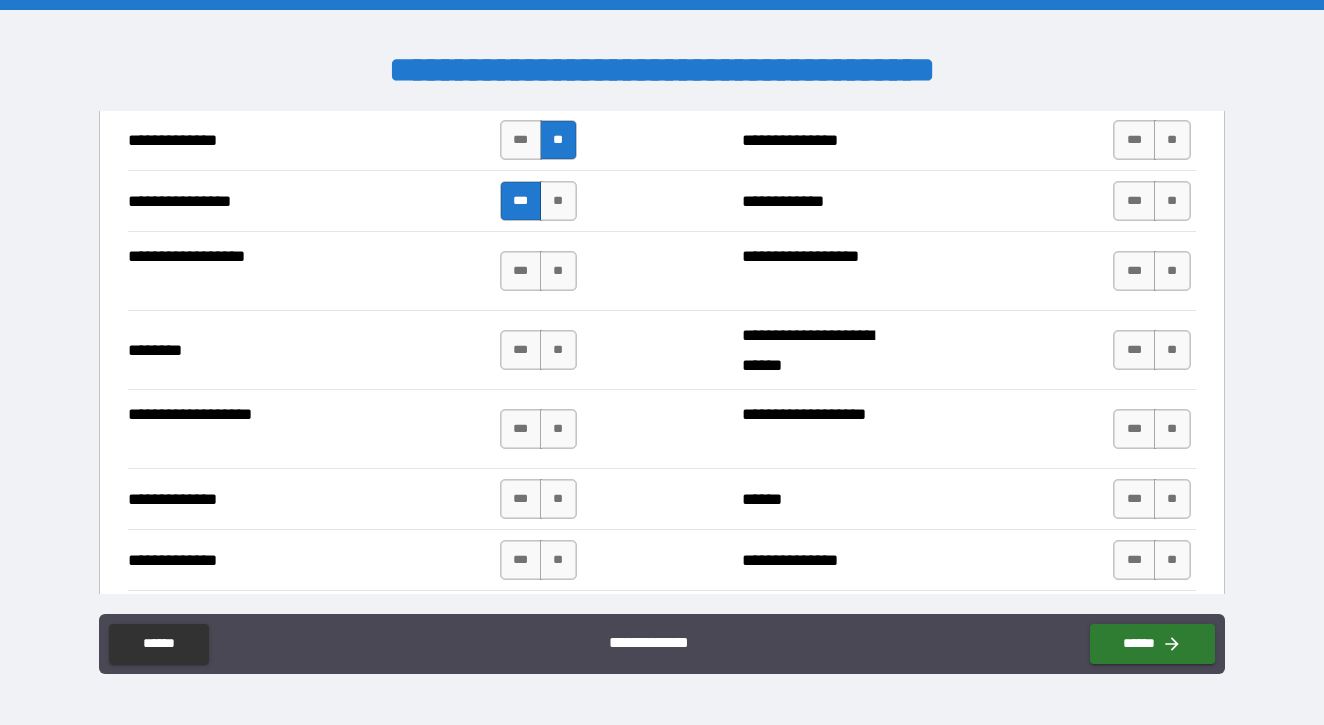 scroll, scrollTop: 3191, scrollLeft: 0, axis: vertical 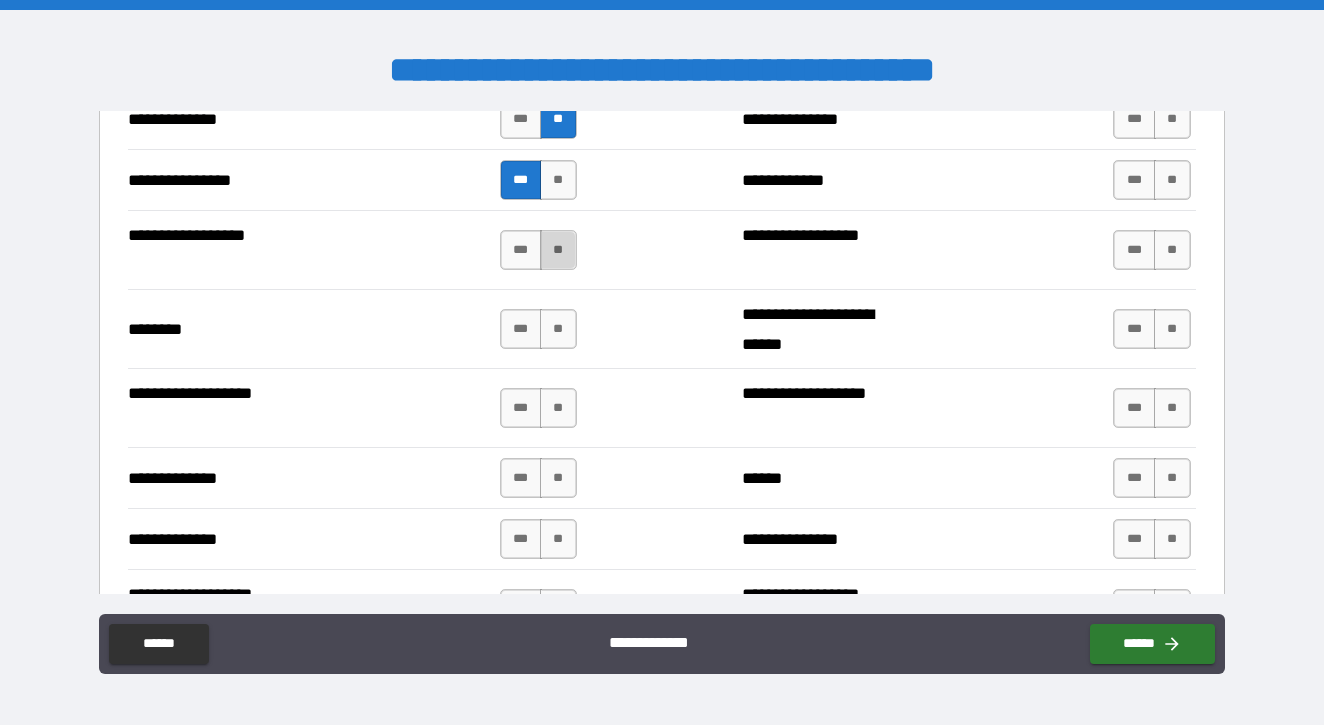 click on "**" at bounding box center (558, 250) 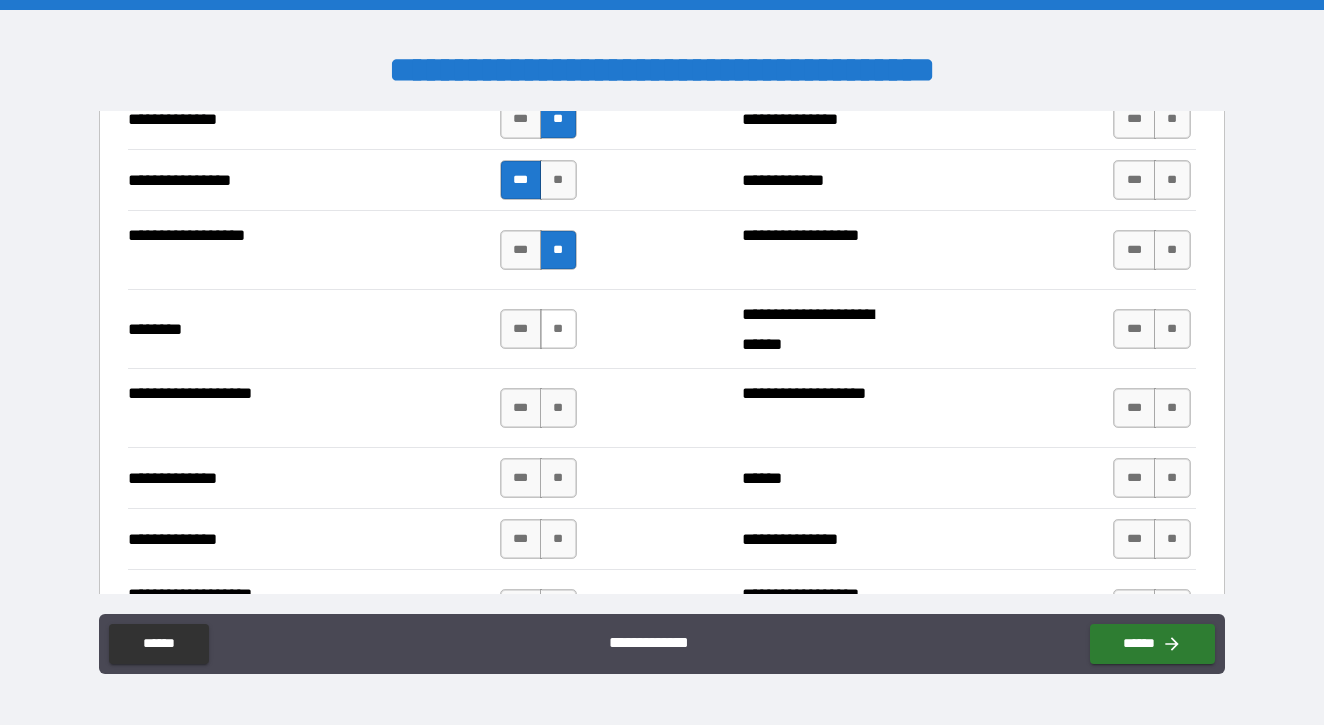 click on "**" at bounding box center (558, 329) 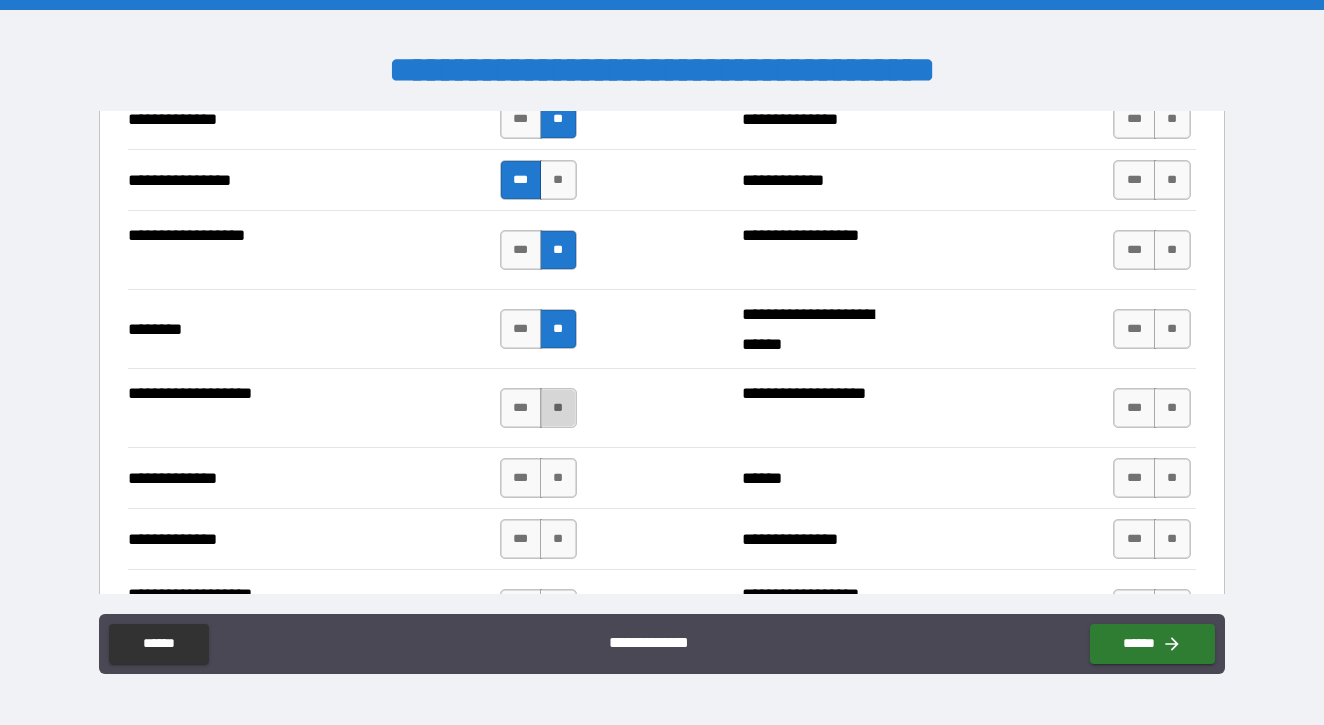click on "**" at bounding box center (558, 408) 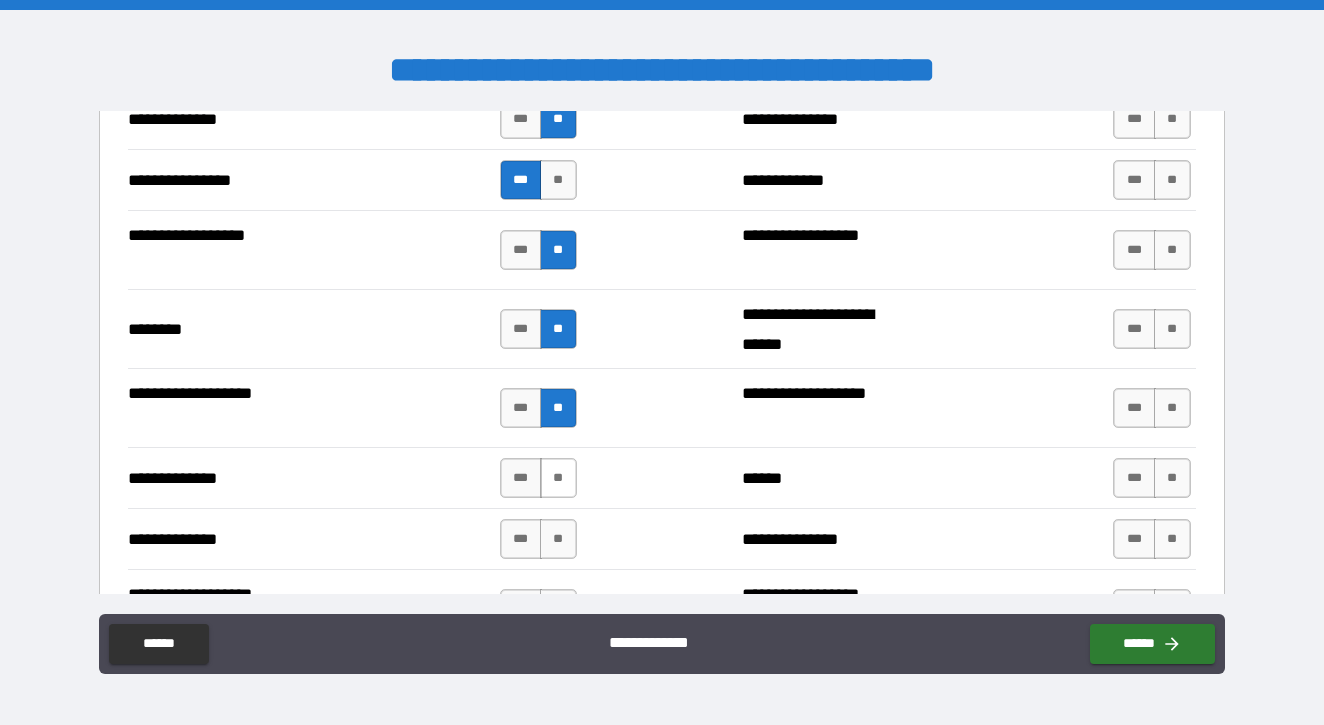 click on "**" at bounding box center (558, 478) 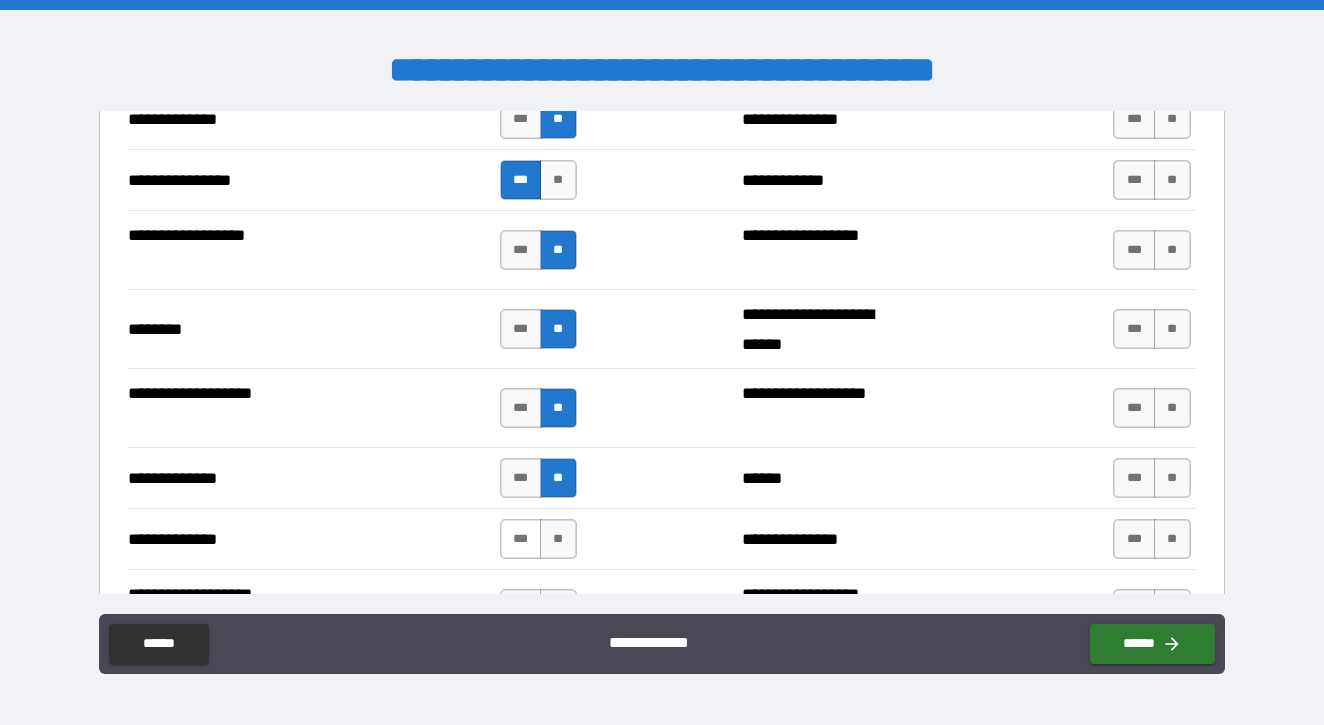 click on "***" at bounding box center (521, 539) 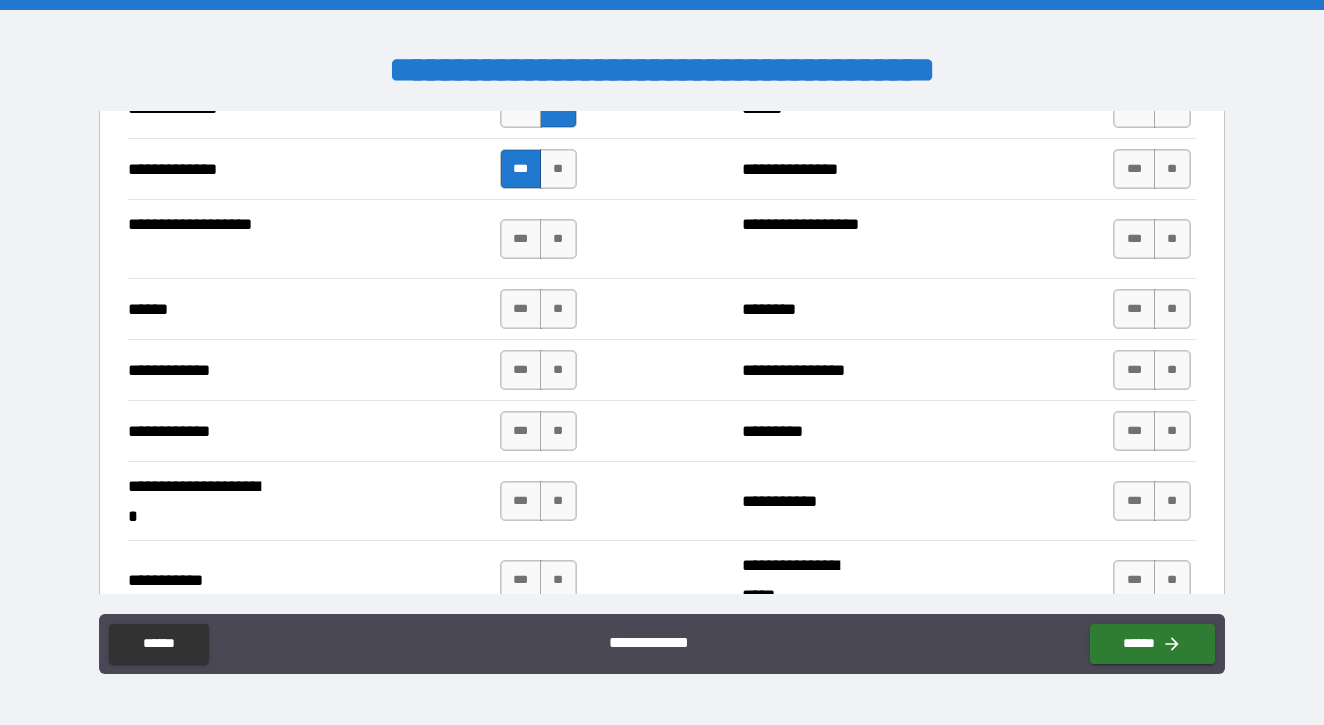 scroll, scrollTop: 3540, scrollLeft: 0, axis: vertical 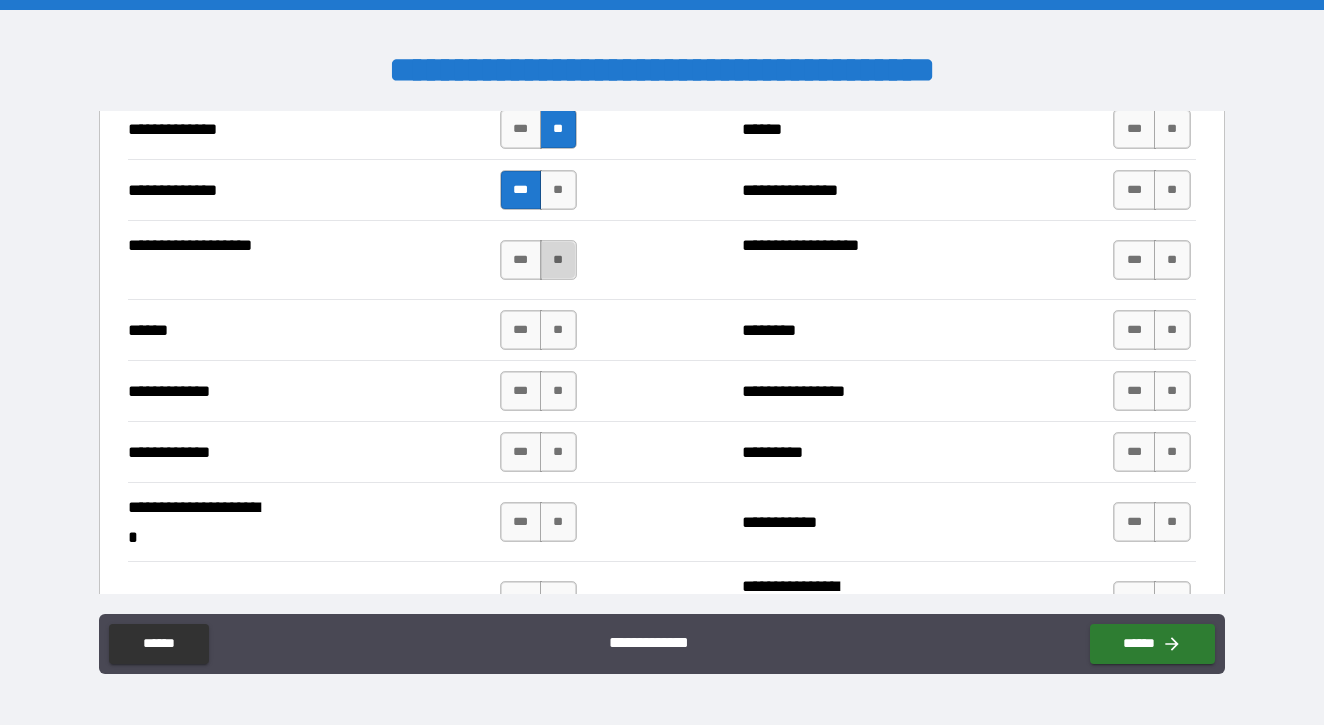 click on "**" at bounding box center (558, 260) 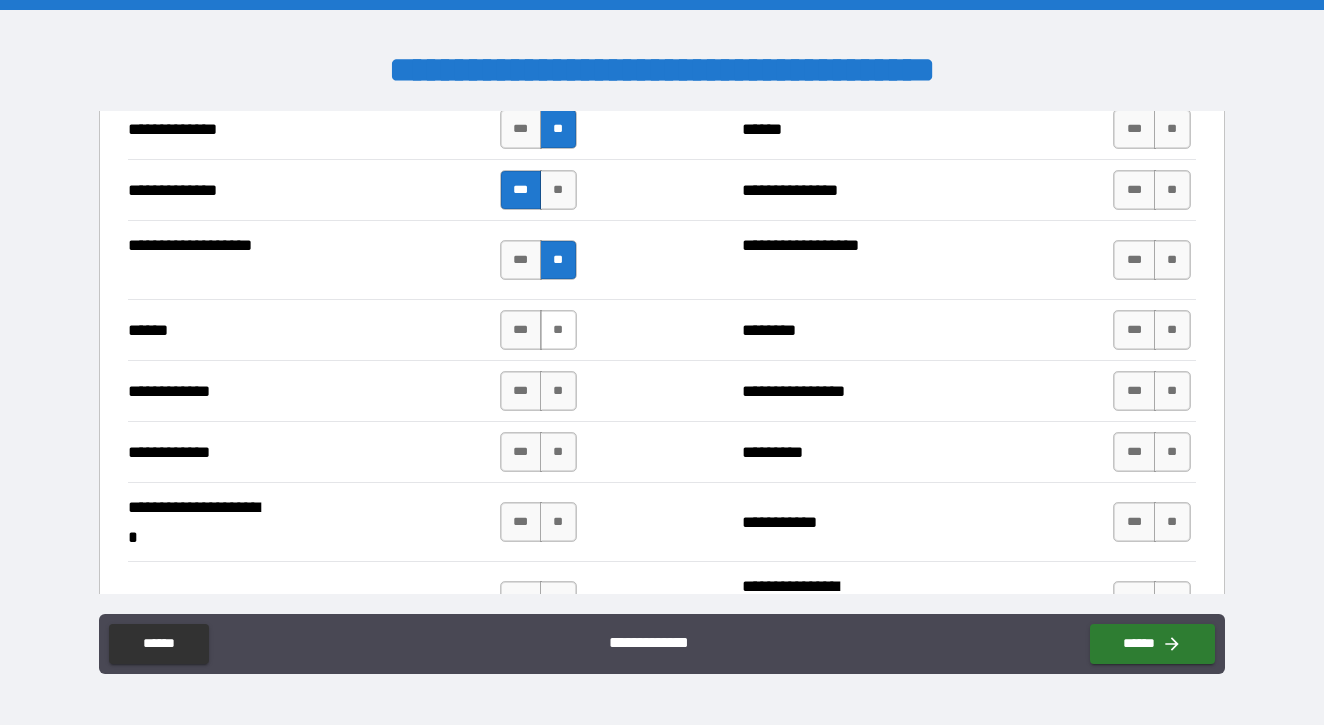 click on "**" at bounding box center [558, 330] 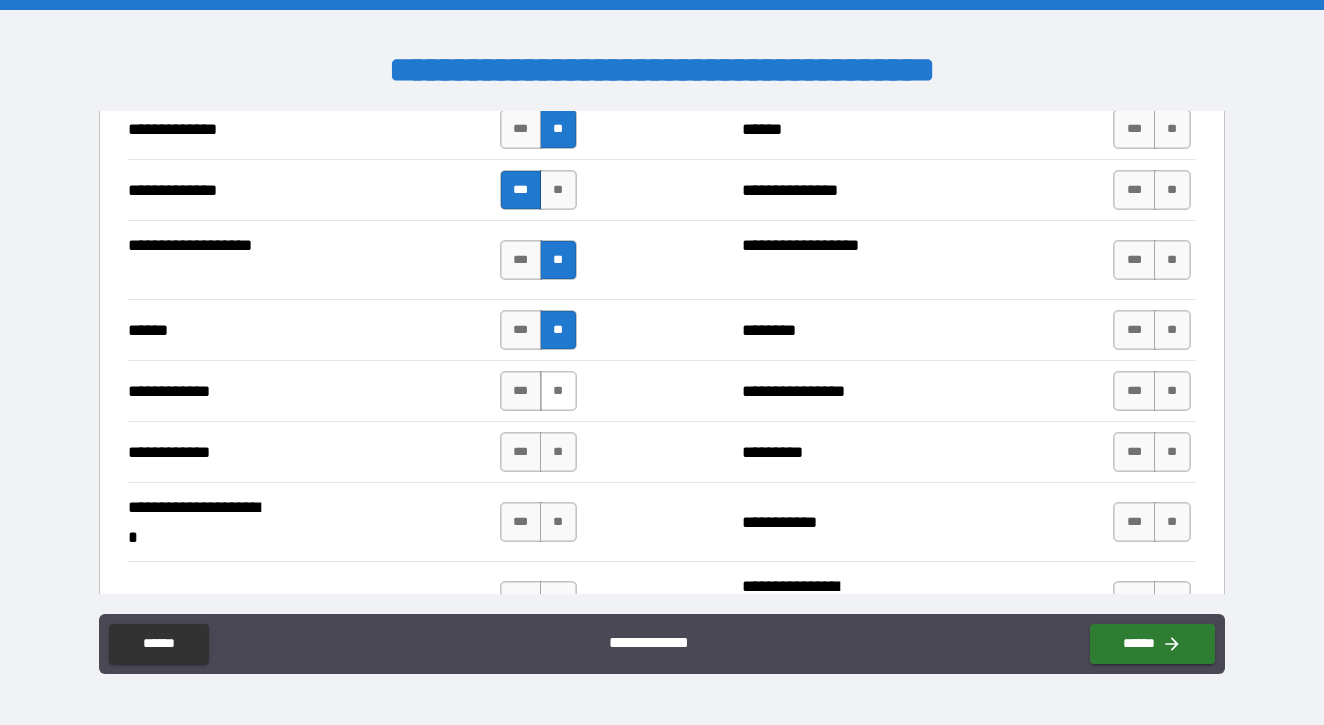 click on "**" at bounding box center [558, 391] 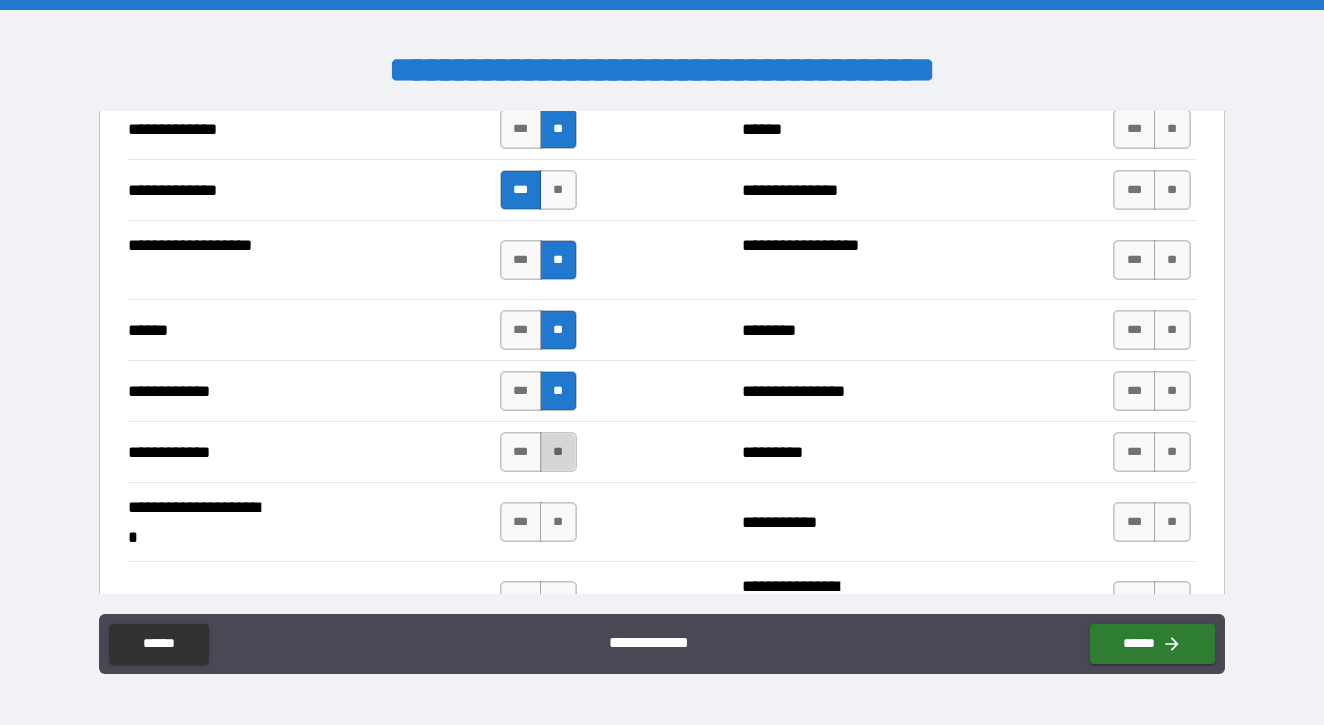 click on "**" at bounding box center (558, 452) 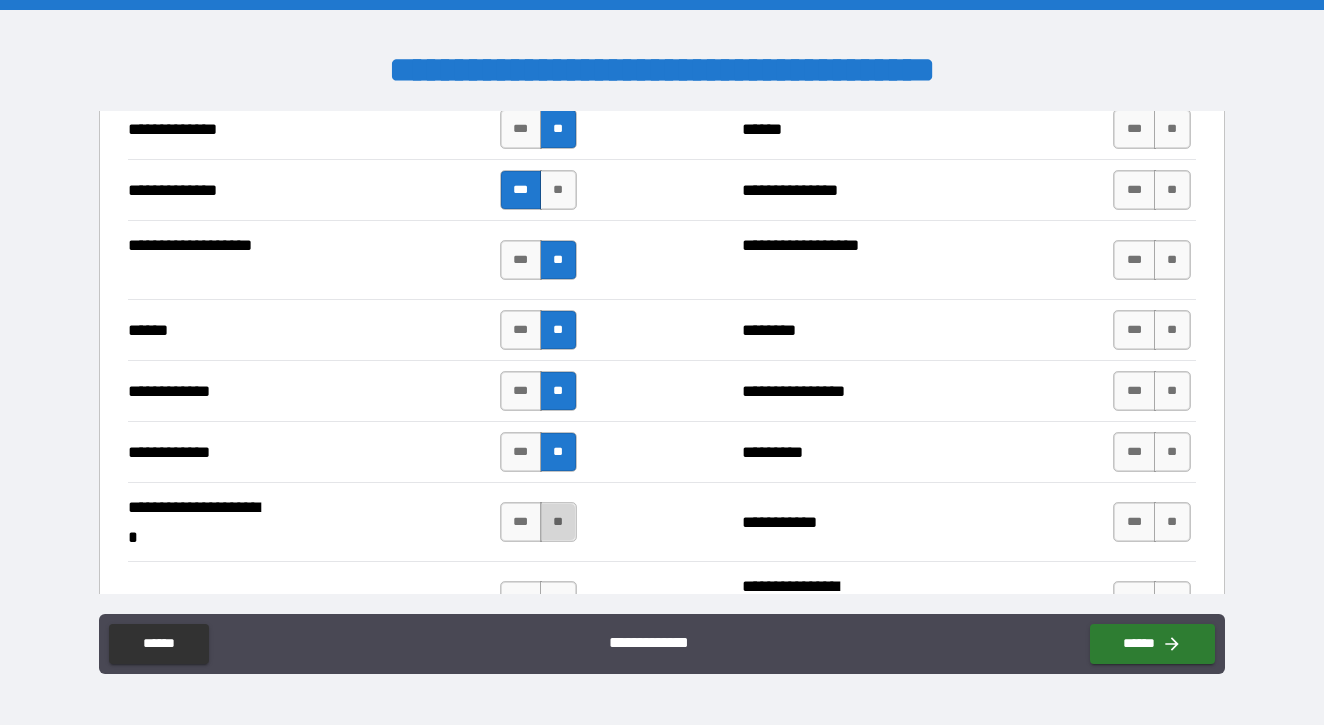 click on "**" at bounding box center (558, 522) 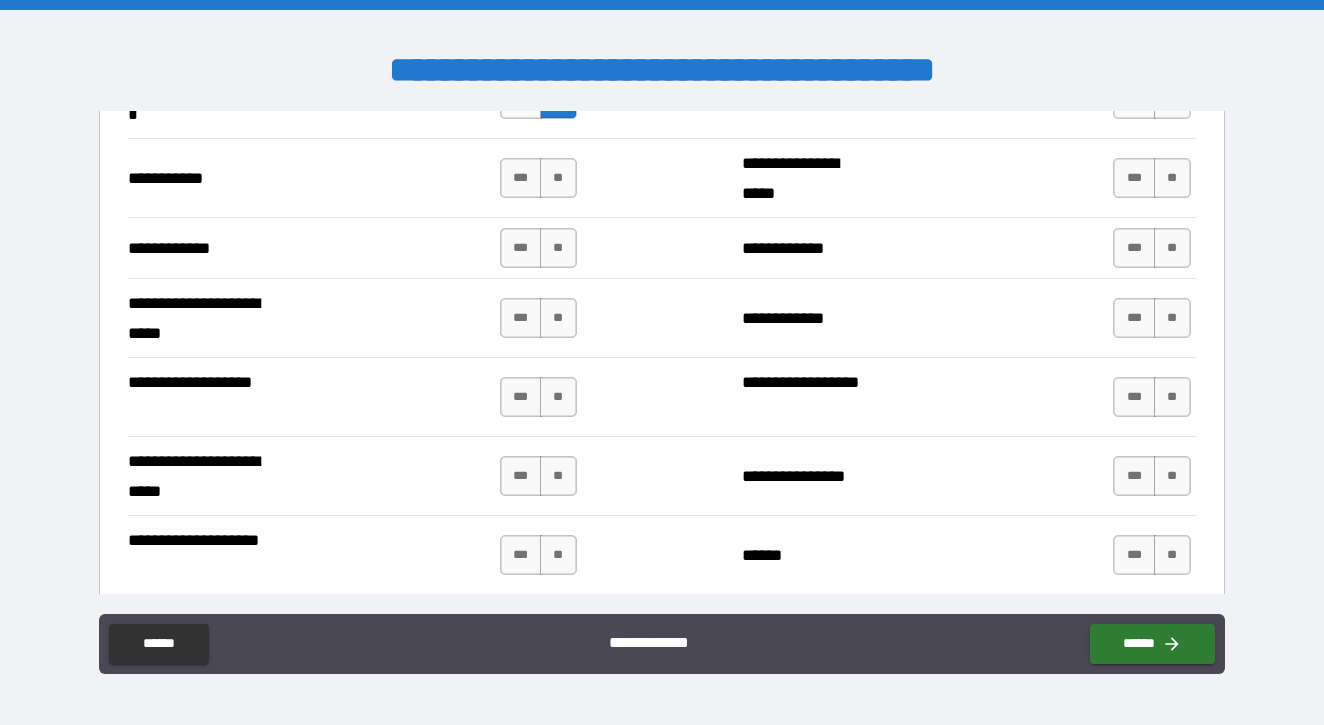scroll, scrollTop: 3952, scrollLeft: 0, axis: vertical 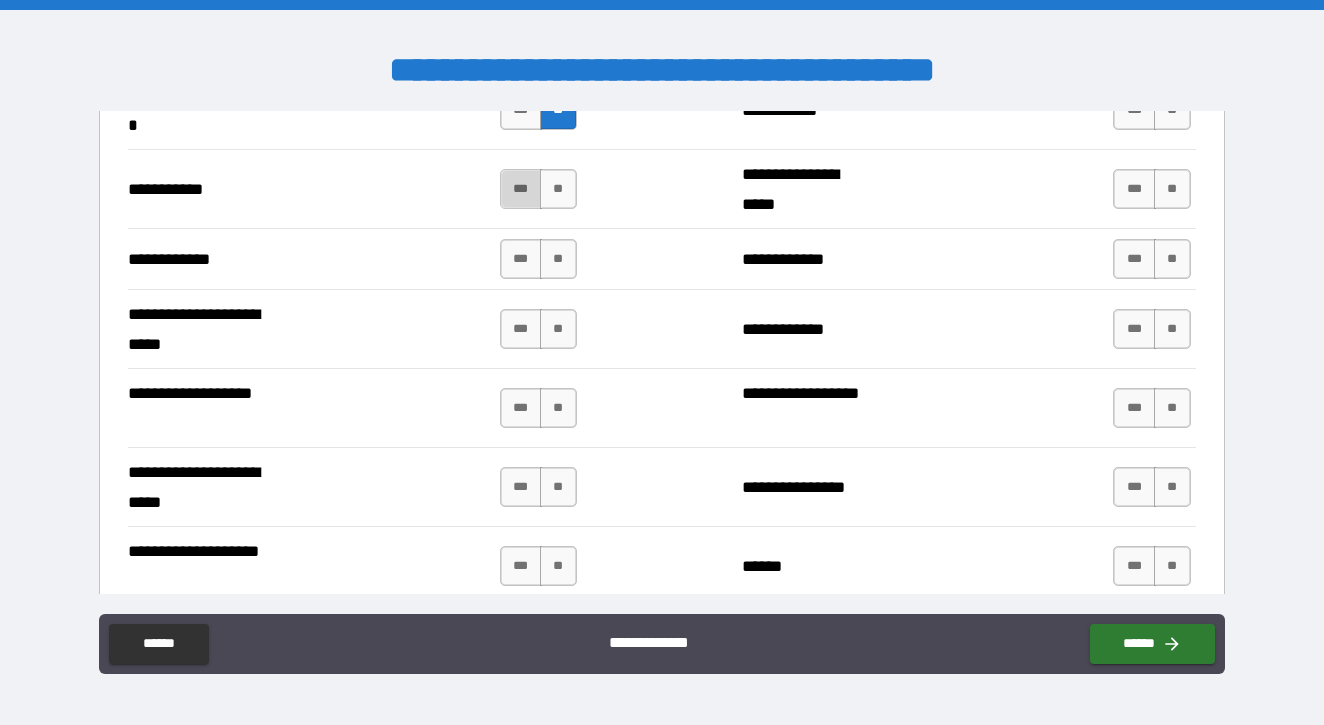 click on "***" at bounding box center (521, 189) 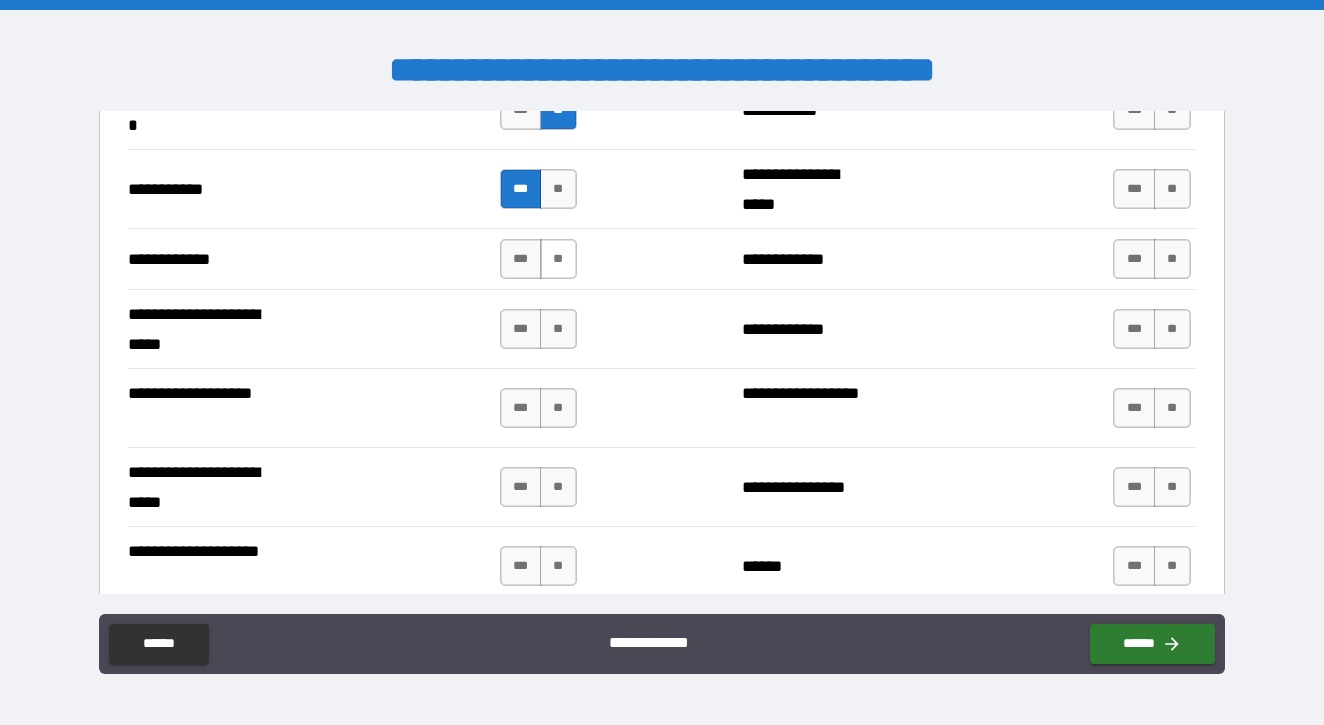 click on "**" at bounding box center [558, 259] 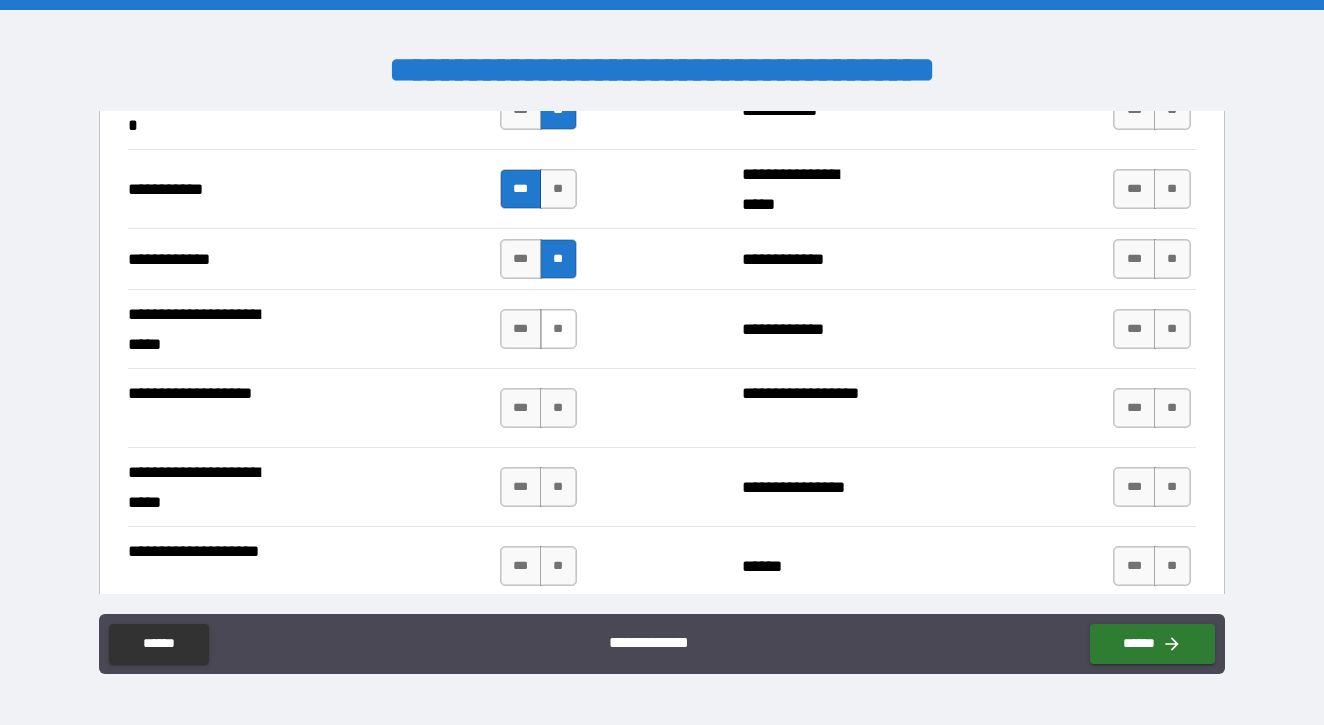 click on "**" at bounding box center [558, 329] 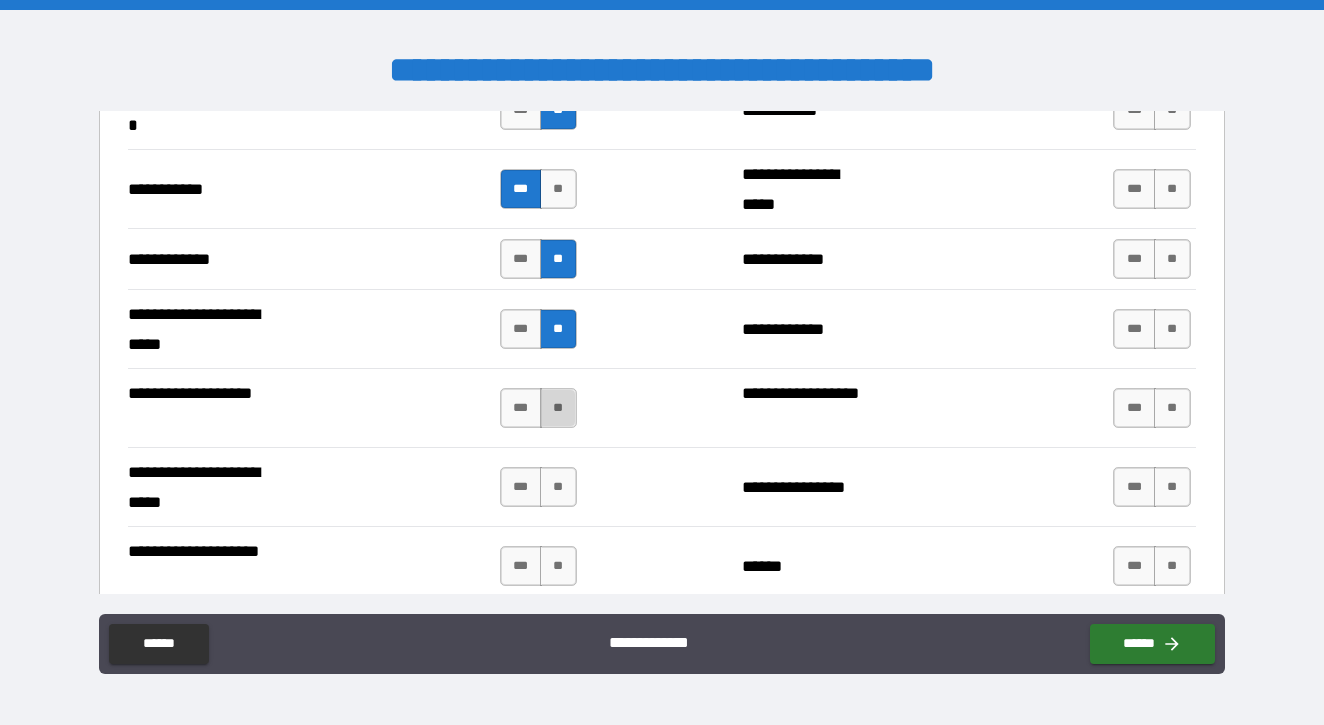 click on "**" at bounding box center [558, 408] 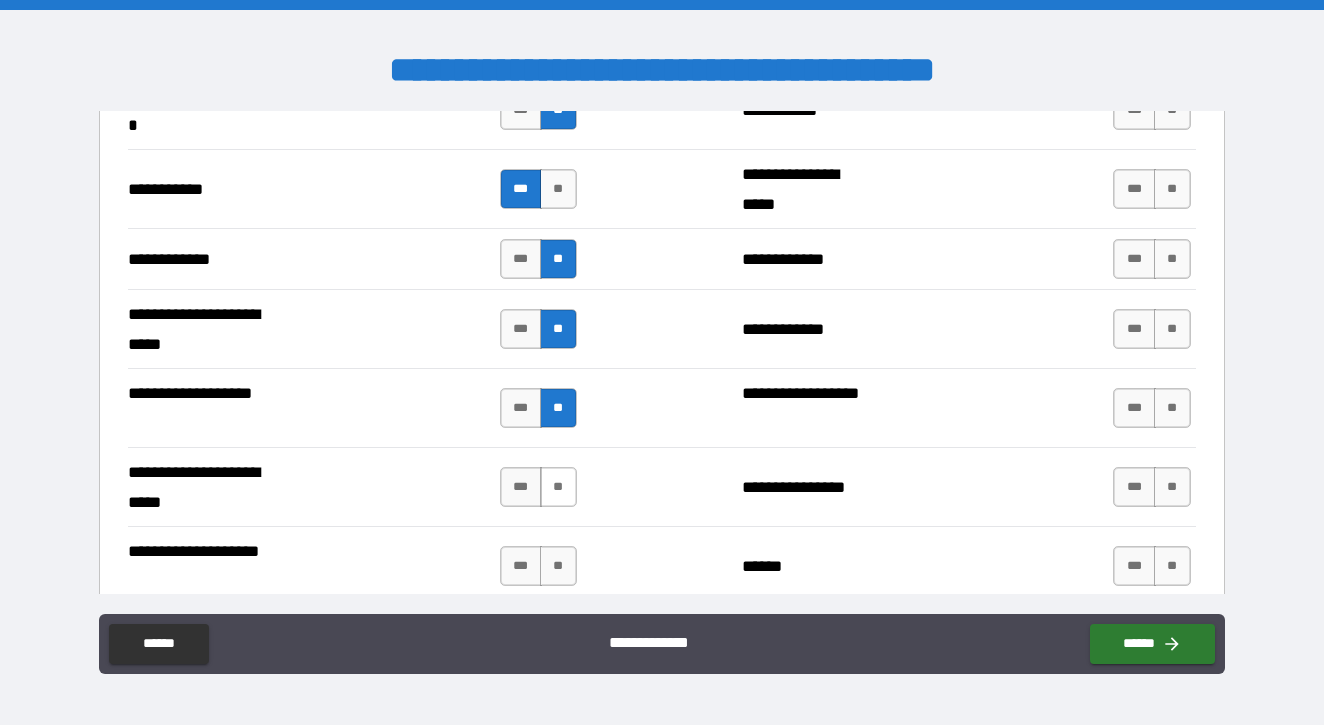 click on "**" at bounding box center (558, 487) 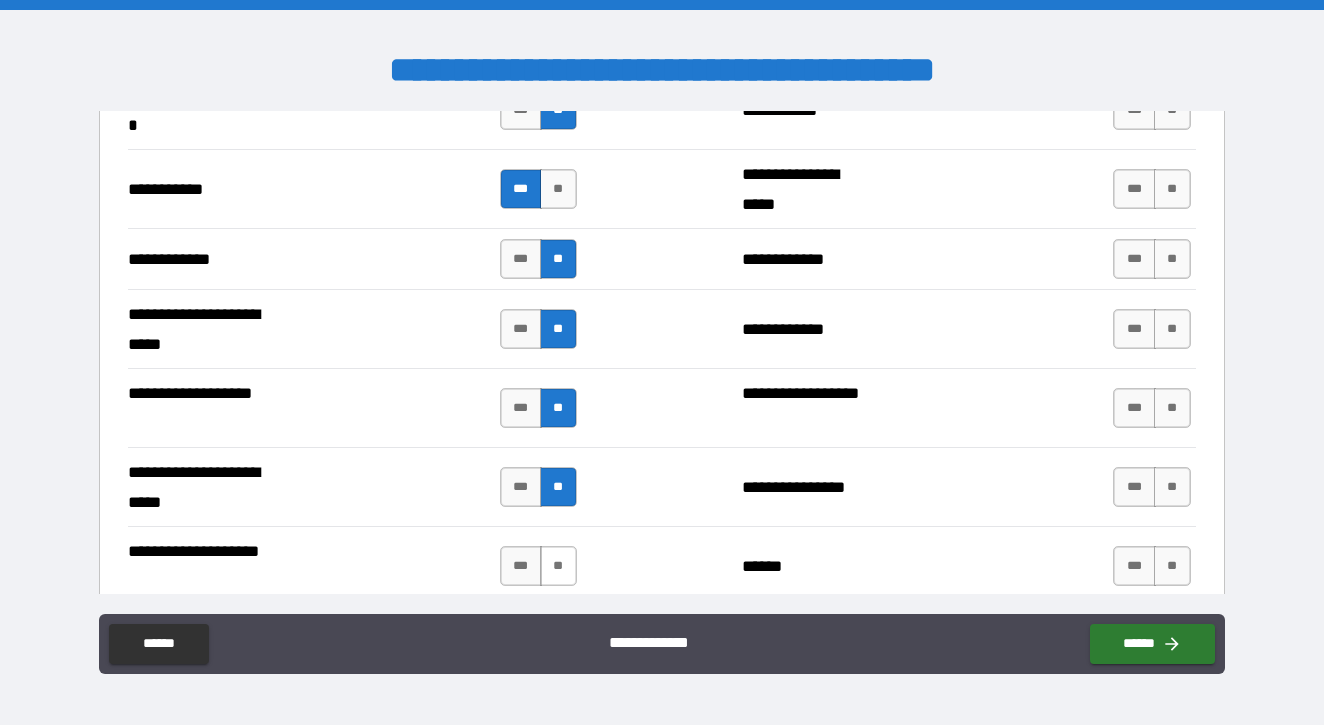click on "**" at bounding box center [558, 566] 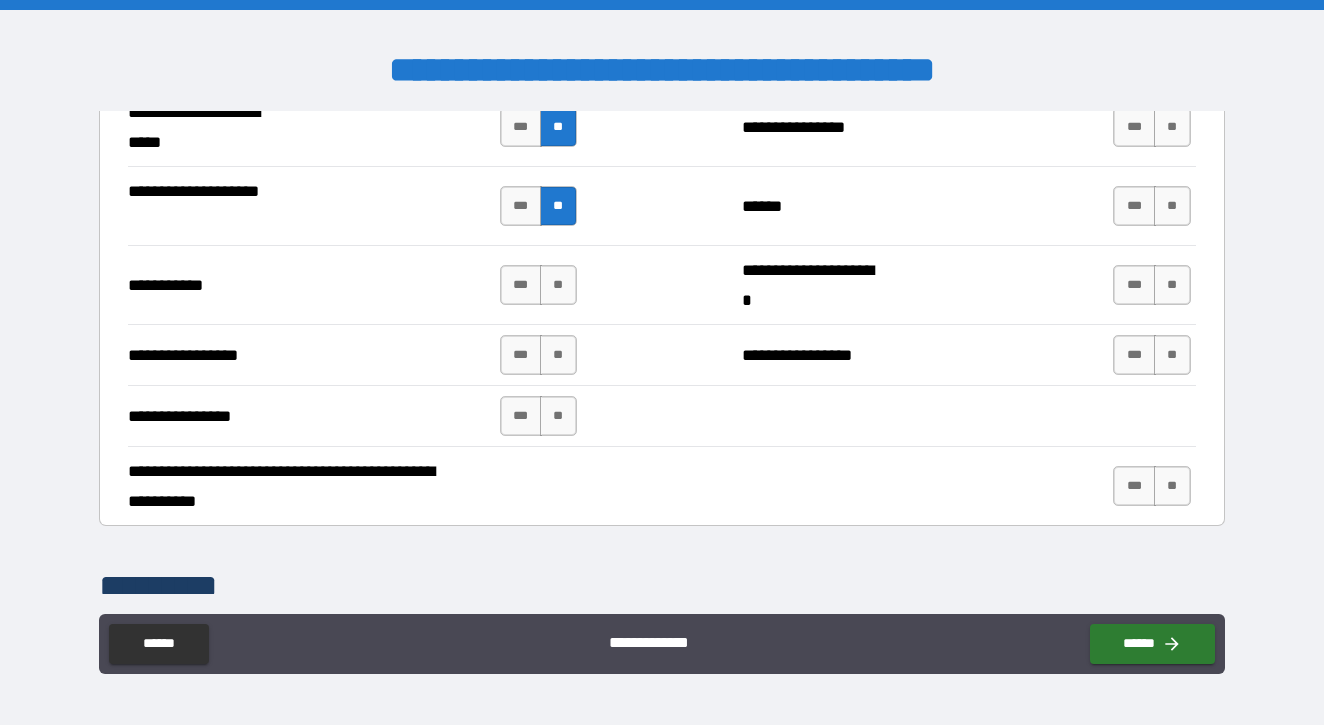 scroll, scrollTop: 4269, scrollLeft: 0, axis: vertical 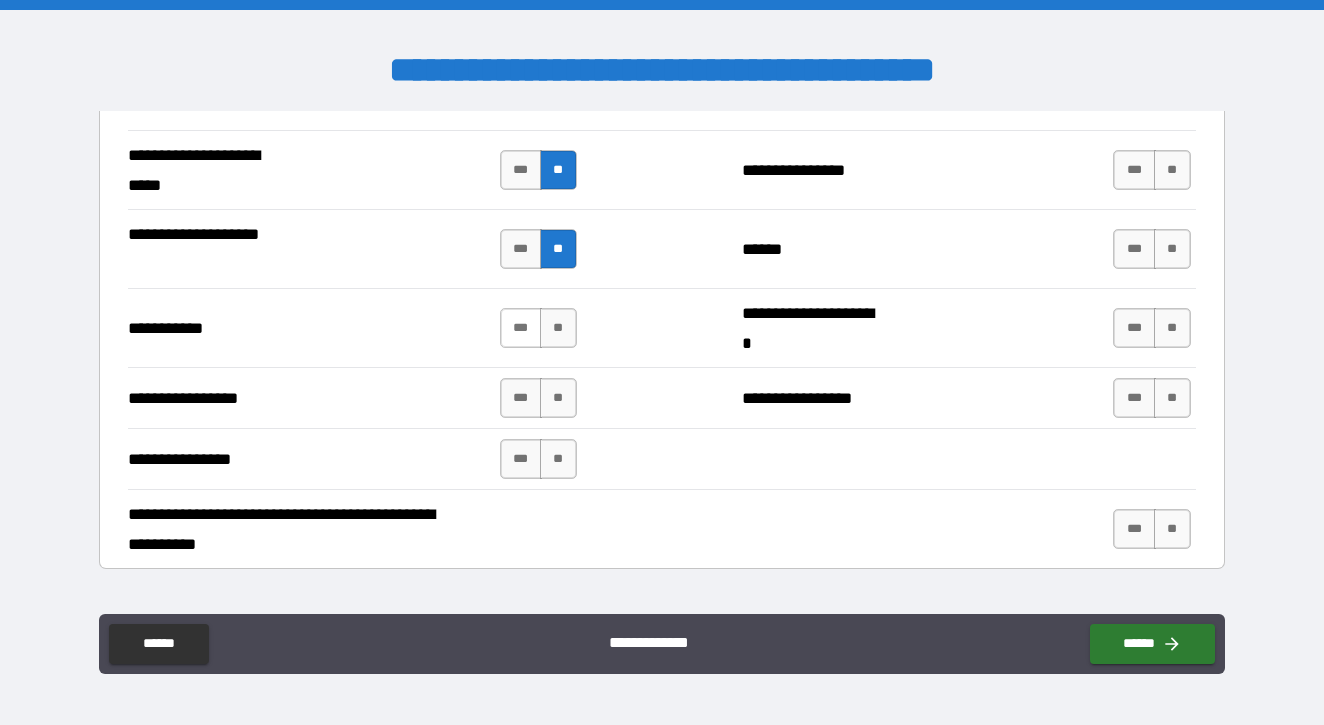 click on "***" at bounding box center (521, 328) 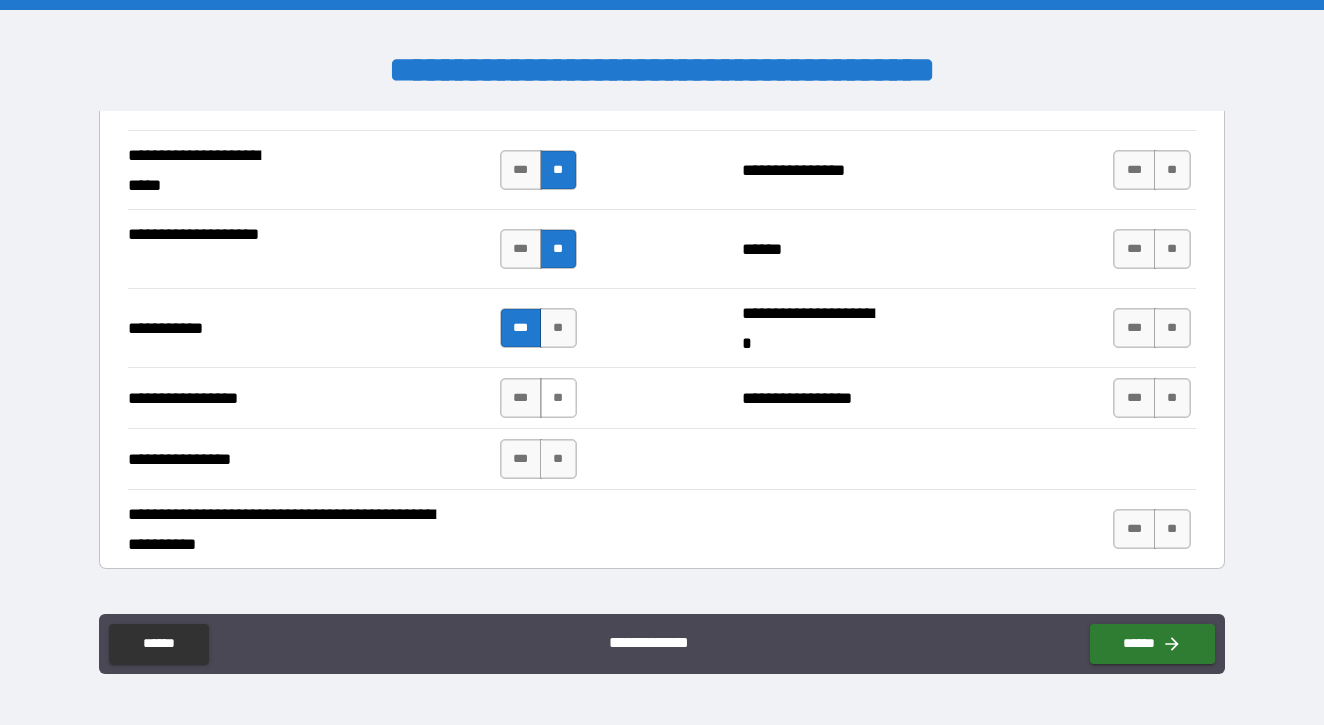 click on "**" at bounding box center (558, 398) 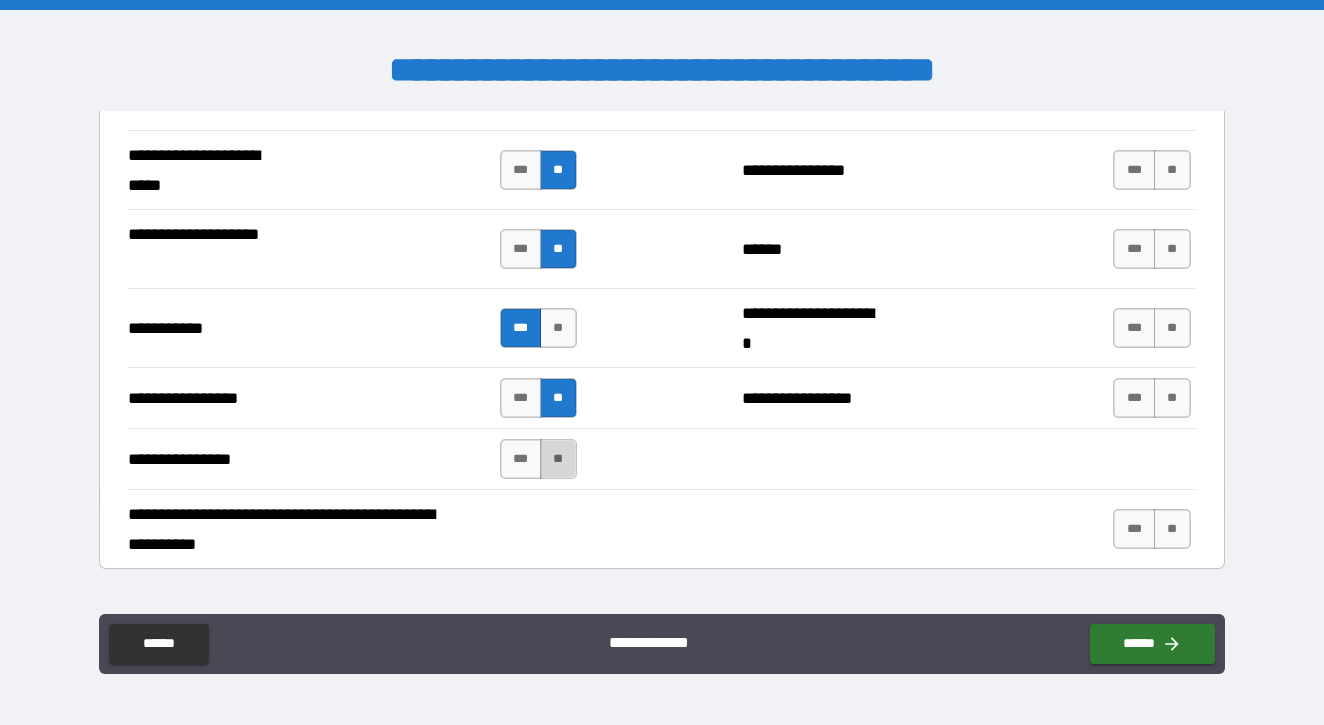 click on "**" at bounding box center [558, 459] 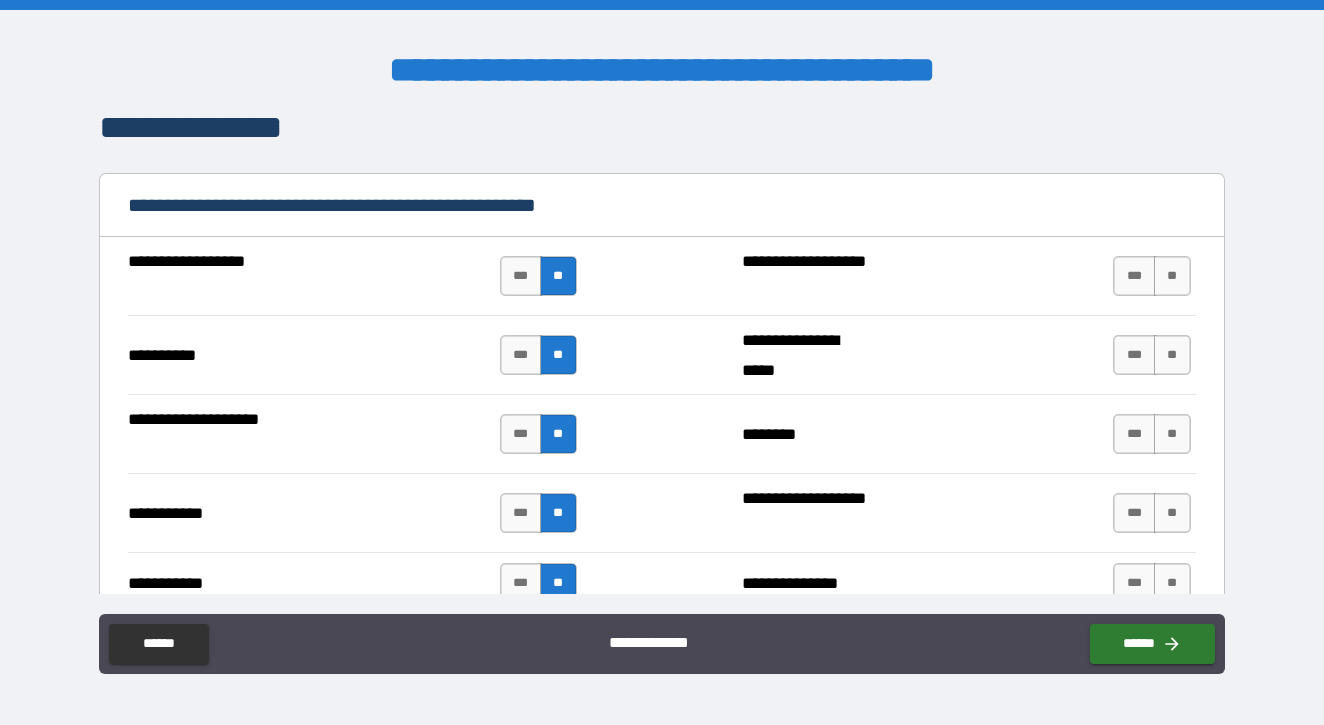 scroll, scrollTop: 1754, scrollLeft: 0, axis: vertical 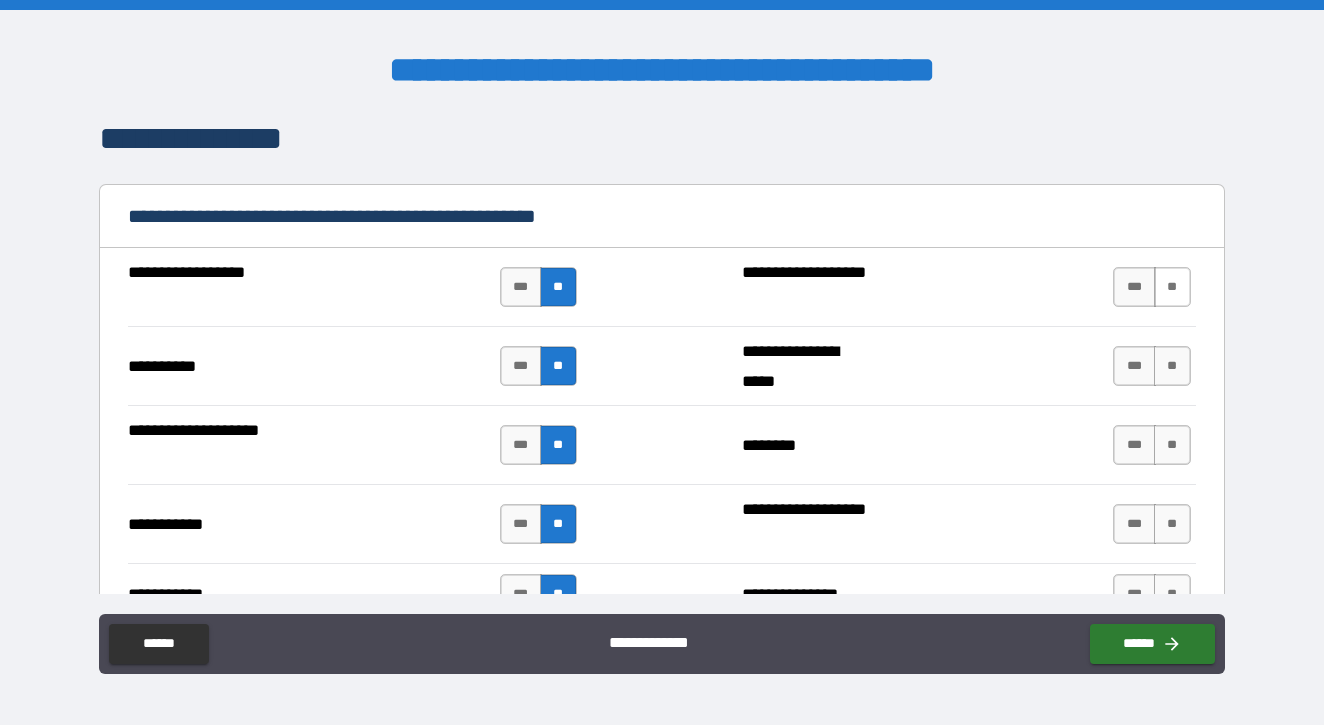 click on "**" at bounding box center (1172, 287) 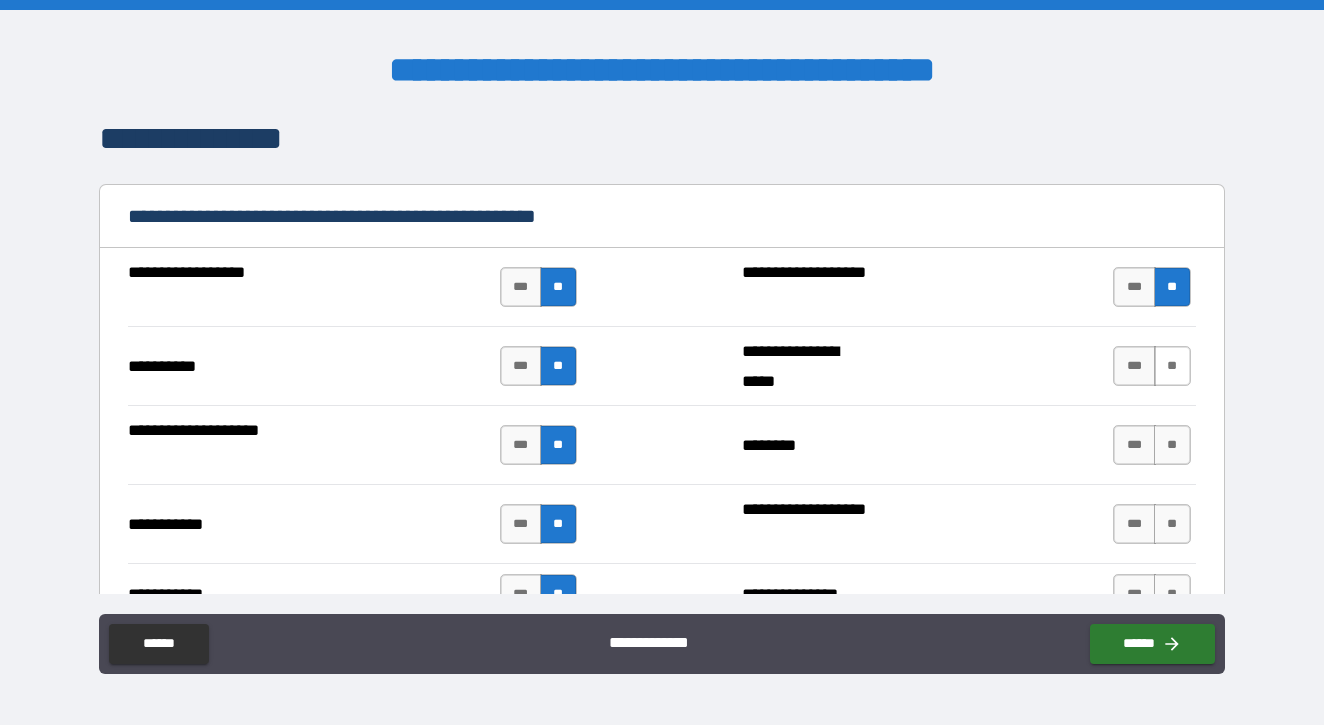 click on "**" at bounding box center (1172, 366) 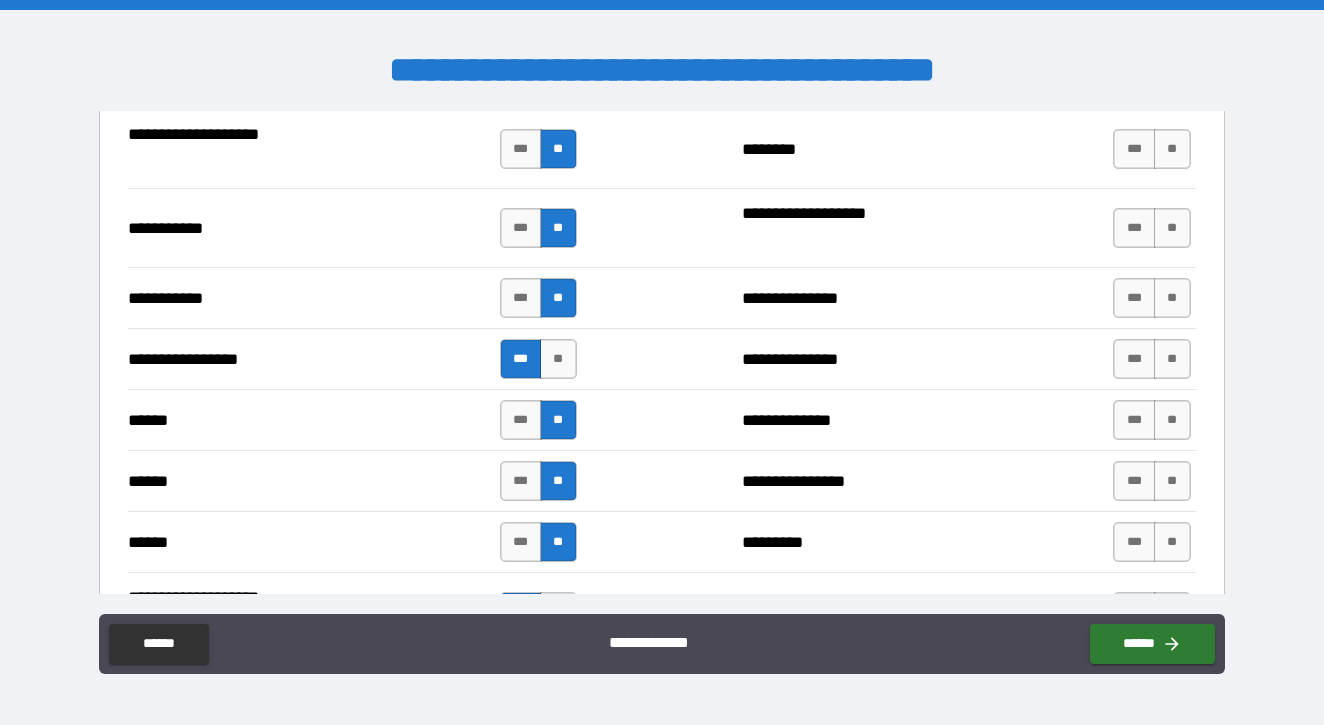 scroll, scrollTop: 2061, scrollLeft: 0, axis: vertical 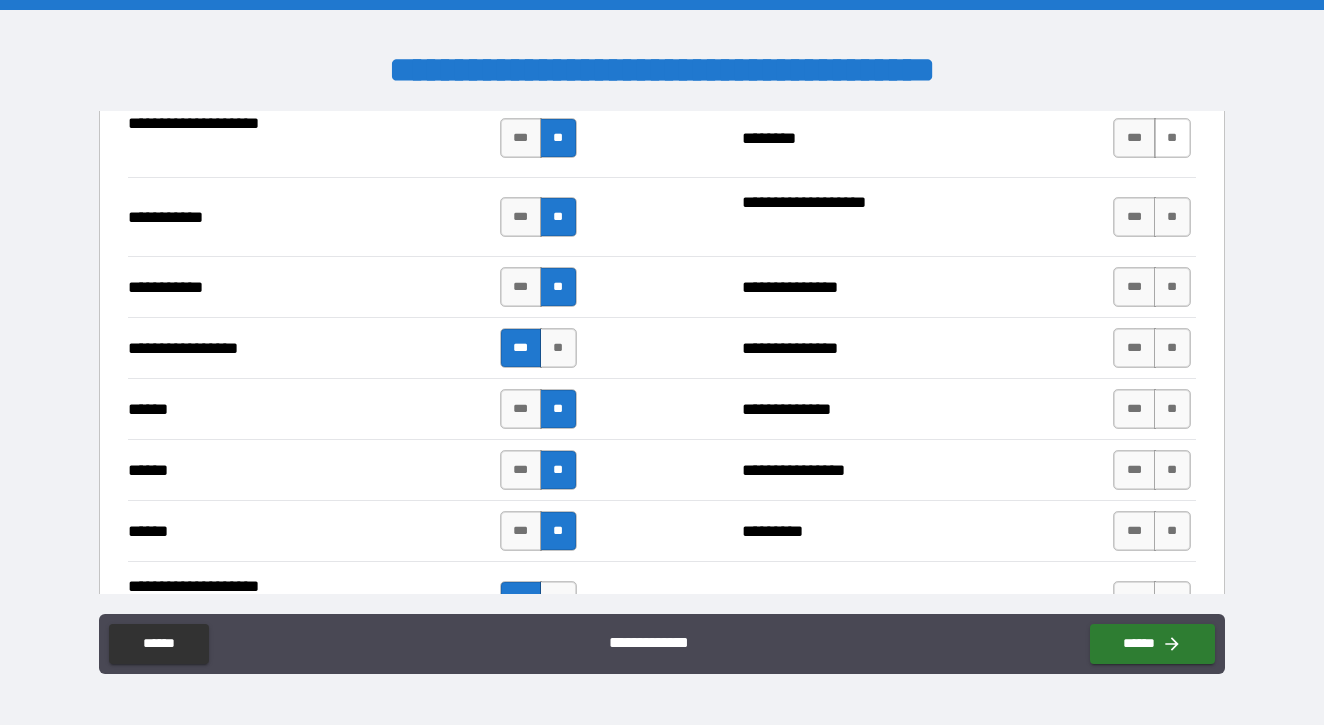click on "**" at bounding box center (1172, 138) 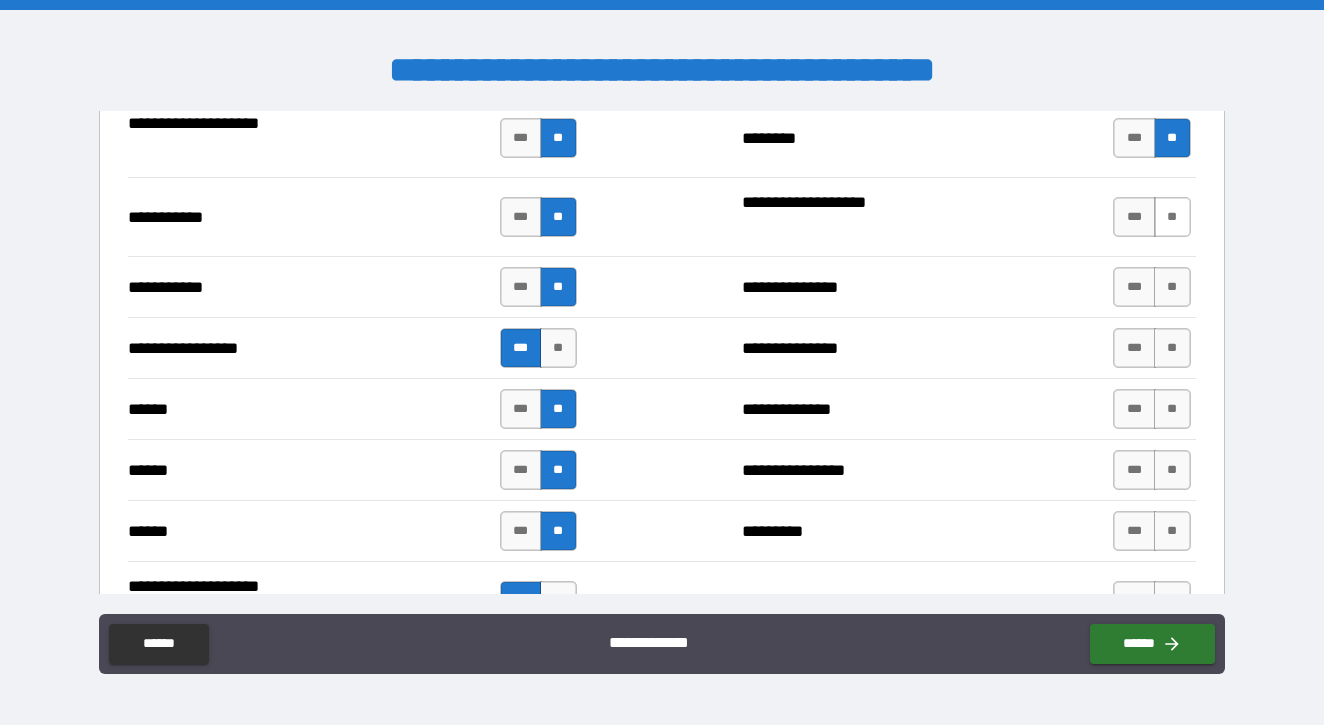 click on "**" at bounding box center (1172, 217) 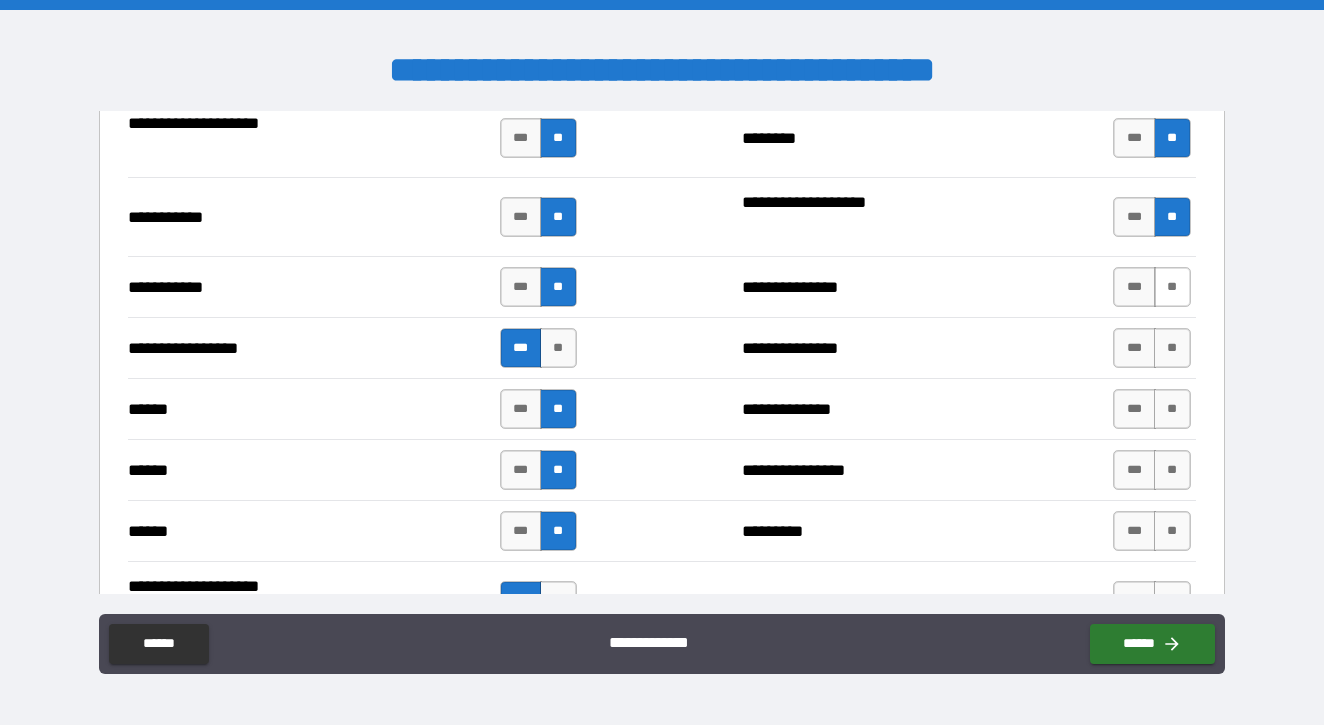 click on "**" at bounding box center [1172, 287] 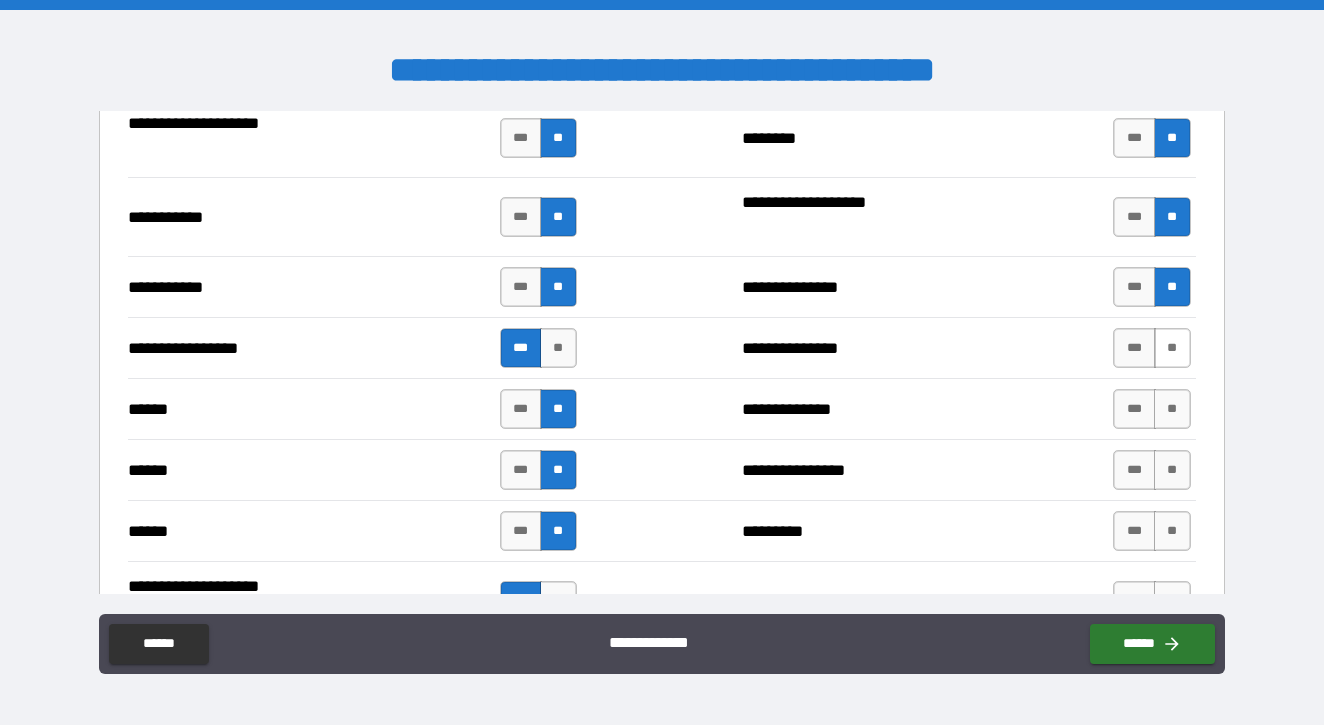 click on "**" at bounding box center (1172, 348) 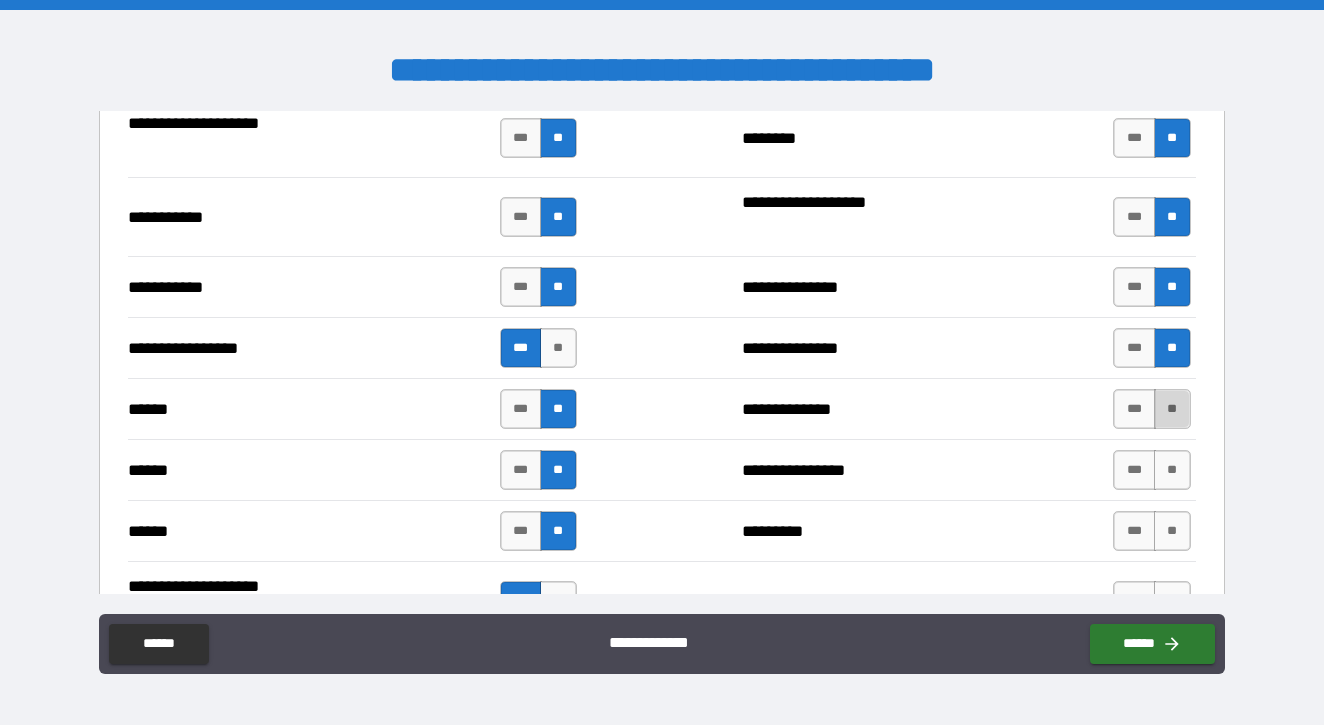 click on "**" at bounding box center (1172, 409) 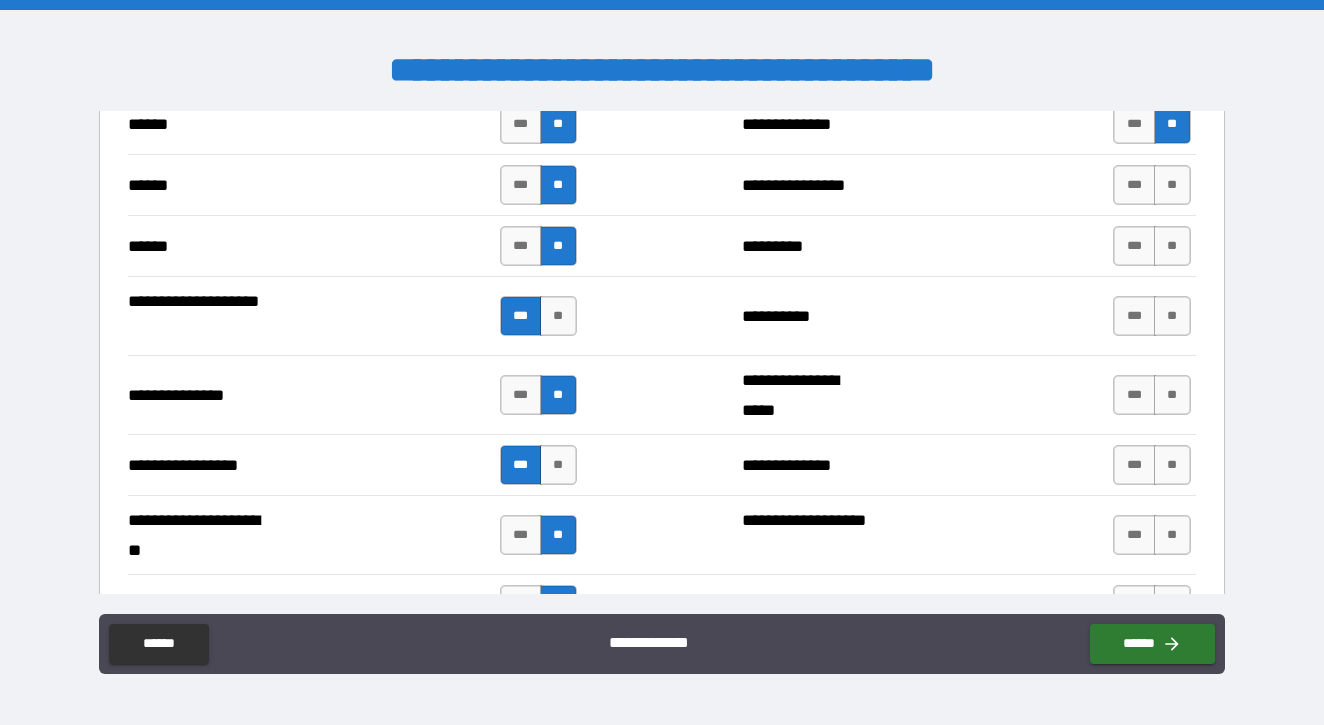 scroll, scrollTop: 2335, scrollLeft: 0, axis: vertical 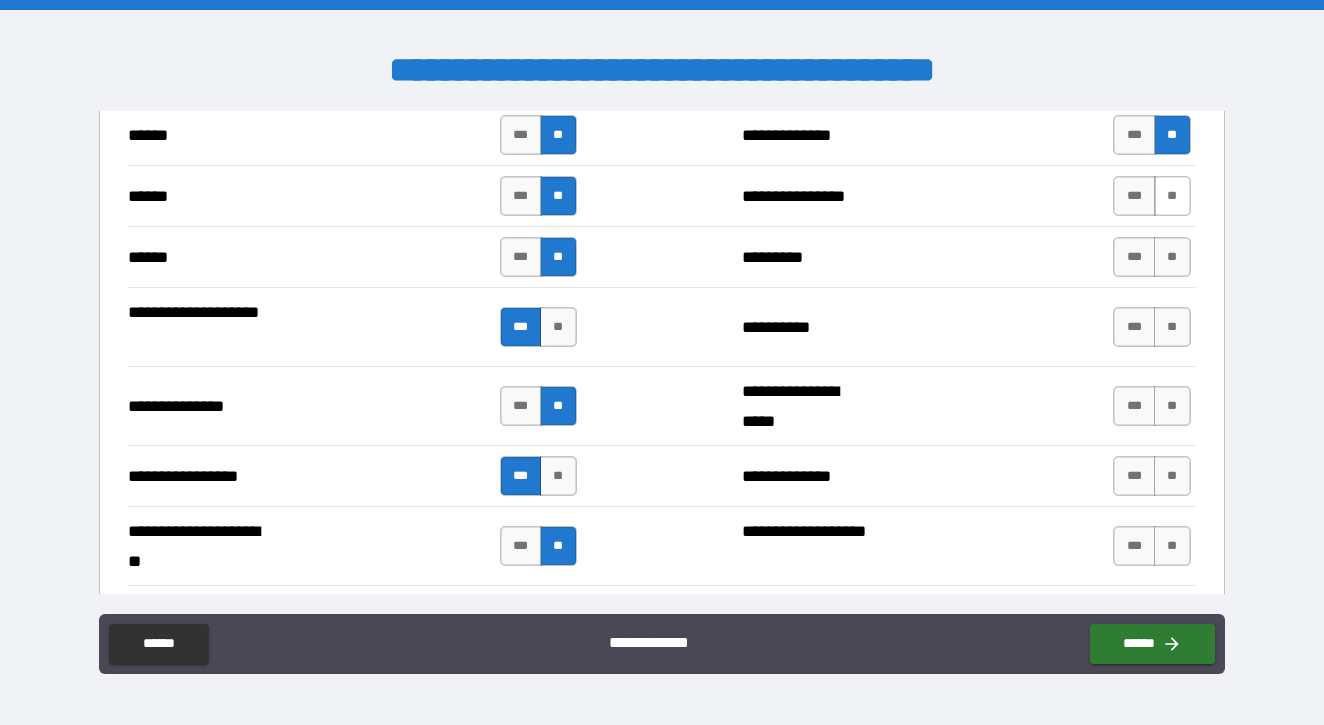click on "**" at bounding box center (1172, 196) 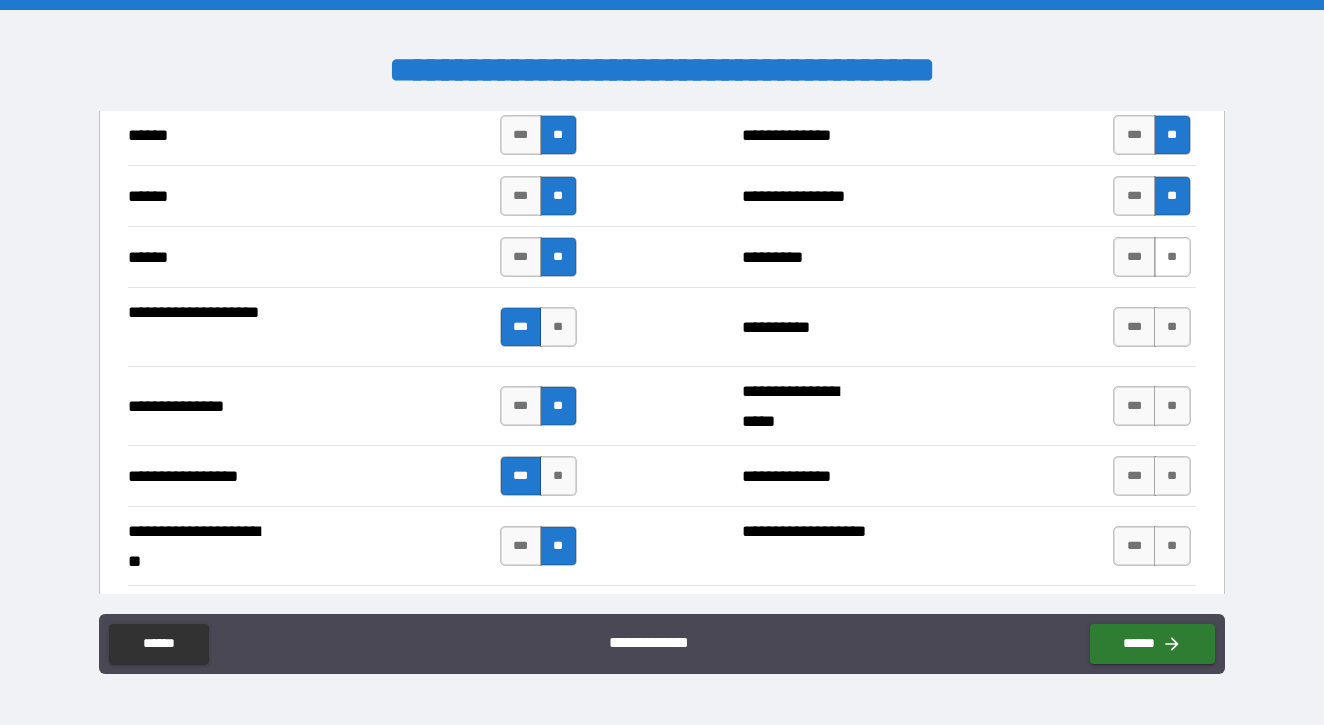 click on "**" at bounding box center [1172, 257] 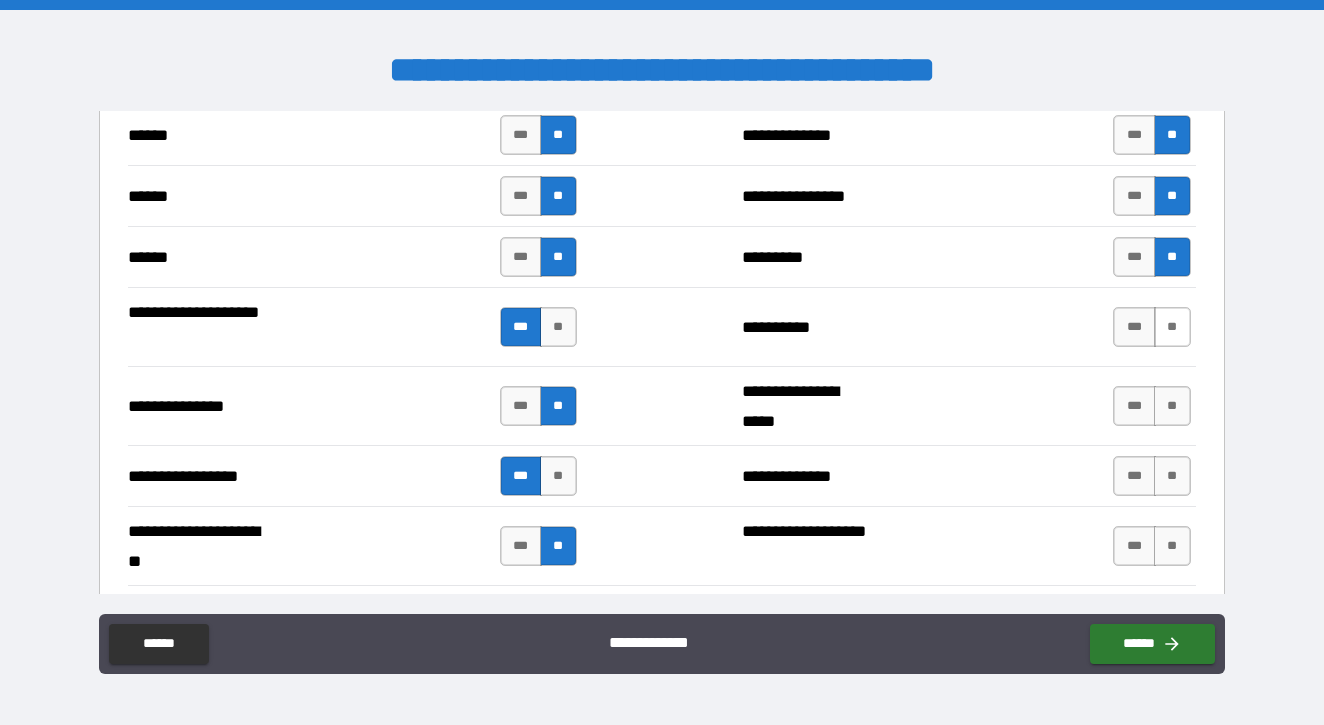 click on "**" at bounding box center [1172, 327] 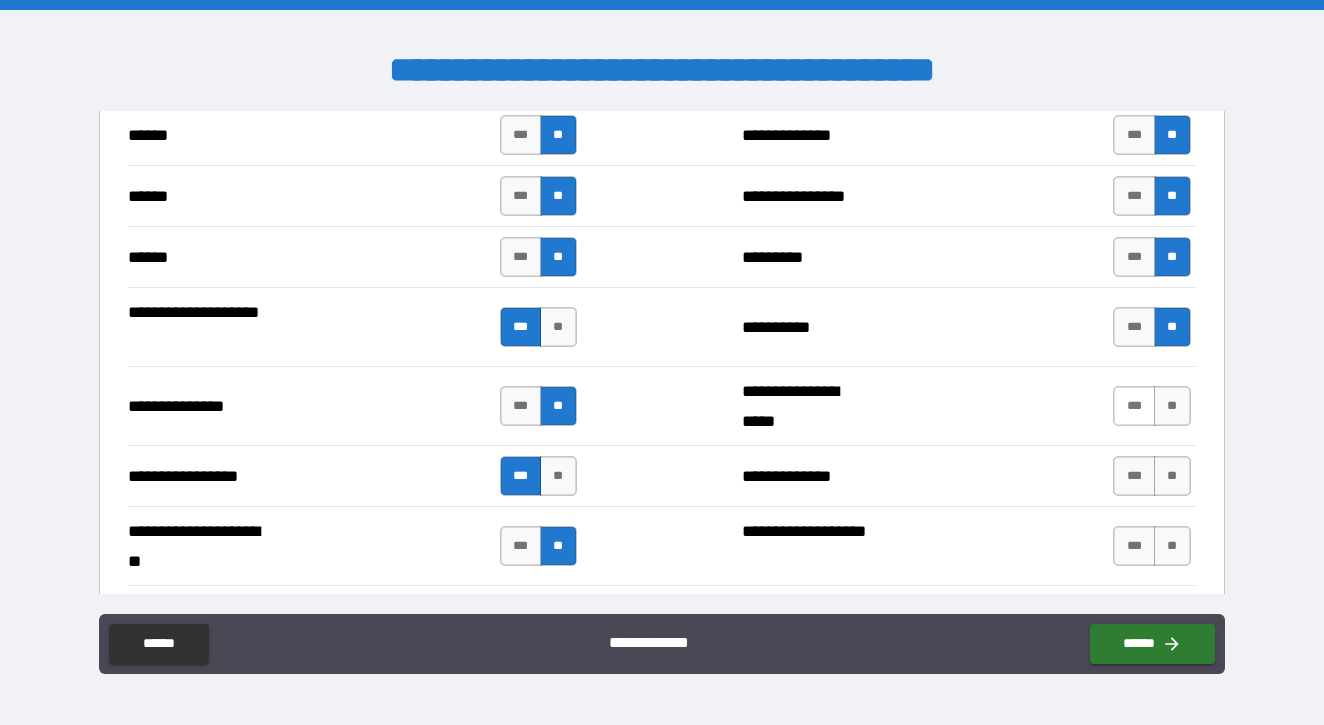click on "***" at bounding box center (1134, 406) 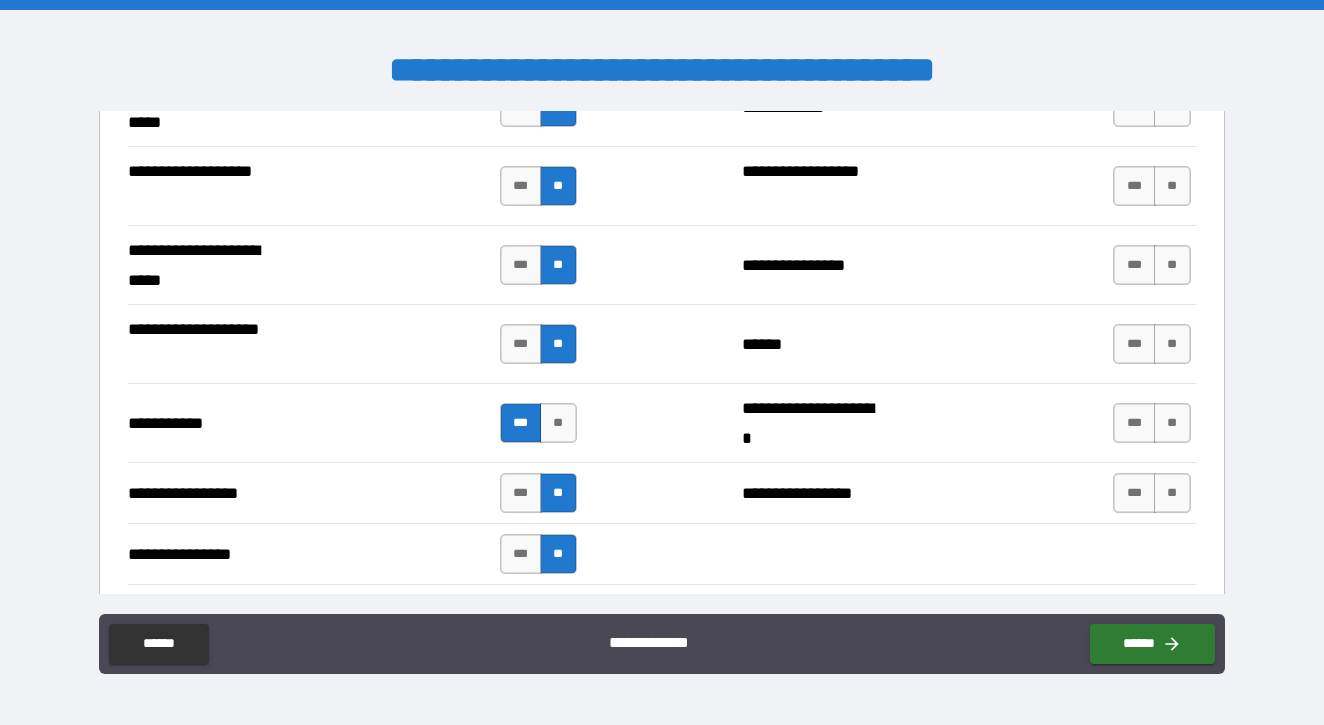 scroll, scrollTop: 4153, scrollLeft: 0, axis: vertical 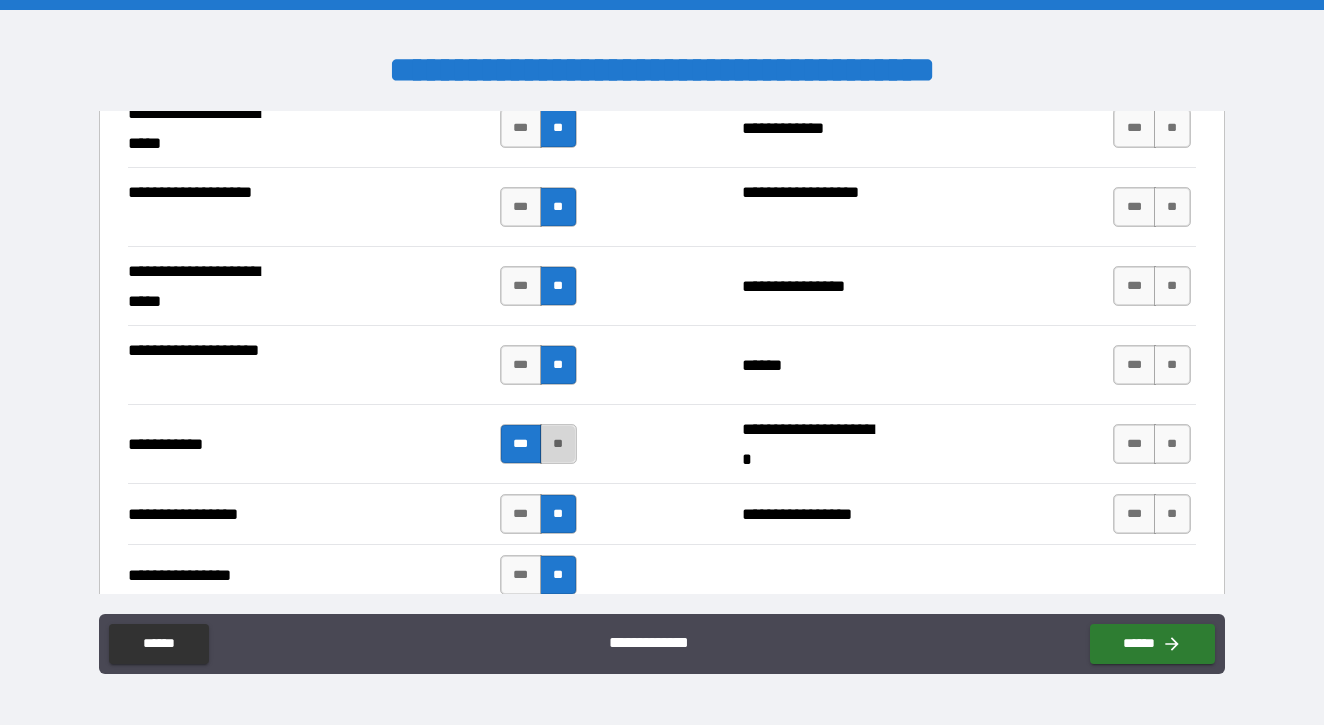 click on "**" at bounding box center [558, 444] 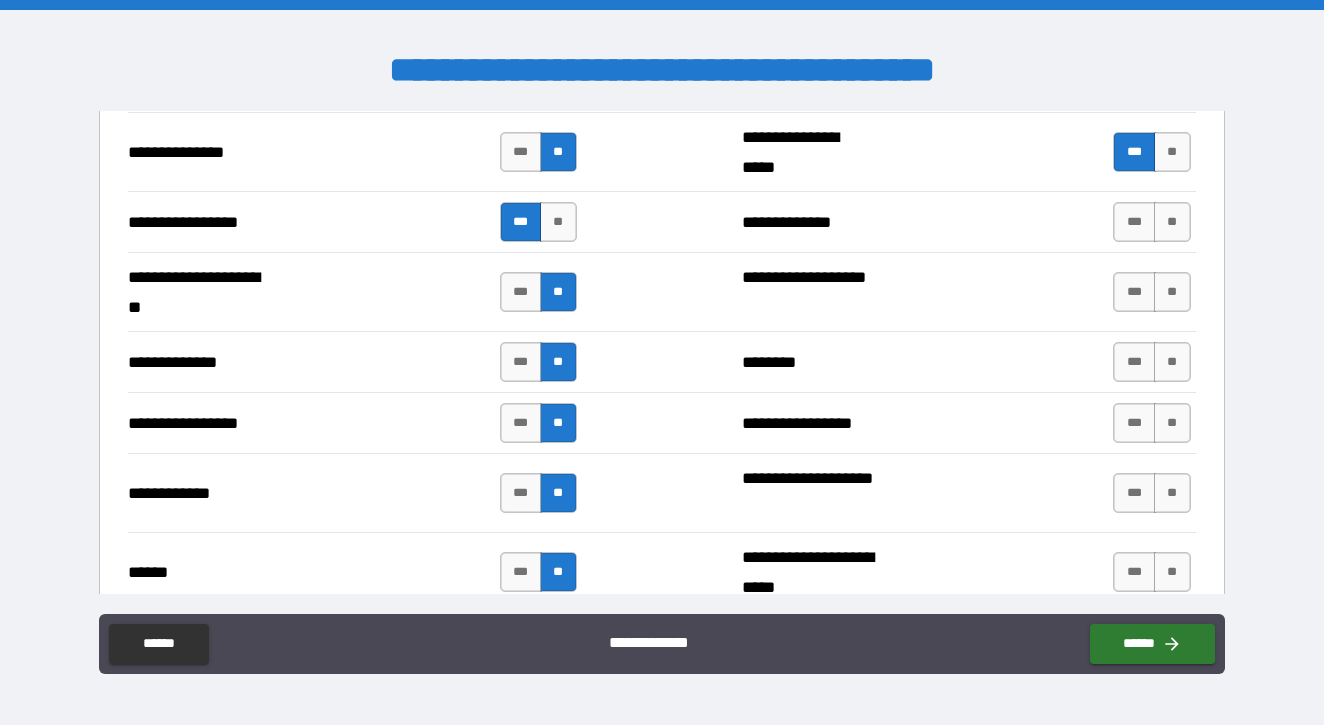 scroll, scrollTop: 2600, scrollLeft: 0, axis: vertical 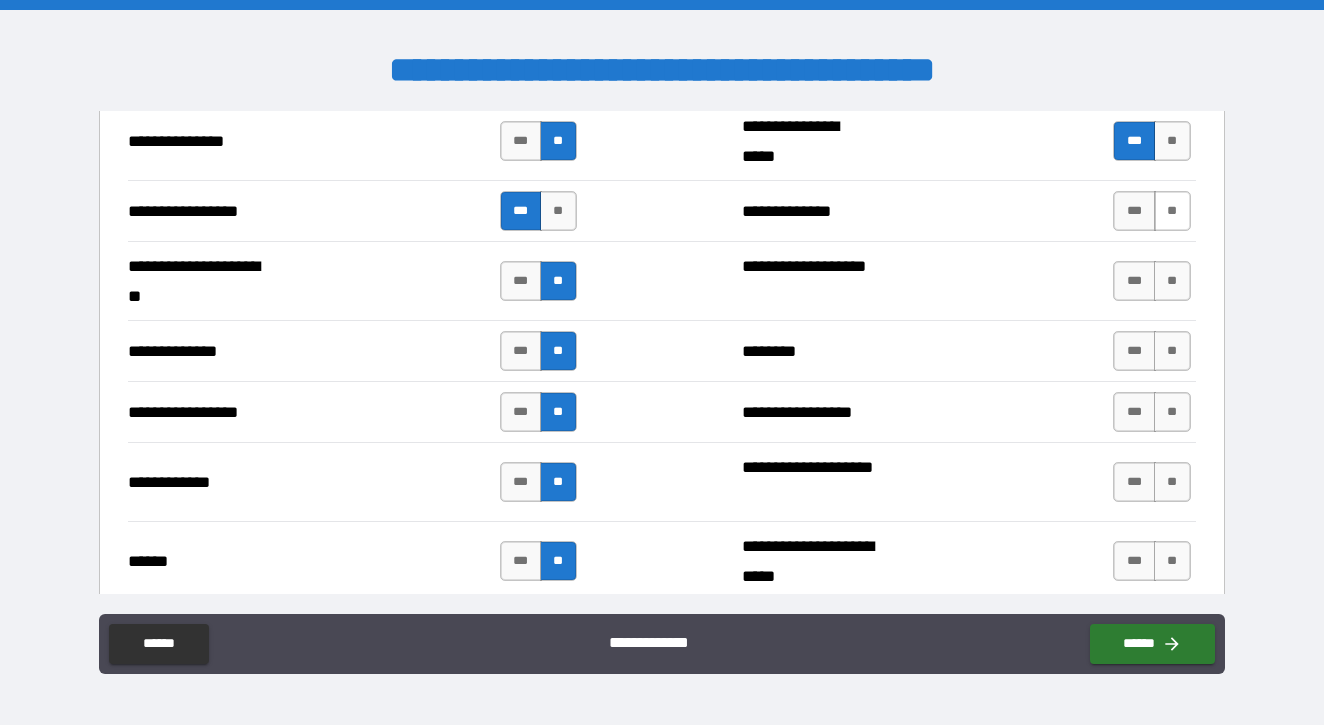 click on "**" at bounding box center [1172, 211] 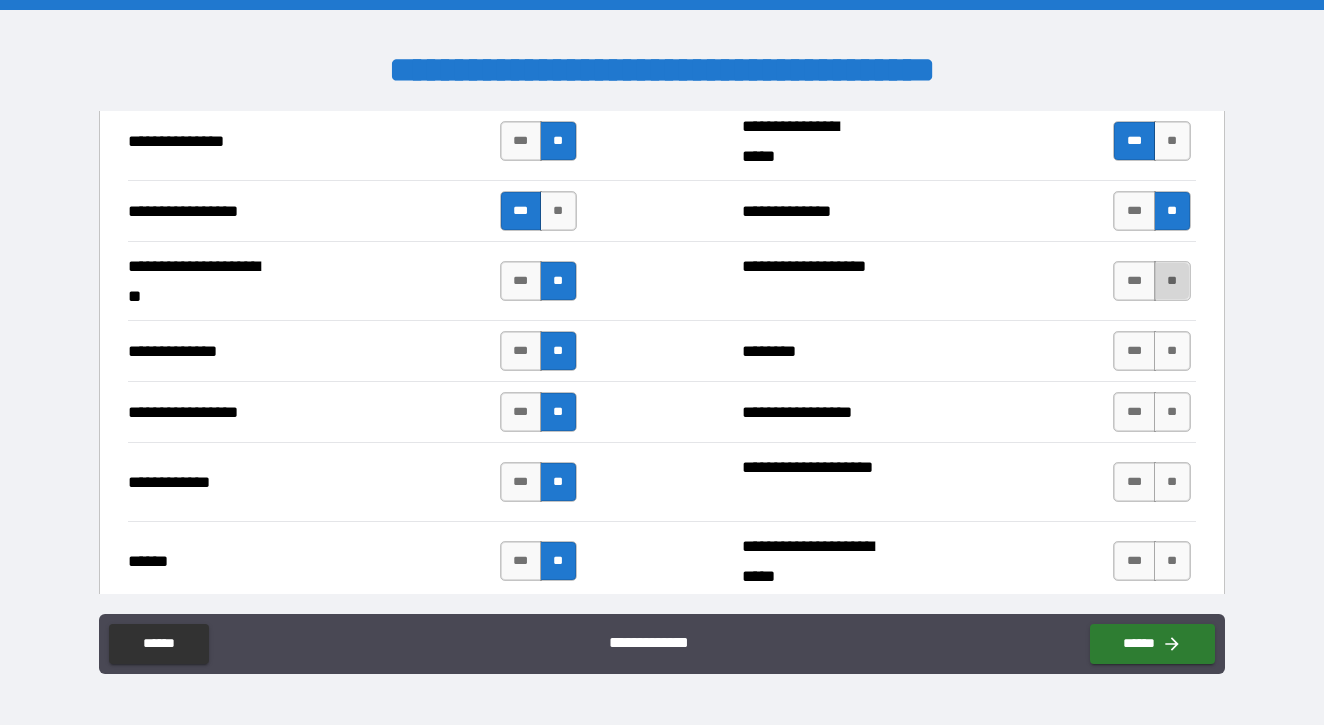 click on "**" at bounding box center (1172, 281) 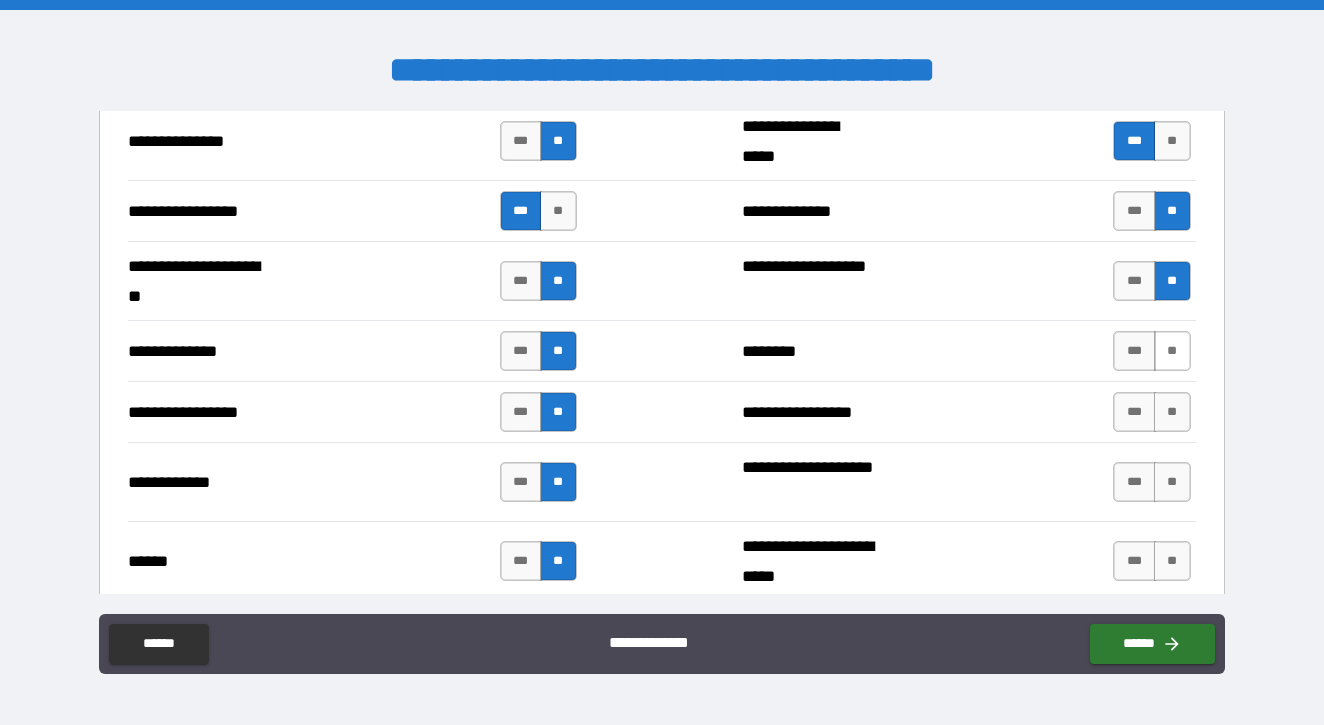 click on "**" at bounding box center (1172, 351) 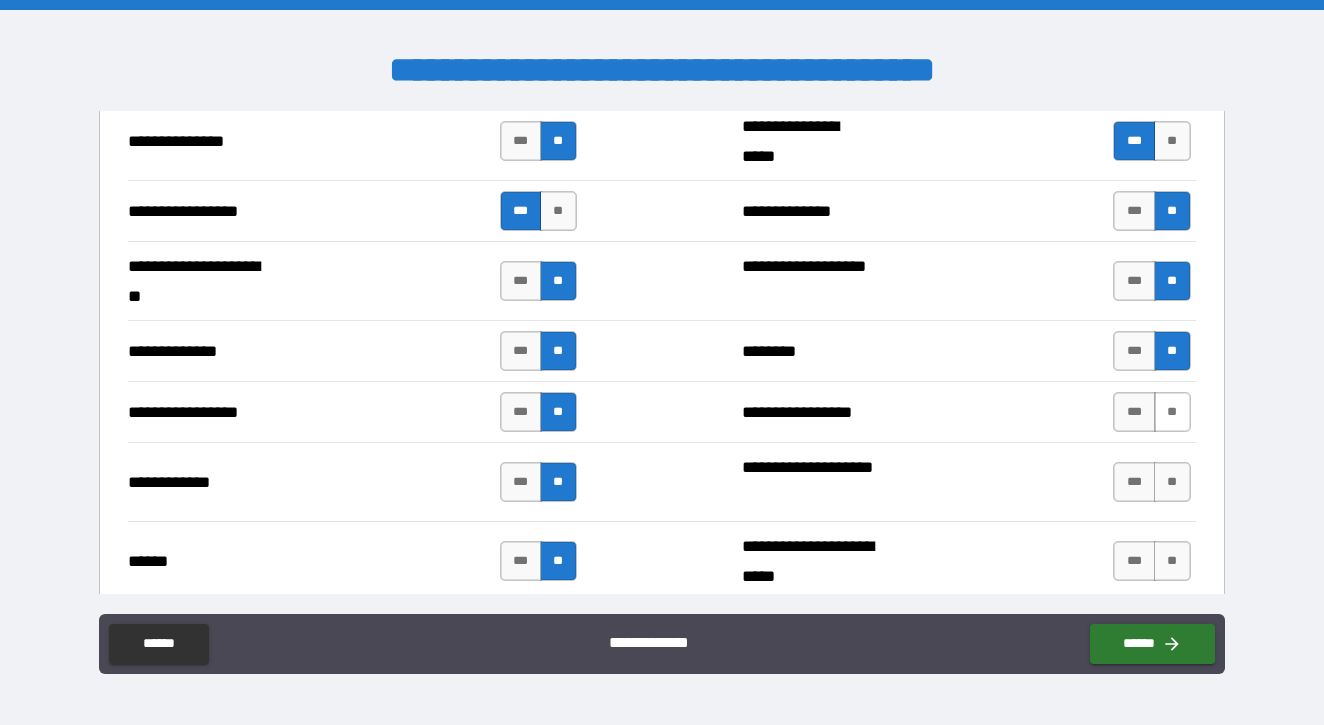 click on "**" at bounding box center (1172, 412) 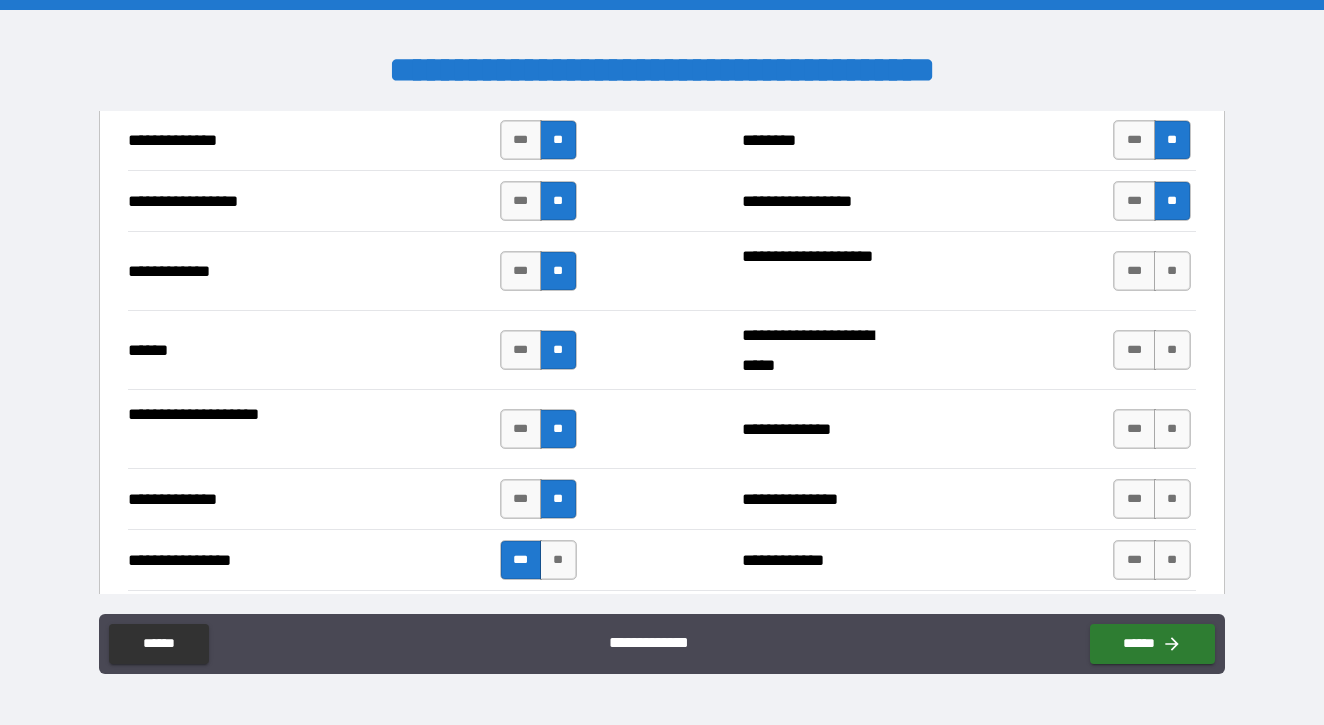 scroll, scrollTop: 2822, scrollLeft: 0, axis: vertical 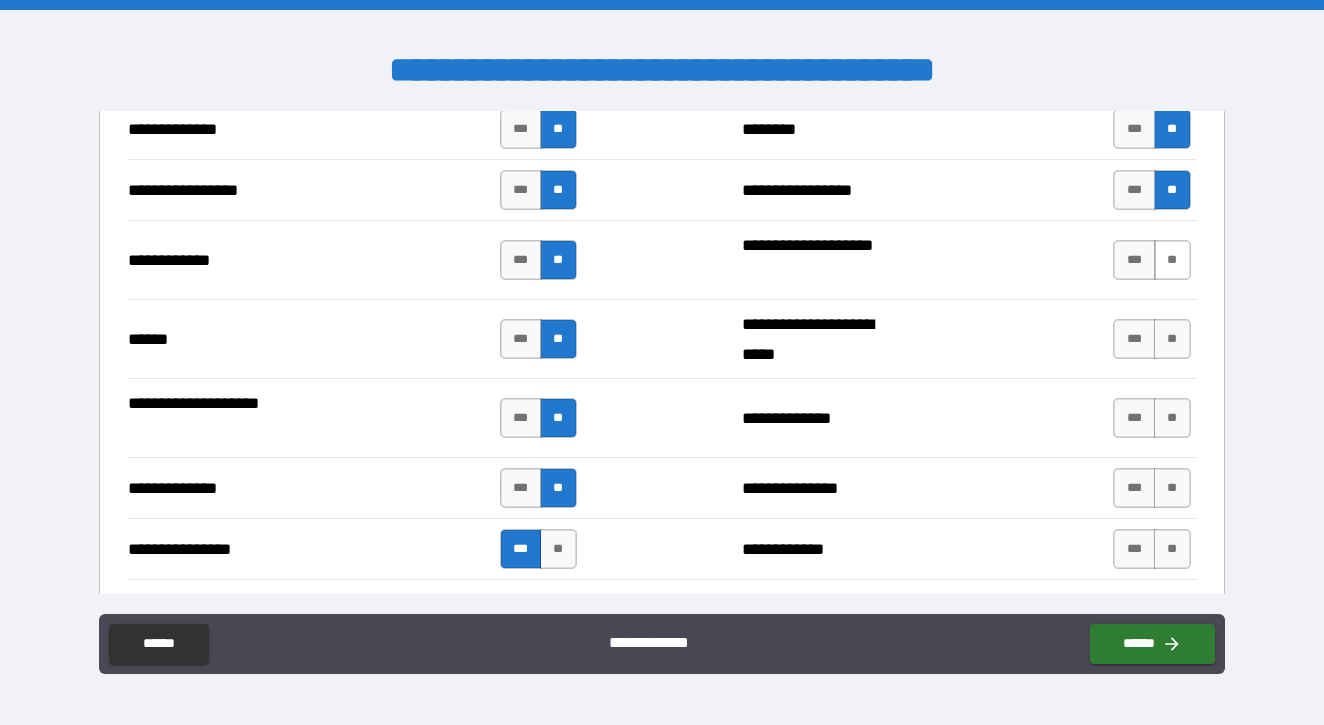click on "**" at bounding box center [1172, 260] 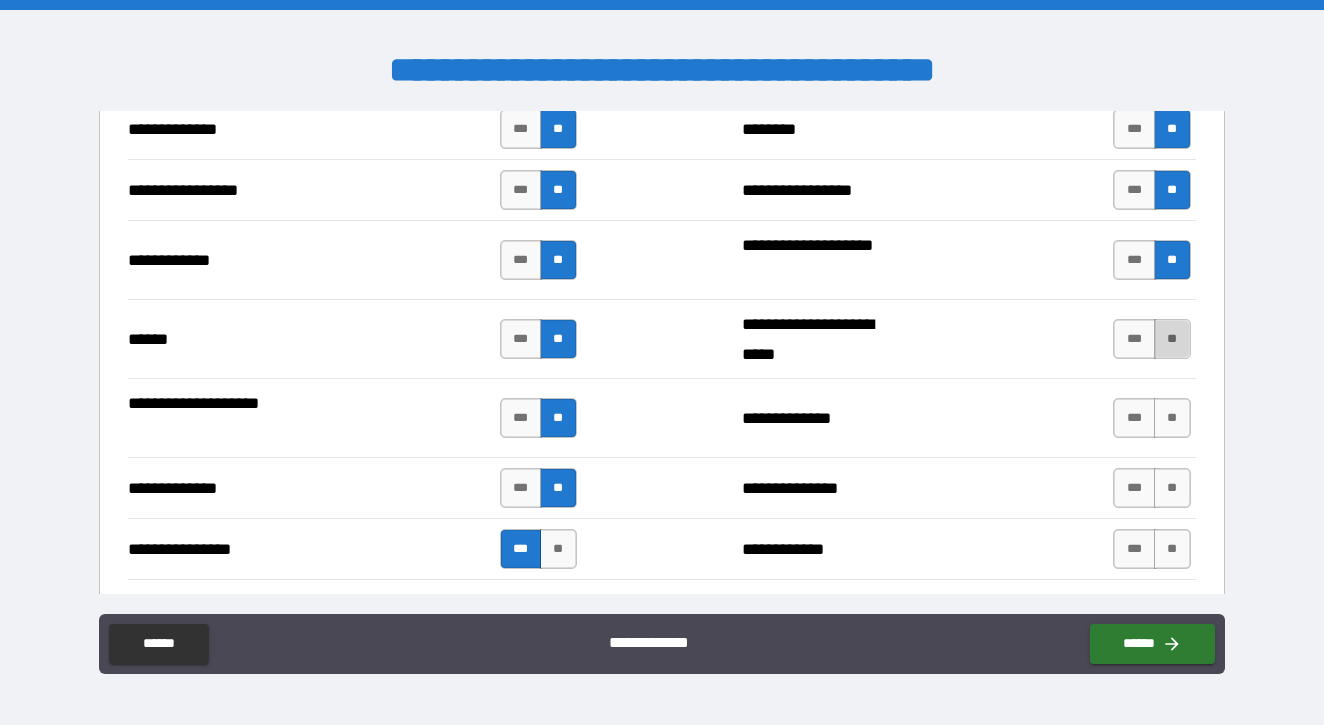 click on "**" at bounding box center (1172, 339) 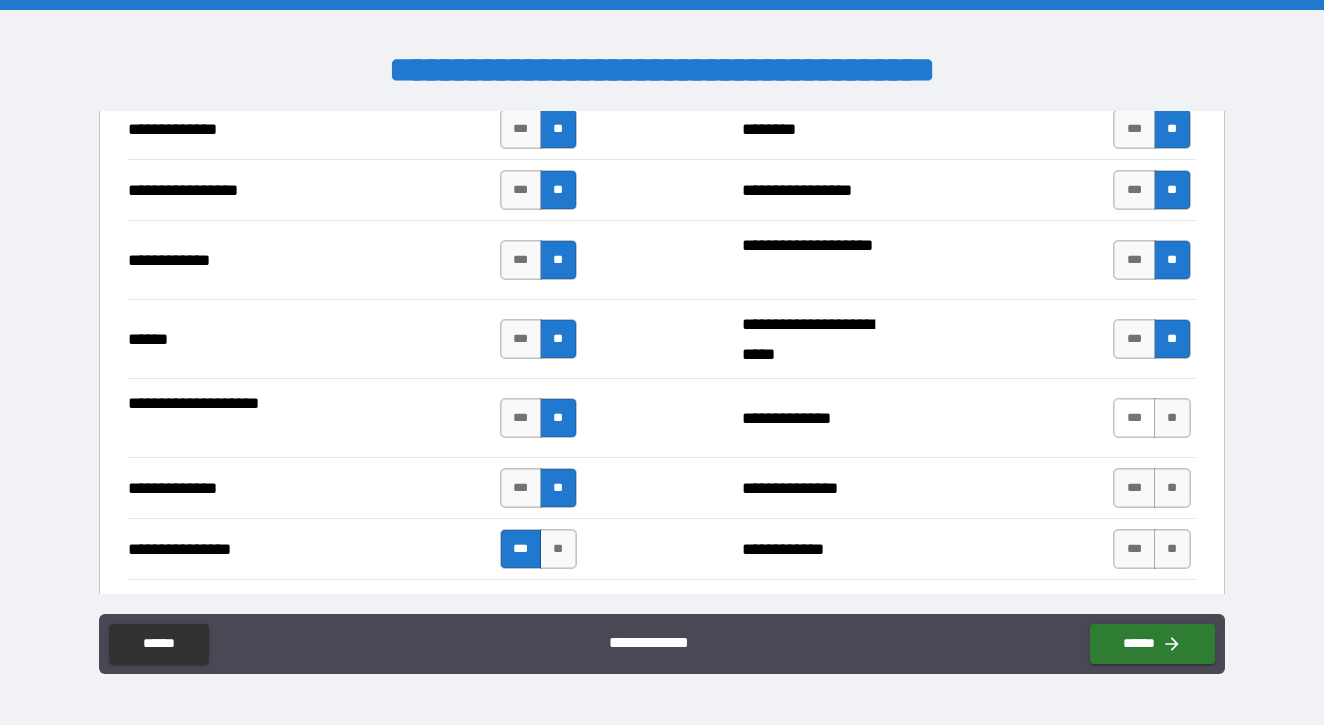 click on "***" at bounding box center [1134, 418] 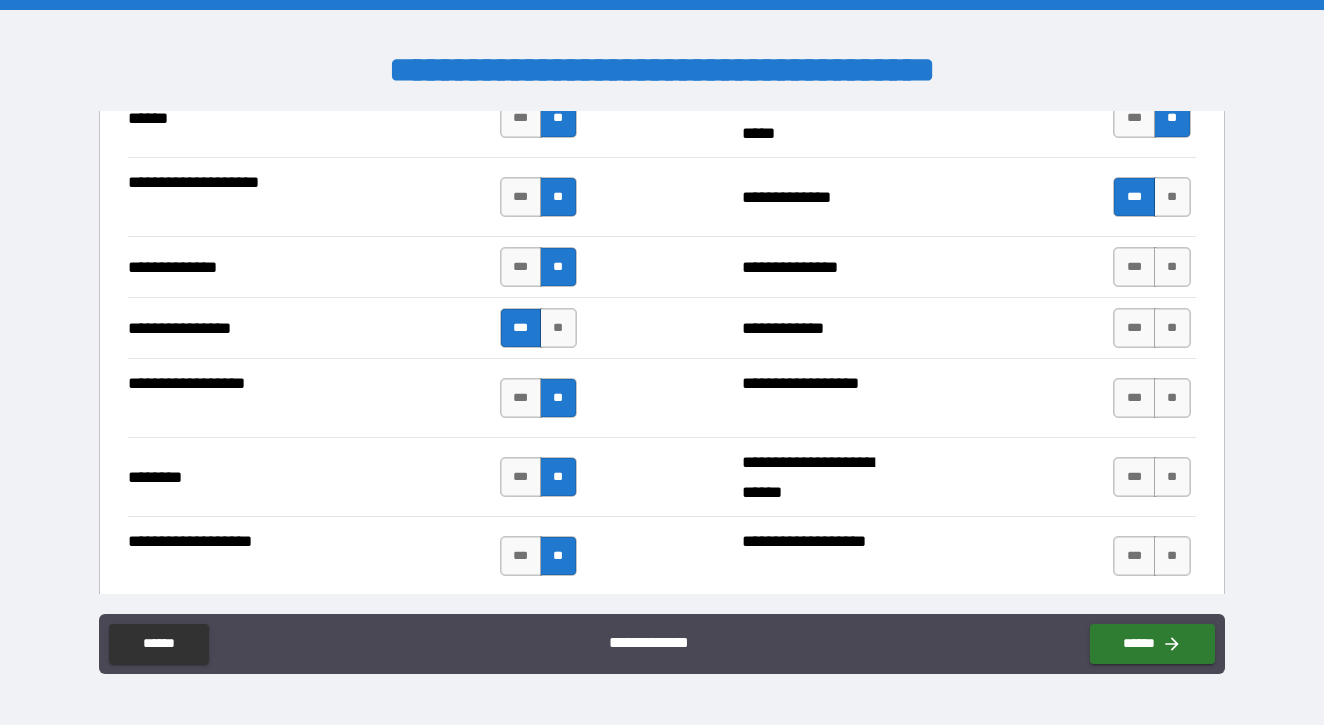 scroll, scrollTop: 3065, scrollLeft: 0, axis: vertical 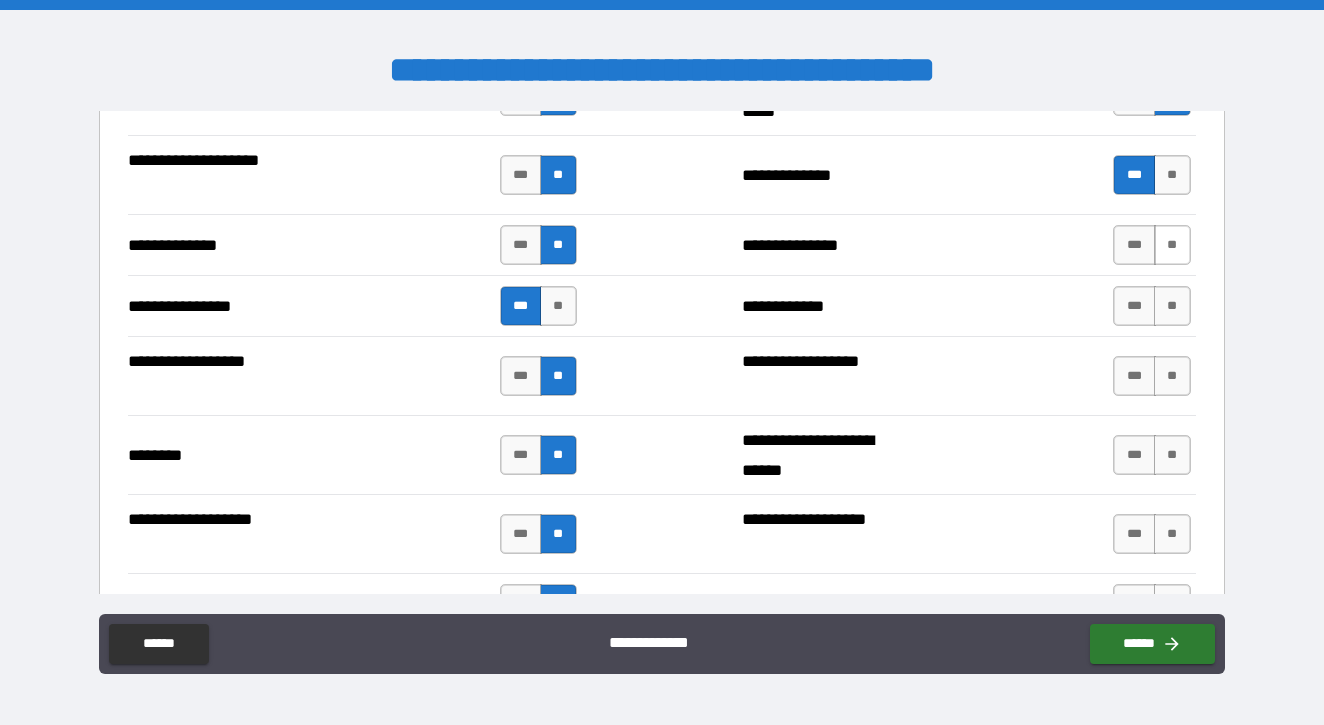 click on "**" at bounding box center (1172, 245) 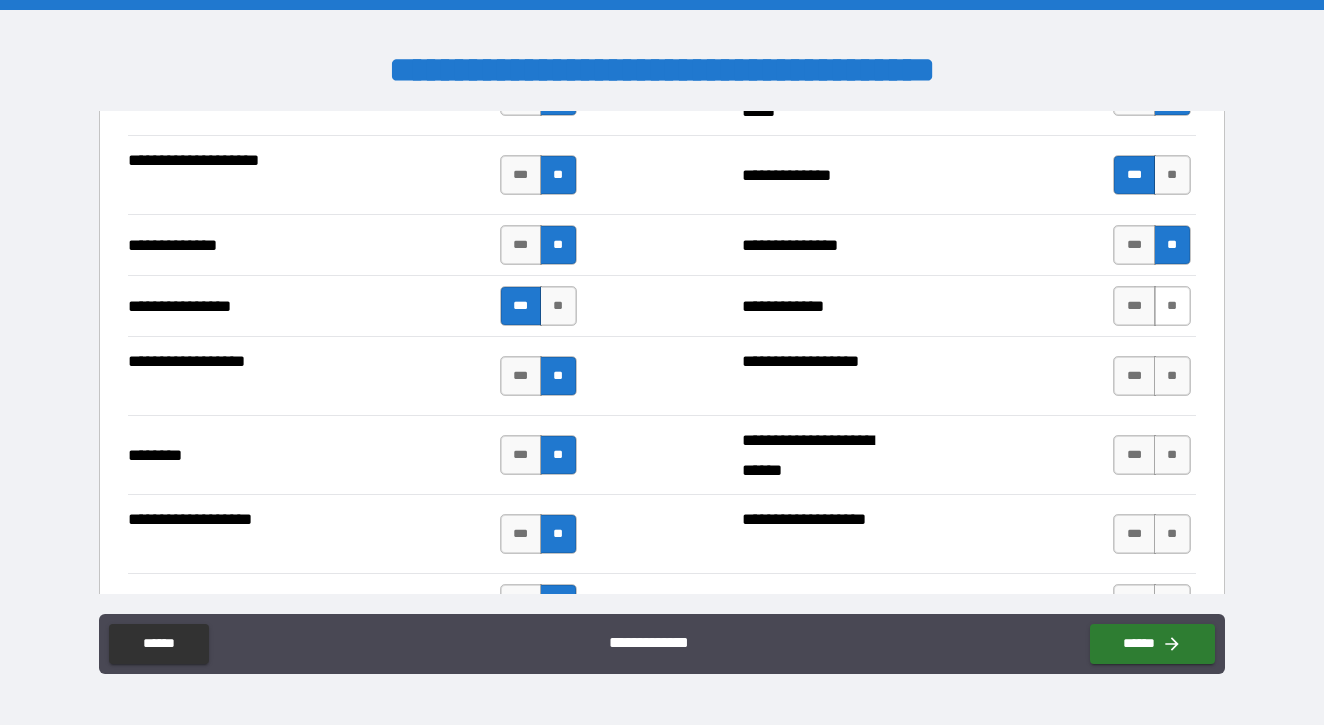click on "**" at bounding box center (1172, 306) 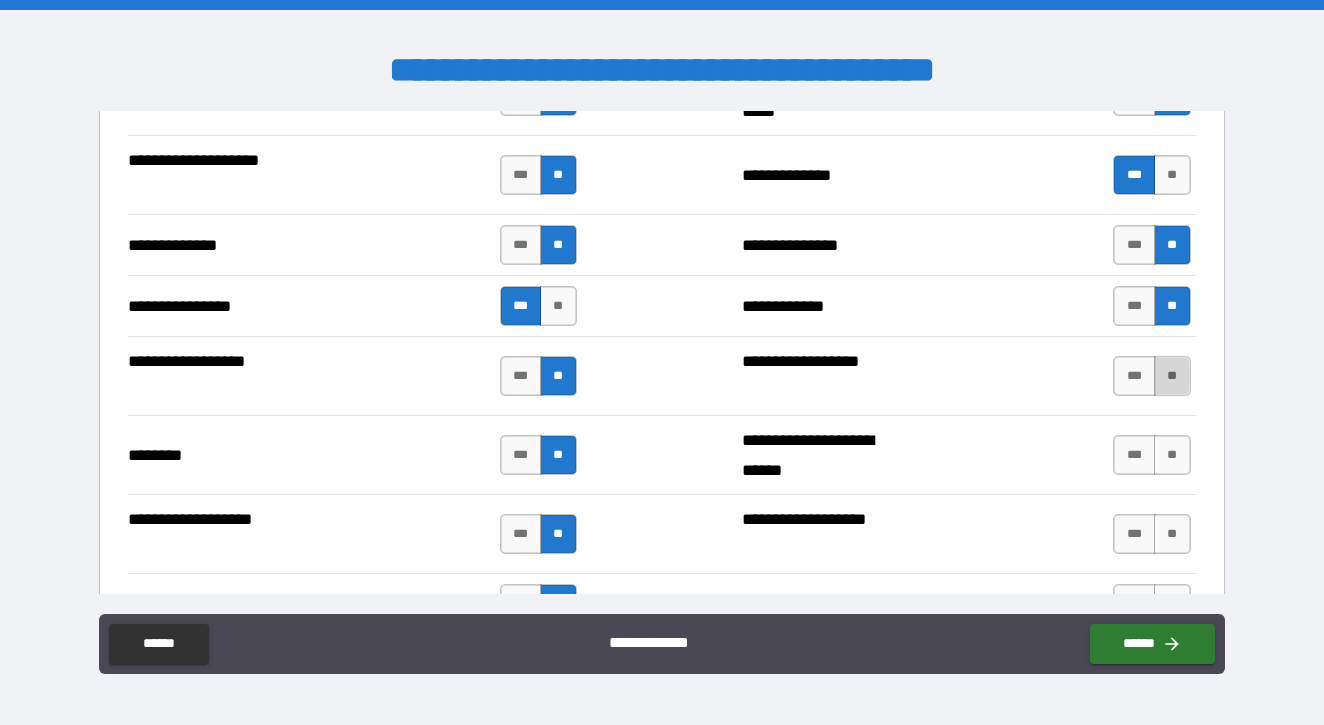 click on "**" at bounding box center [1172, 376] 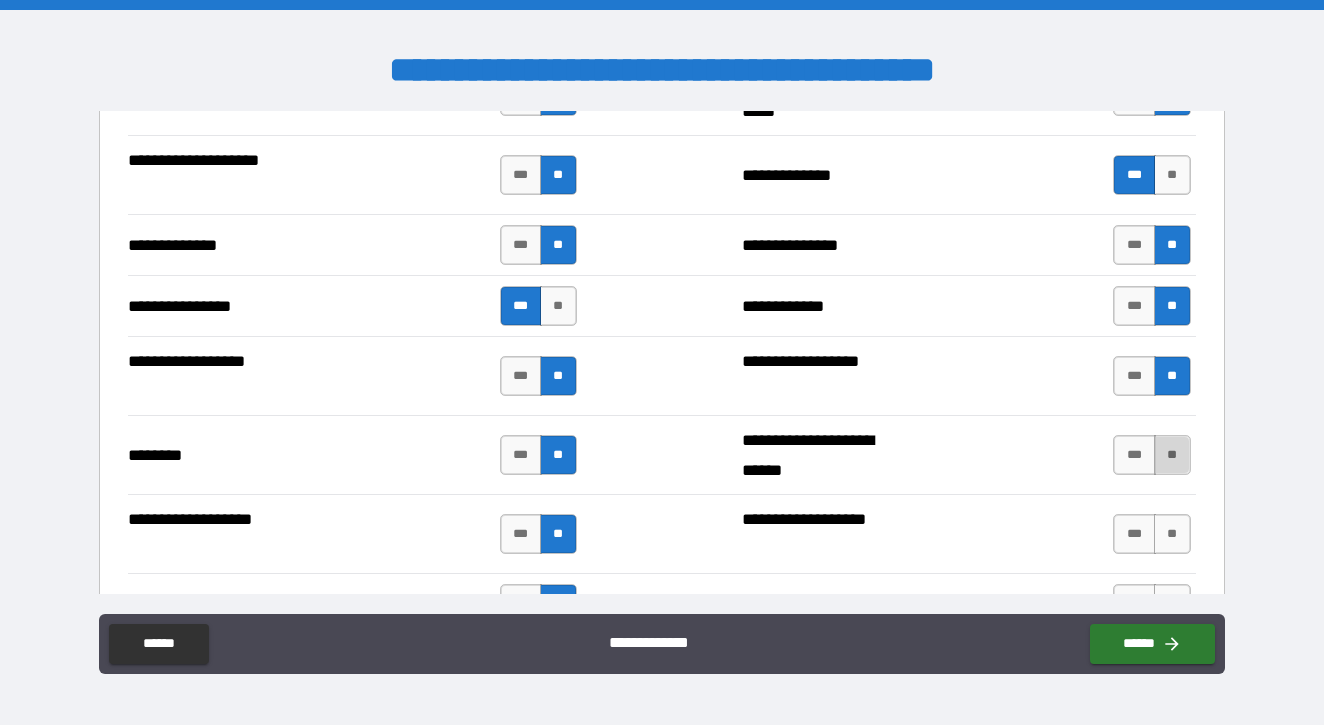 click on "**" at bounding box center (1172, 455) 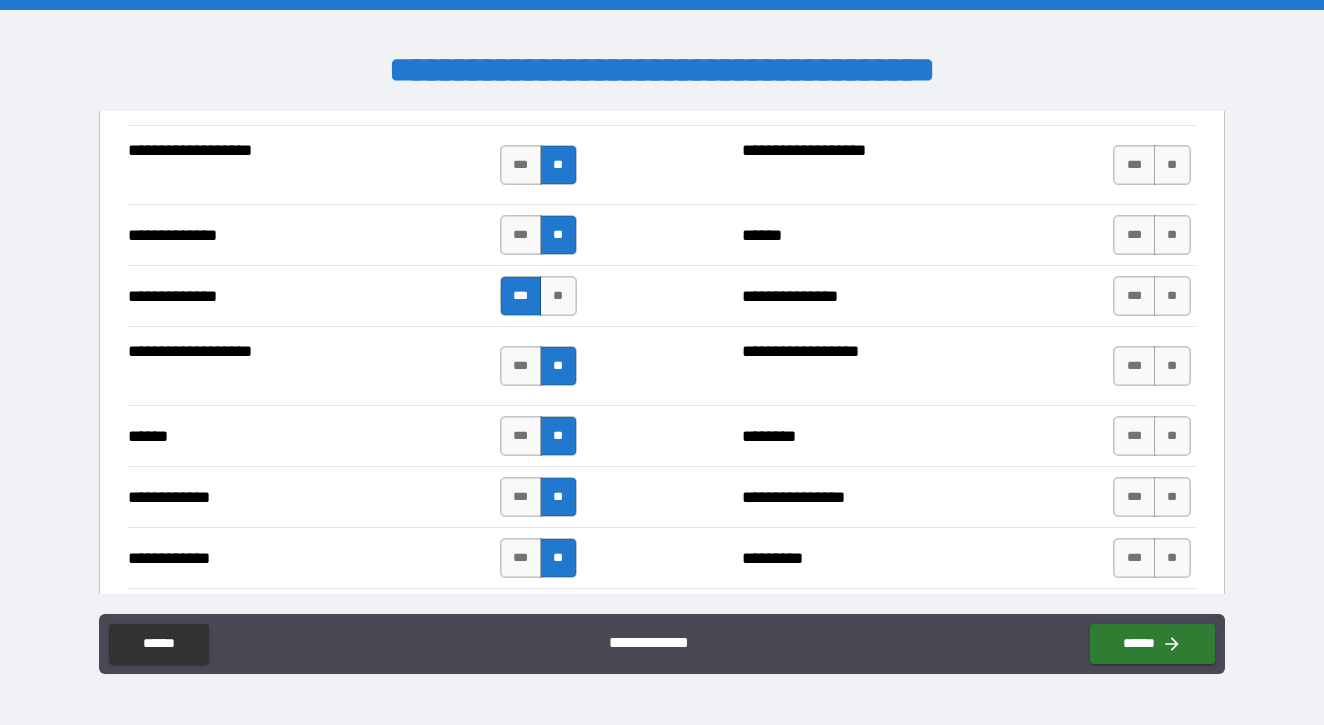 scroll, scrollTop: 3392, scrollLeft: 0, axis: vertical 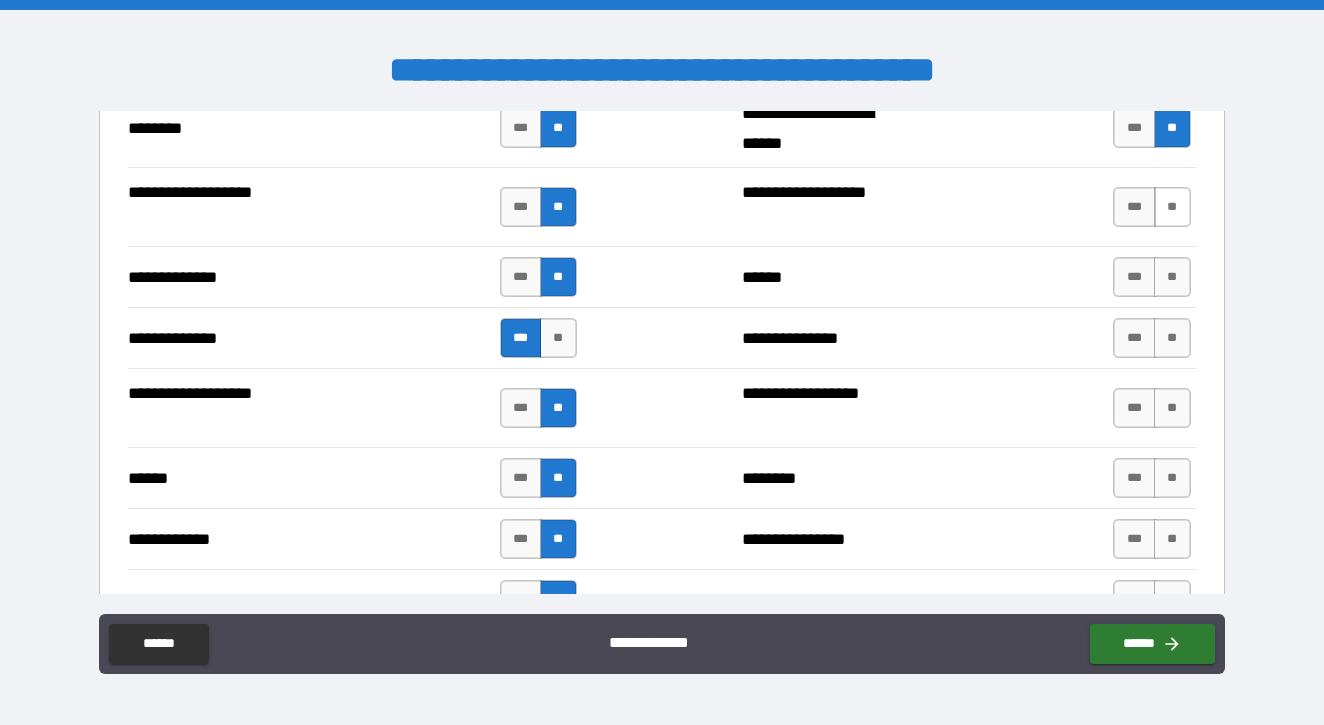click on "**" at bounding box center [1172, 207] 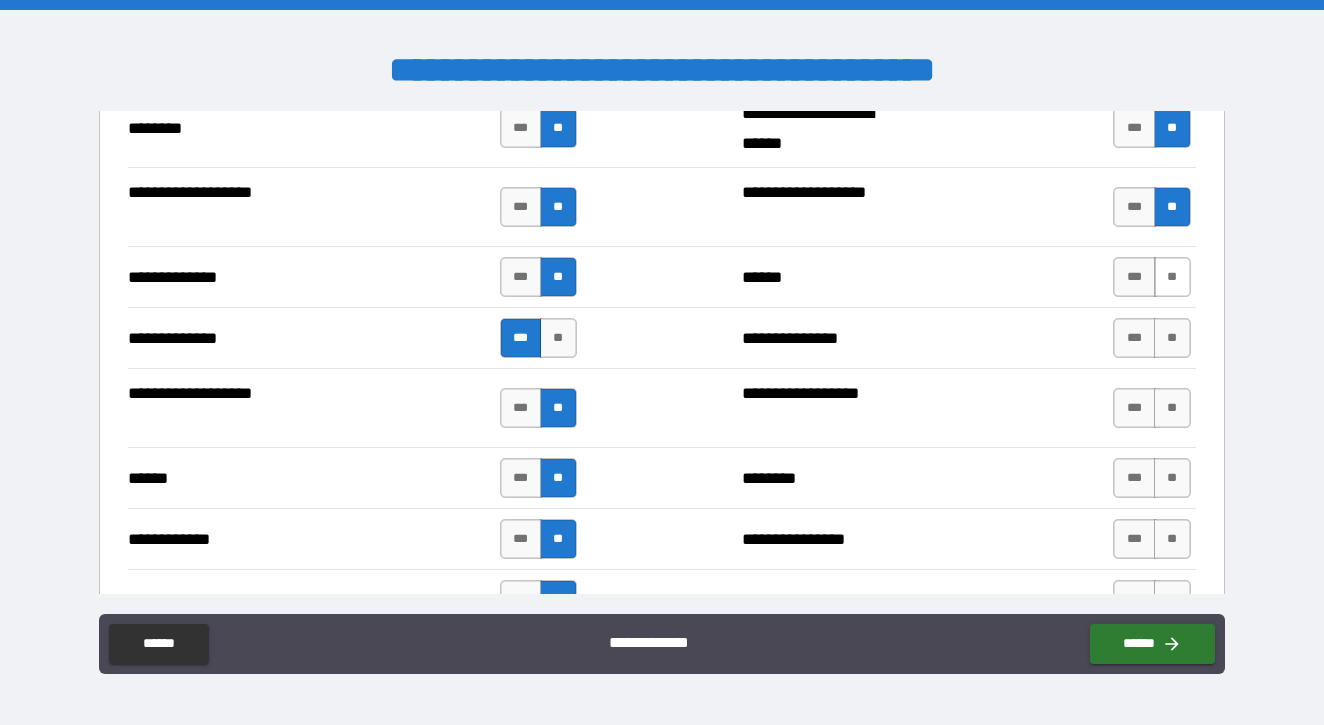 click on "**" at bounding box center [1172, 277] 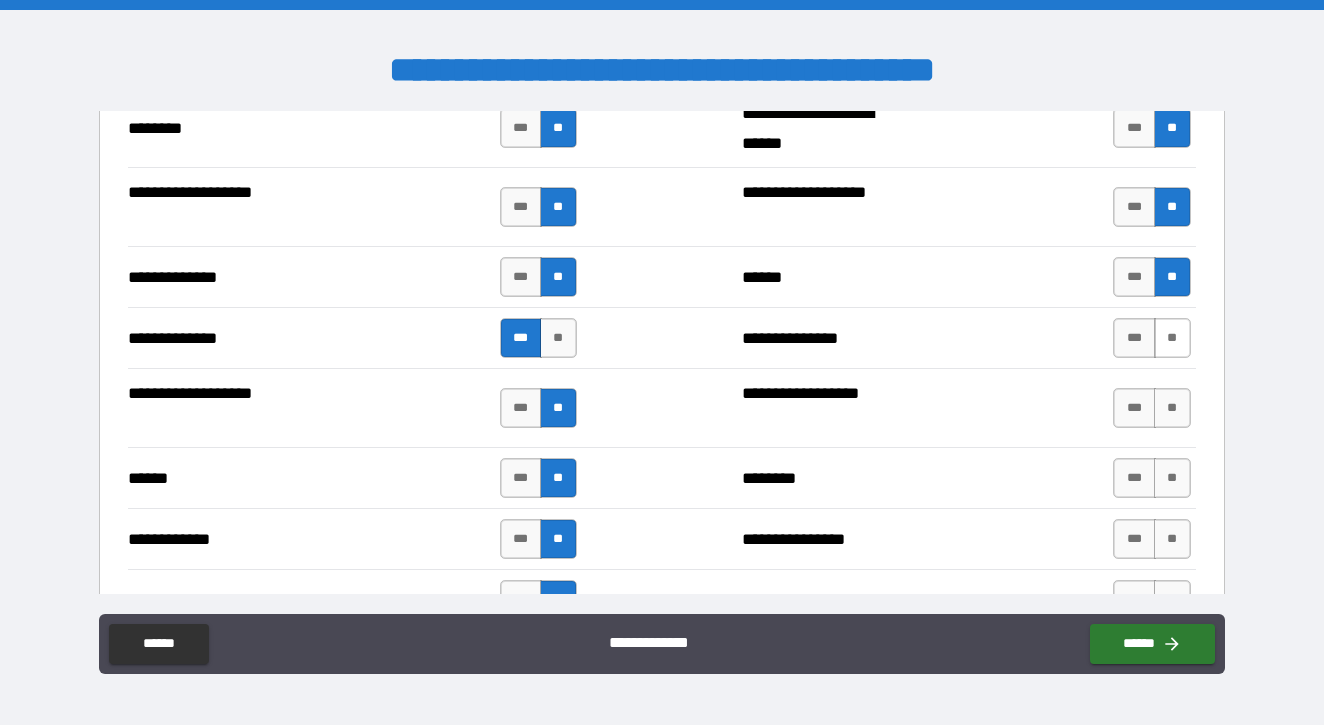 click on "**" at bounding box center (1172, 338) 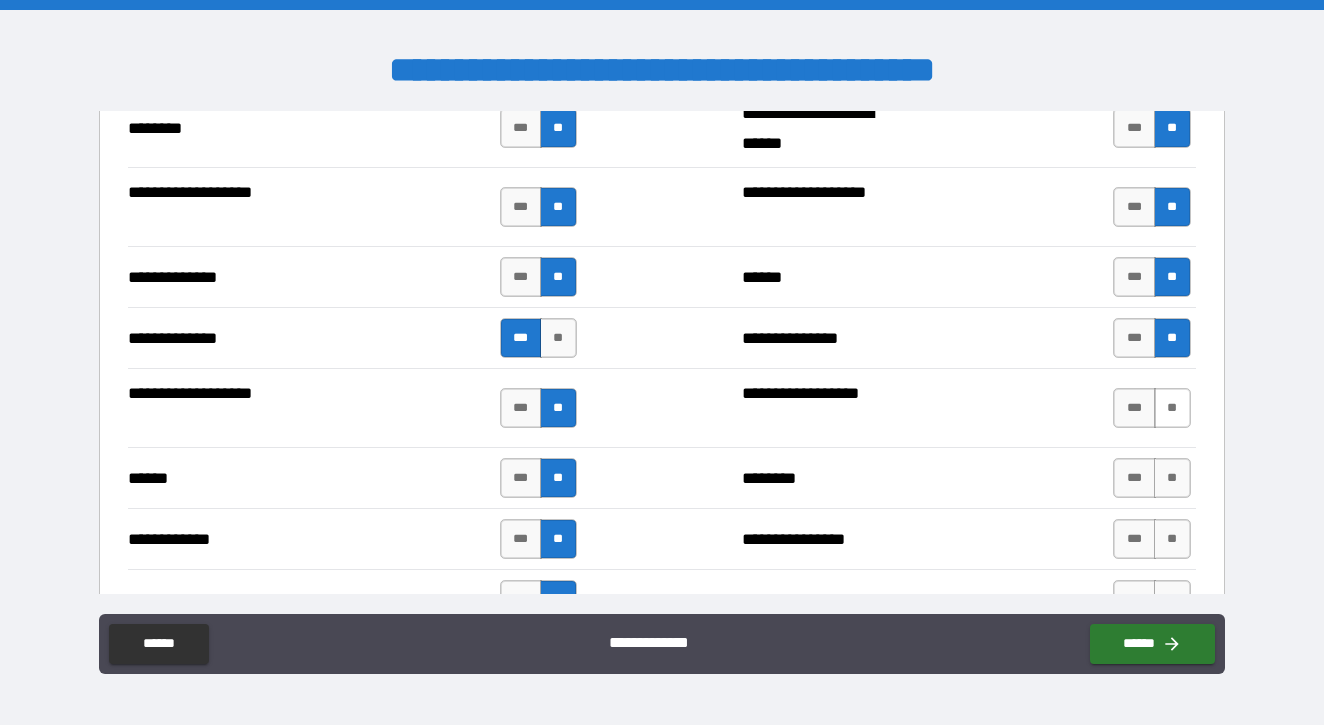 click on "**" at bounding box center [1172, 408] 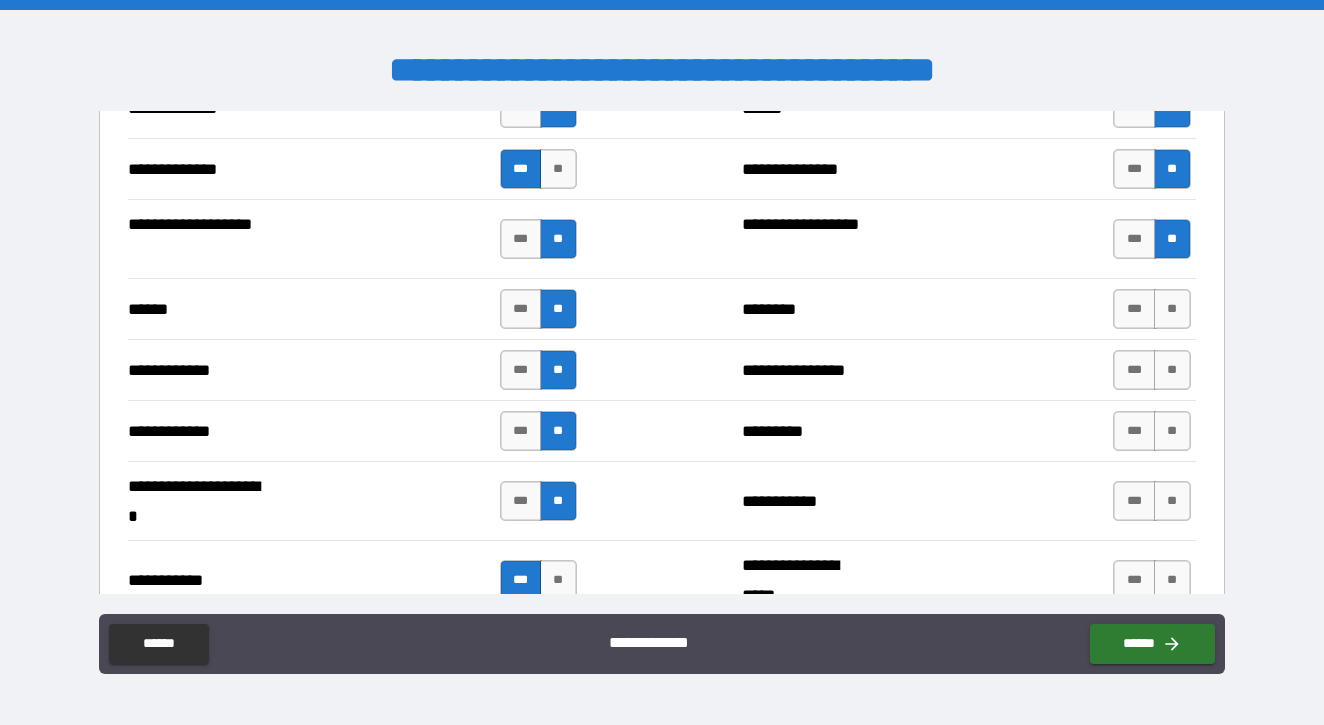 scroll, scrollTop: 3582, scrollLeft: 0, axis: vertical 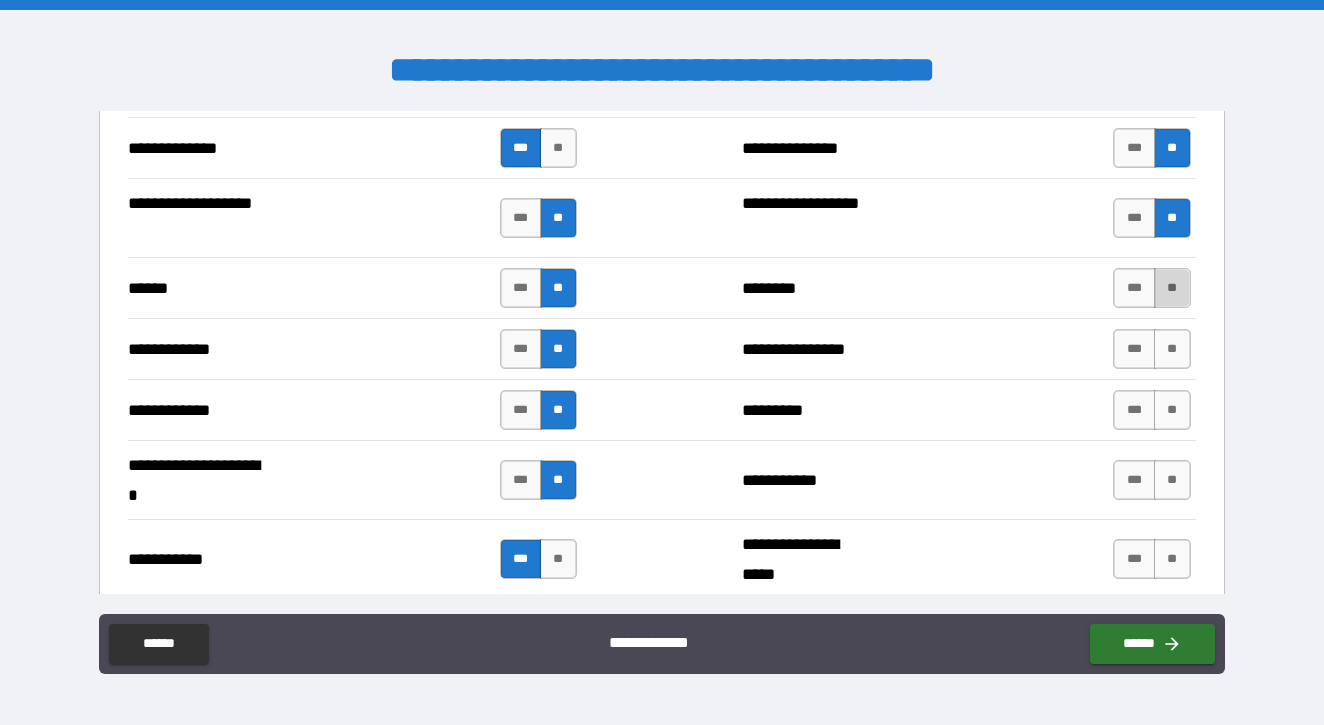 click on "**" at bounding box center [1172, 288] 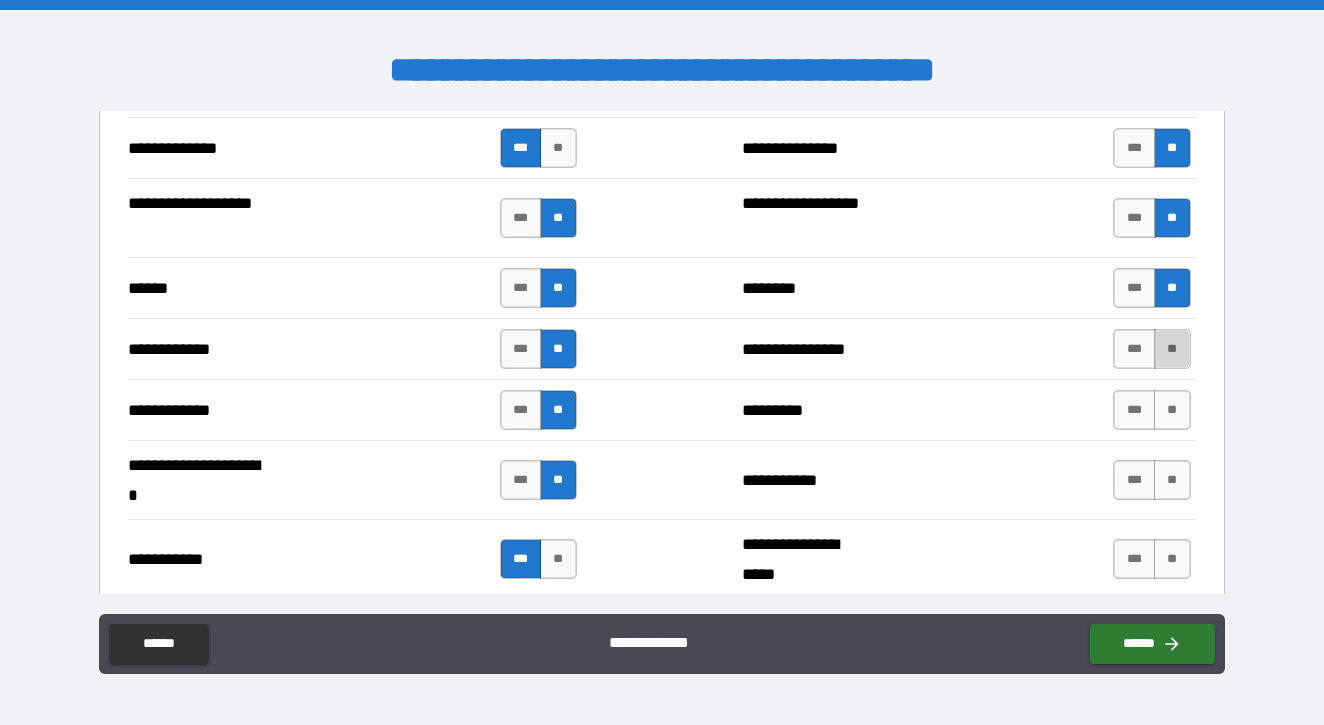 click on "**" at bounding box center [1172, 349] 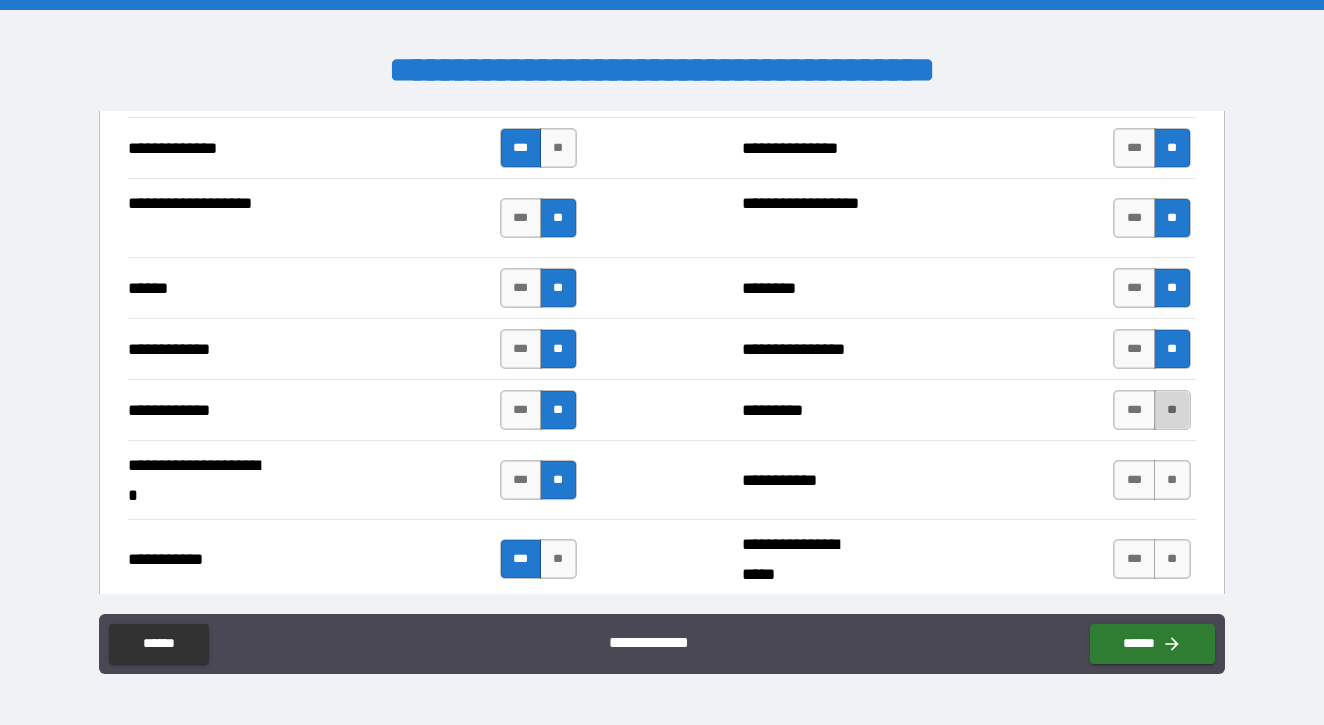 click on "**" at bounding box center [1172, 410] 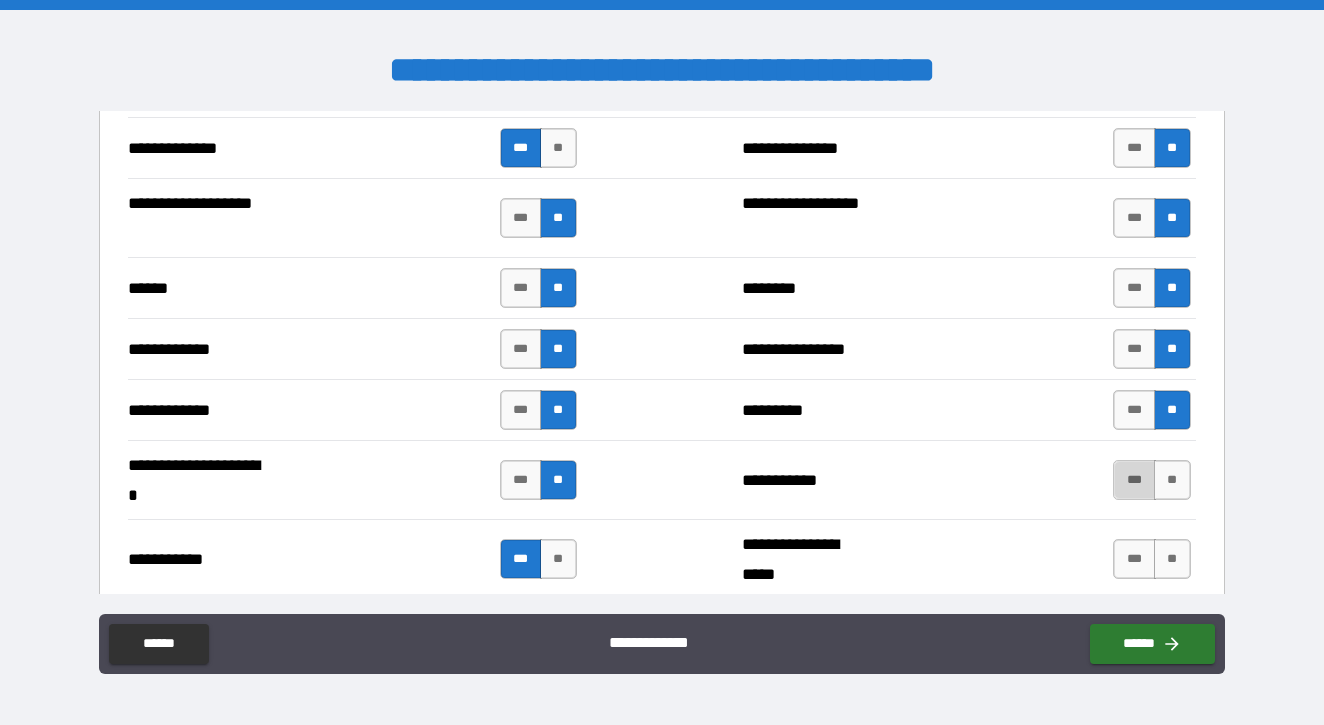 click on "***" at bounding box center (1134, 480) 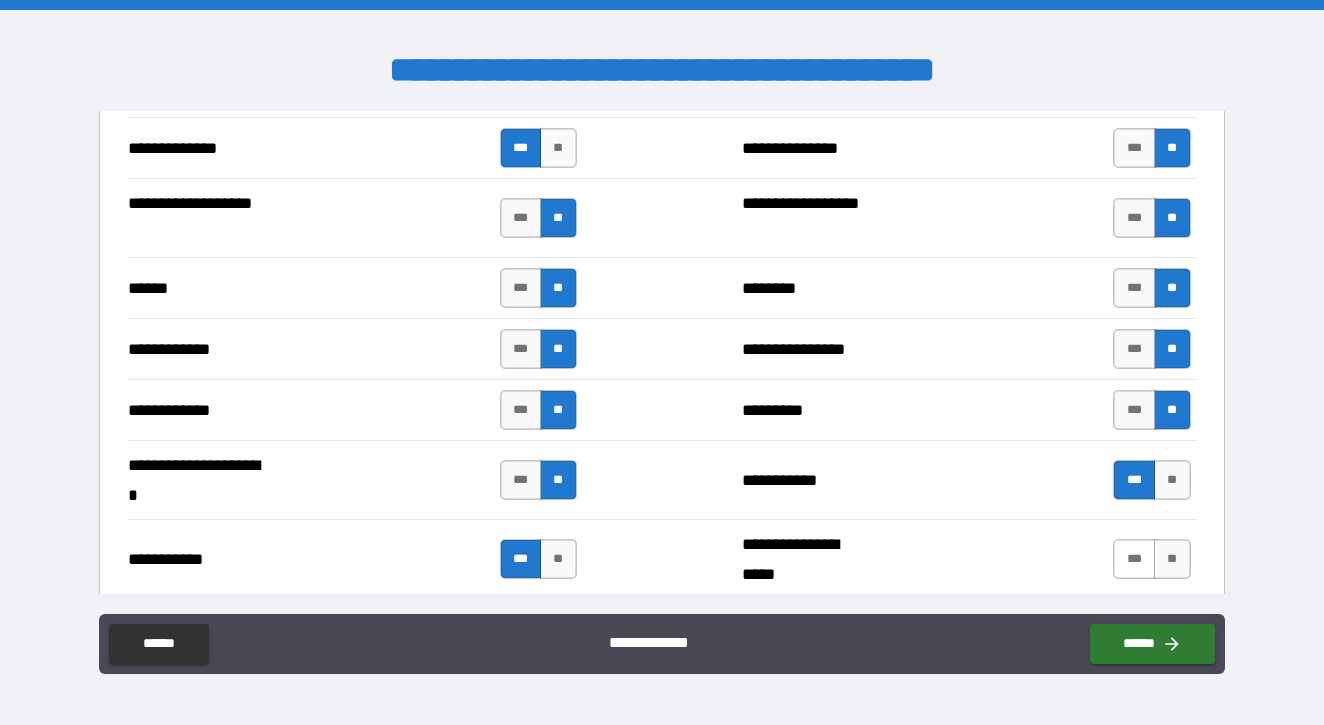 click on "***" at bounding box center [1134, 559] 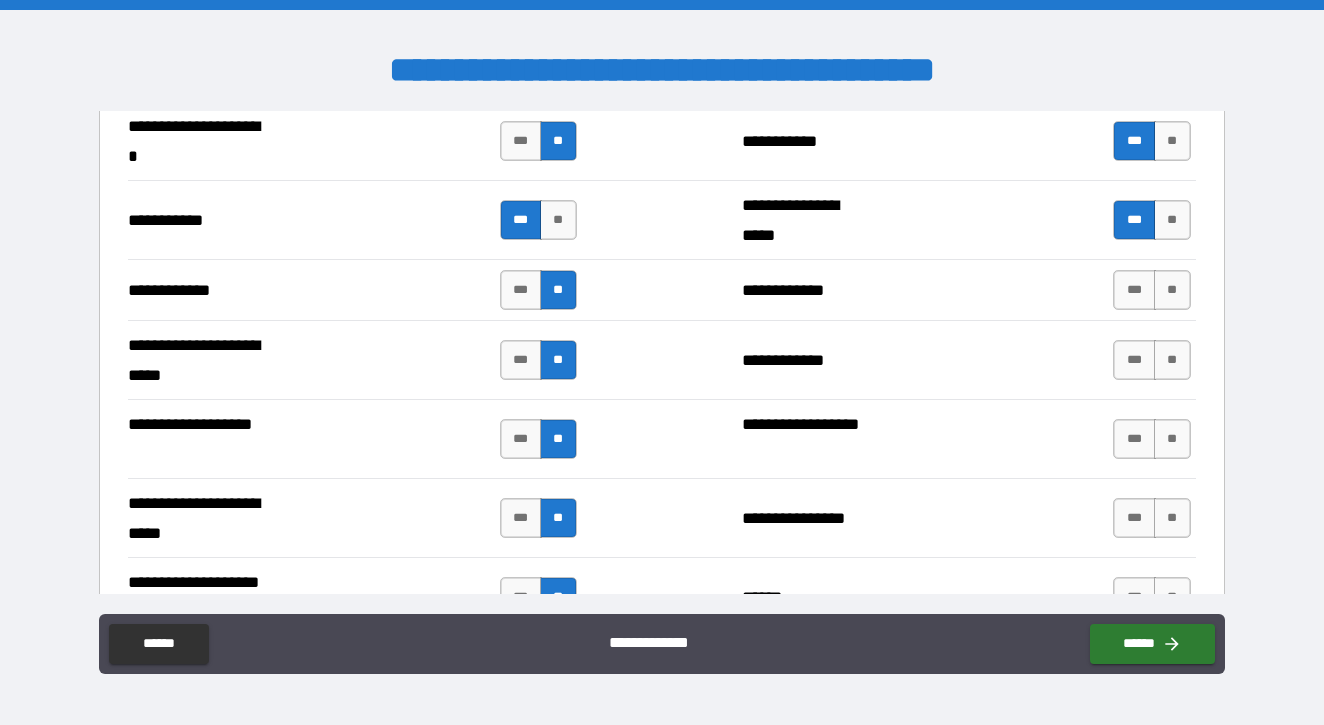 scroll, scrollTop: 3931, scrollLeft: 0, axis: vertical 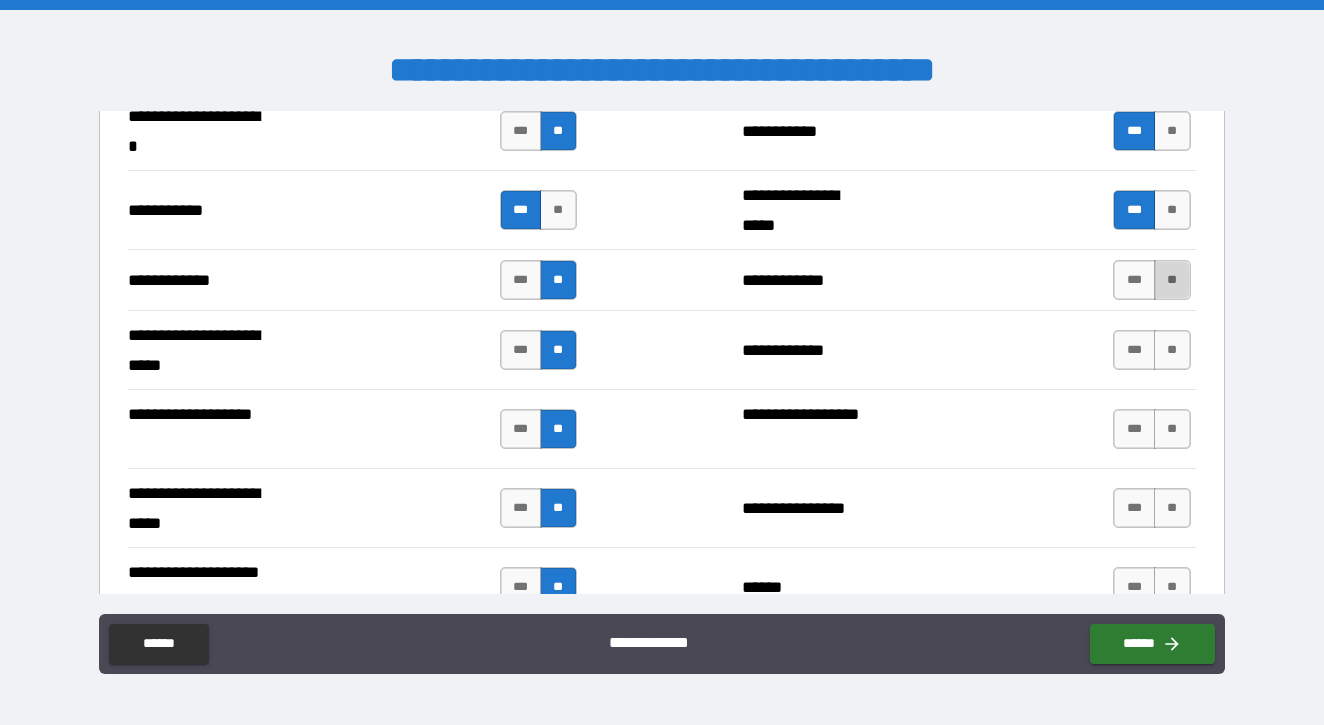 click on "**" at bounding box center (1172, 280) 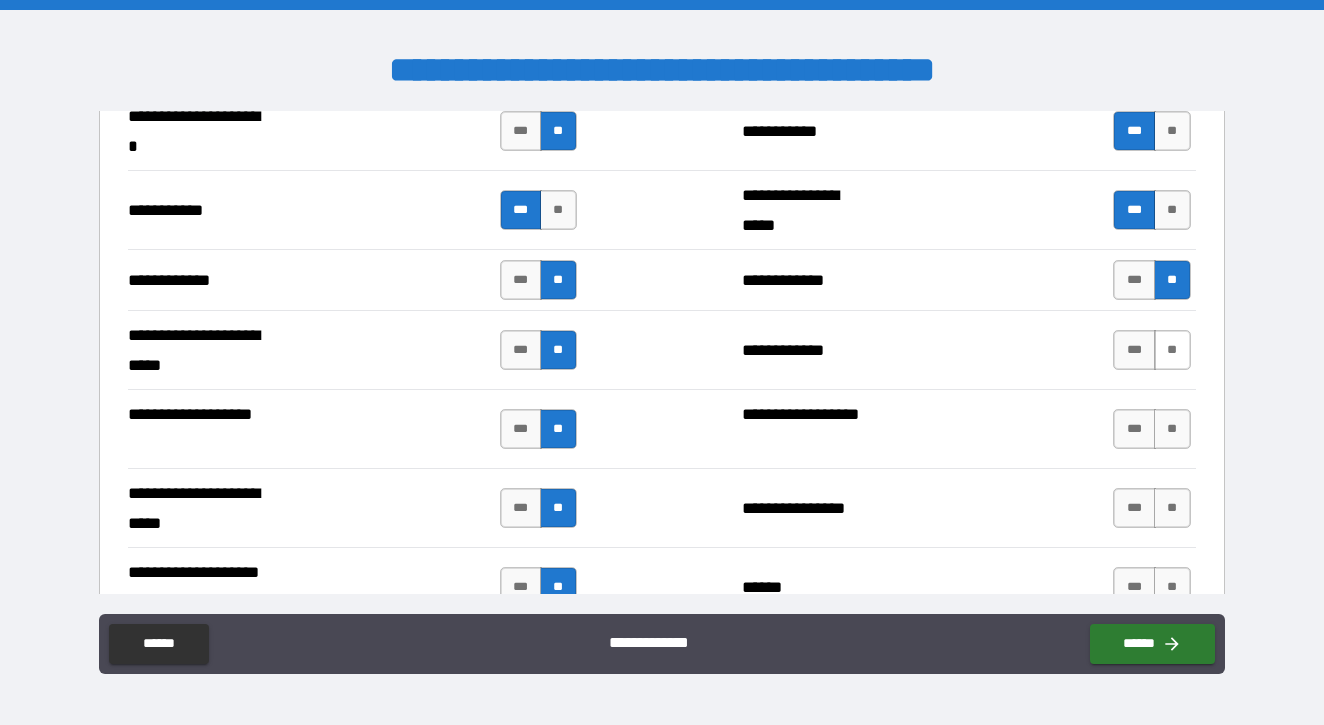 click on "**" at bounding box center (1172, 350) 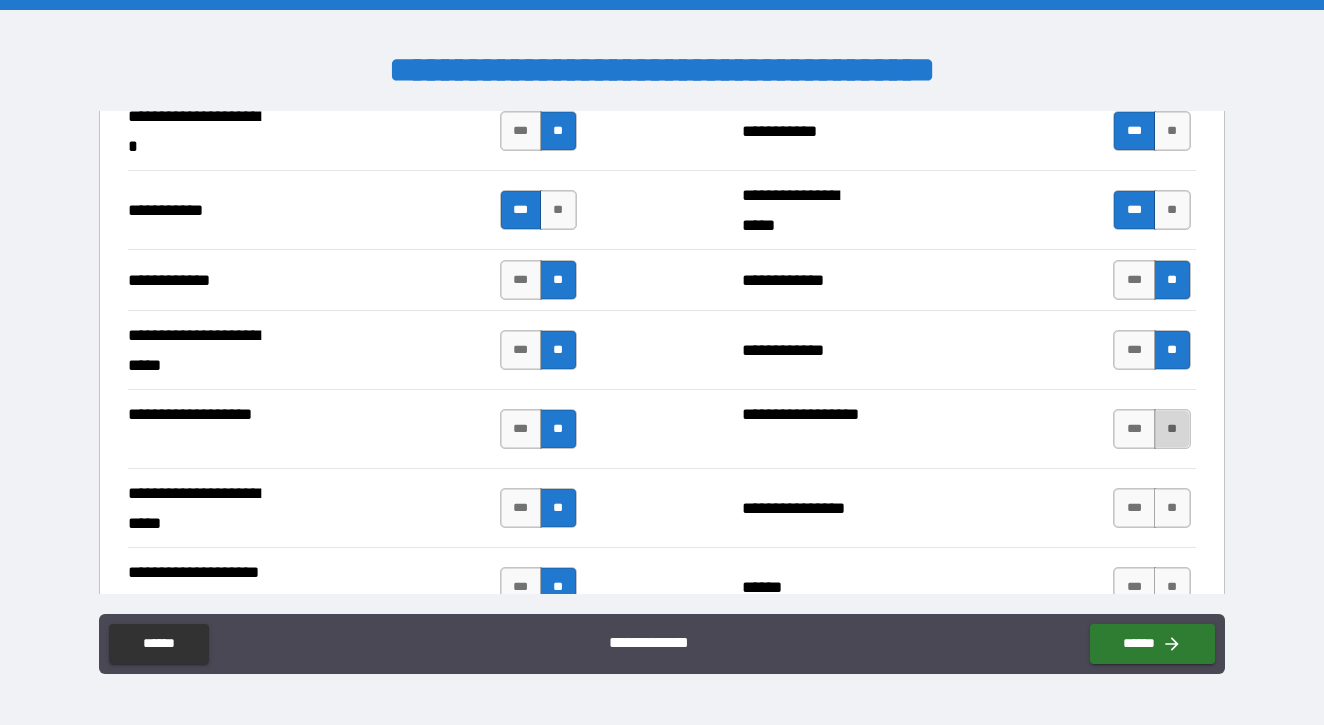 click on "**" at bounding box center [1172, 429] 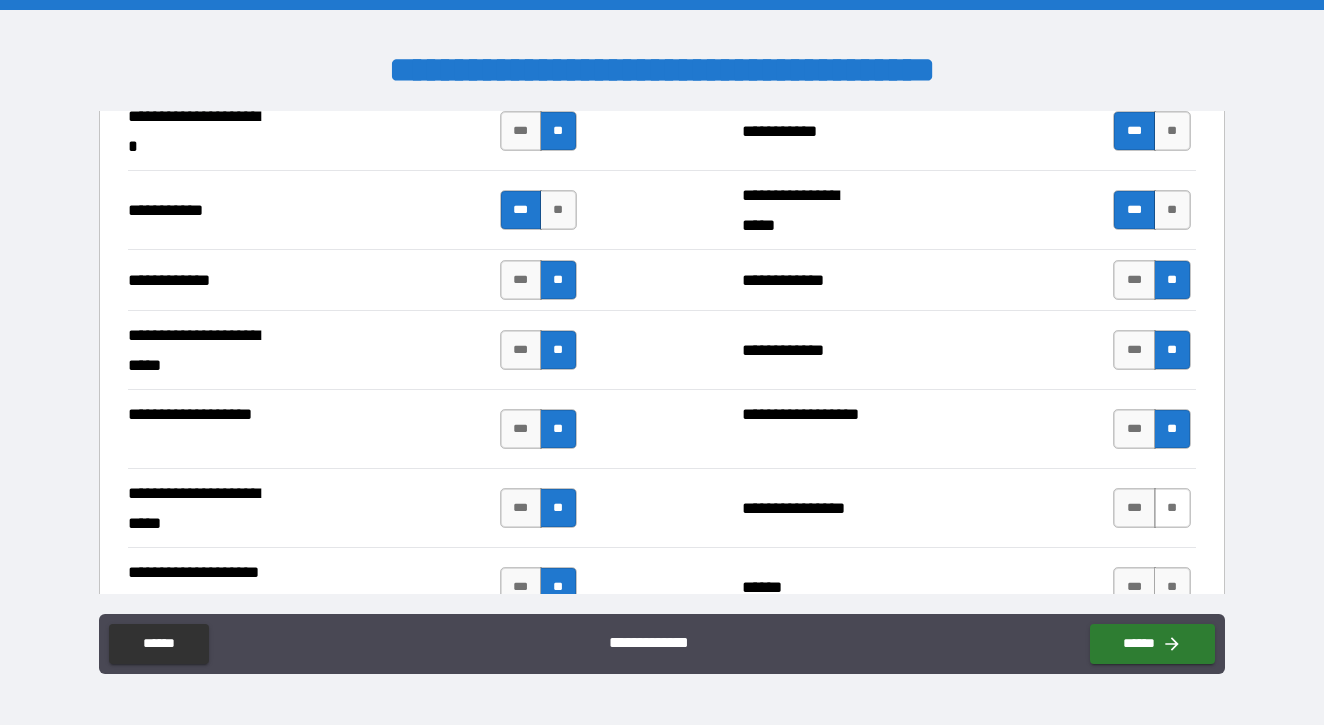 click on "**" at bounding box center (1172, 508) 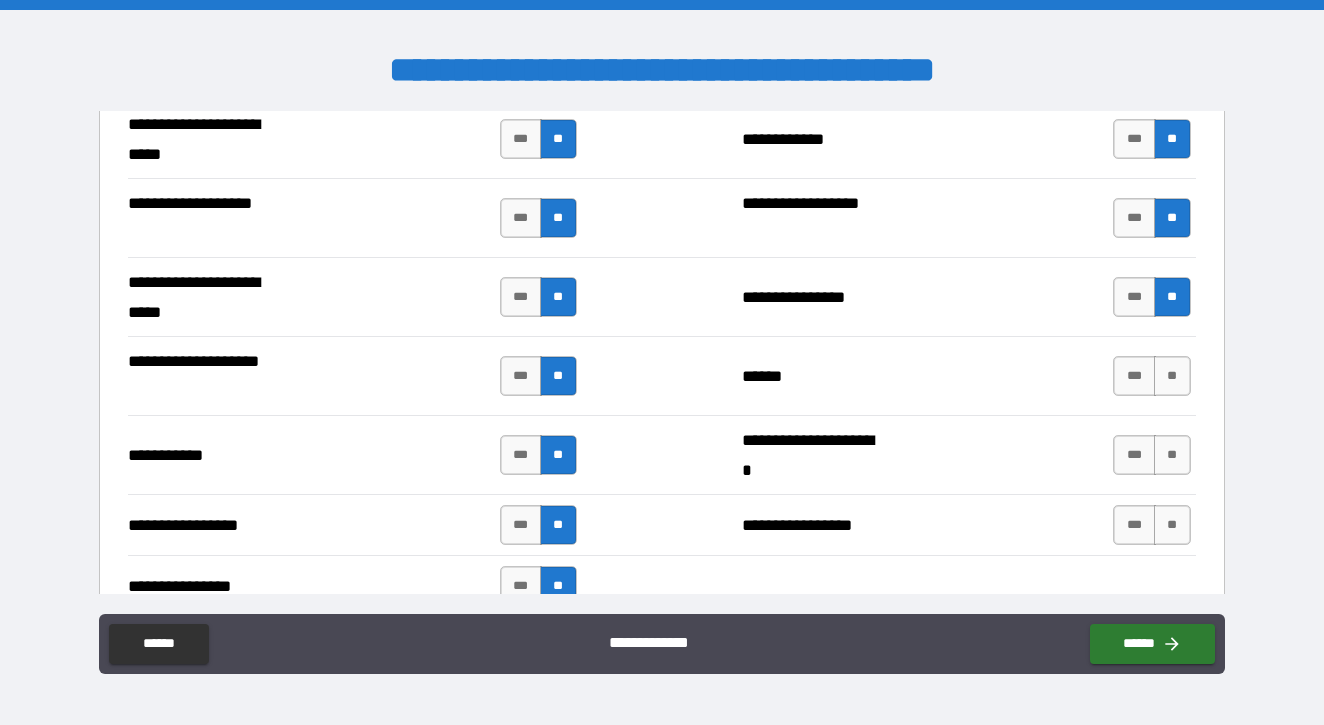 scroll, scrollTop: 4185, scrollLeft: 0, axis: vertical 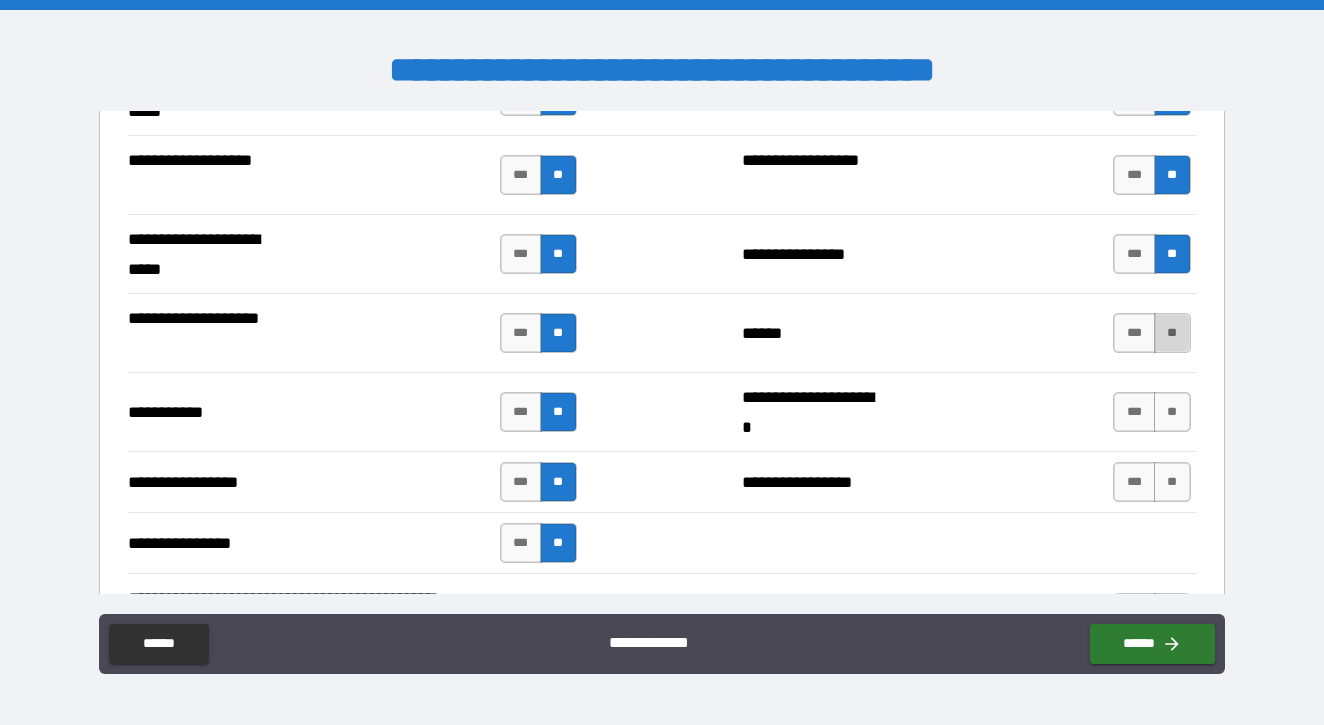 click on "**" at bounding box center [1172, 333] 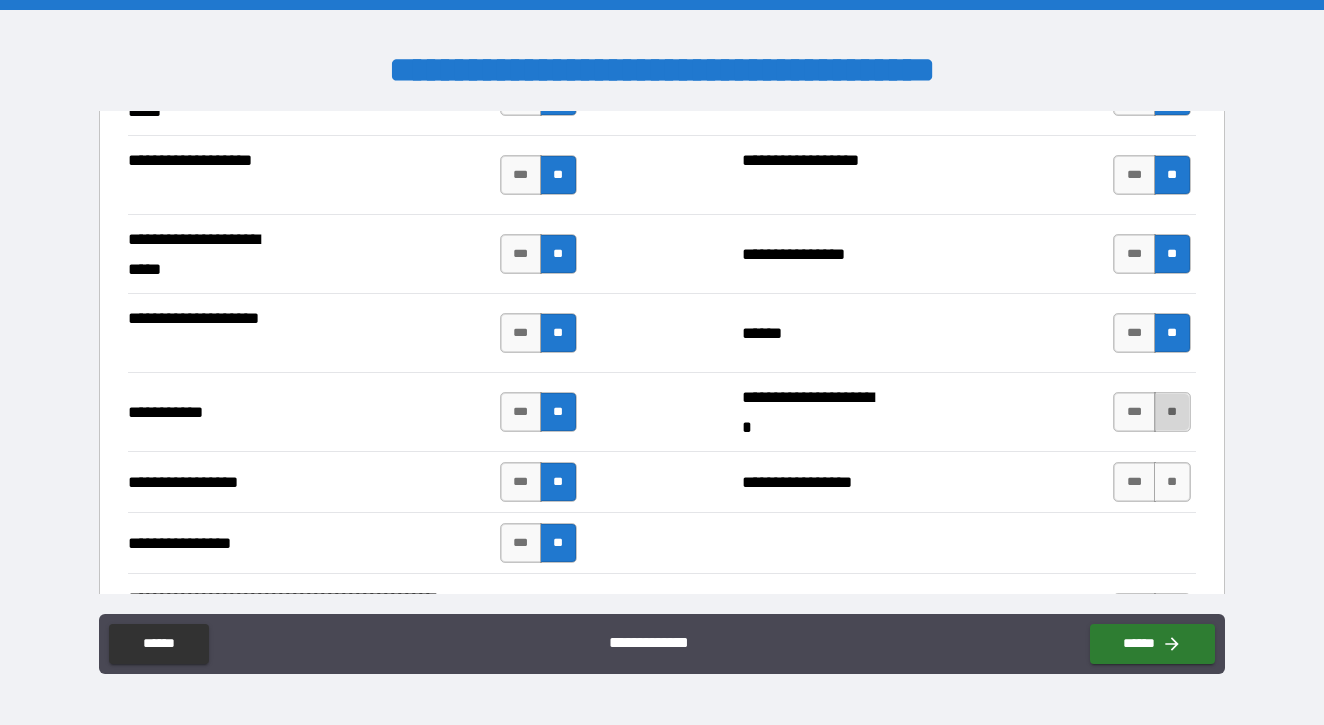 click on "**" at bounding box center (1172, 412) 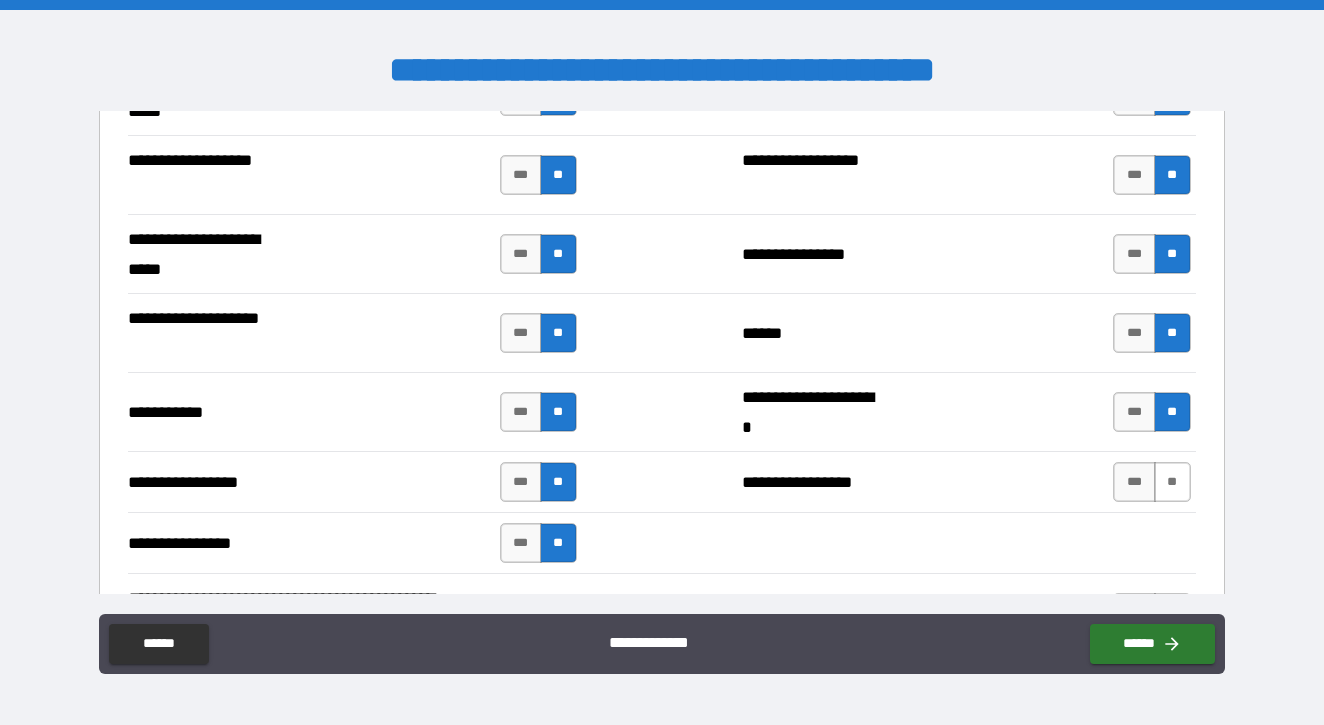 click on "**" at bounding box center (1172, 482) 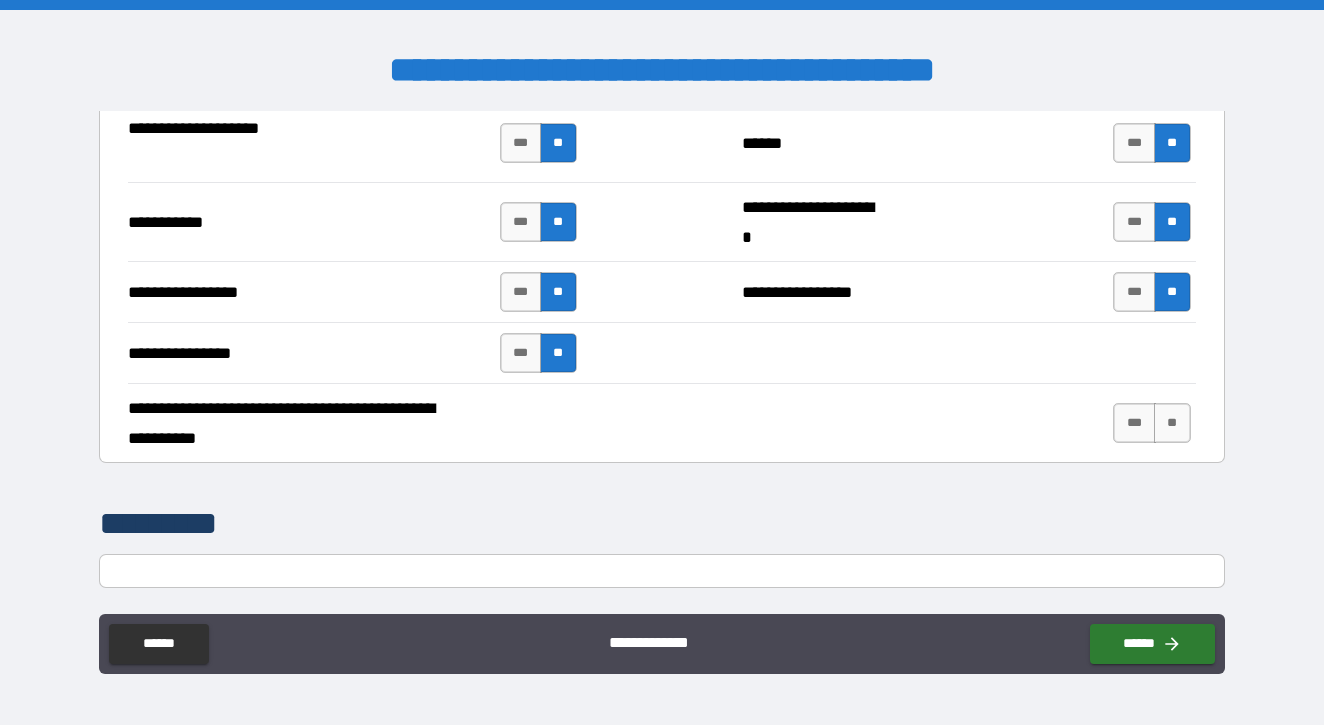 scroll, scrollTop: 4364, scrollLeft: 0, axis: vertical 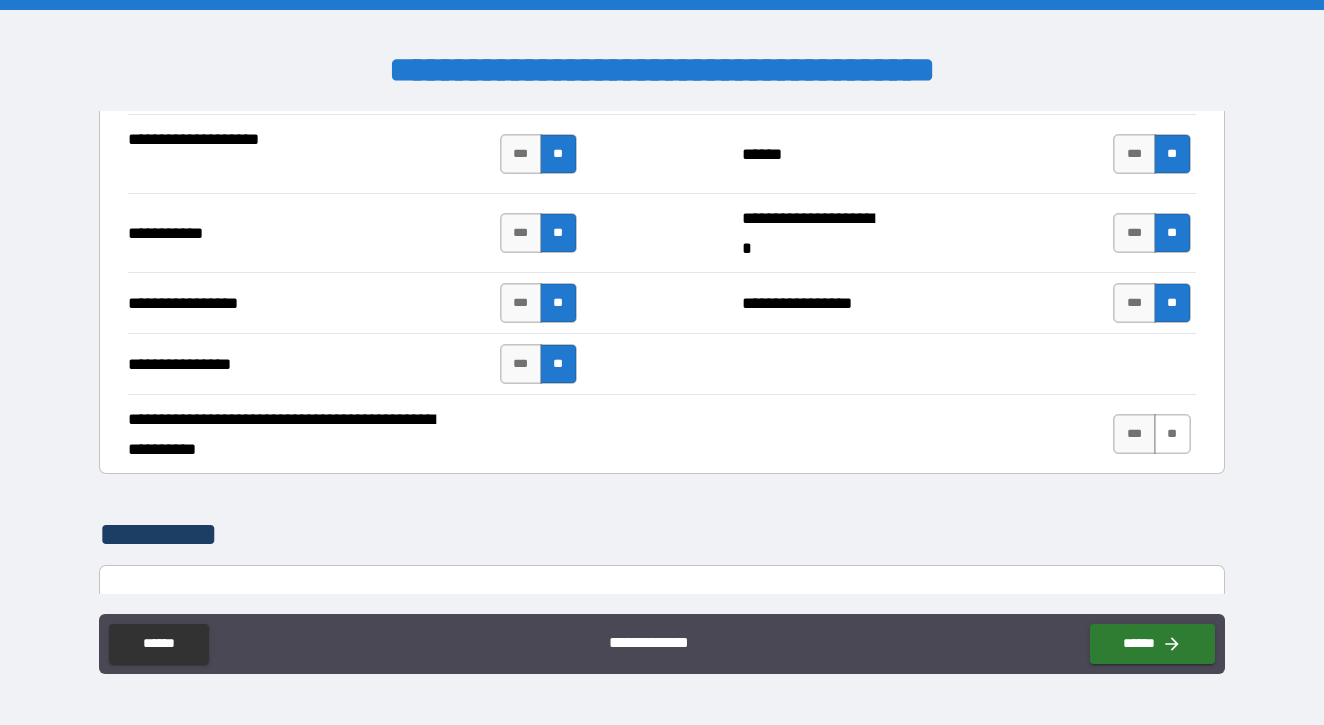 click on "**" at bounding box center [1172, 434] 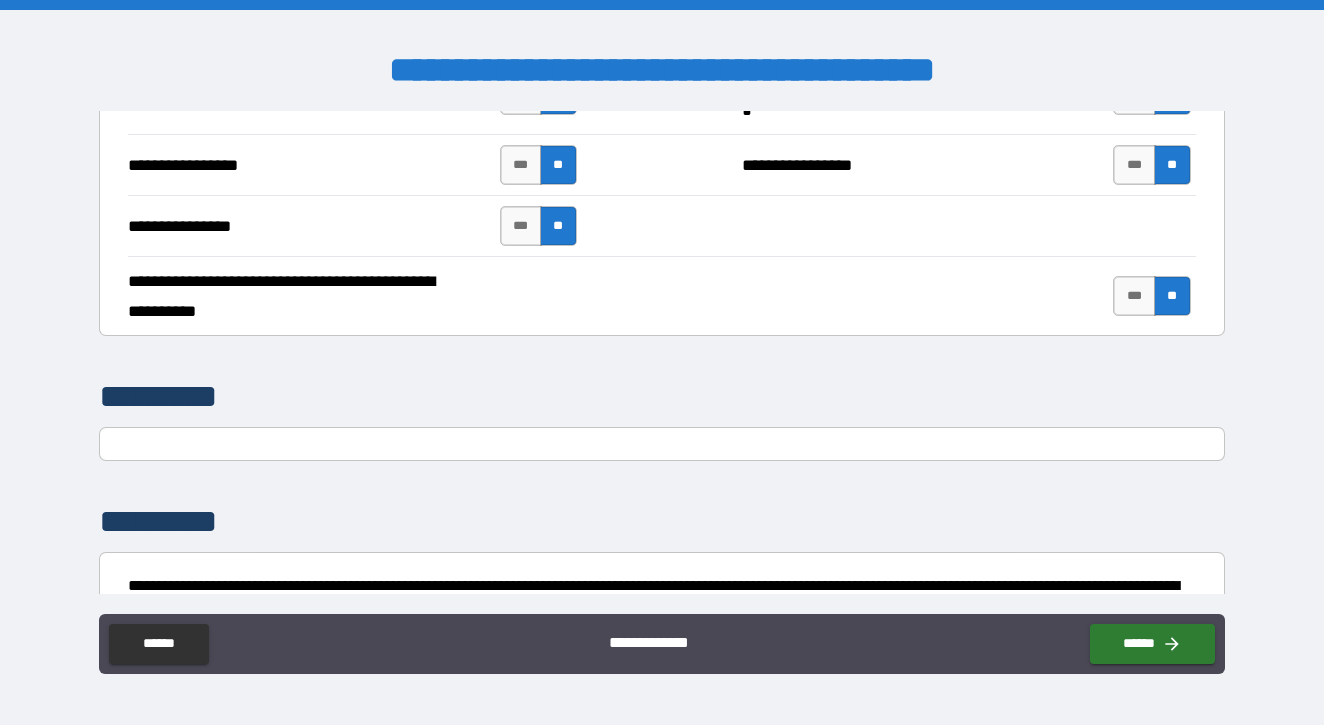 scroll, scrollTop: 4565, scrollLeft: 0, axis: vertical 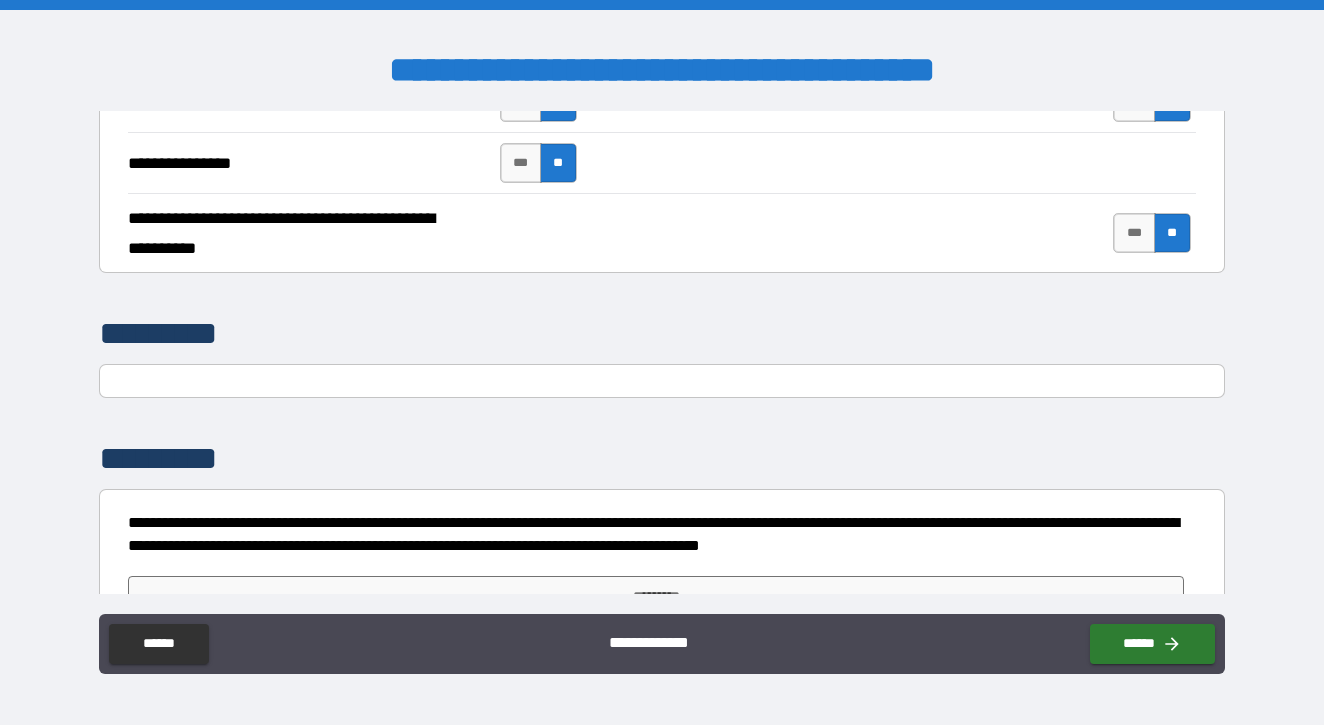 click at bounding box center (661, 383) 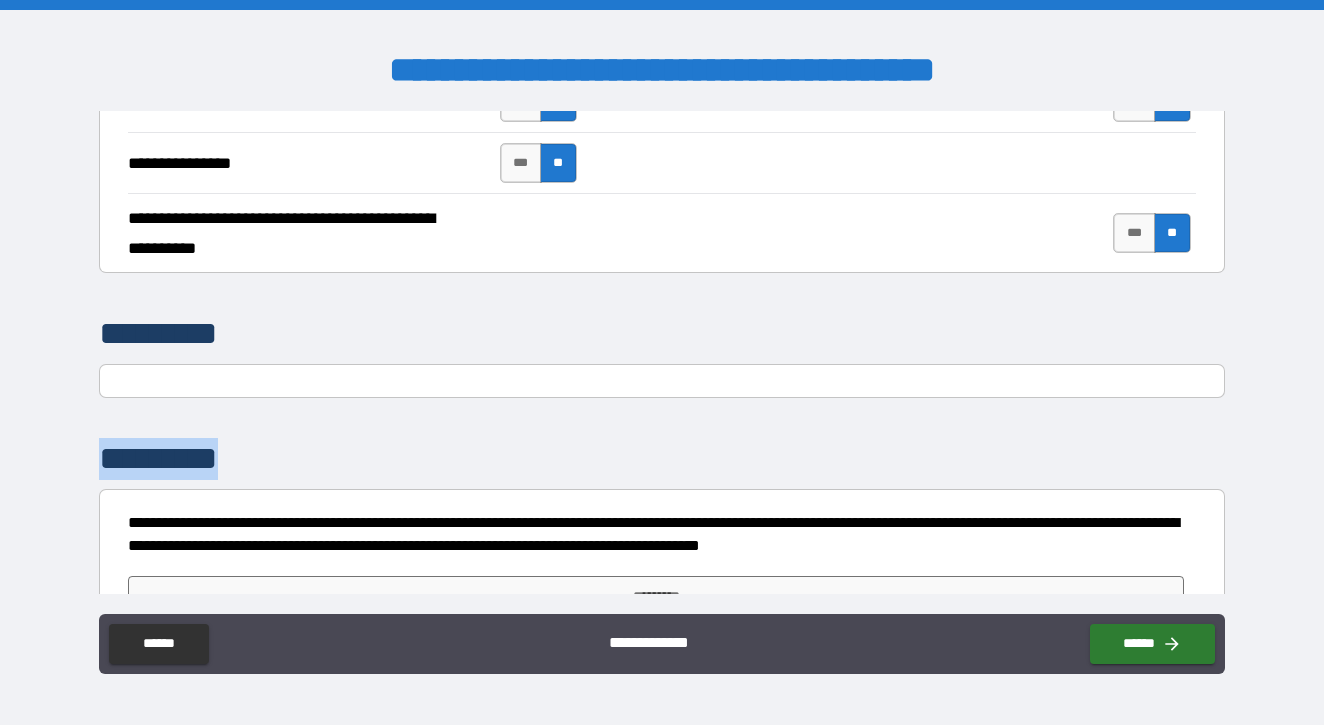 click at bounding box center (661, 383) 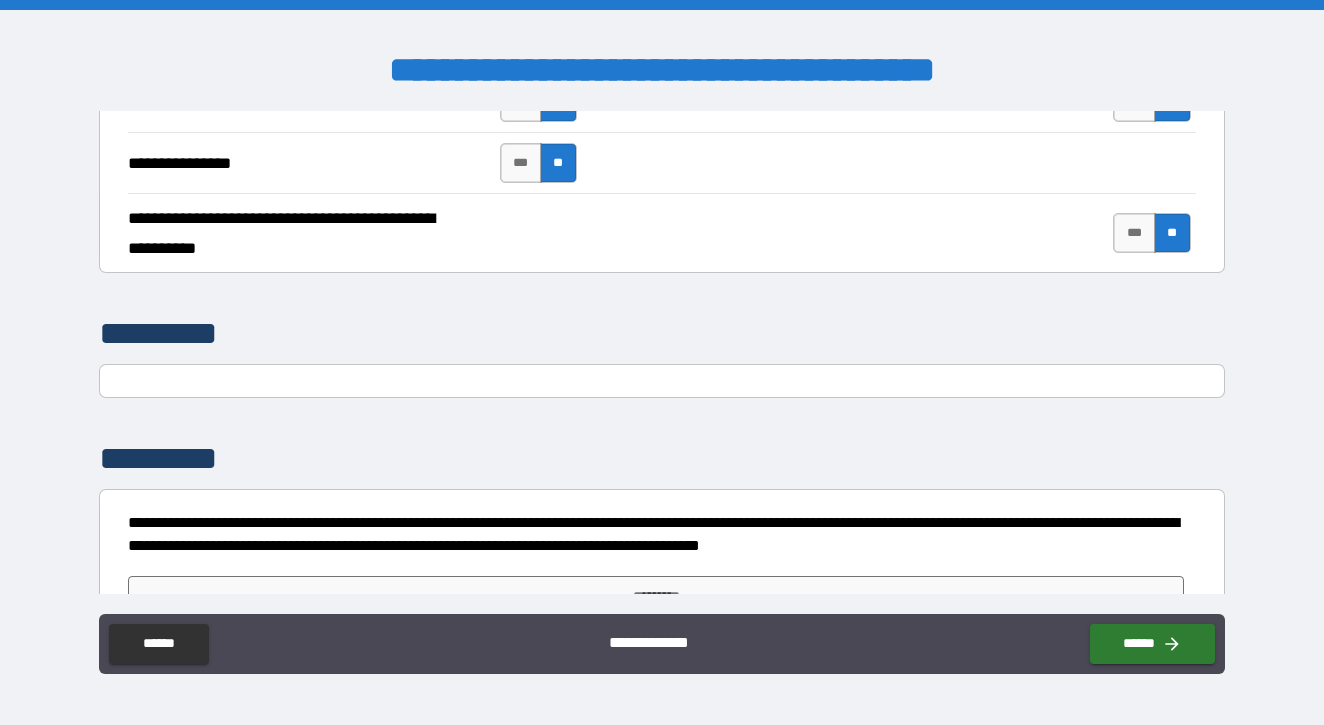 click at bounding box center [661, 383] 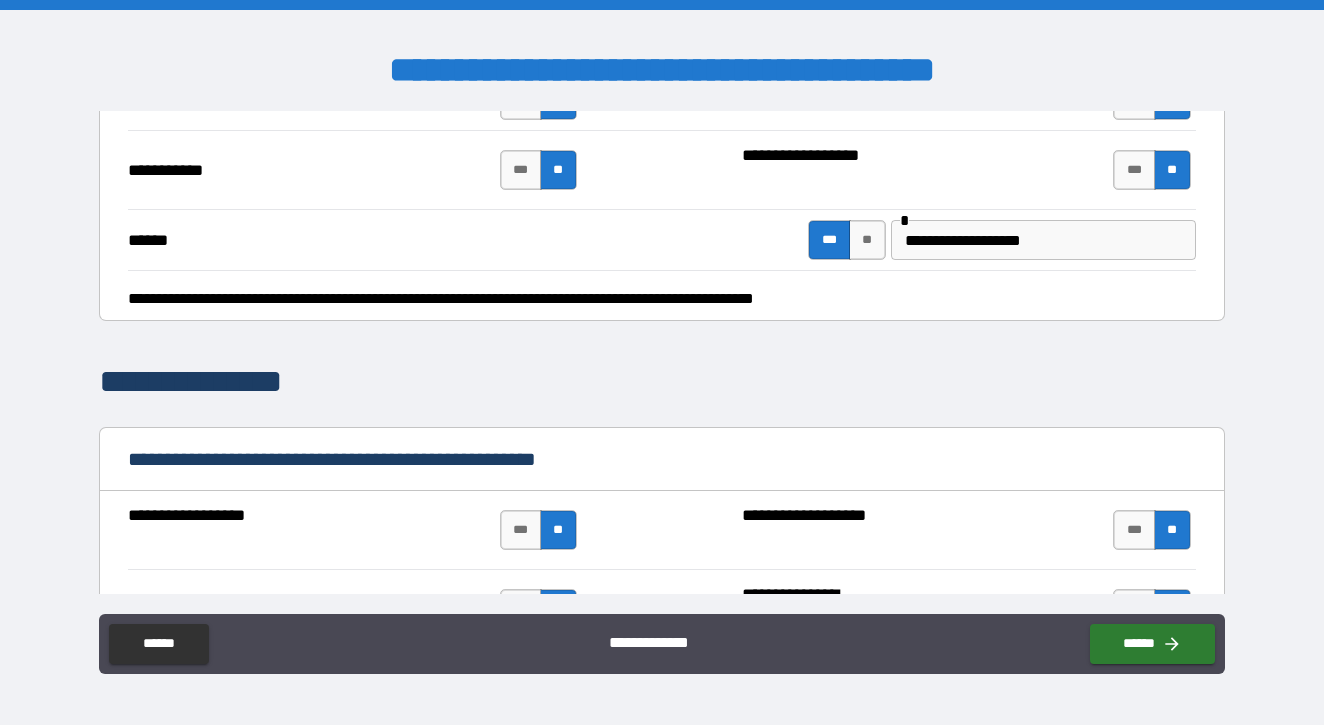 scroll, scrollTop: 1458, scrollLeft: 0, axis: vertical 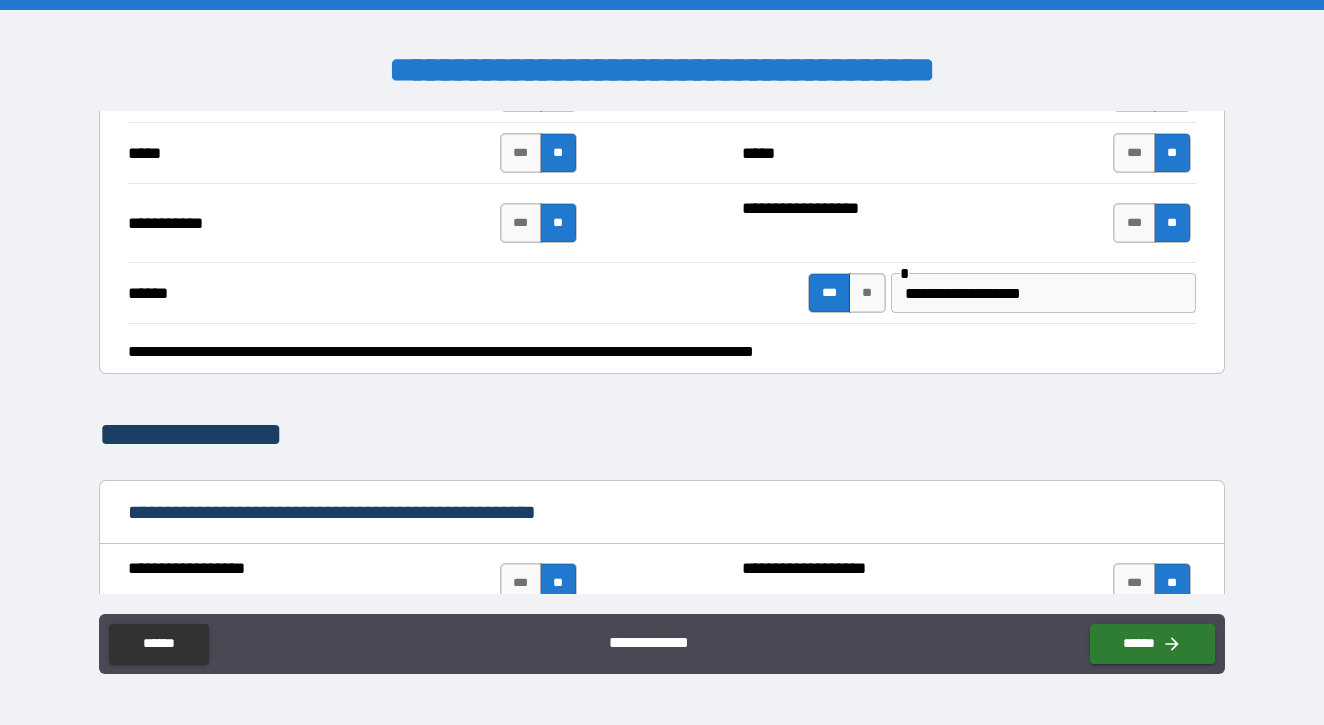 click on "[NAME] [NAME] lives at [NUMBER] [STREET]." at bounding box center (656, 352) 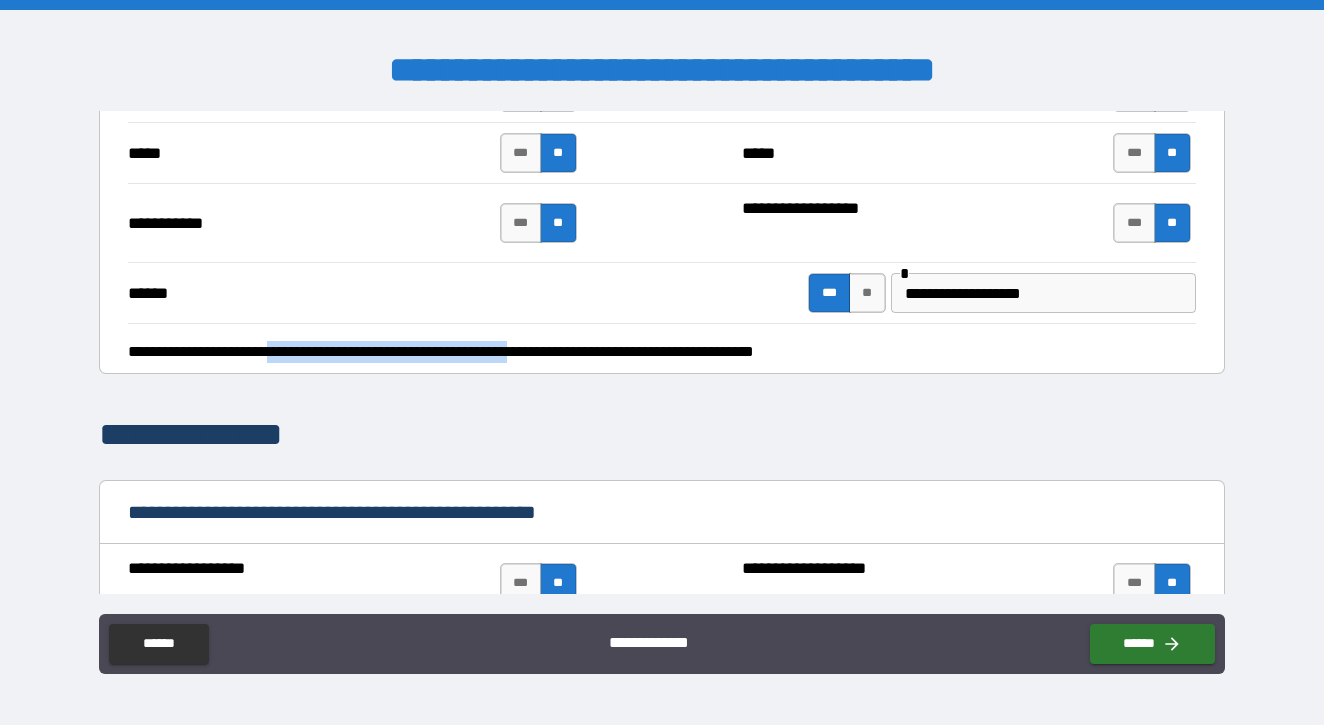 click on "[NAME] [NAME] lives at [NUMBER] [STREET]." at bounding box center (656, 352) 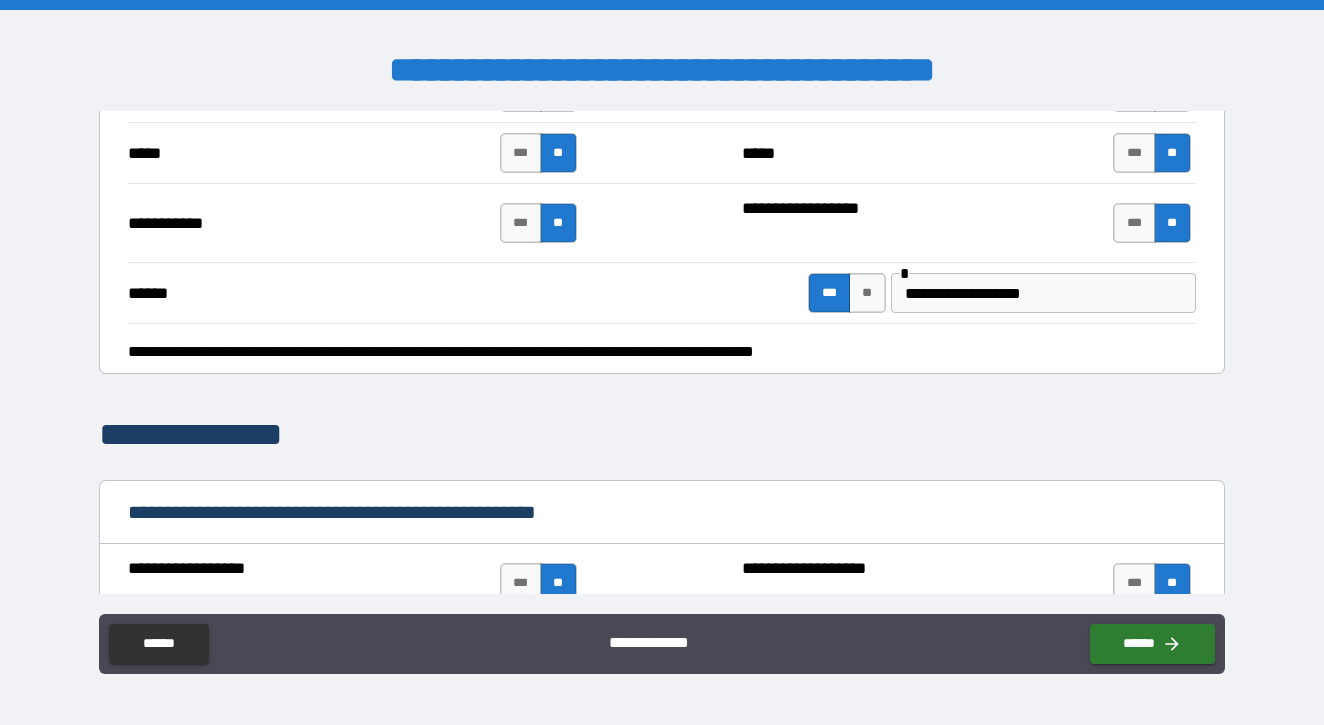 click on "[NAME] [NAME] lives at [NUMBER] [STREET]." at bounding box center [656, 352] 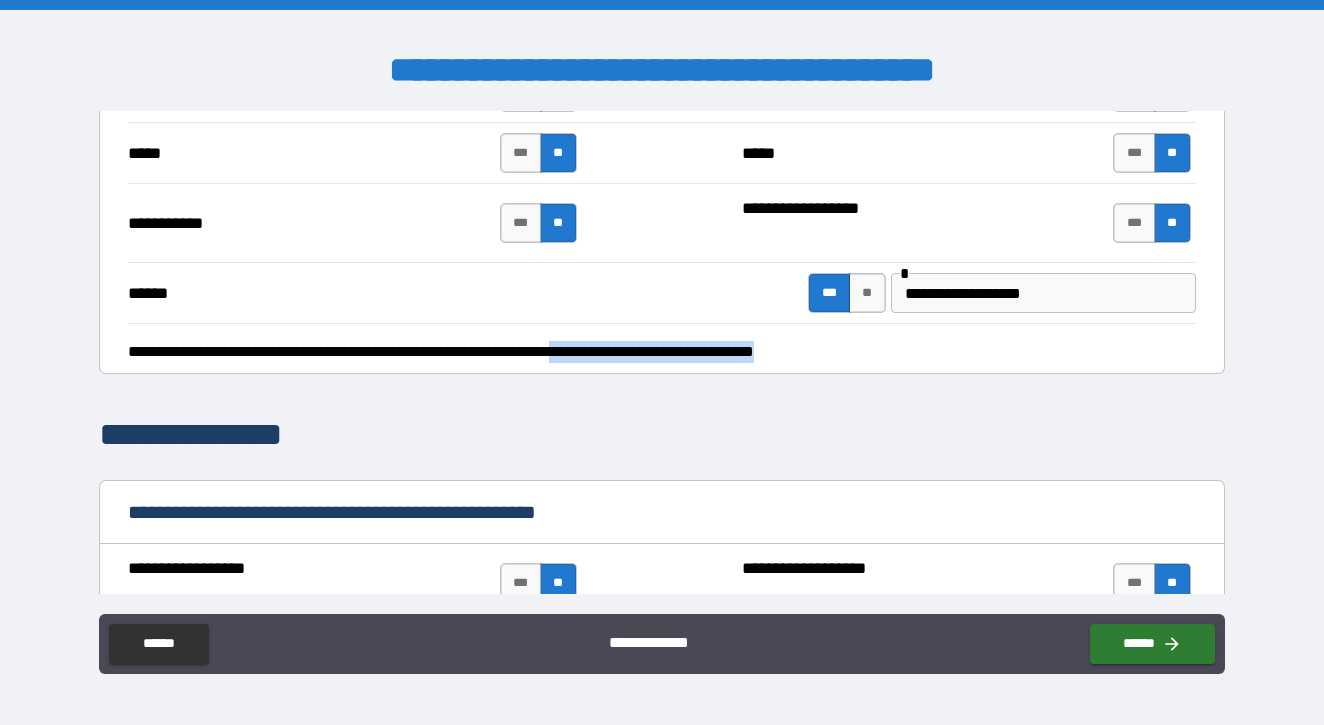 click on "[NAME] [NAME] lives at [NUMBER] [STREET]." at bounding box center (656, 352) 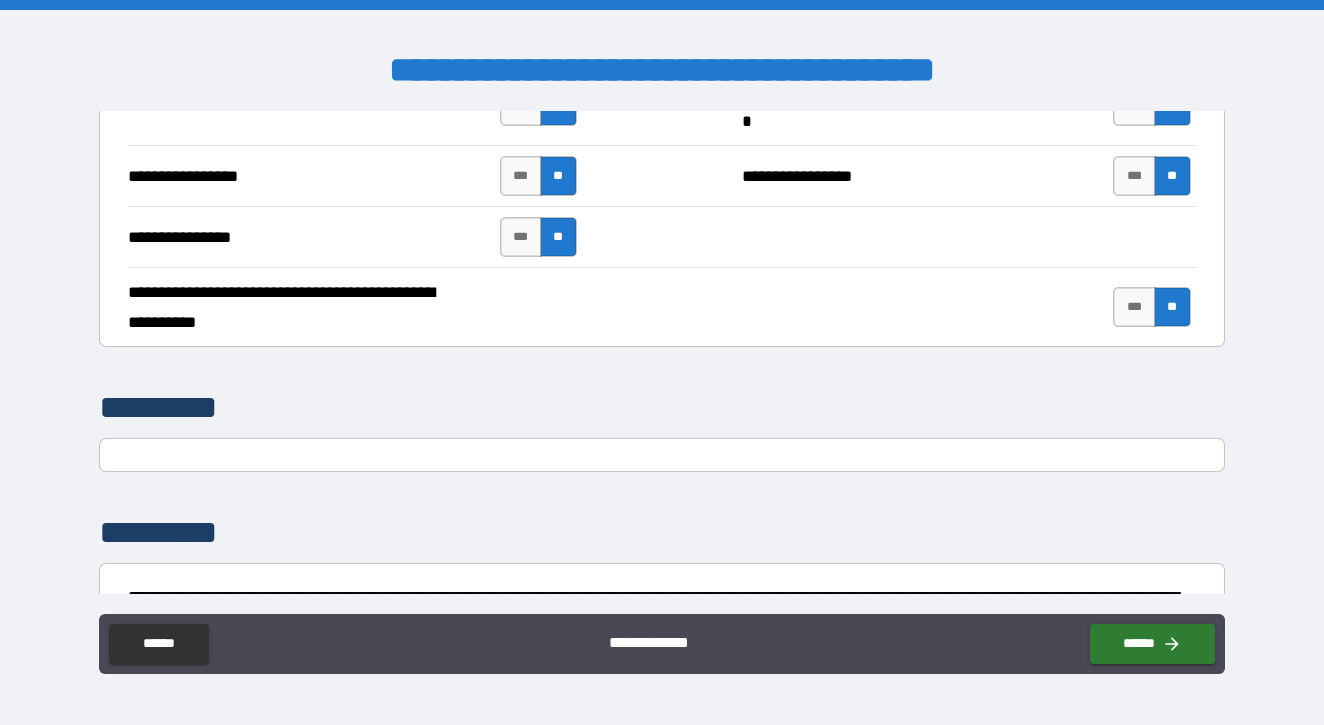 scroll, scrollTop: 4618, scrollLeft: 0, axis: vertical 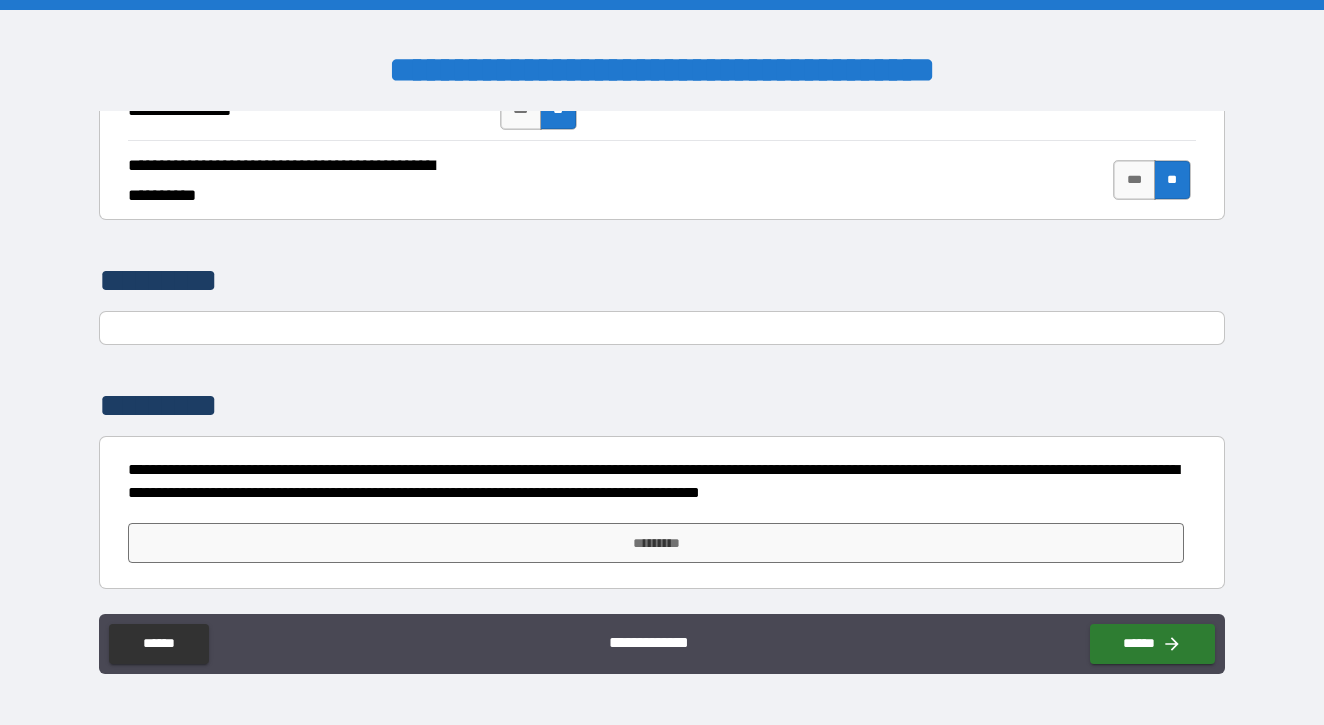 click at bounding box center [661, 330] 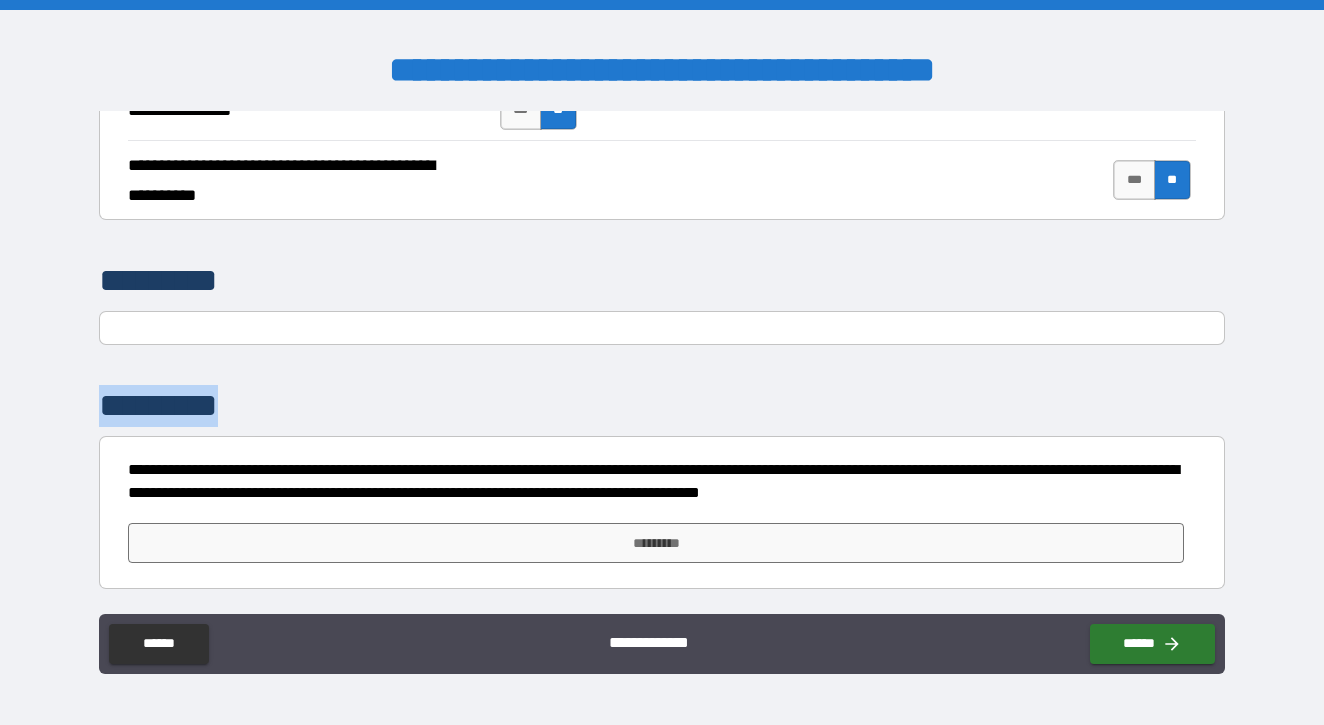 click at bounding box center [661, 330] 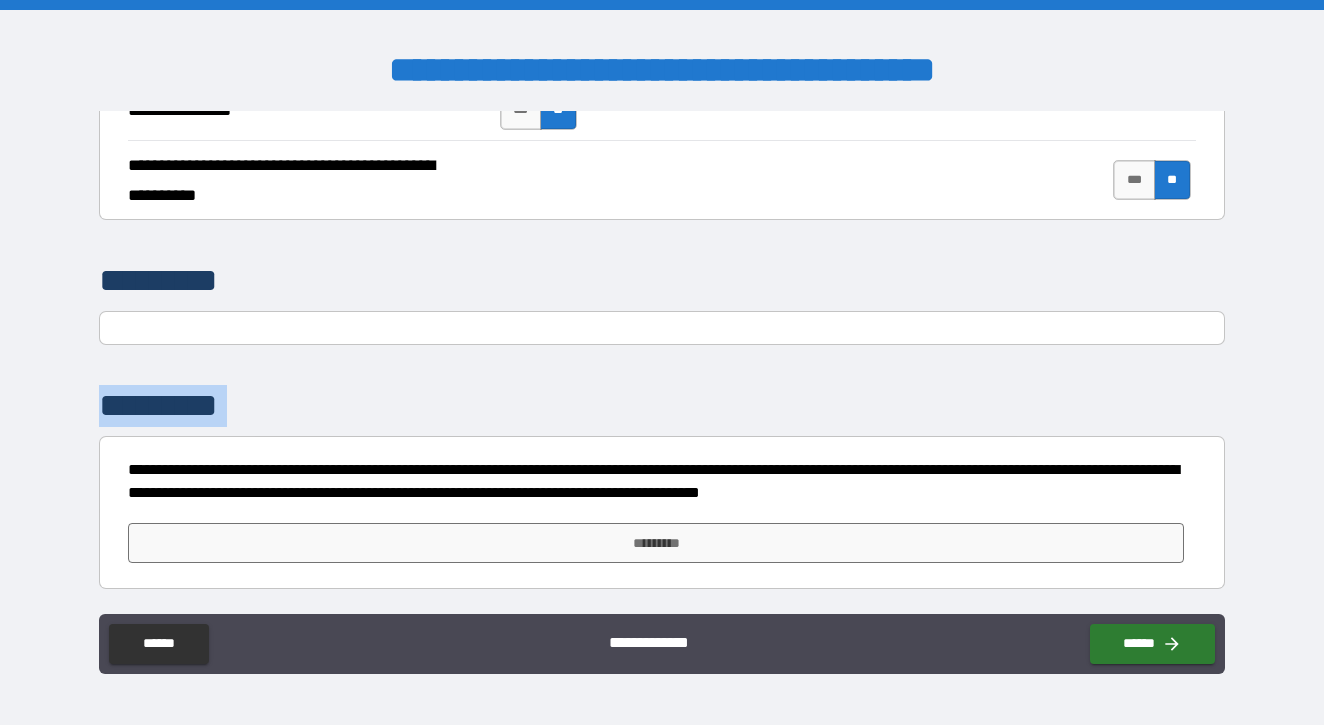 click at bounding box center (661, 330) 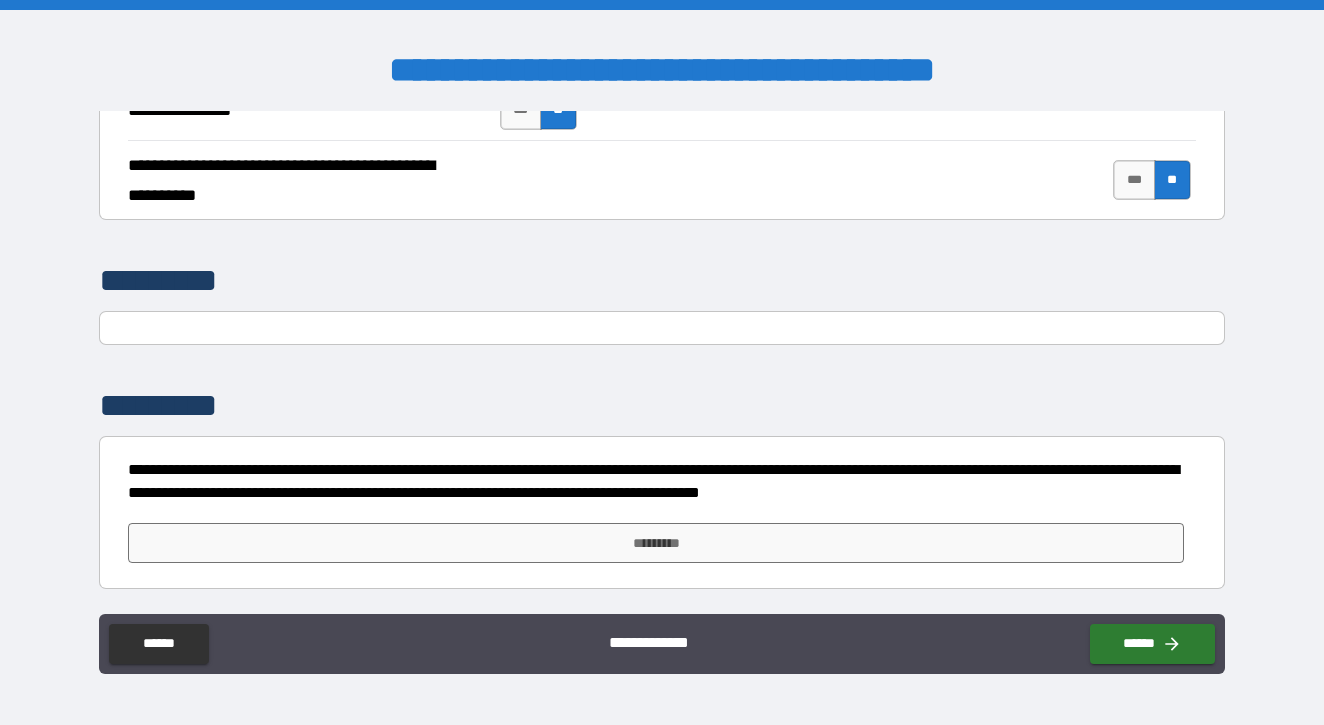 click on "*********" at bounding box center (187, 280) 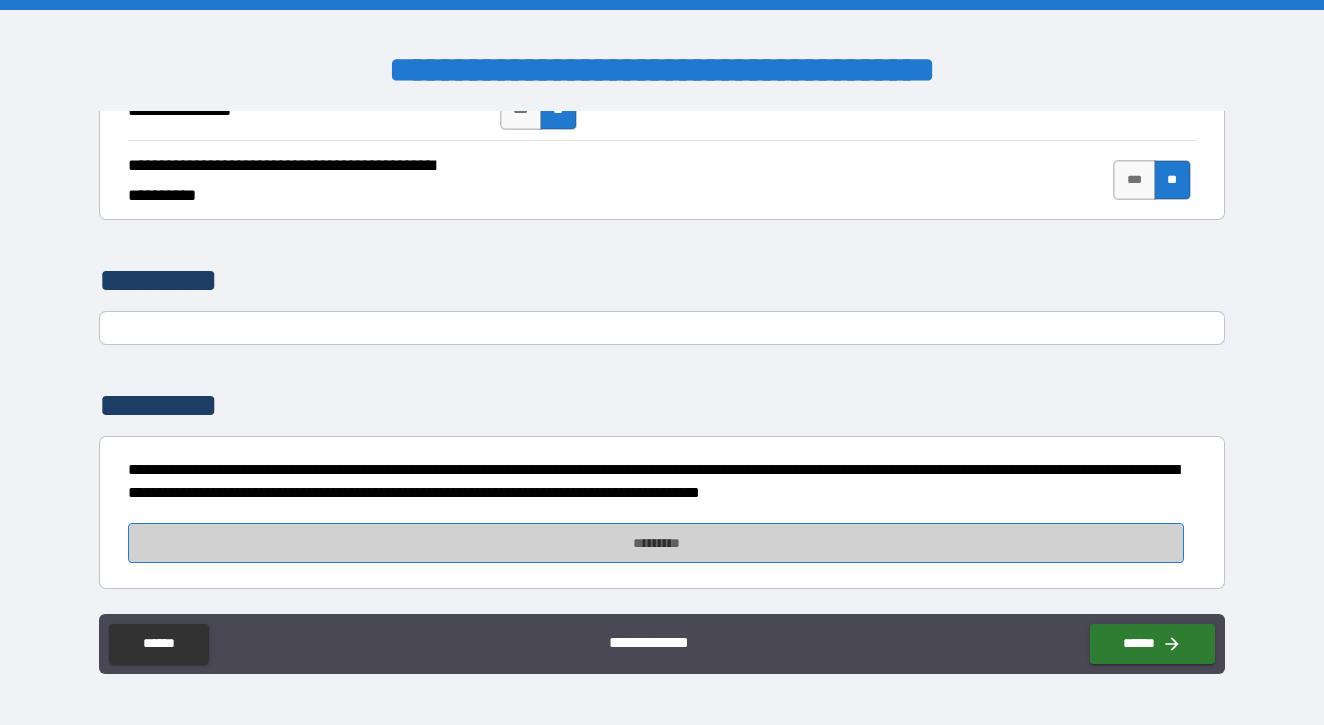 click on "*********" at bounding box center [656, 543] 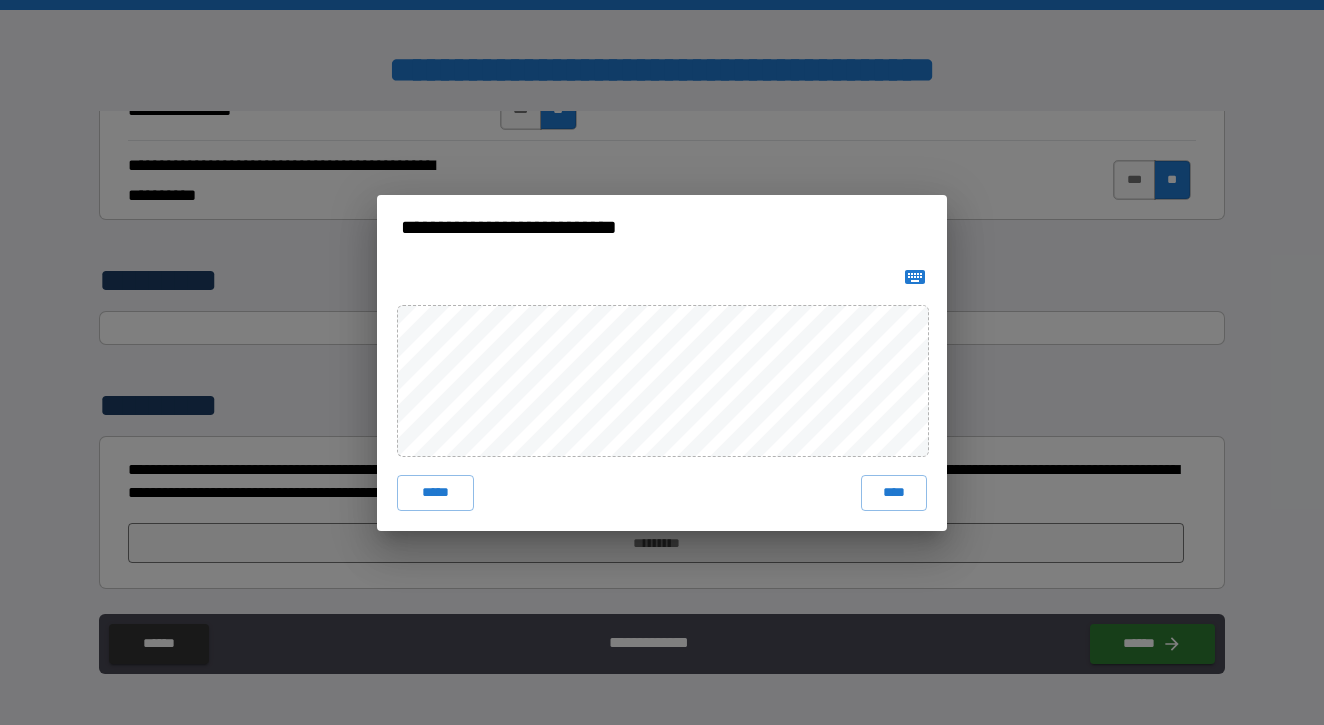 click 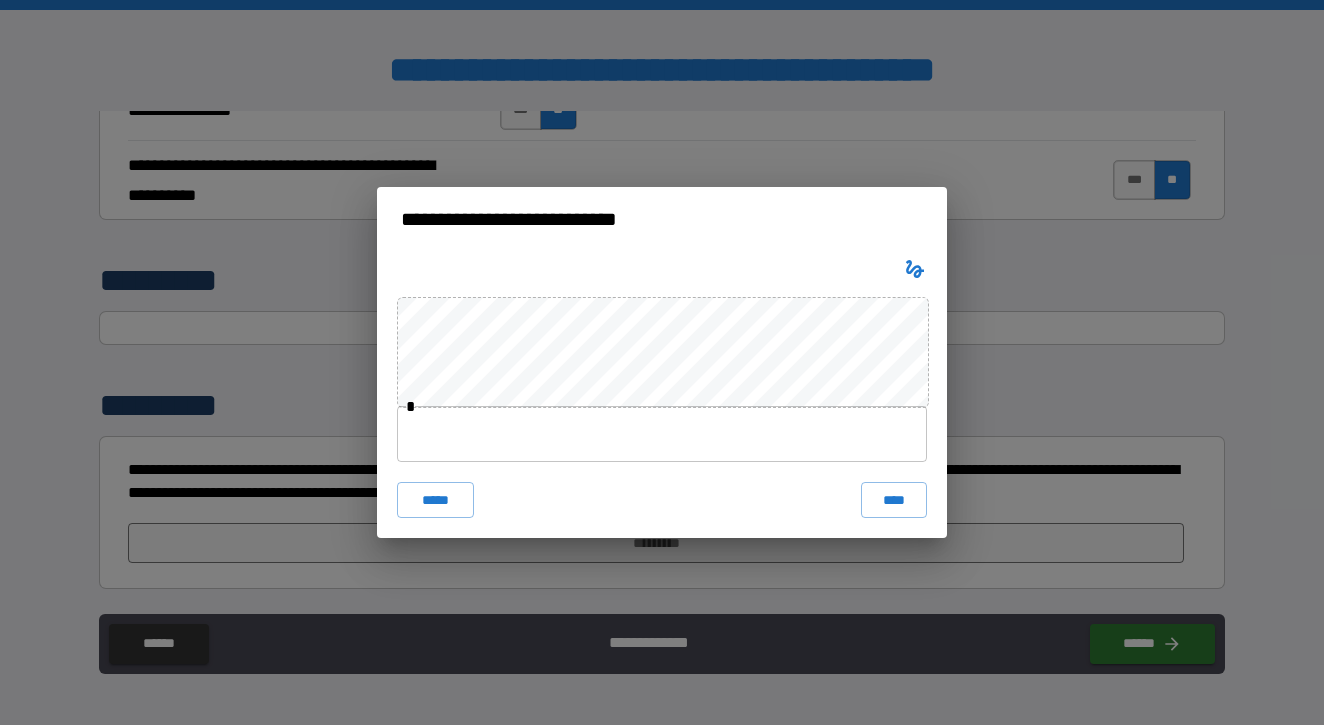 click at bounding box center [662, 434] 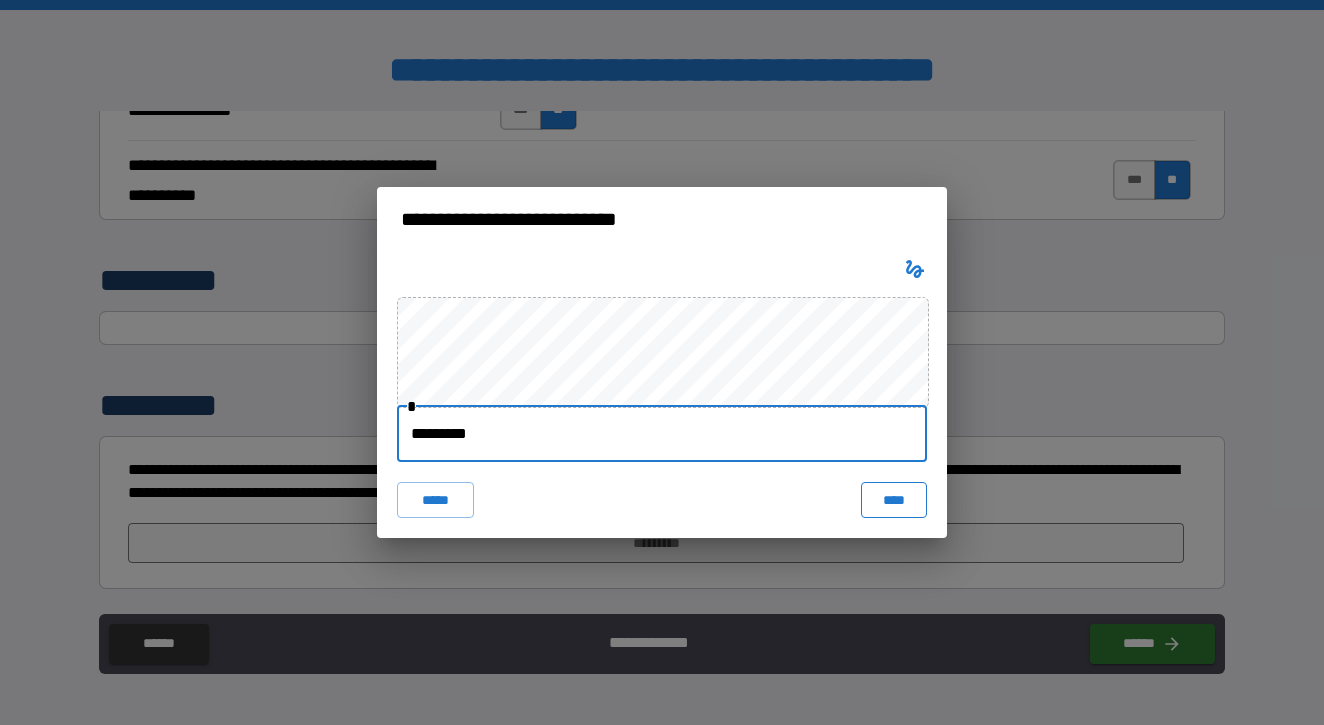 type on "*********" 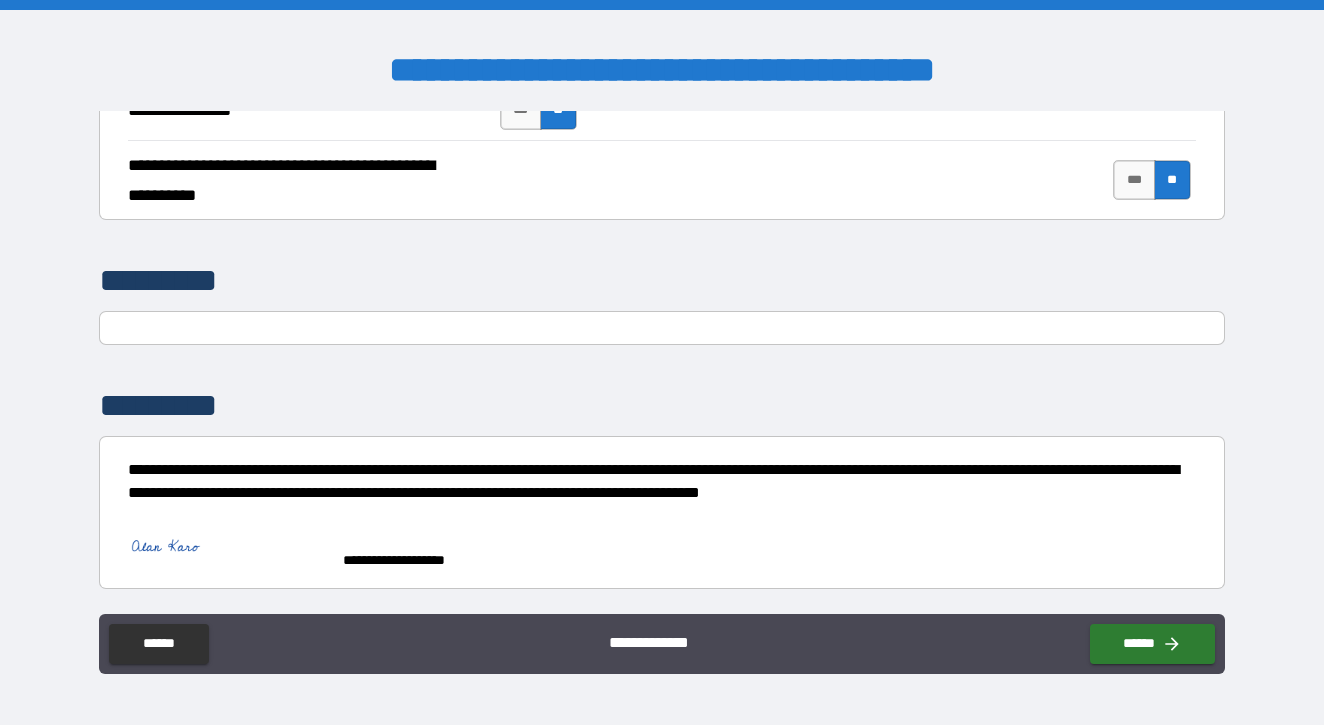 scroll, scrollTop: 4608, scrollLeft: 0, axis: vertical 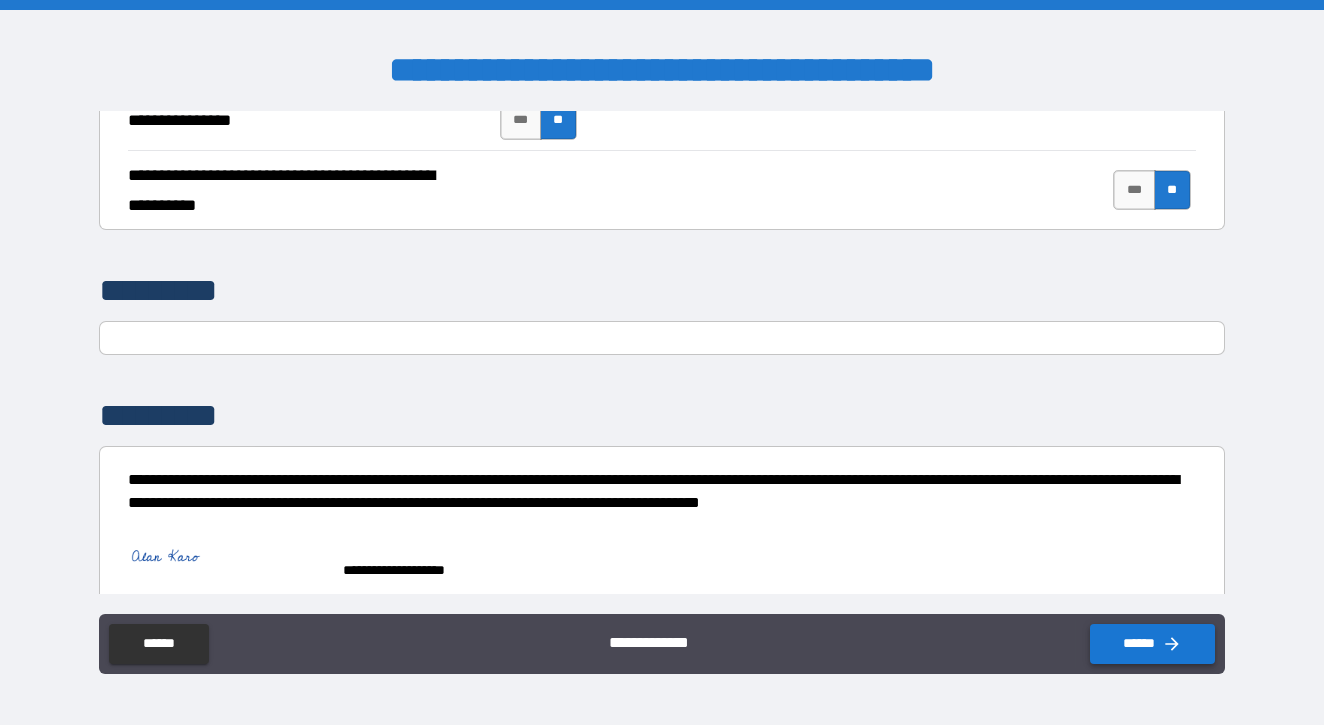 click on "******" at bounding box center (1152, 644) 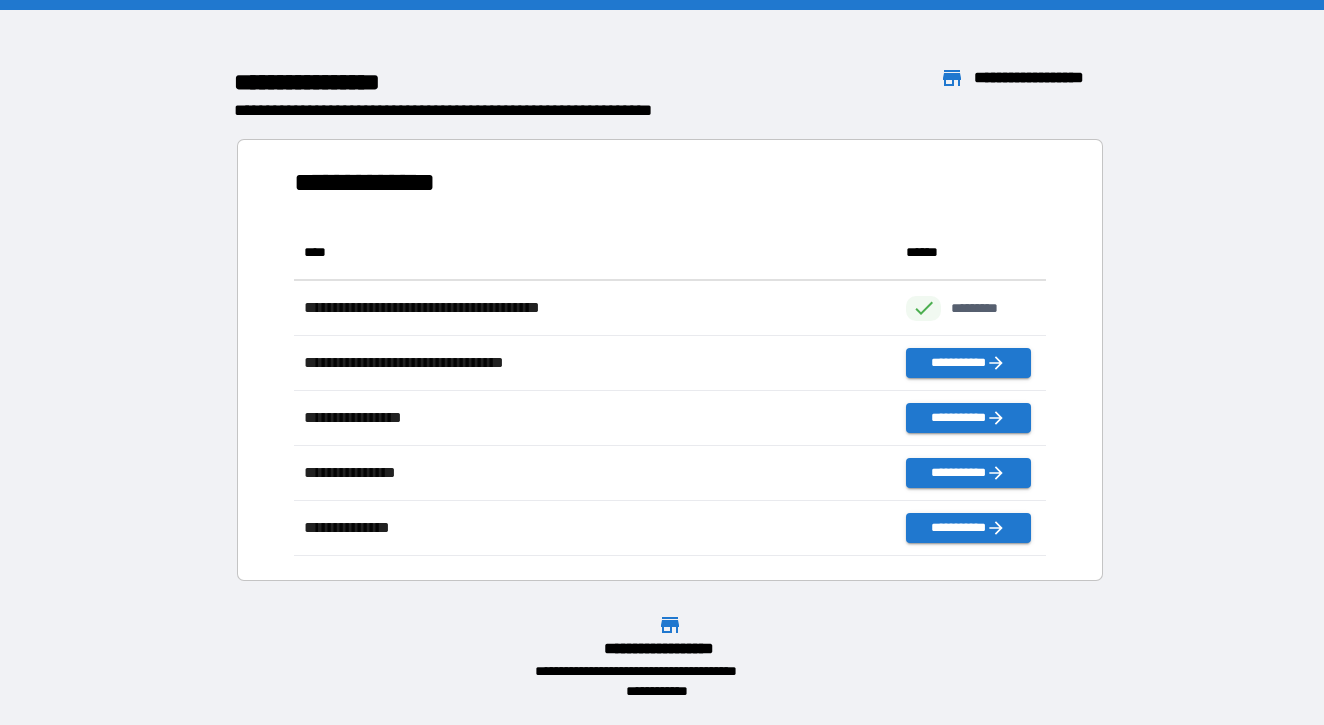 scroll, scrollTop: 1, scrollLeft: 1, axis: both 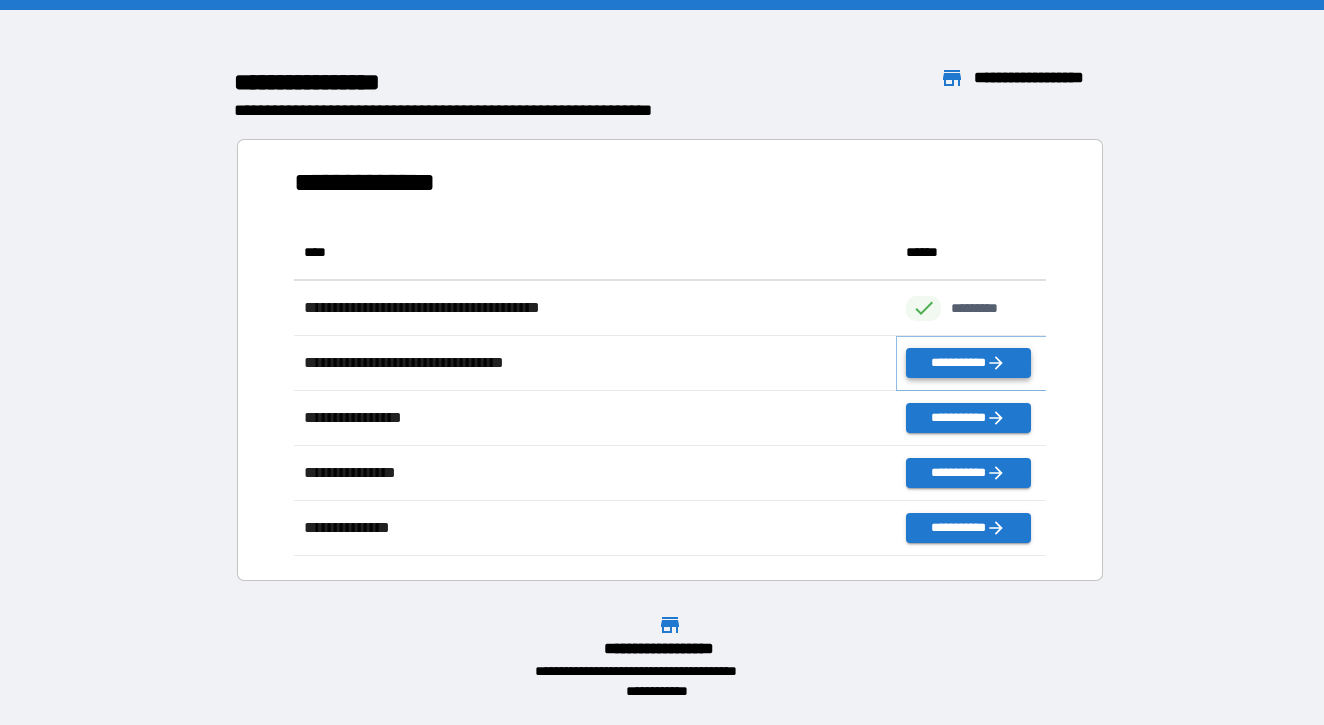 click on "**********" at bounding box center (968, 363) 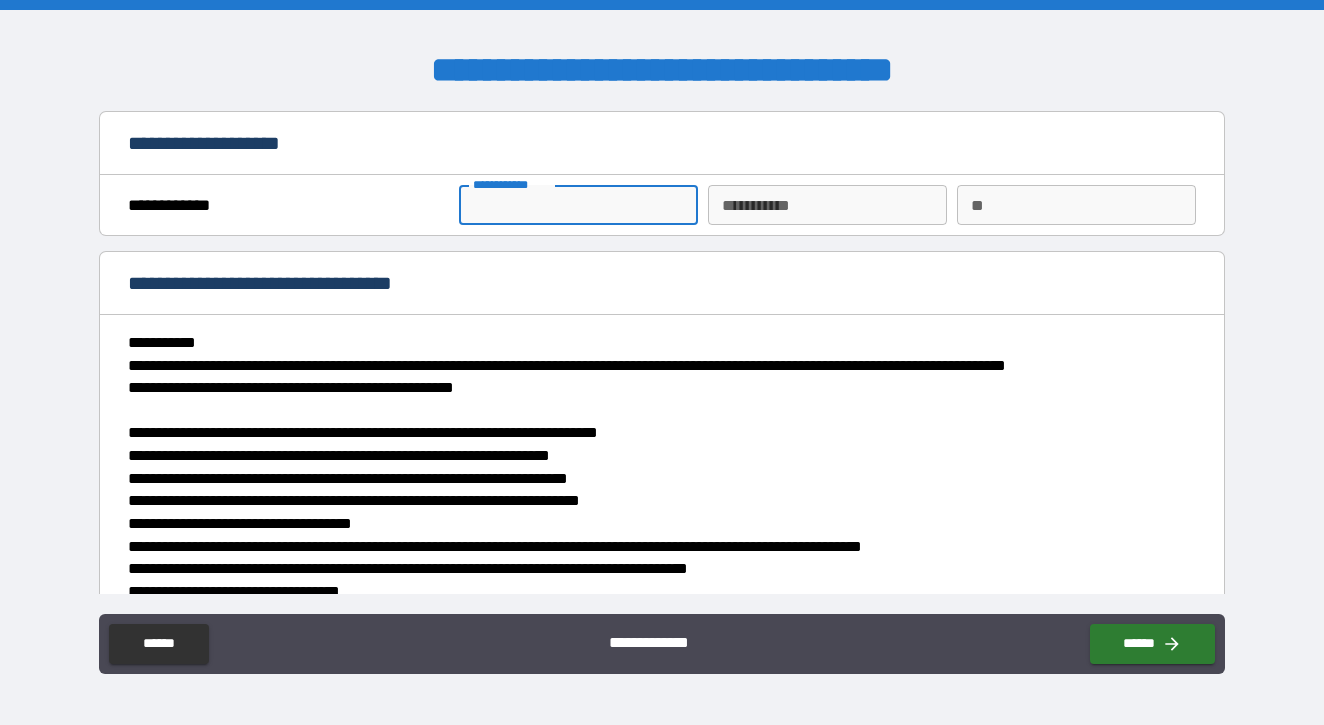 click on "**********" at bounding box center [578, 205] 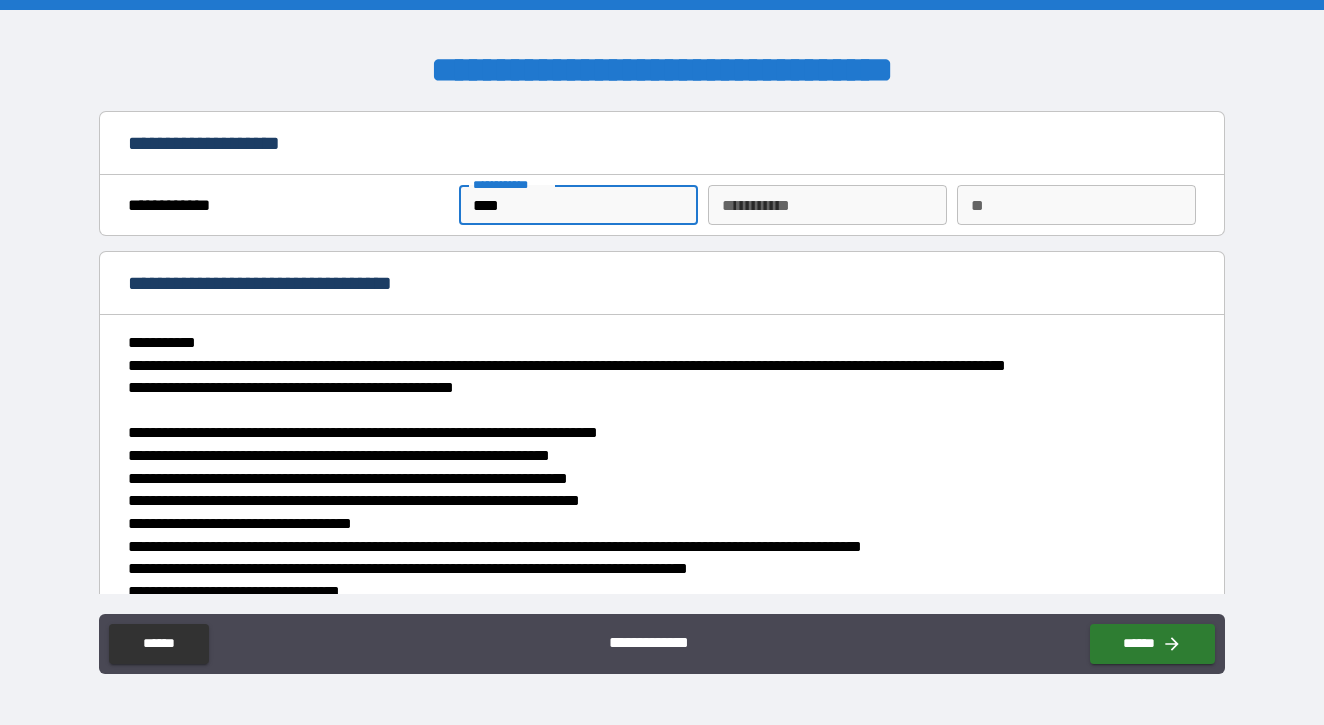 type on "****" 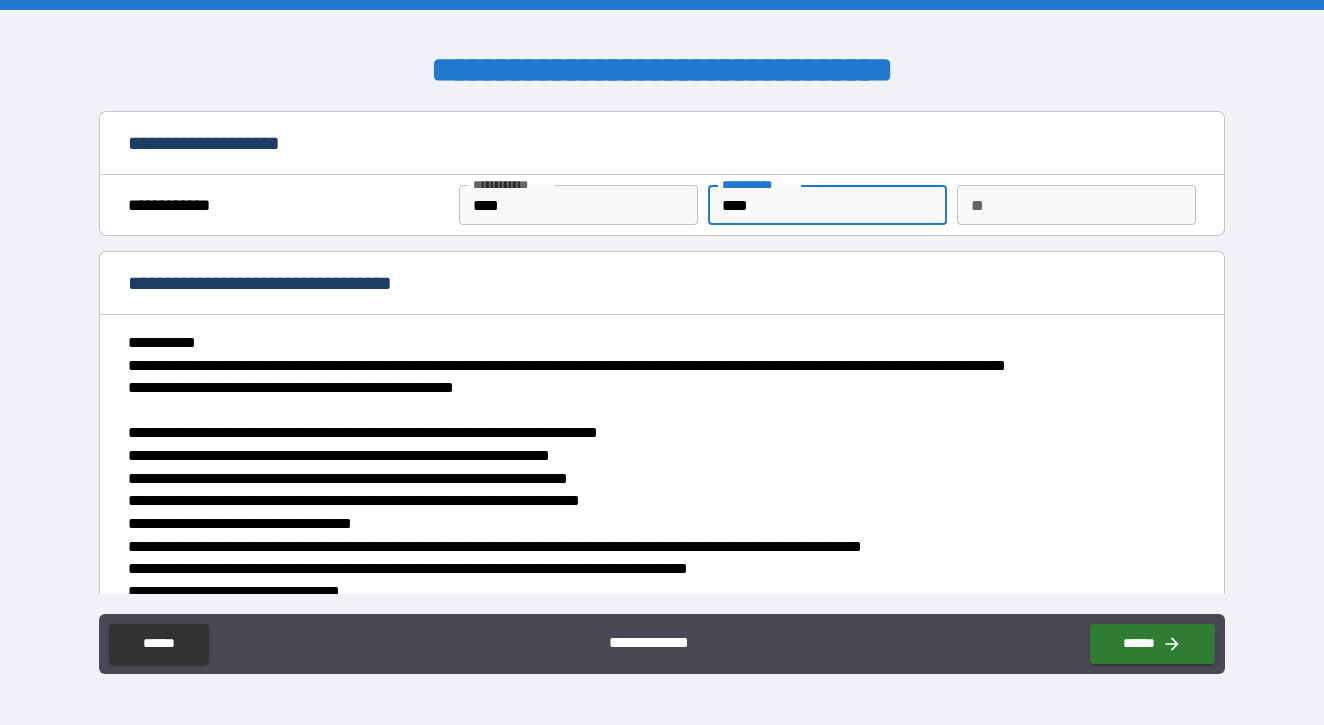 type on "****" 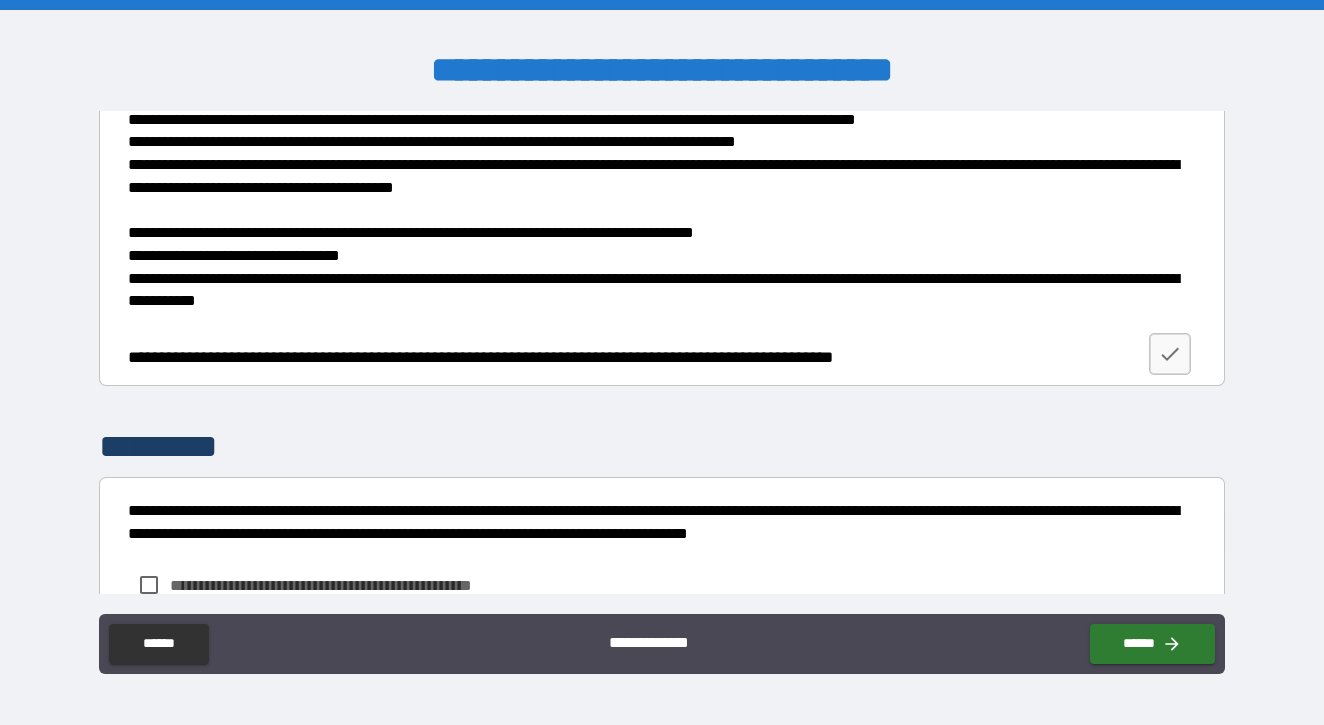 scroll, scrollTop: 2423, scrollLeft: 0, axis: vertical 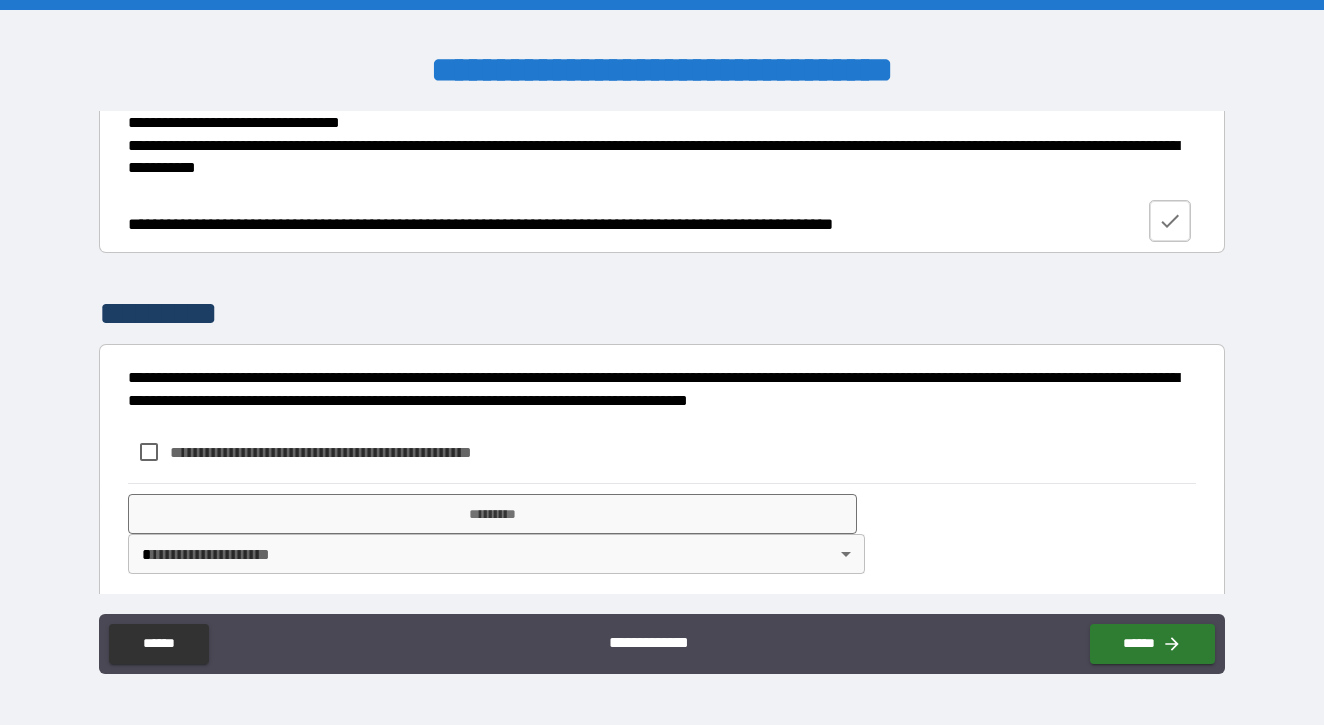 type on "*" 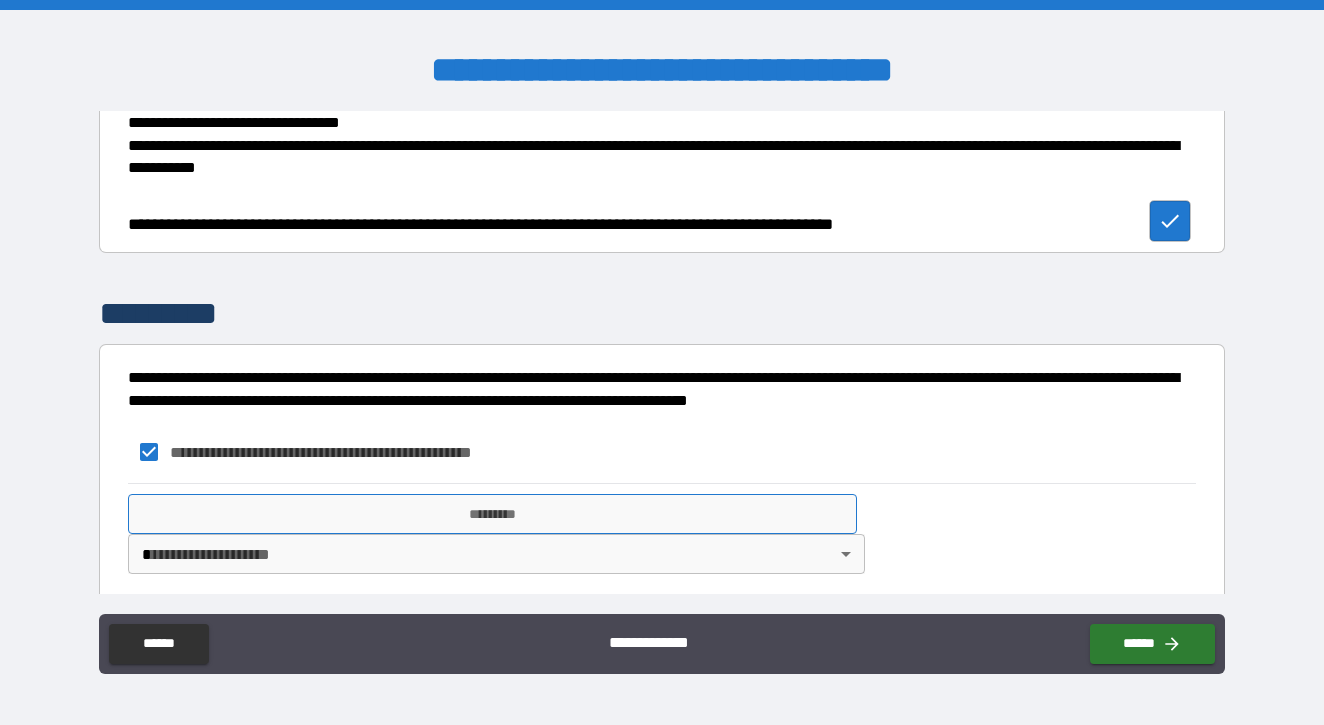 click on "*********" at bounding box center (492, 514) 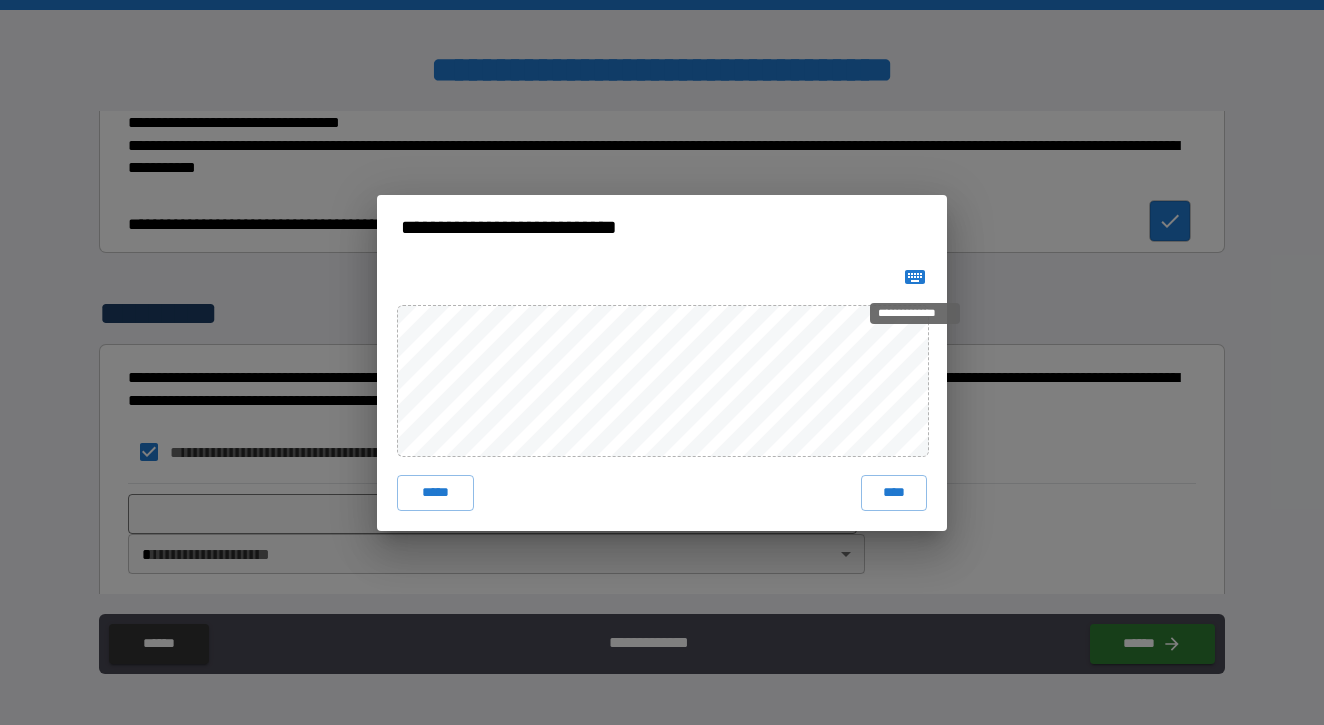 click 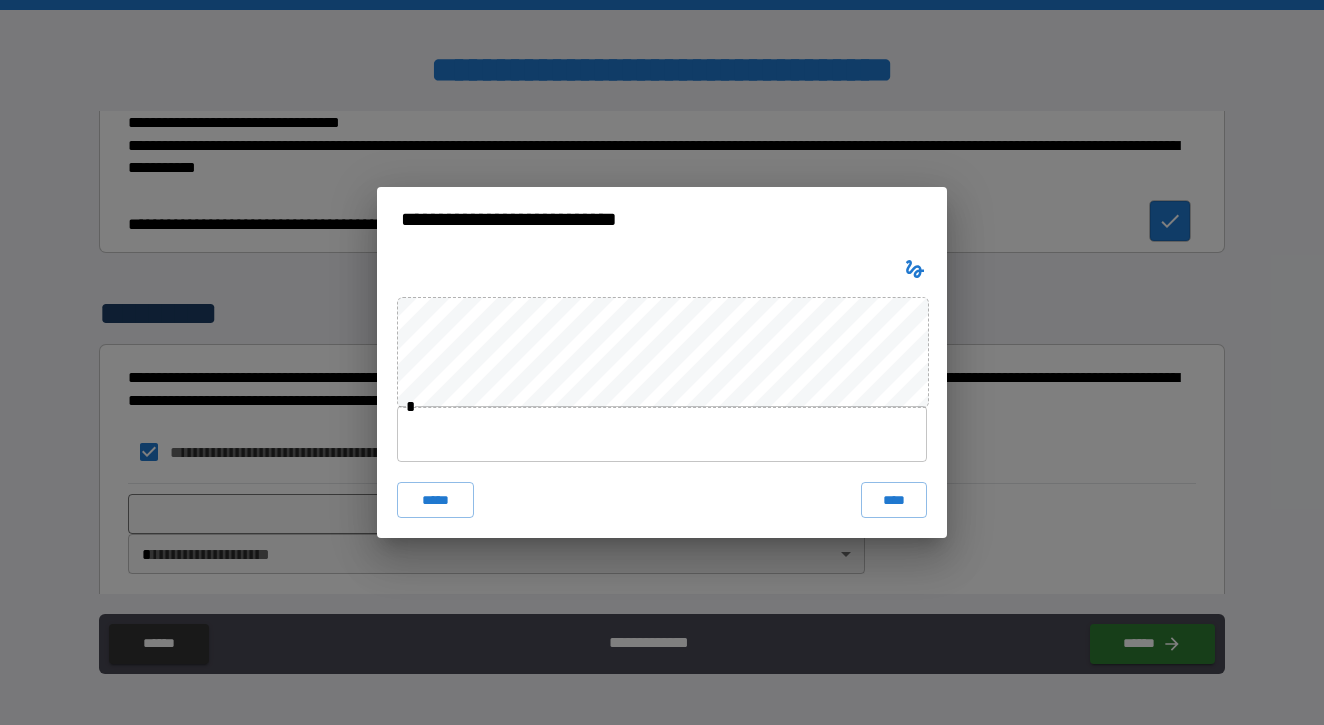 click at bounding box center [662, 434] 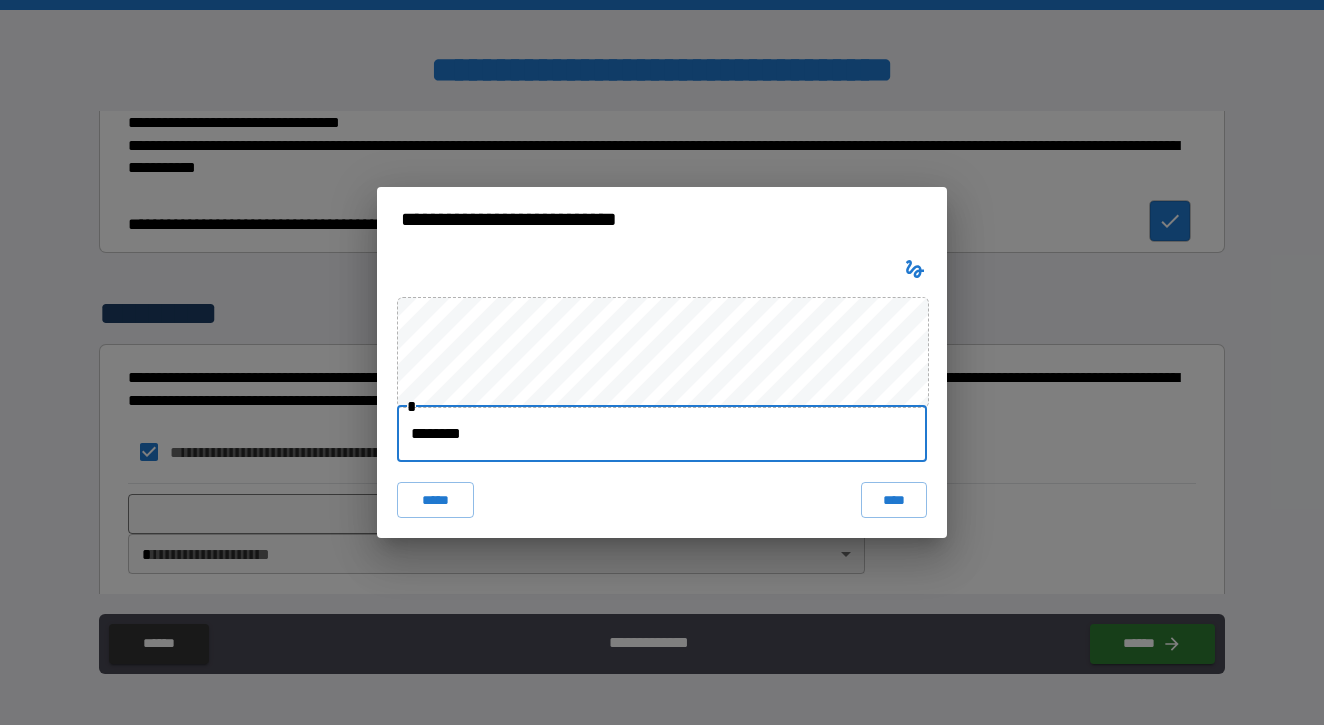 type on "*********" 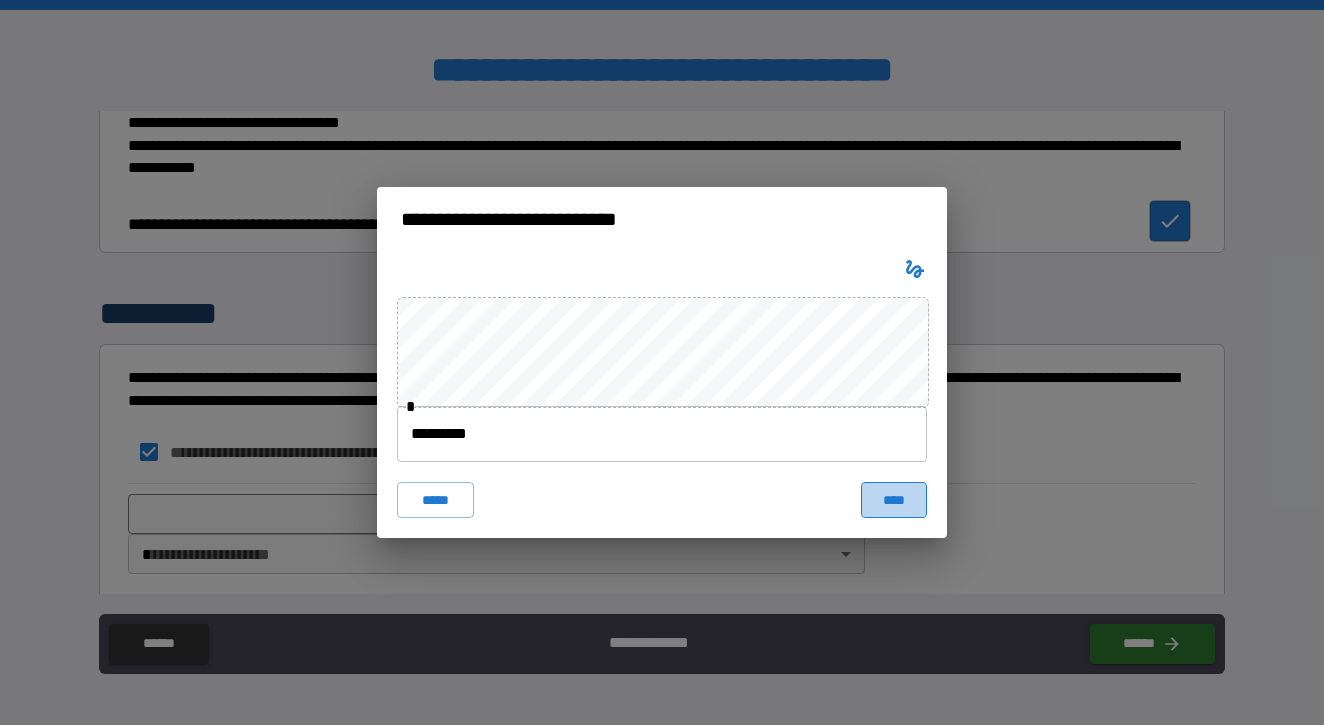 click on "****" at bounding box center [894, 500] 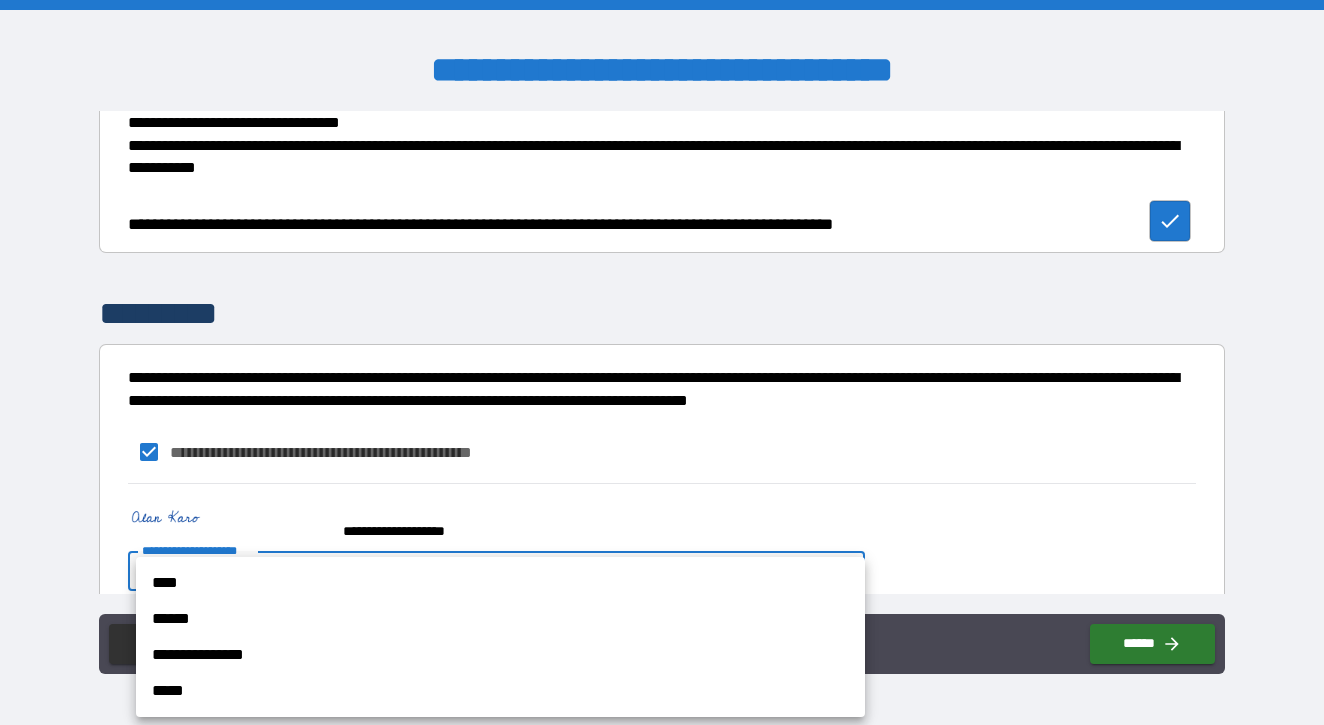 click on "**********" at bounding box center [662, 362] 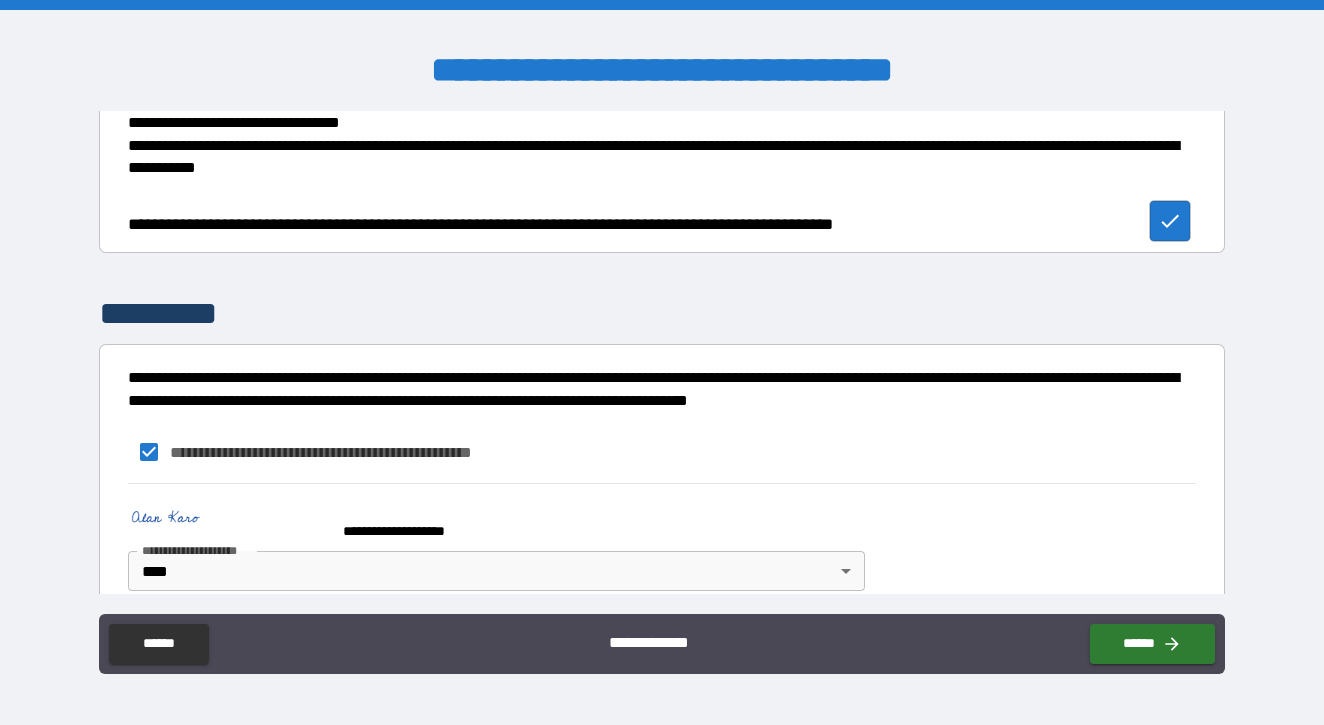 scroll, scrollTop: 2446, scrollLeft: 0, axis: vertical 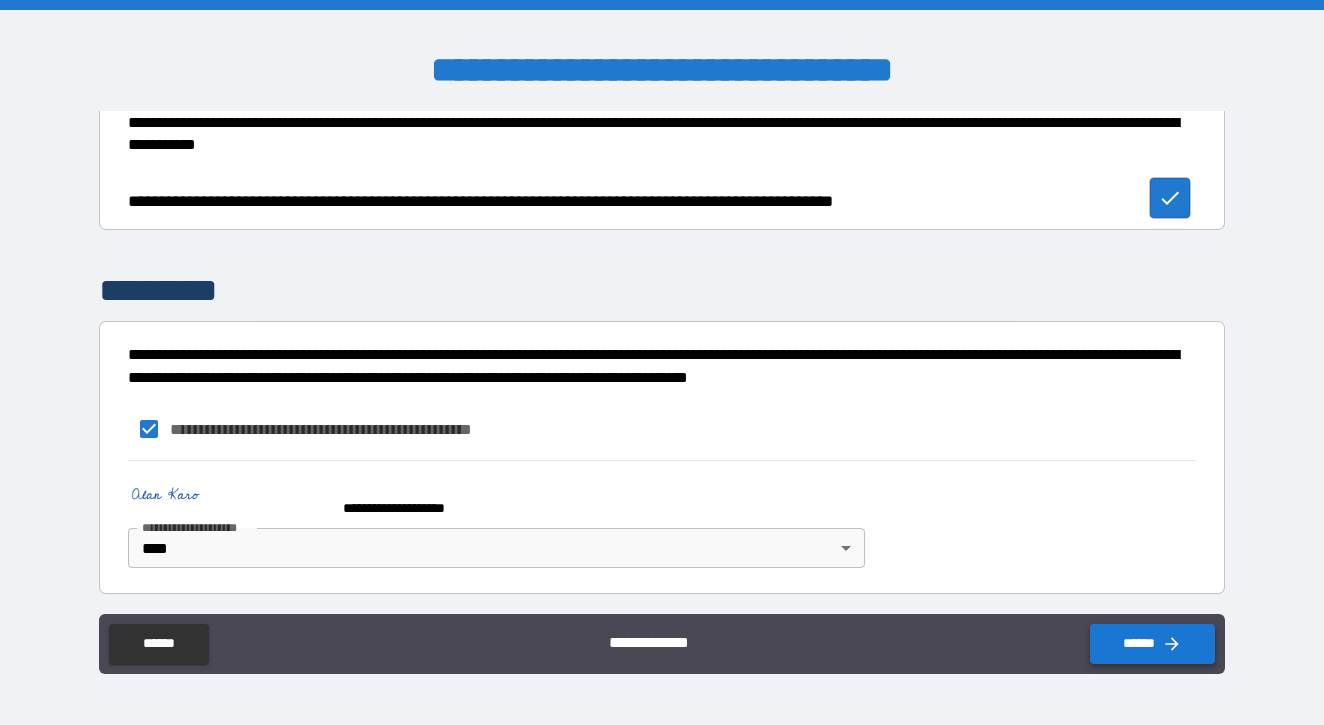 click on "******" at bounding box center [1152, 644] 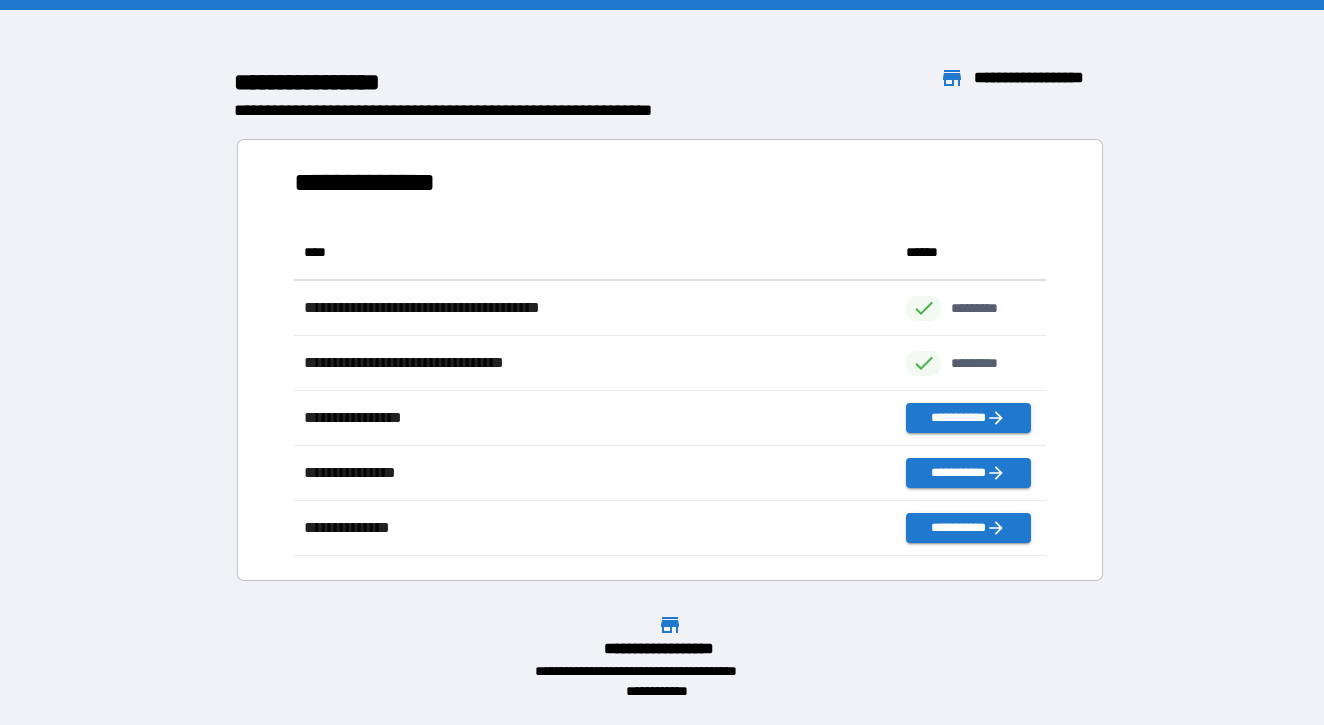 scroll, scrollTop: 1, scrollLeft: 1, axis: both 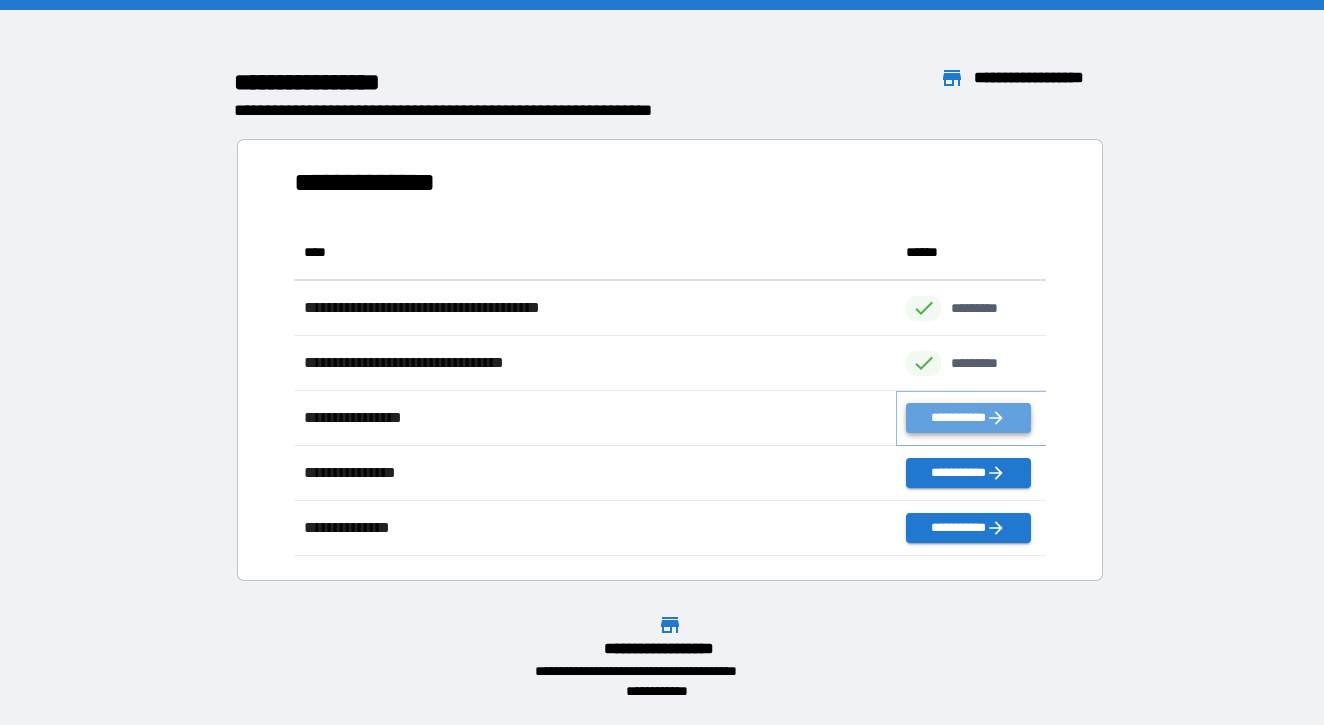 click on "**********" at bounding box center [968, 418] 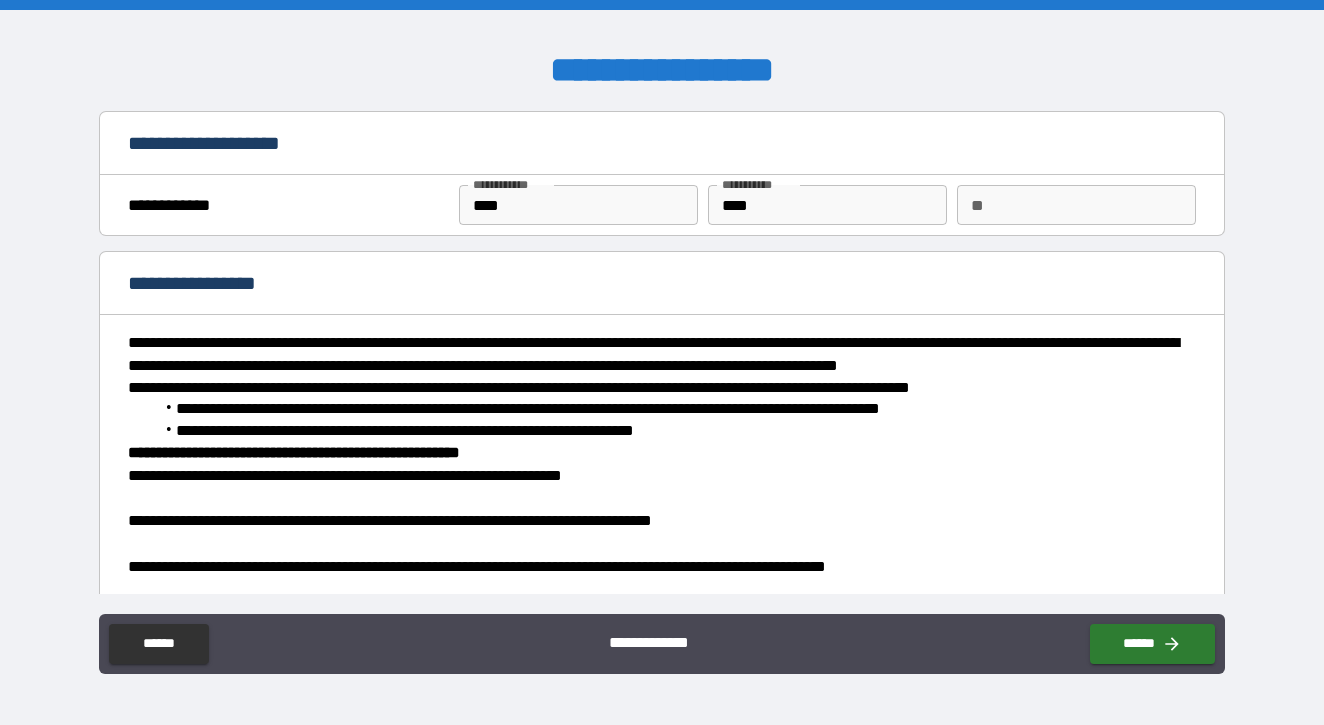 click on "**" at bounding box center [1076, 205] 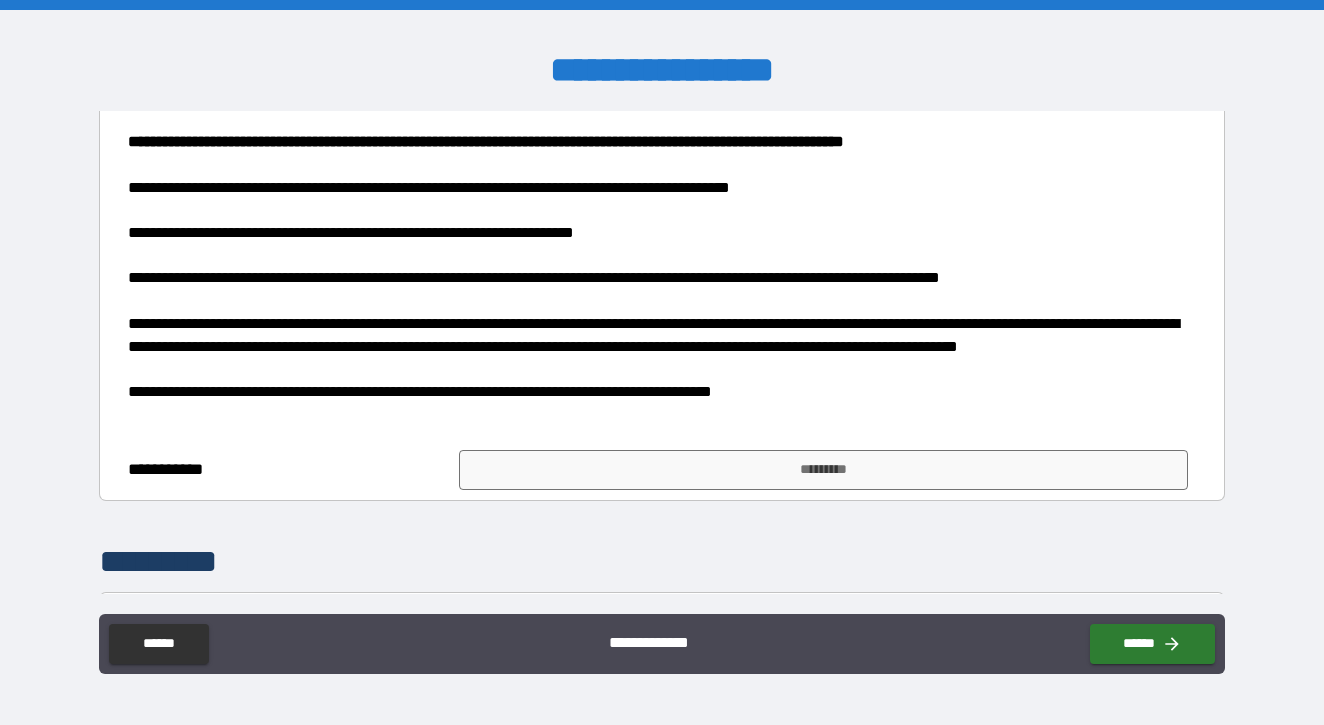 scroll, scrollTop: 748, scrollLeft: 0, axis: vertical 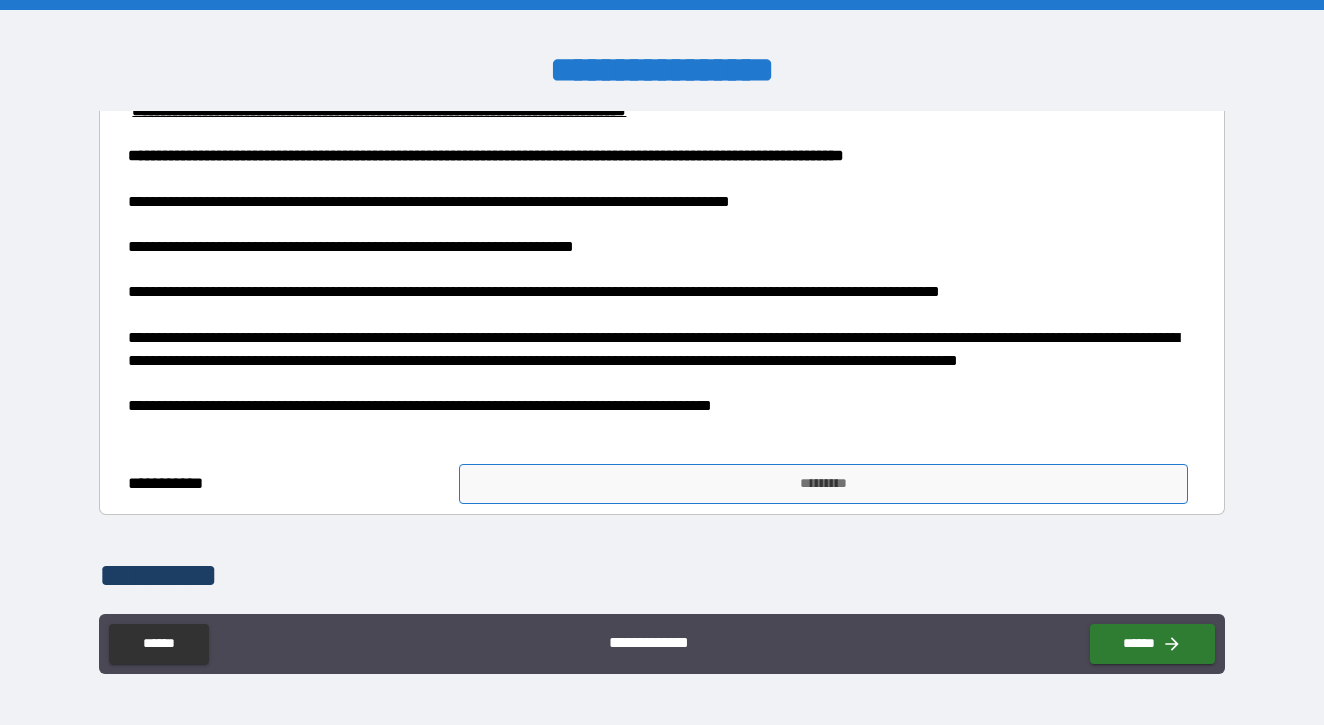 type on "*" 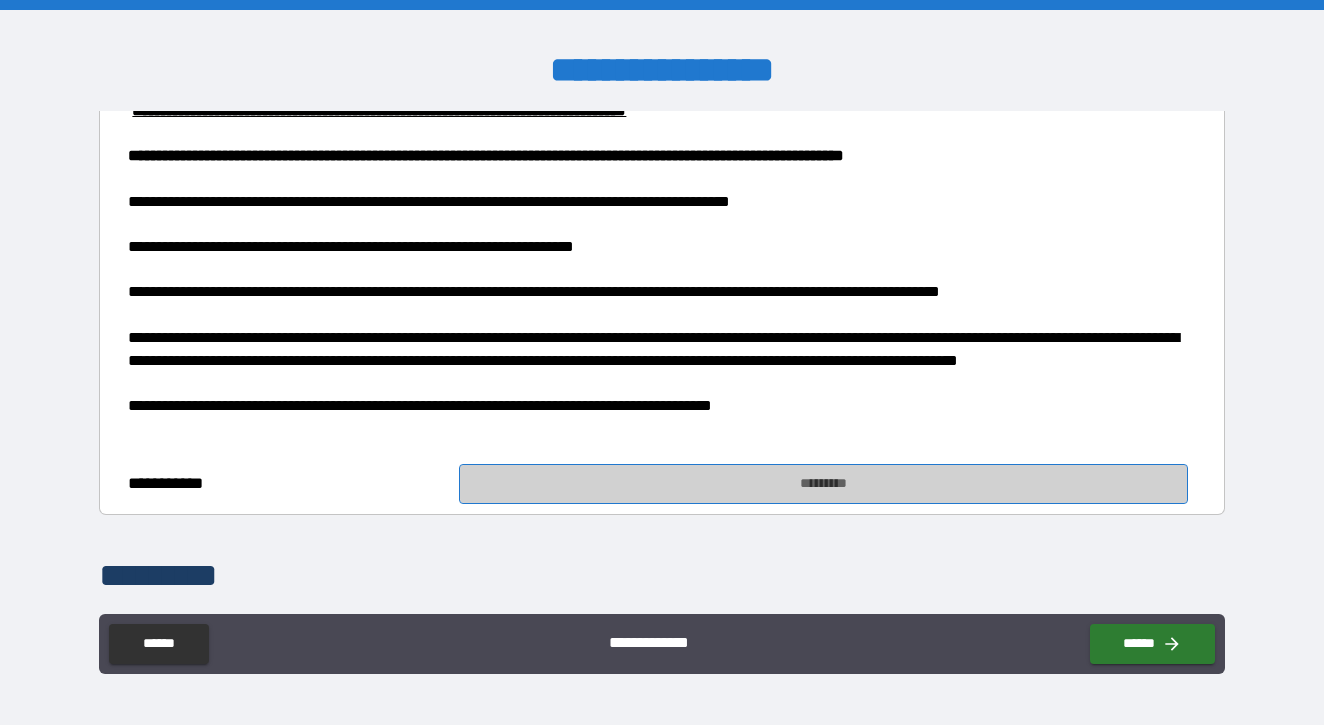 click on "*********" at bounding box center [823, 484] 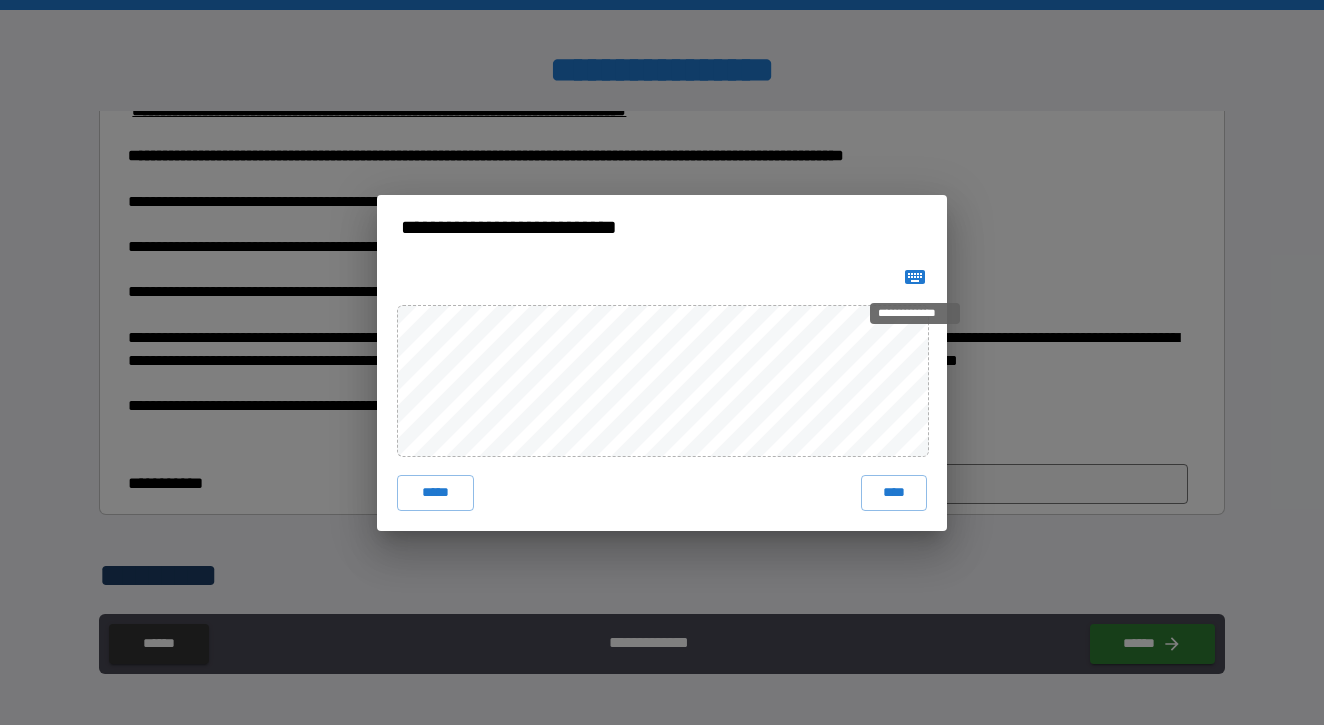 click 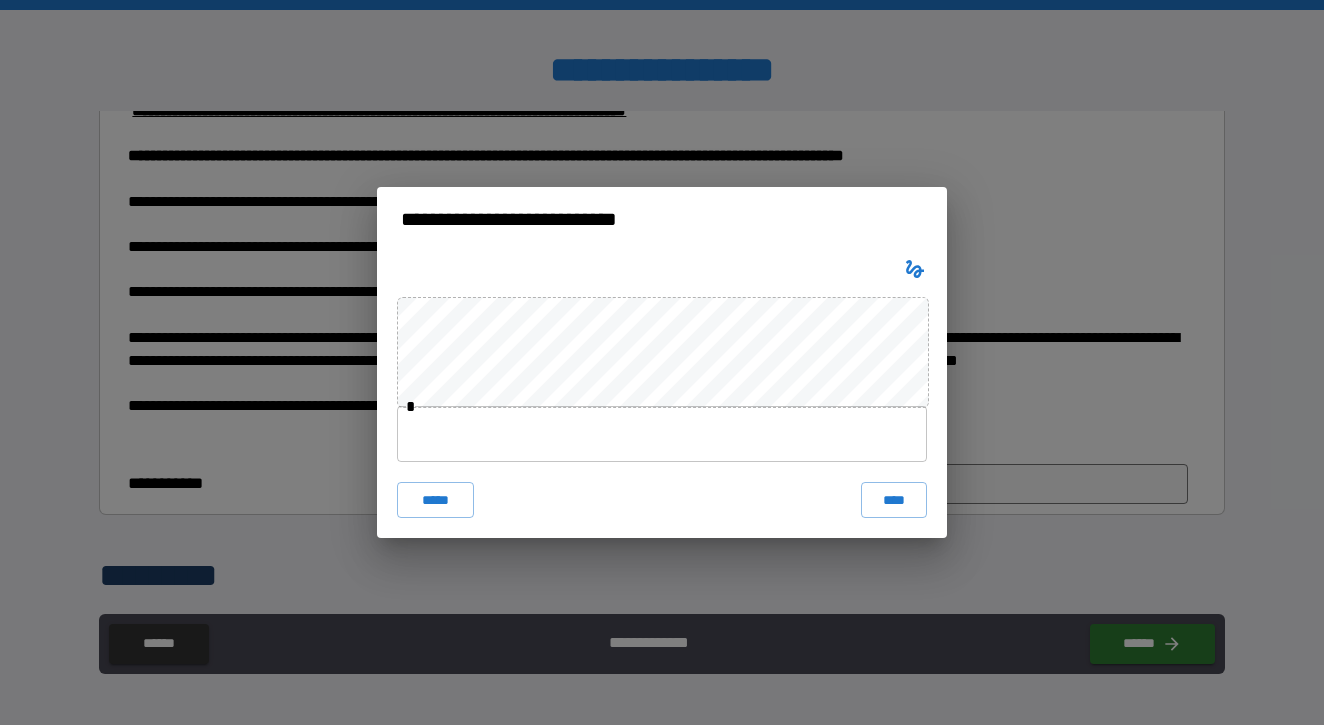 click at bounding box center (662, 434) 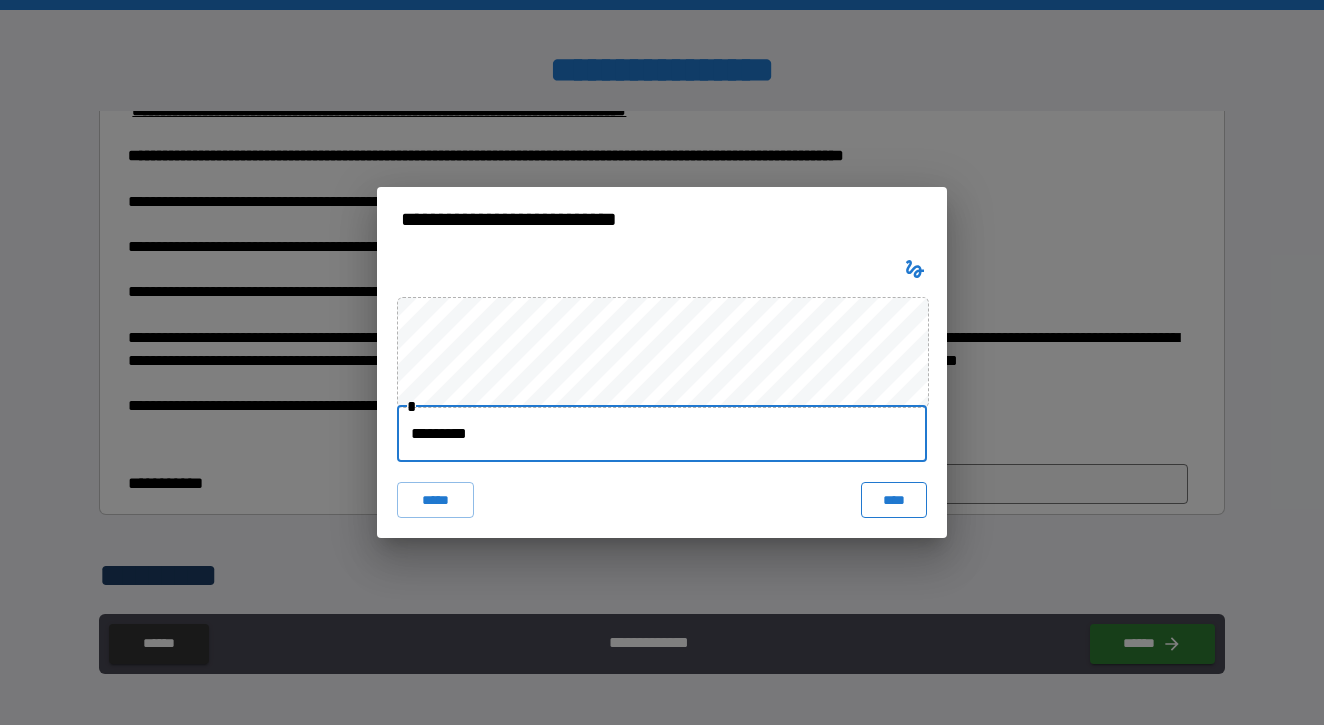 type on "*********" 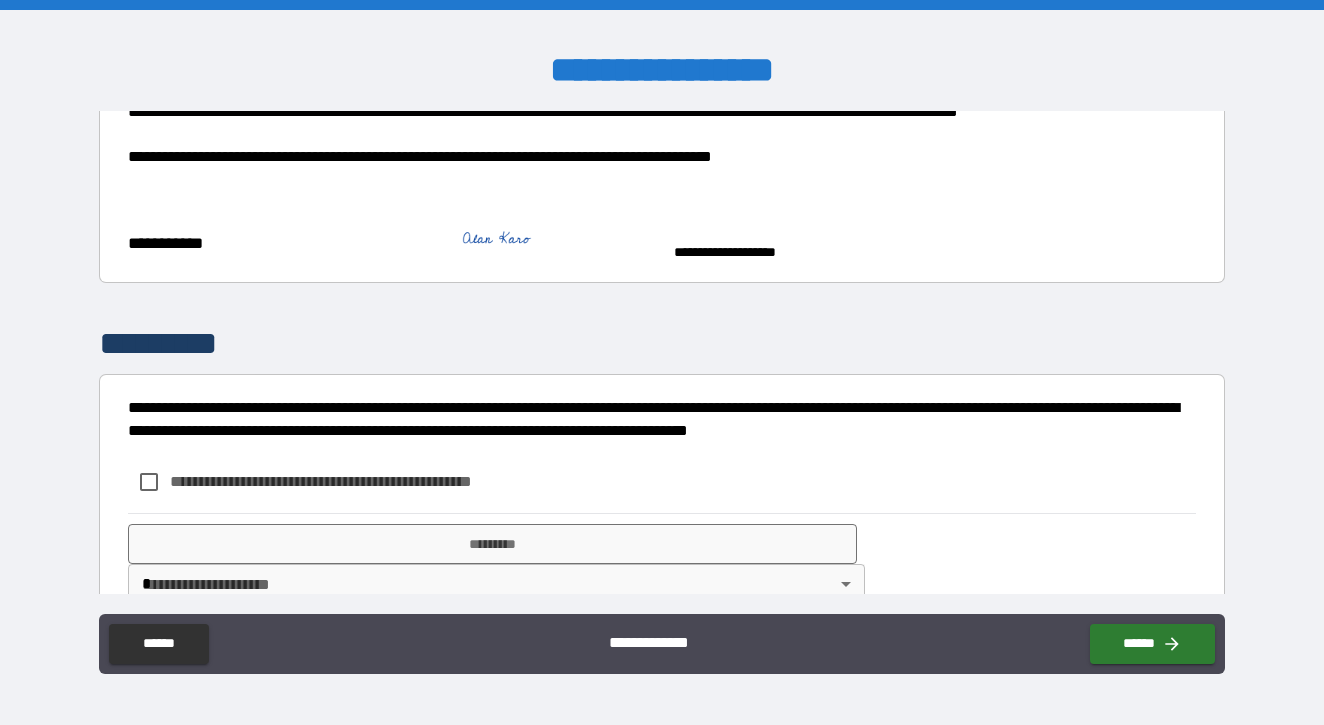scroll, scrollTop: 904, scrollLeft: 0, axis: vertical 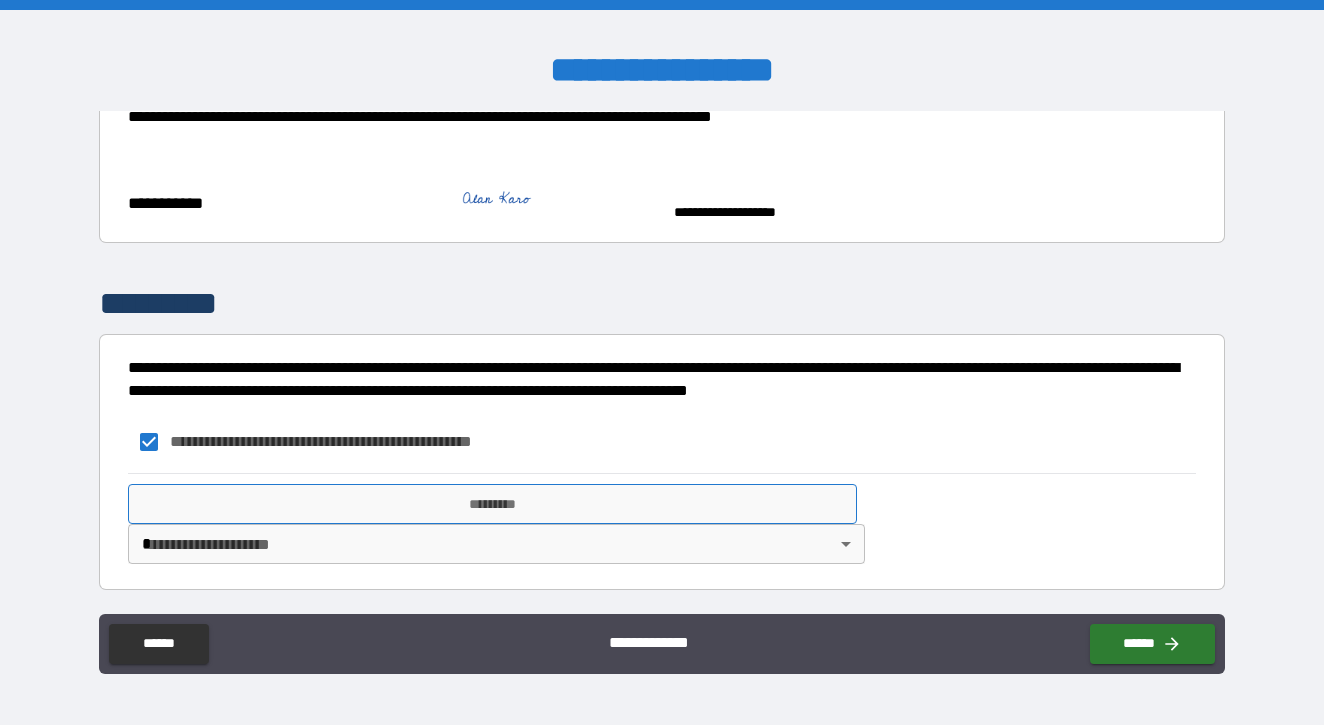 click on "*********" at bounding box center [492, 504] 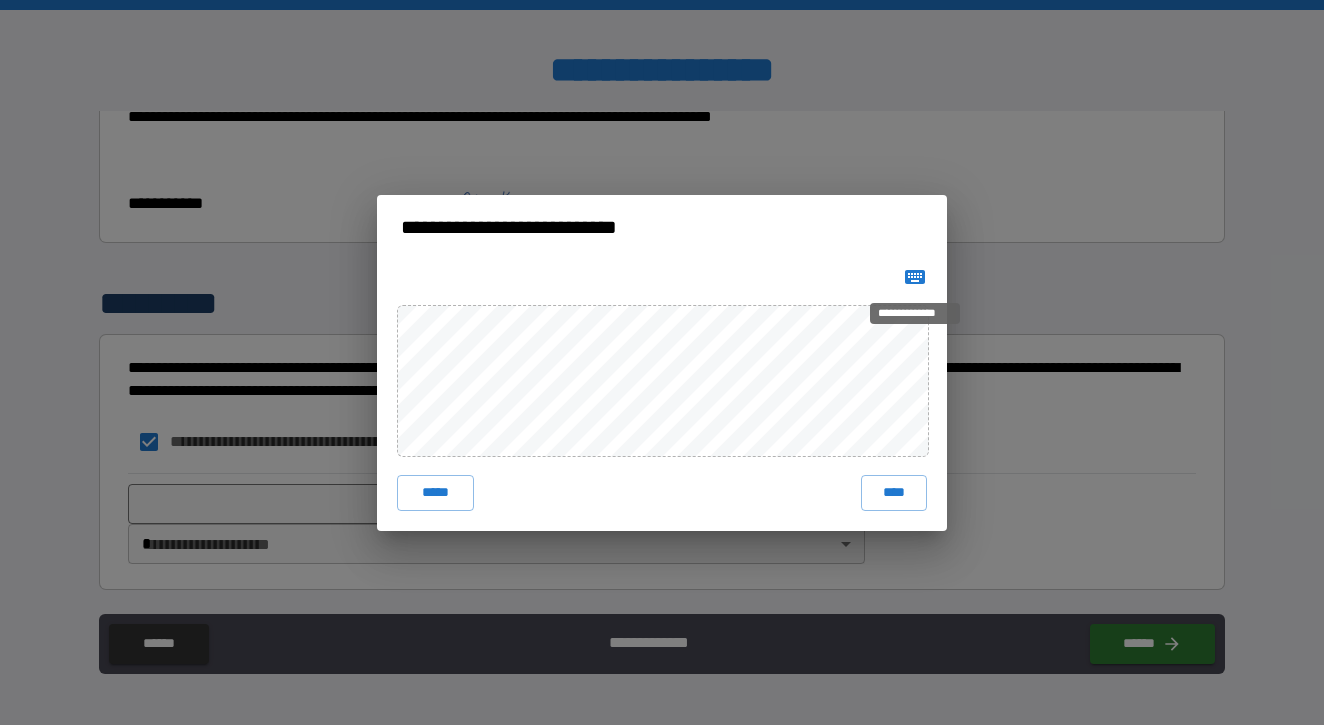 click 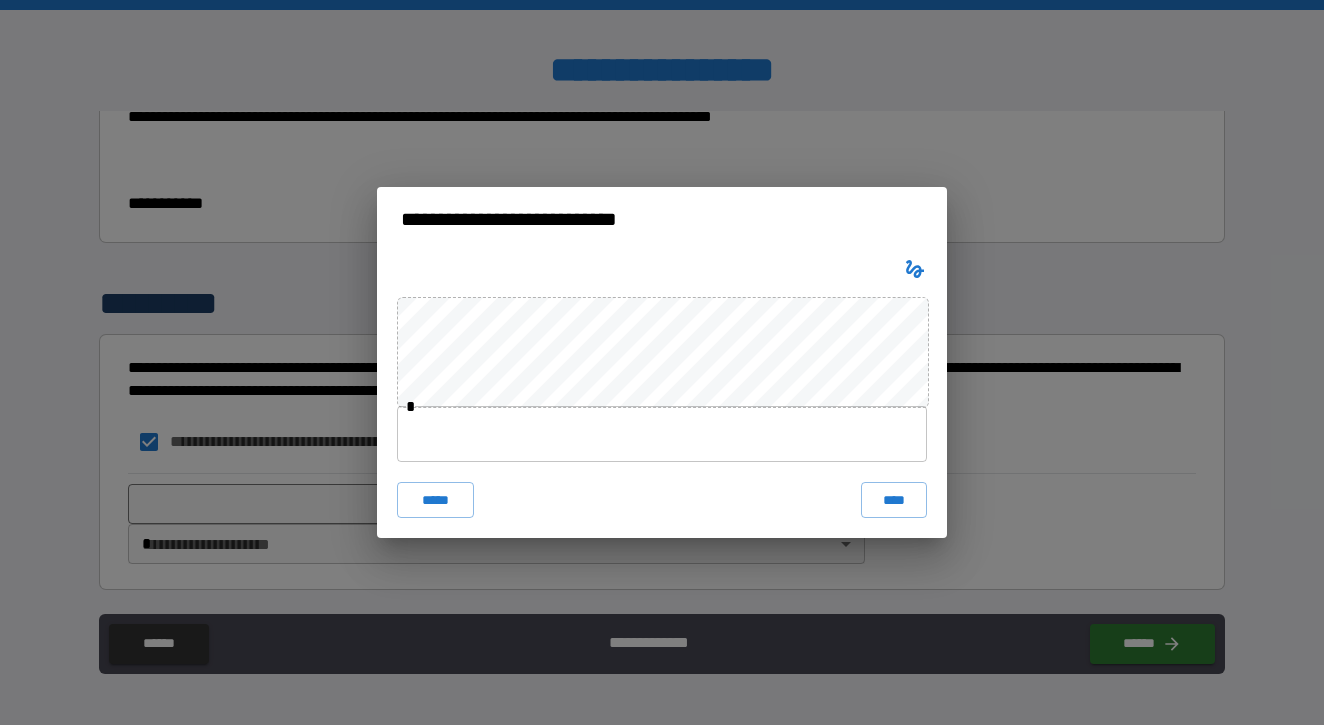click at bounding box center (662, 434) 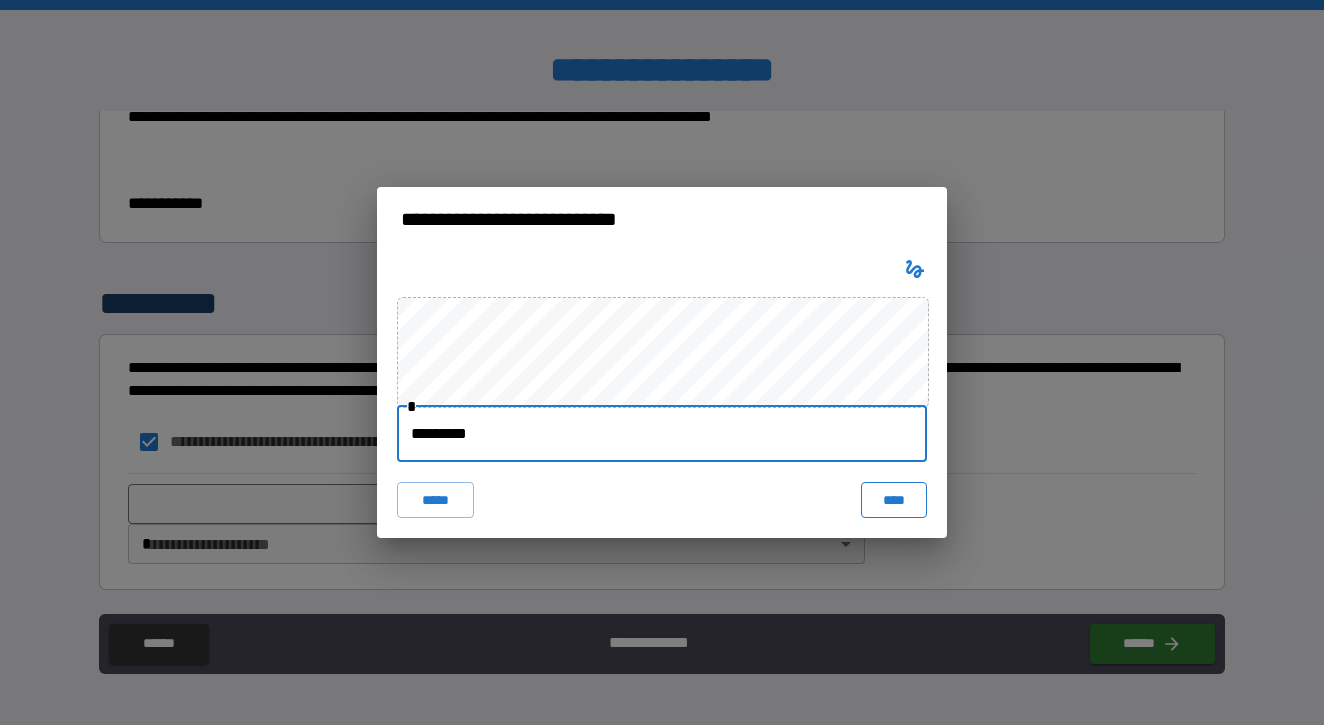 type on "*********" 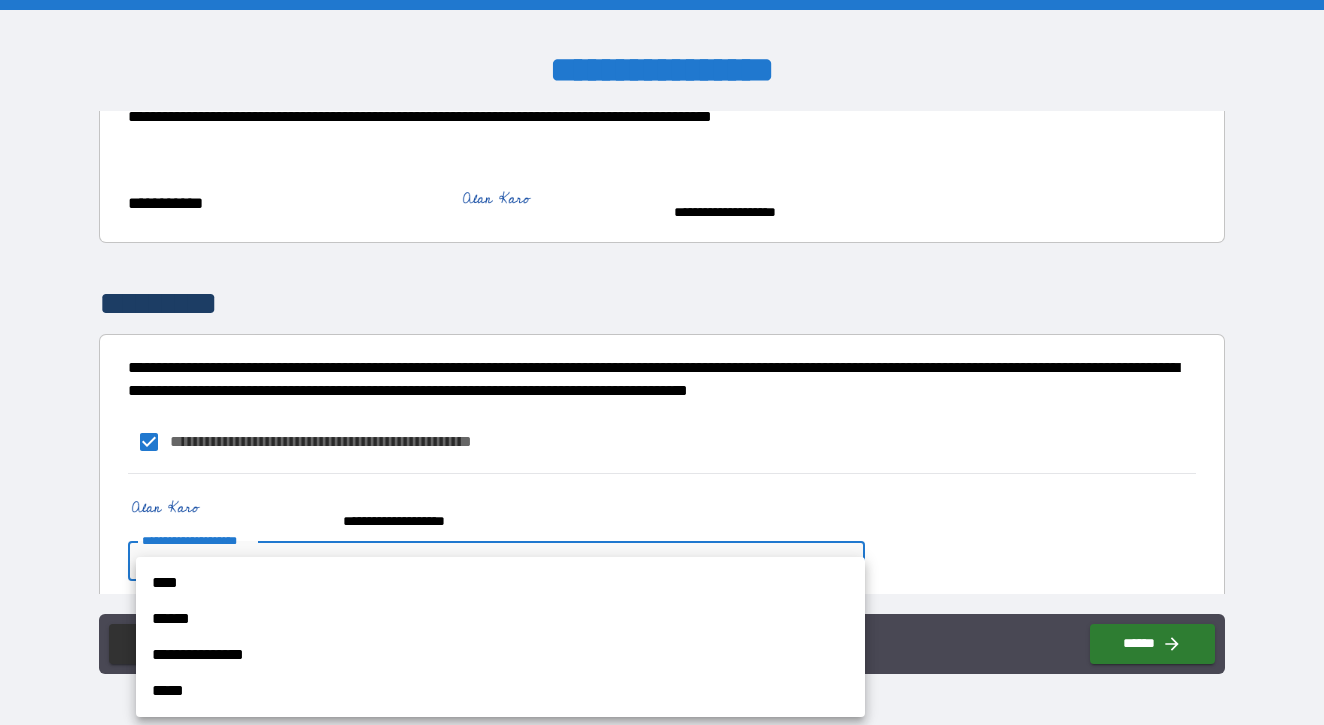 click on "My email is [EMAIL]." at bounding box center [662, 362] 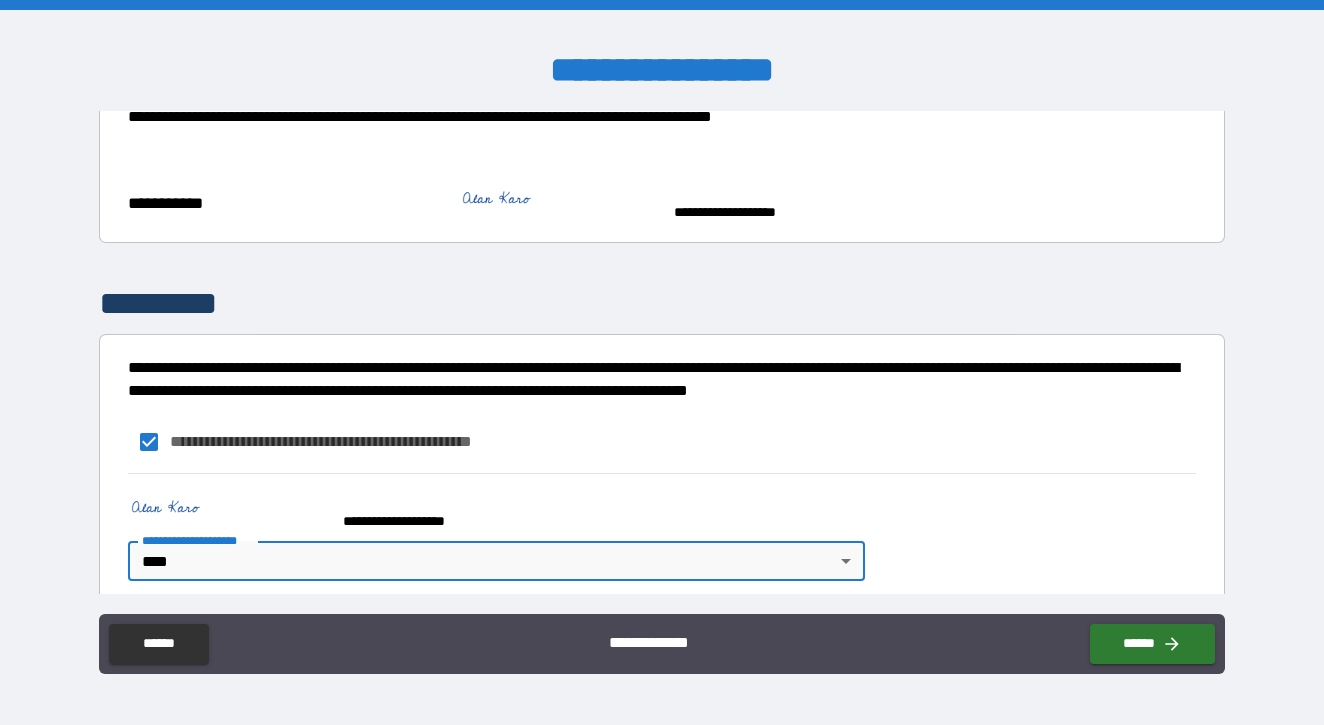 scroll, scrollTop: 921, scrollLeft: 0, axis: vertical 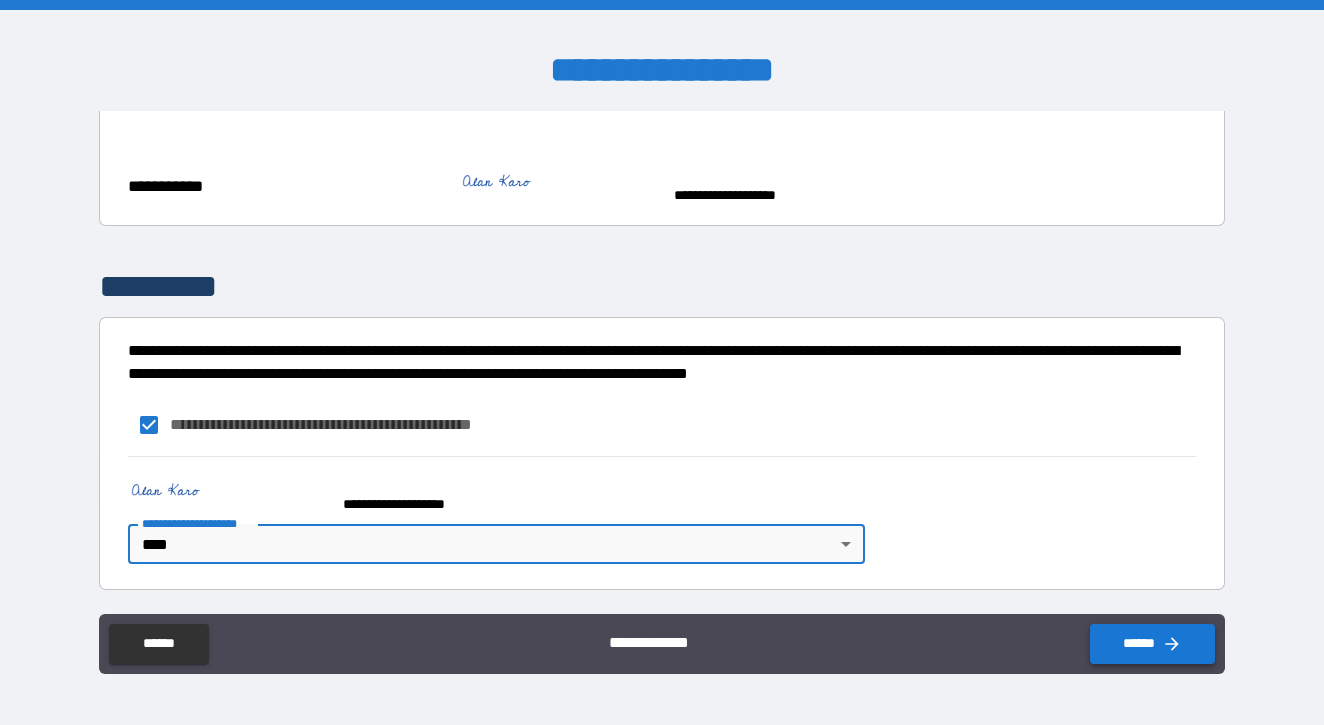 click on "******" at bounding box center [1152, 644] 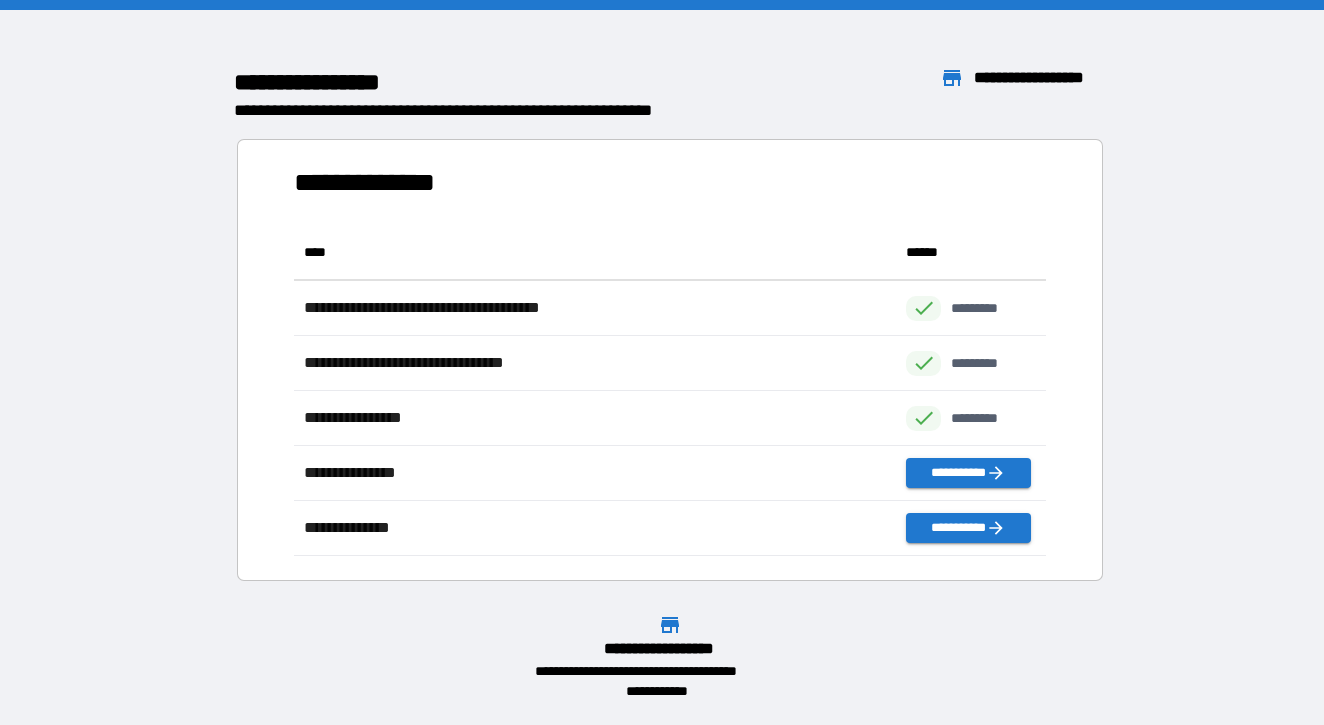 scroll, scrollTop: 1, scrollLeft: 1, axis: both 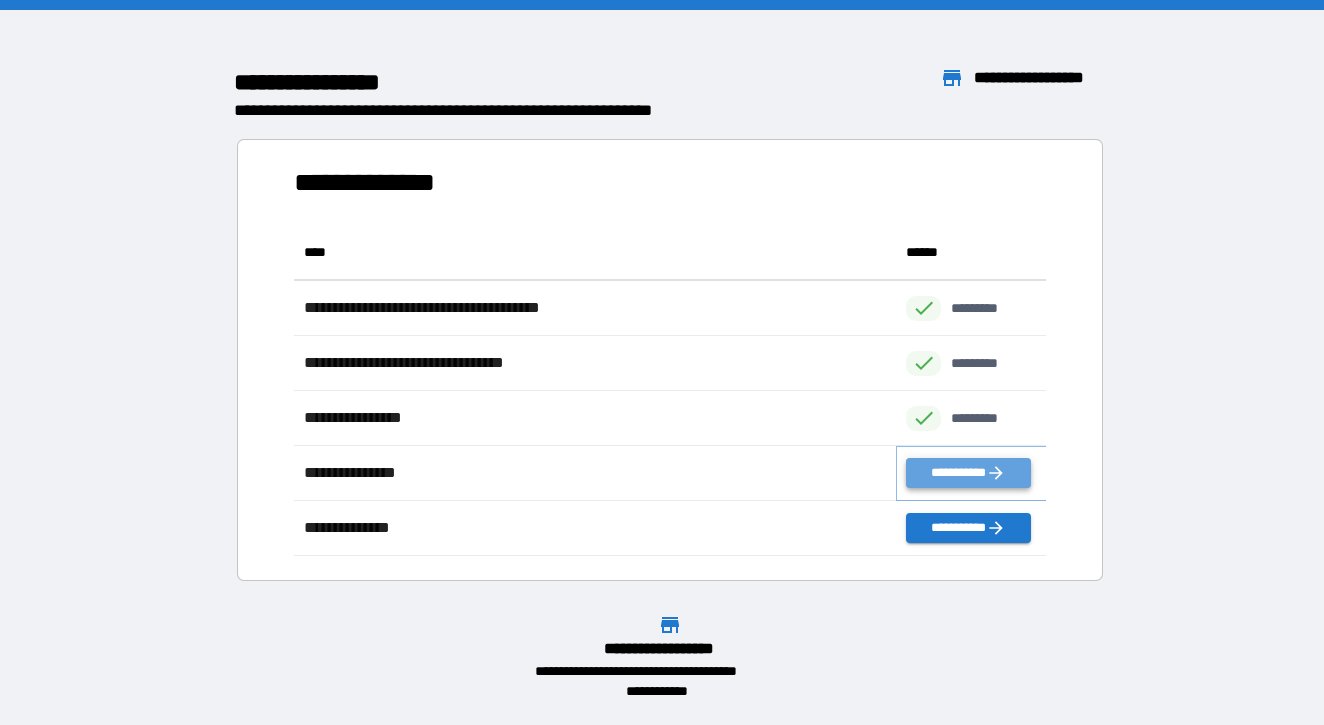 click on "**********" at bounding box center [968, 473] 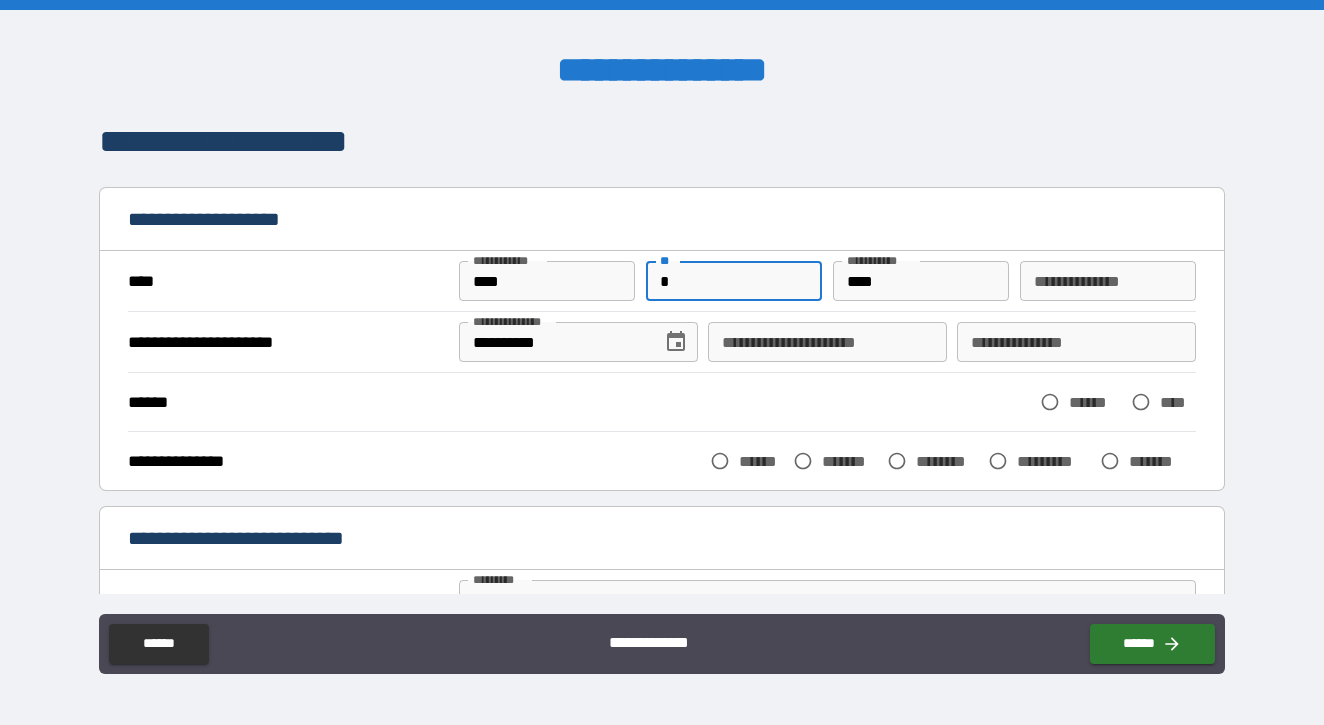 type on "*" 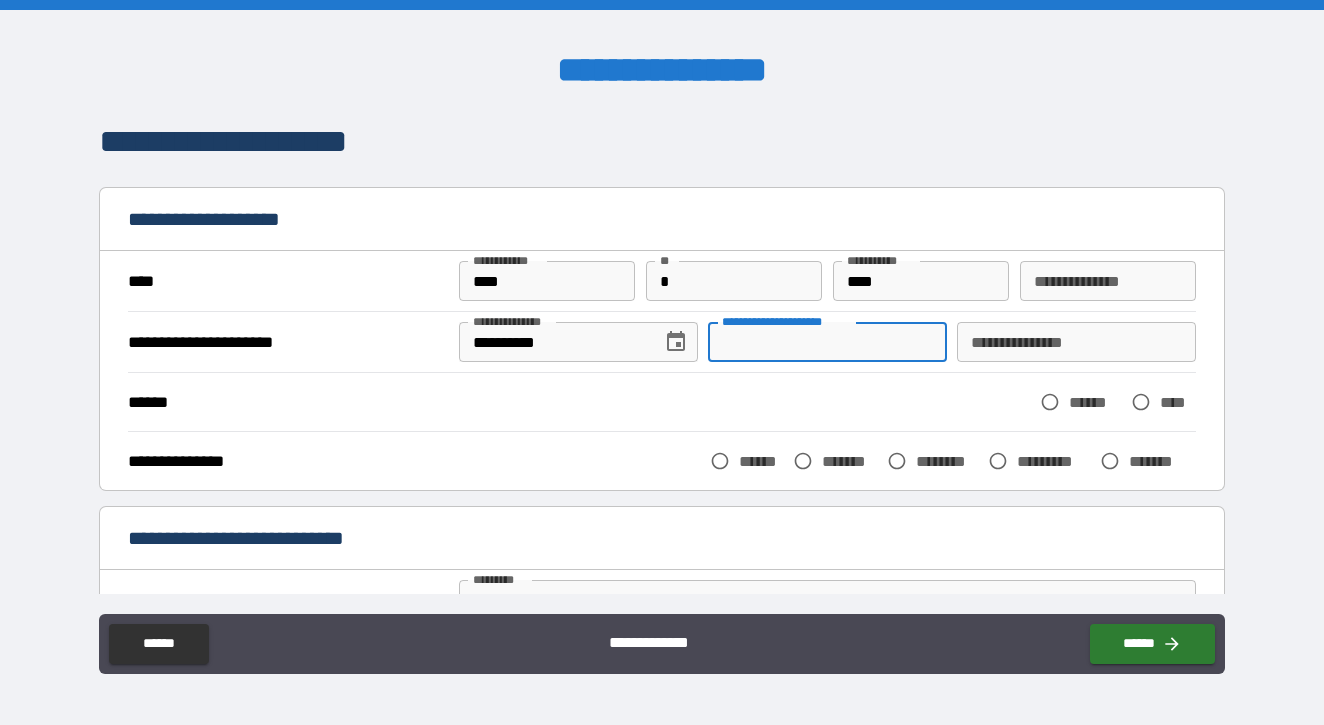 click on "**********" at bounding box center (827, 342) 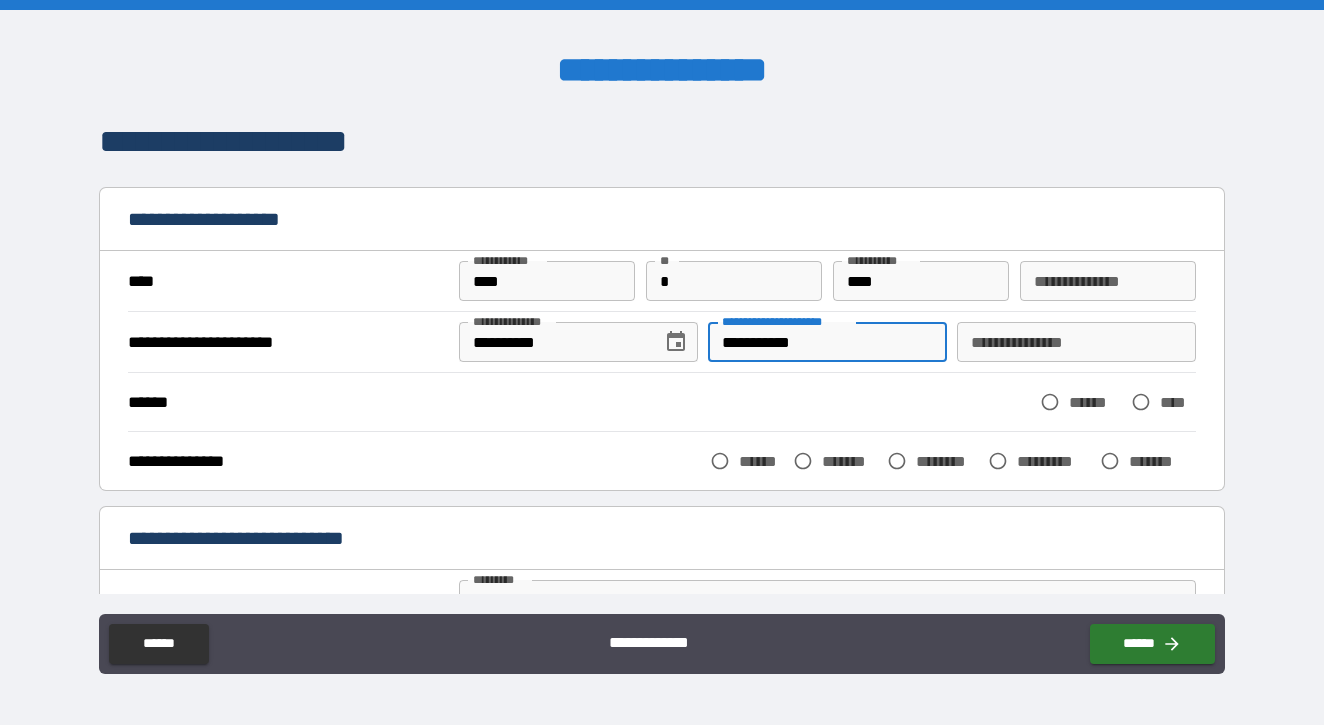 type on "**********" 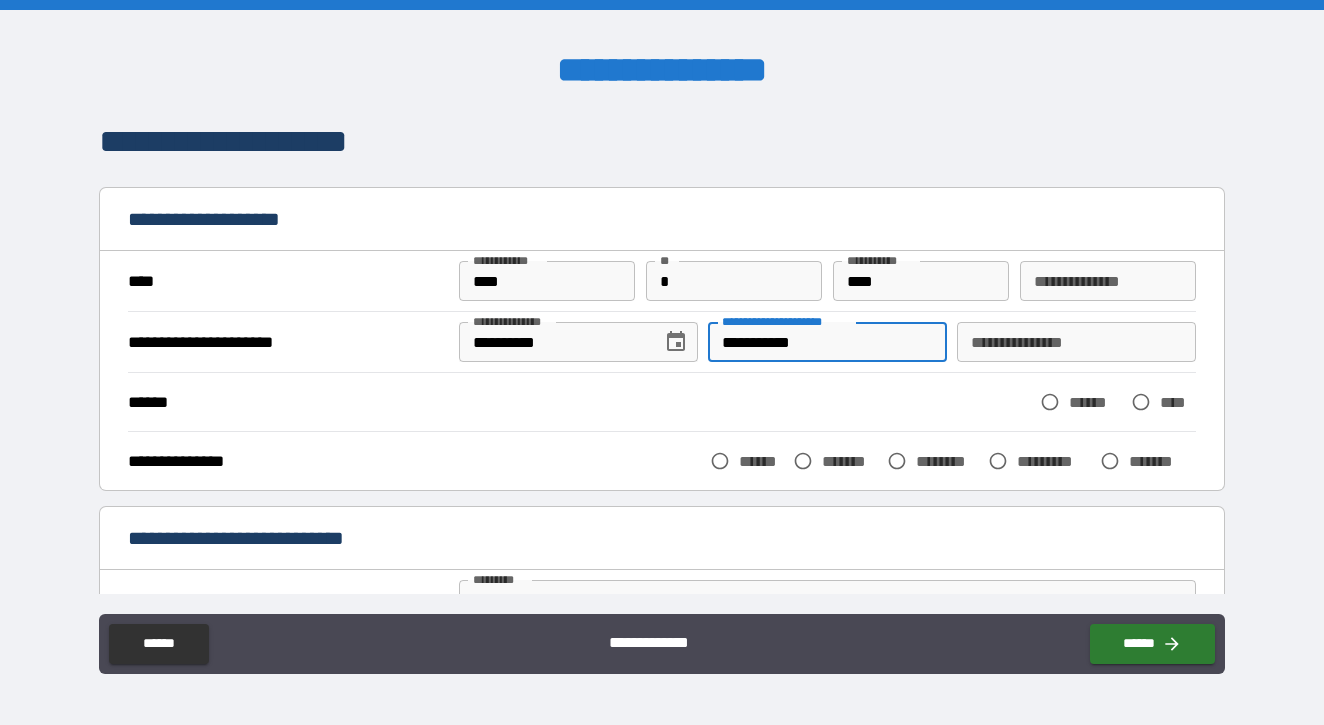 click on "**********" at bounding box center (1076, 342) 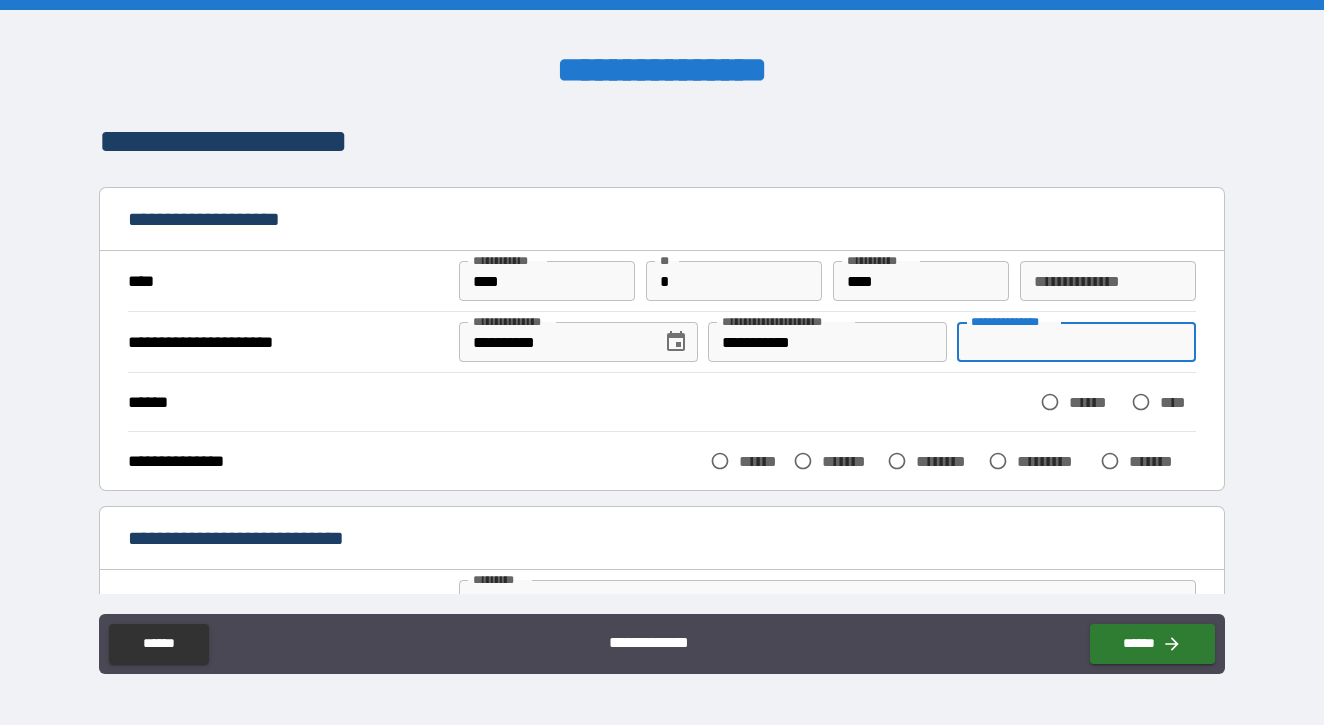 type on "*" 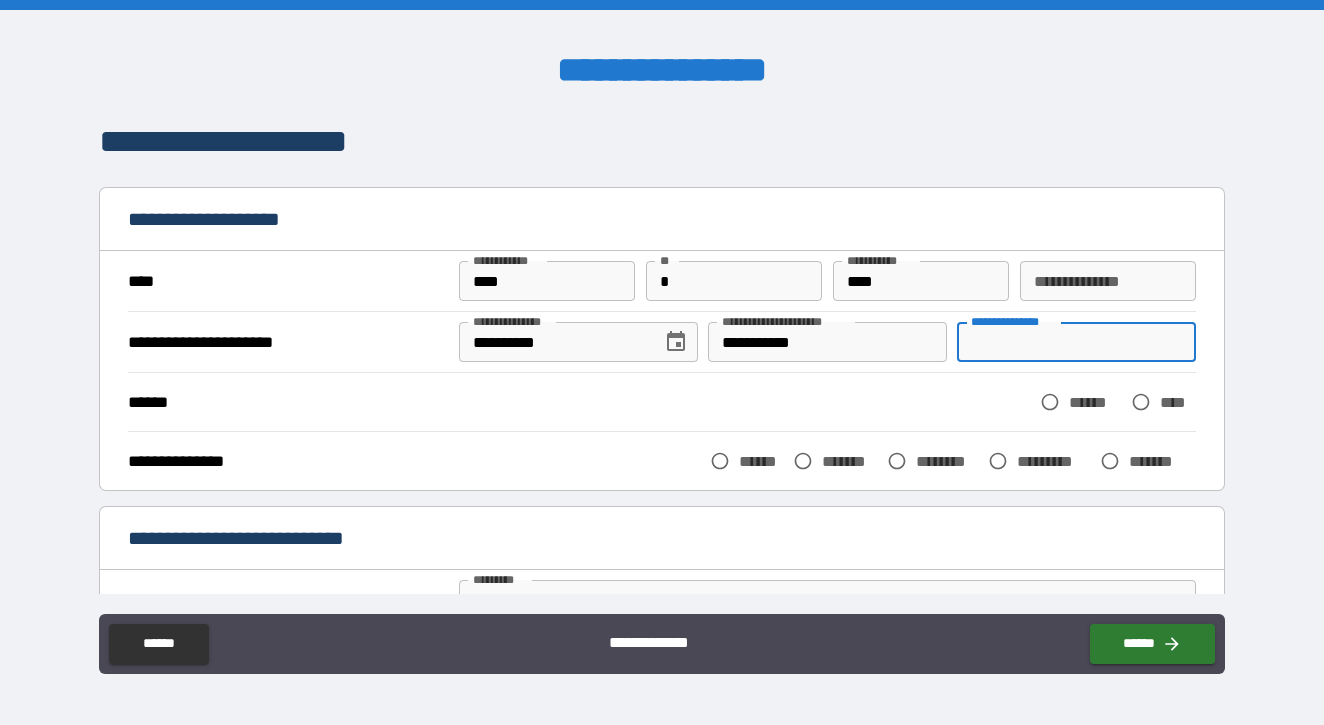 type on "*" 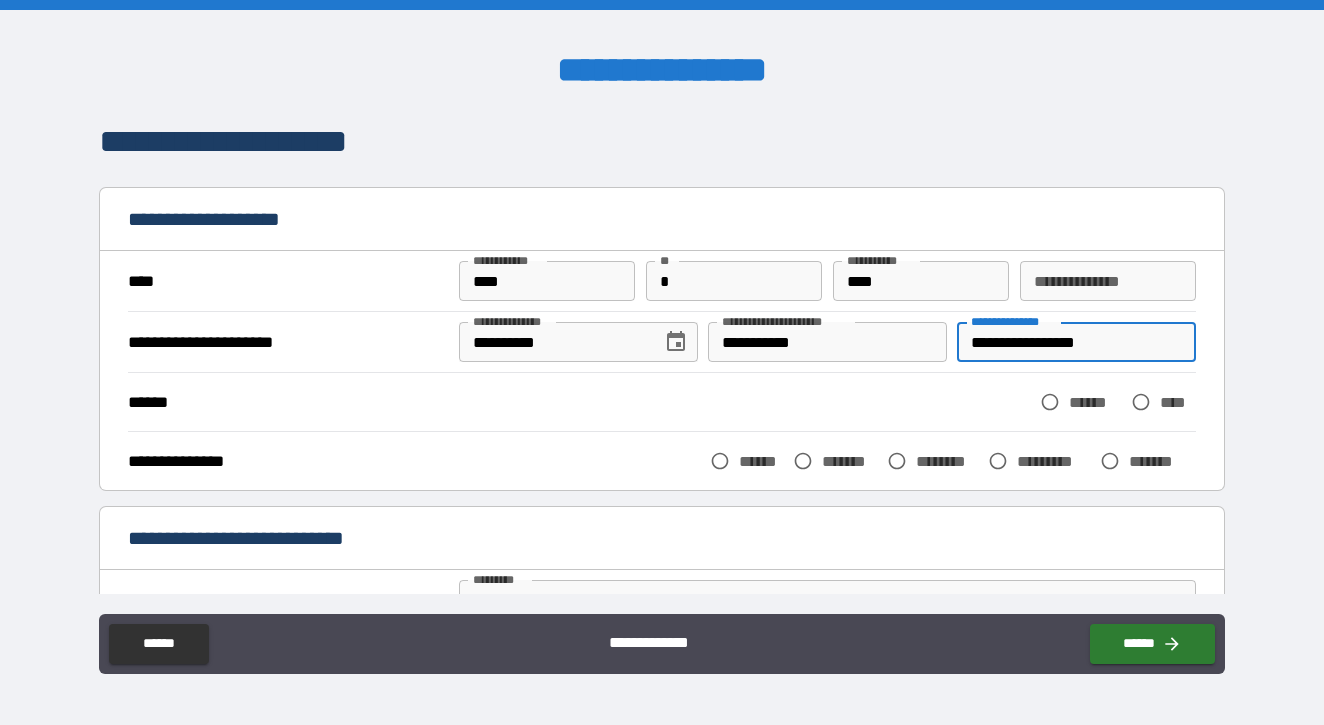 type on "**********" 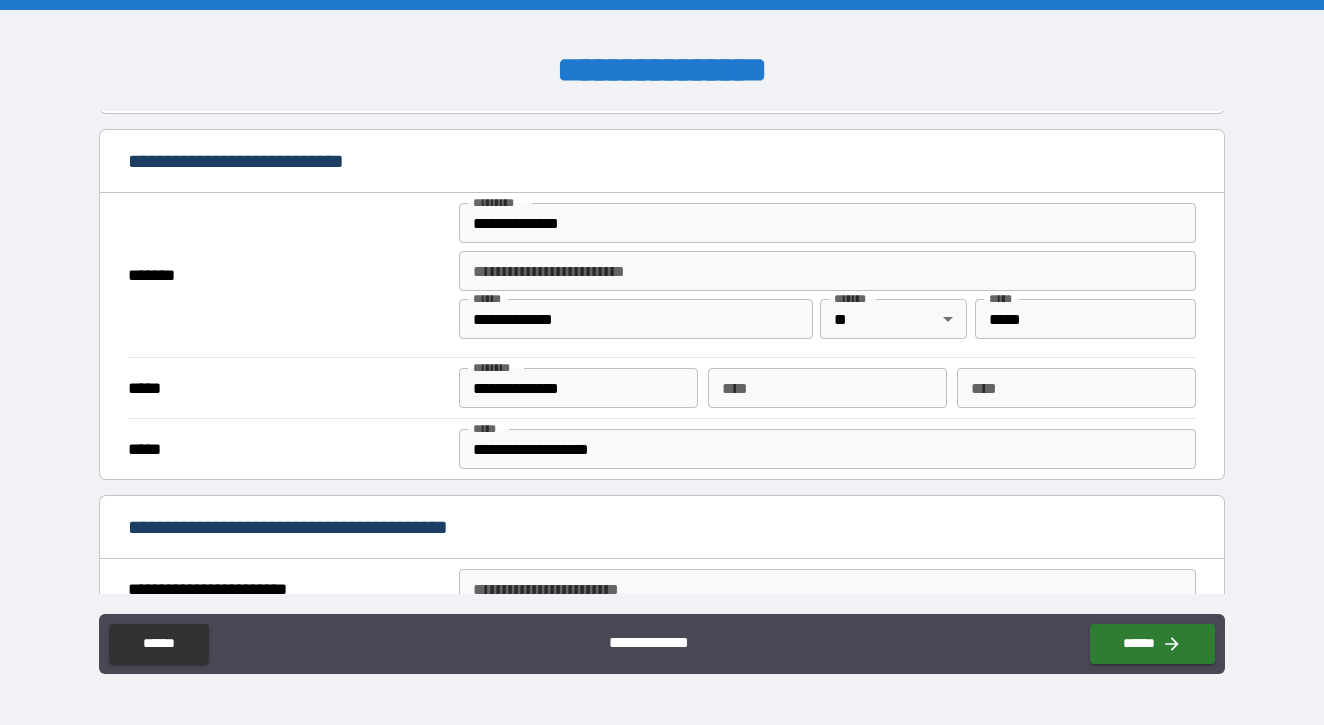 scroll, scrollTop: 387, scrollLeft: 0, axis: vertical 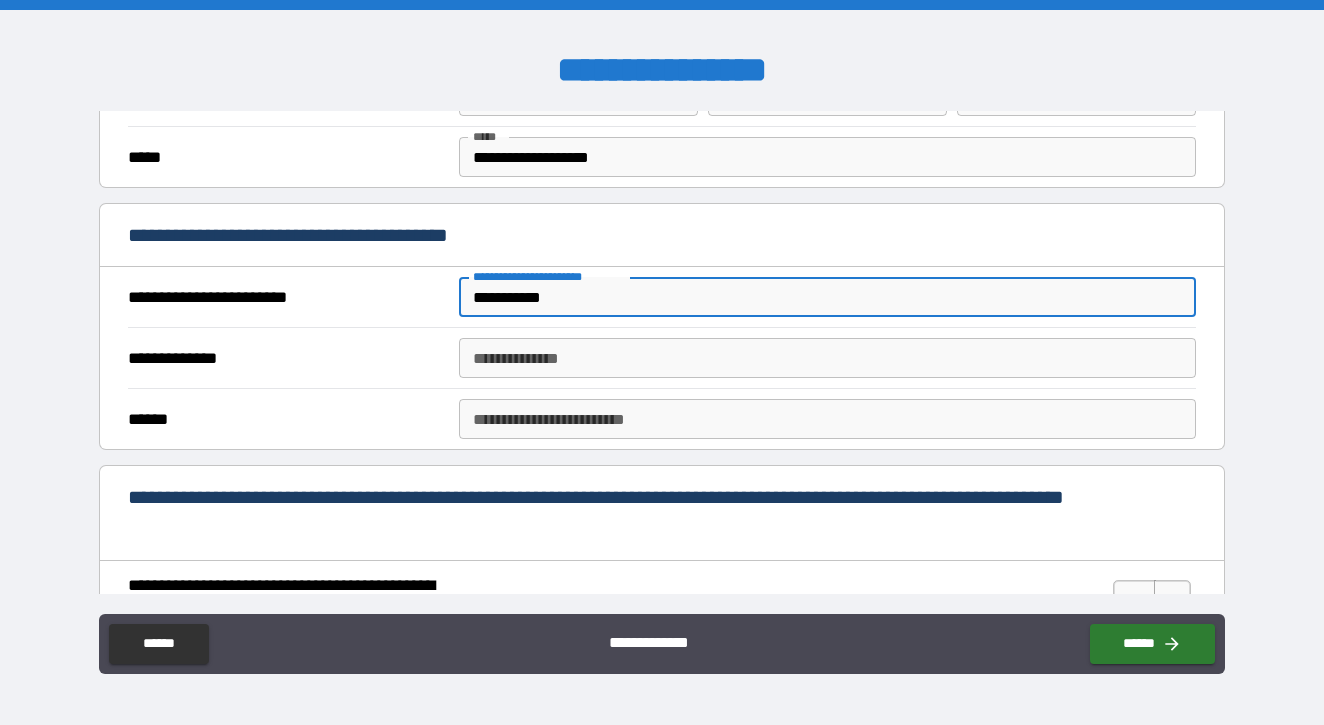 type on "**********" 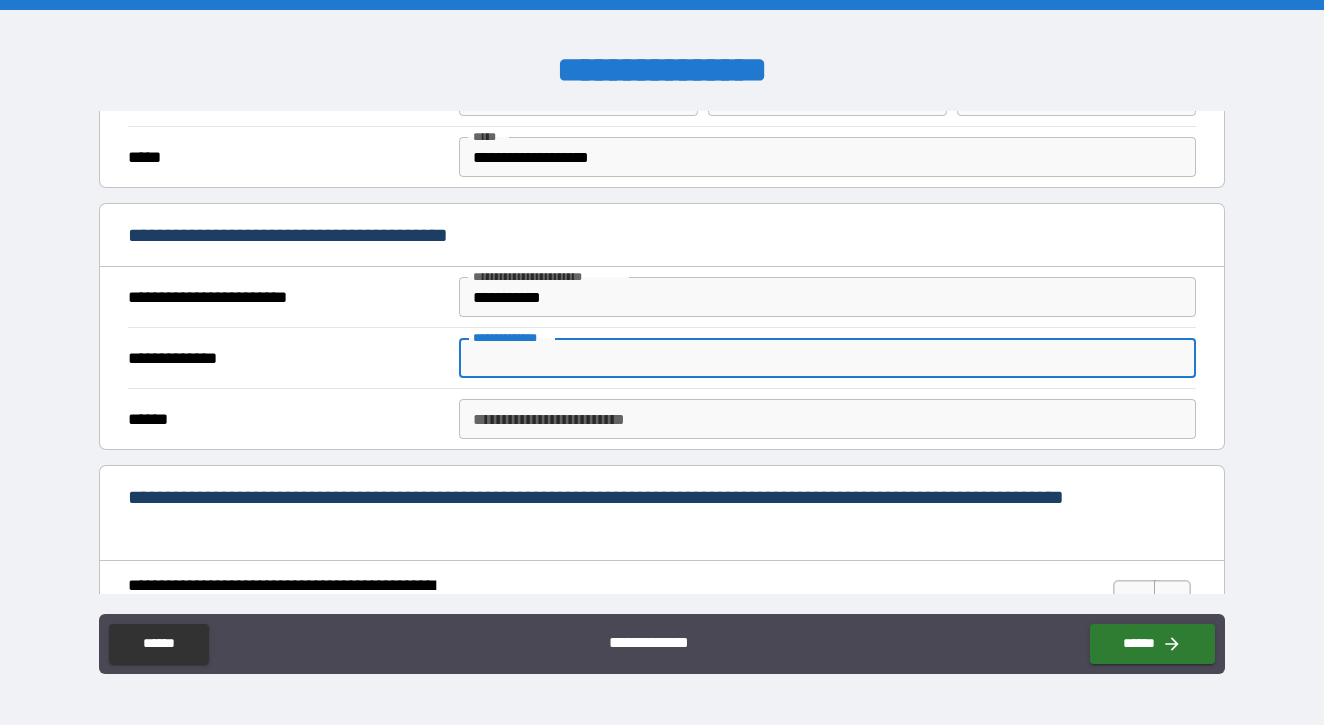 click on "**********" at bounding box center (827, 358) 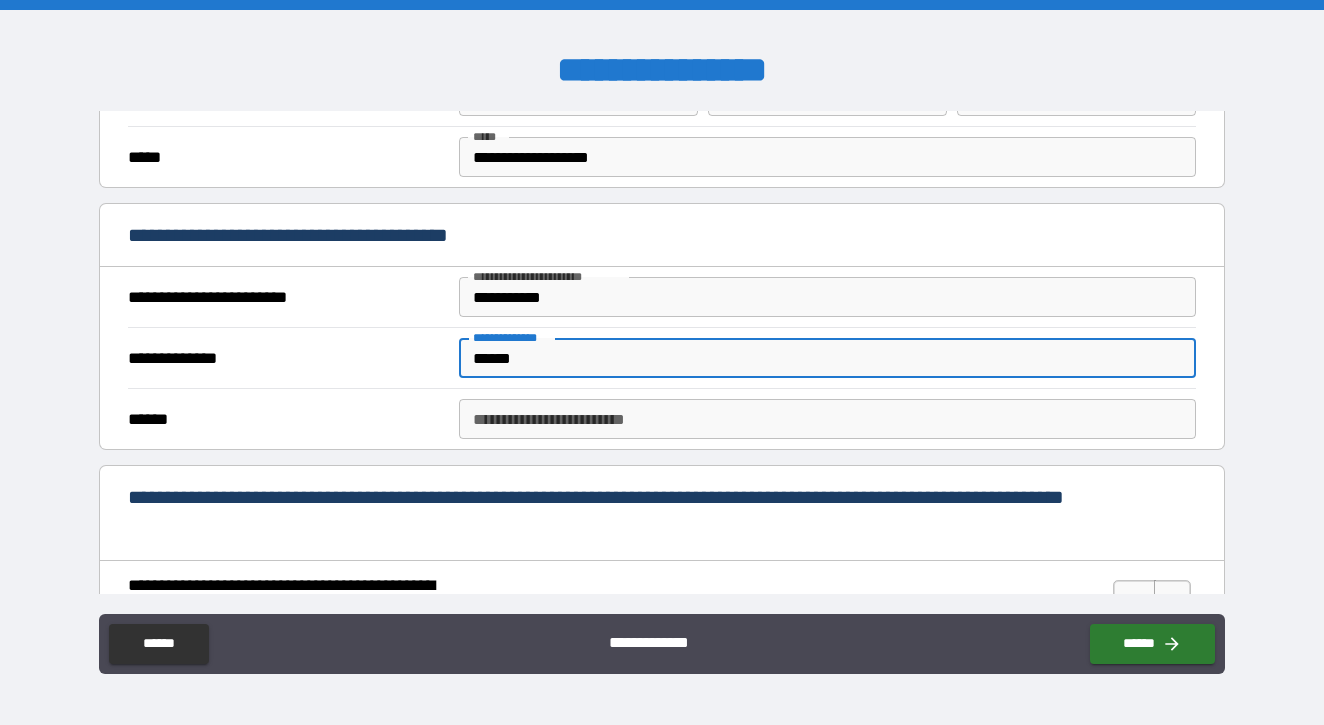type on "******" 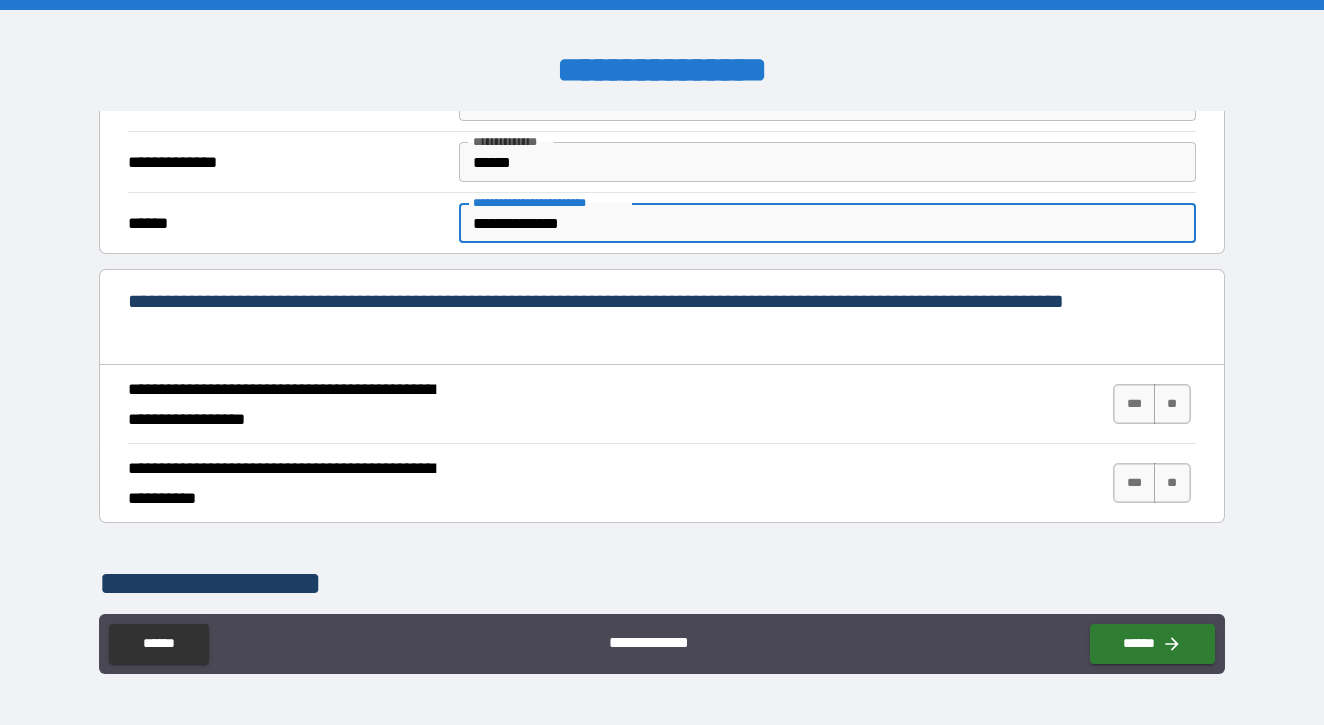 scroll, scrollTop: 860, scrollLeft: 0, axis: vertical 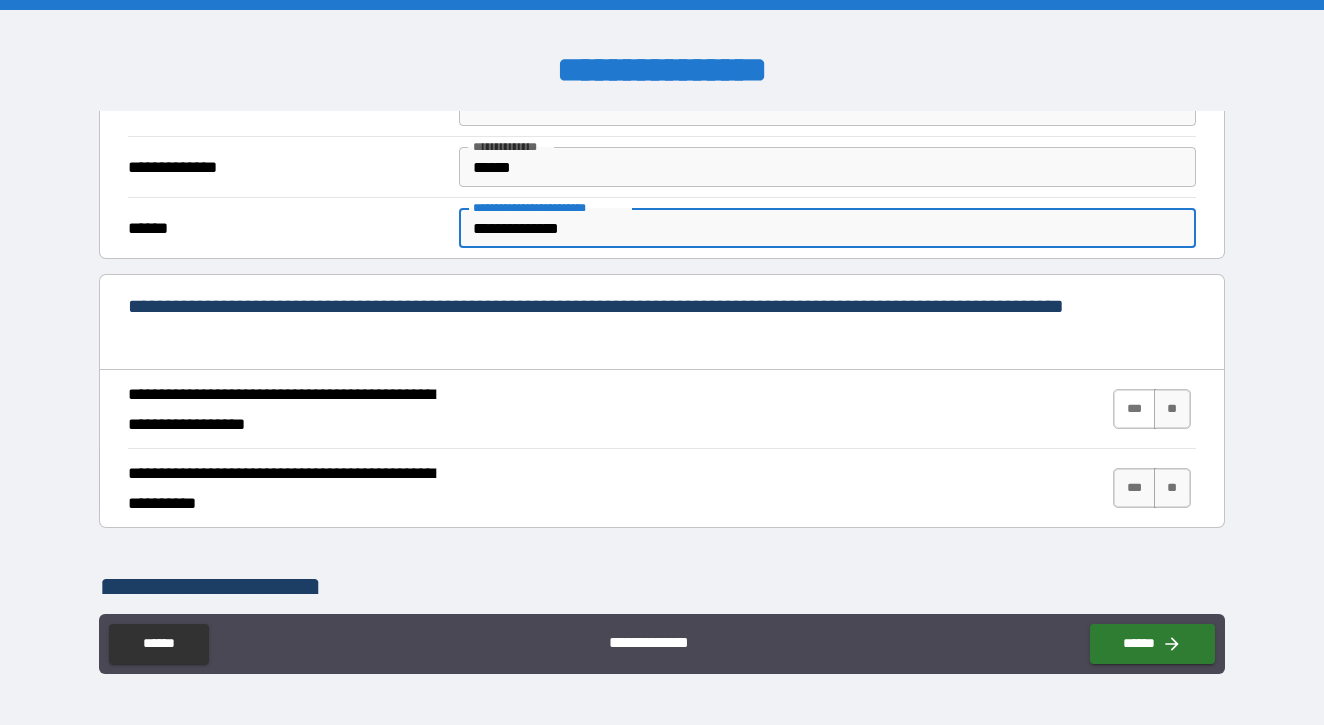 type on "**********" 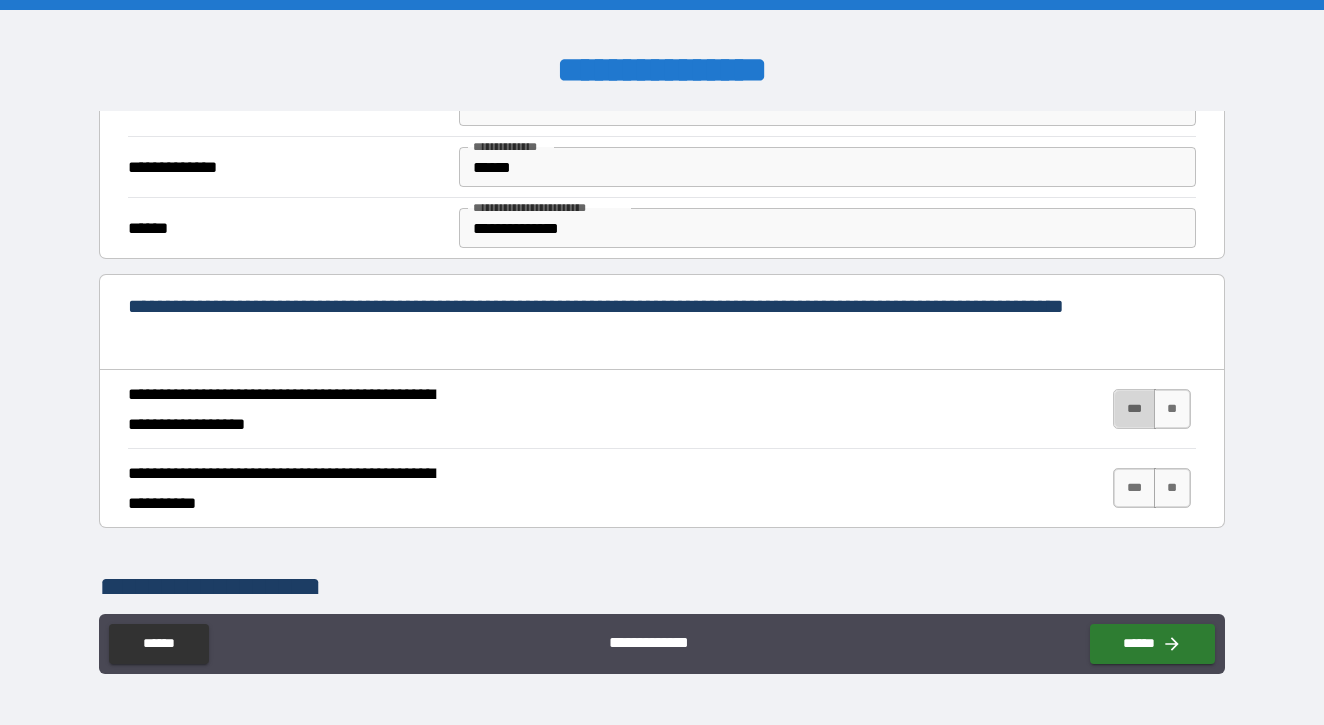 click on "***" at bounding box center (1134, 409) 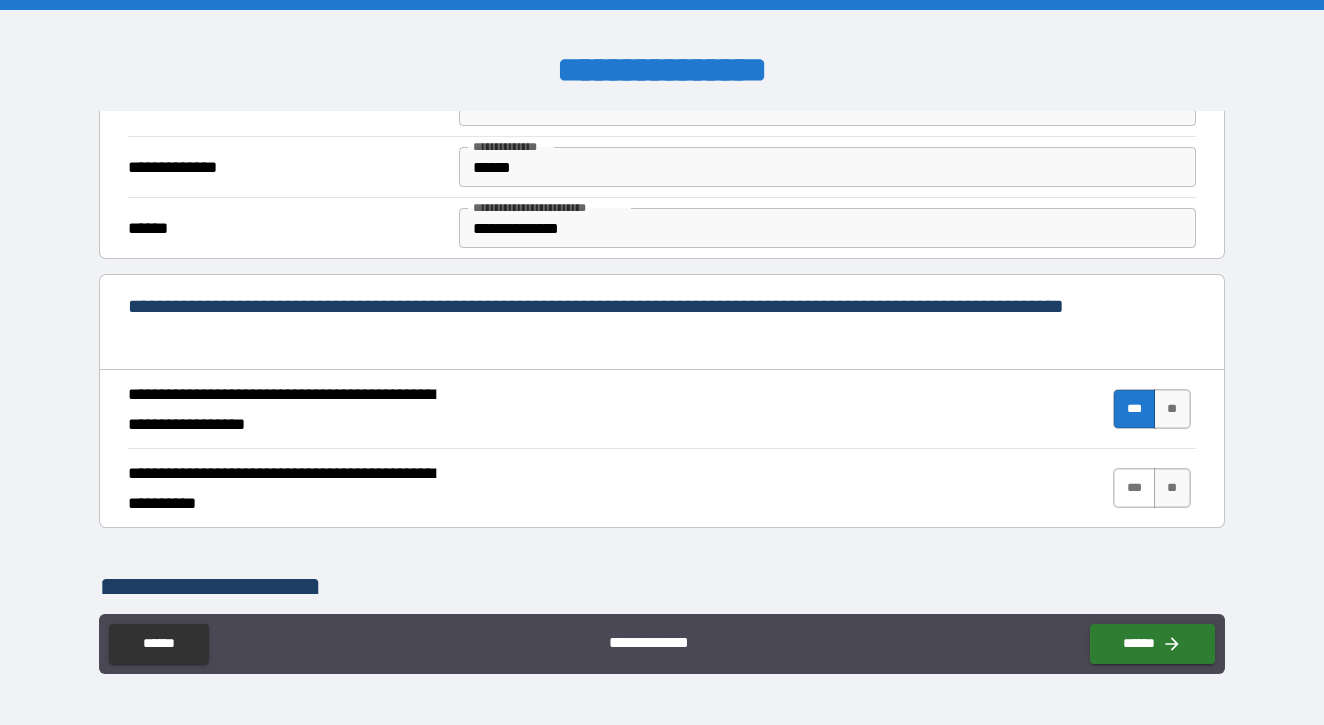 click on "***" at bounding box center (1134, 488) 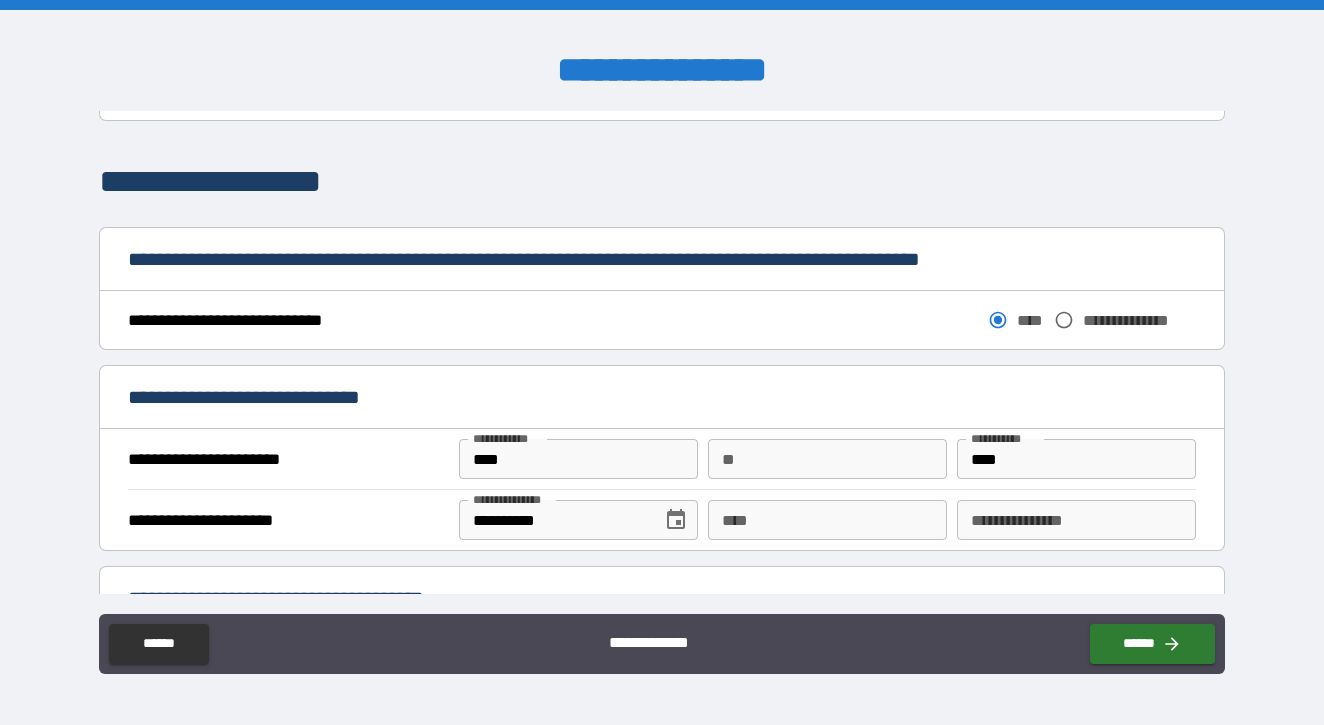 scroll, scrollTop: 1287, scrollLeft: 0, axis: vertical 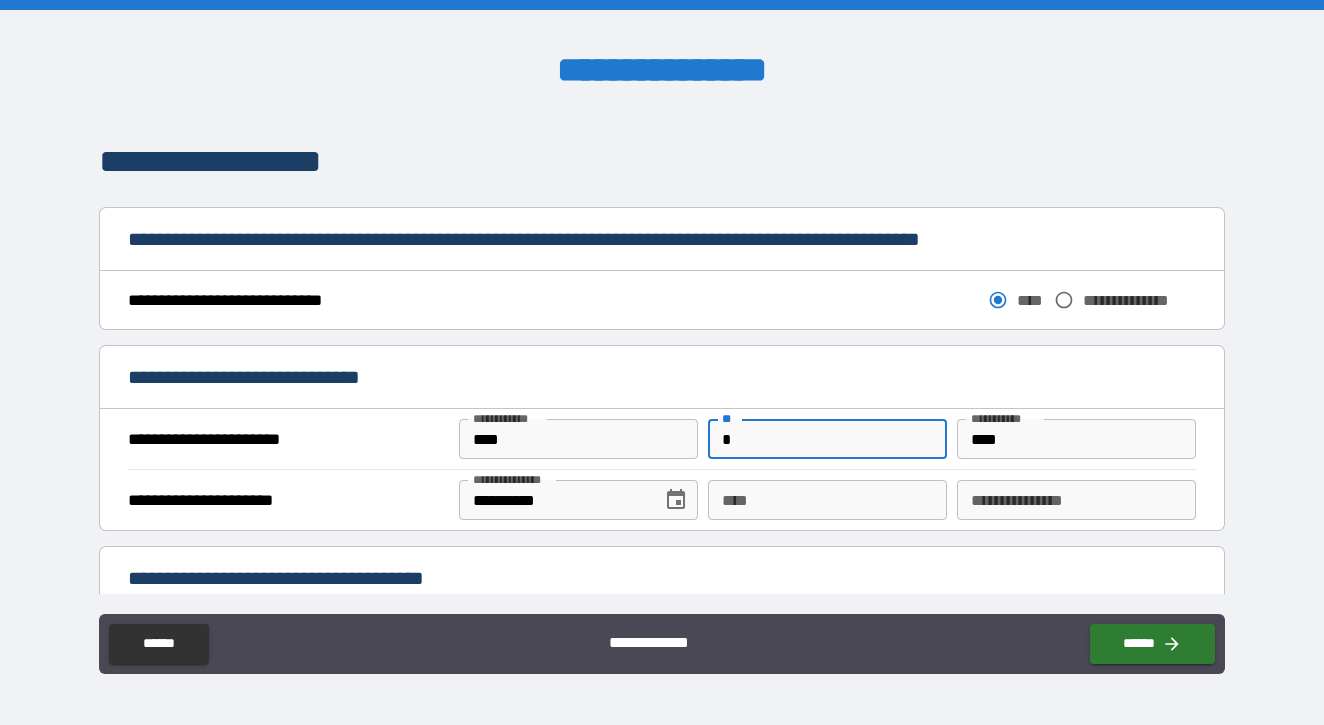 type on "*" 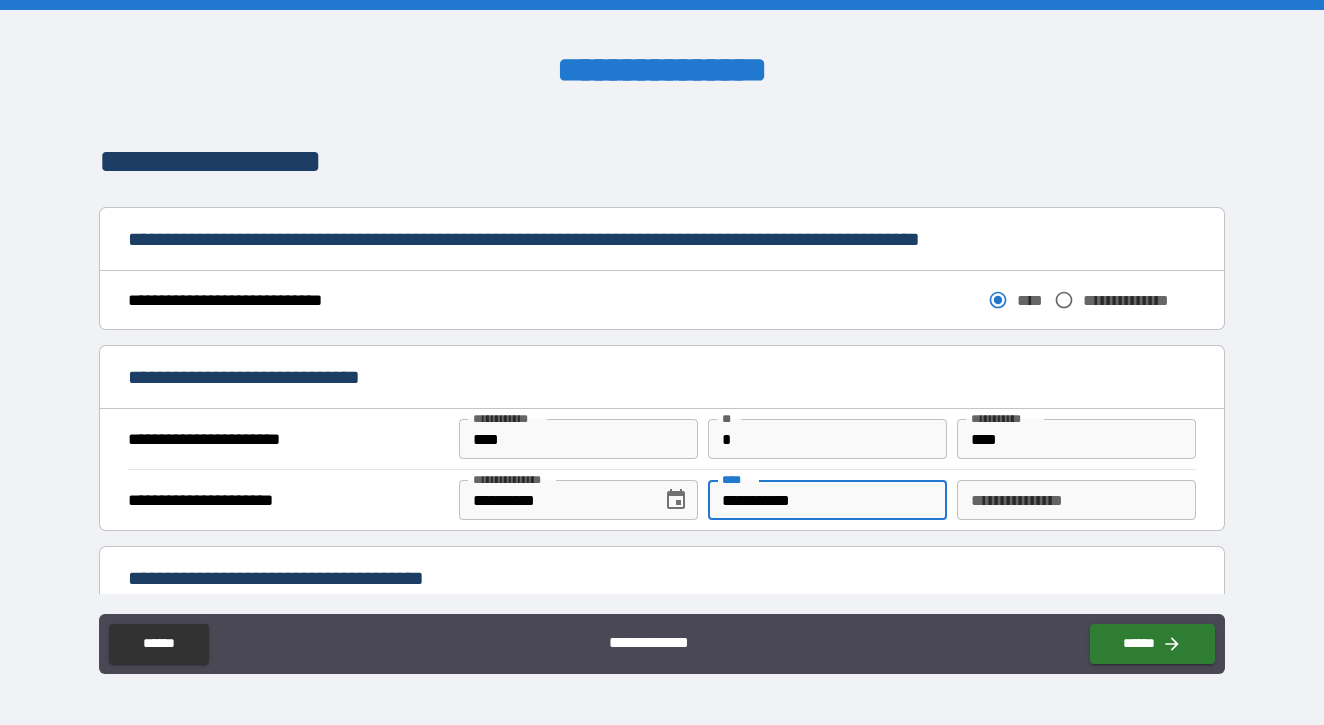 type on "**********" 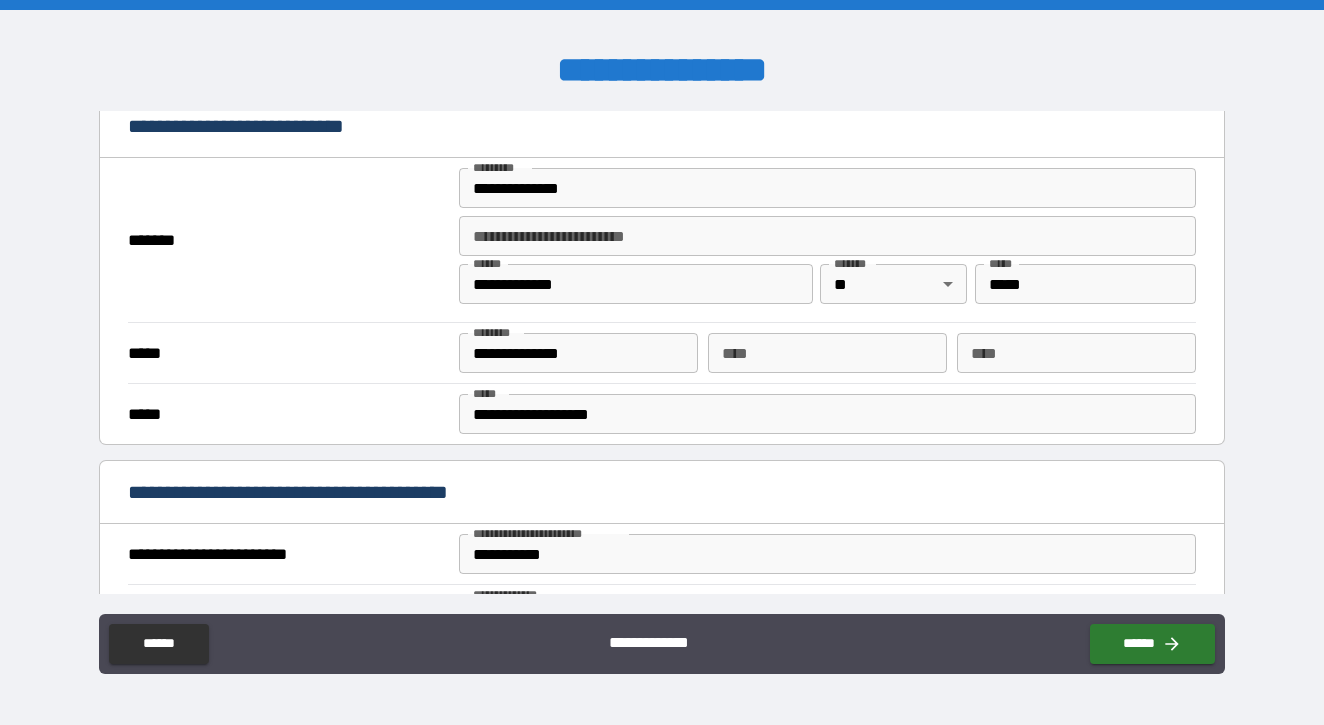 scroll, scrollTop: 0, scrollLeft: 0, axis: both 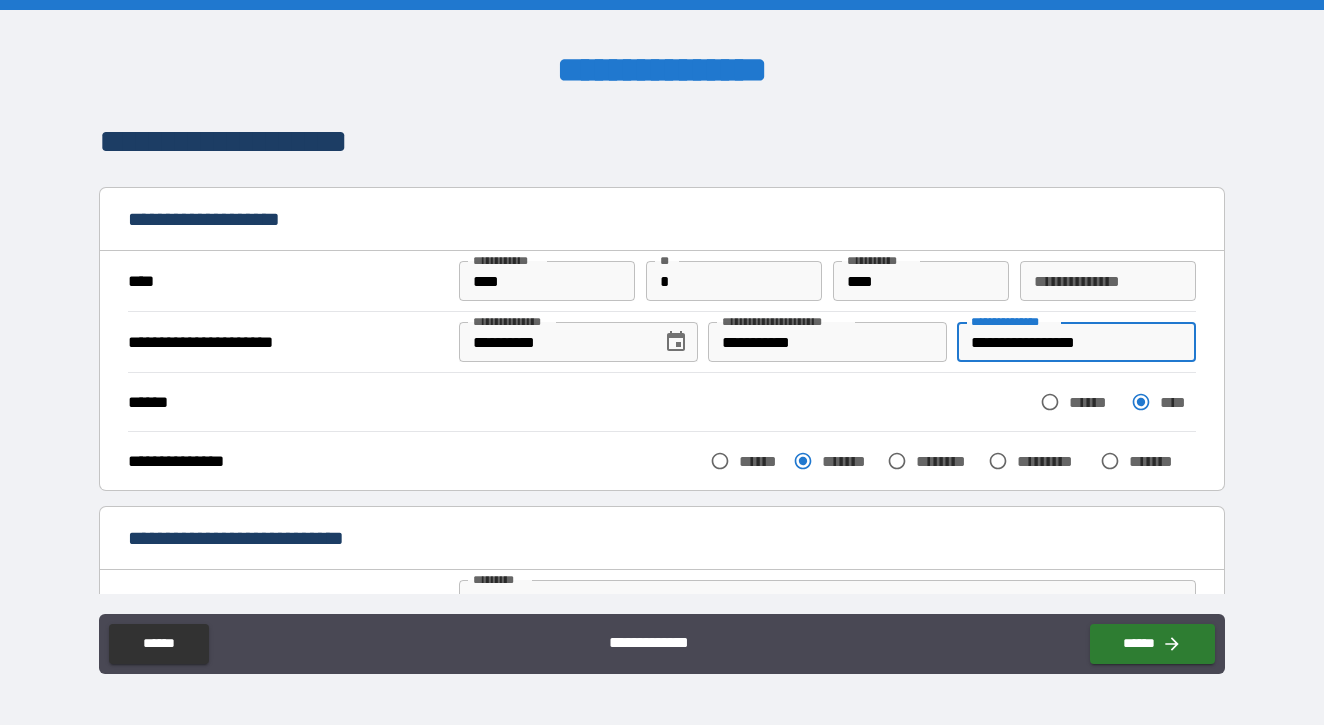 drag, startPoint x: 1116, startPoint y: 345, endPoint x: 948, endPoint y: 341, distance: 168.0476 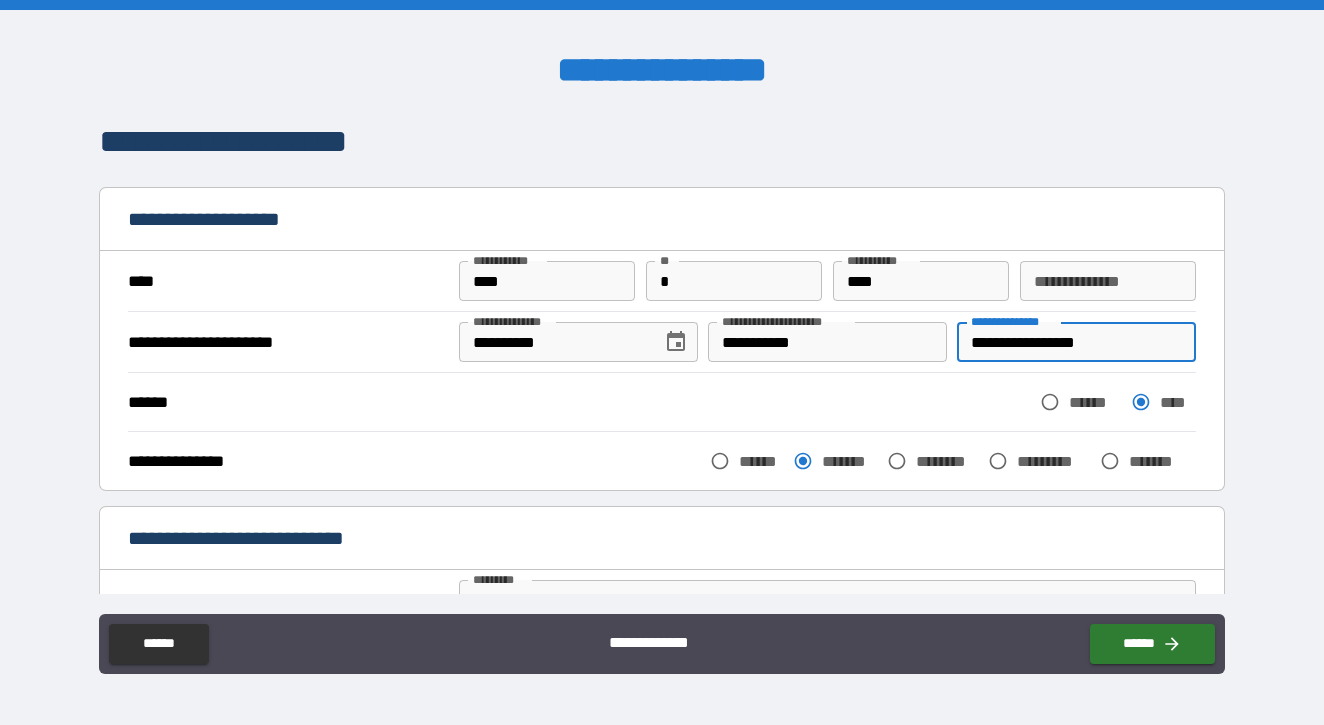 click on "**********" at bounding box center [1076, 342] 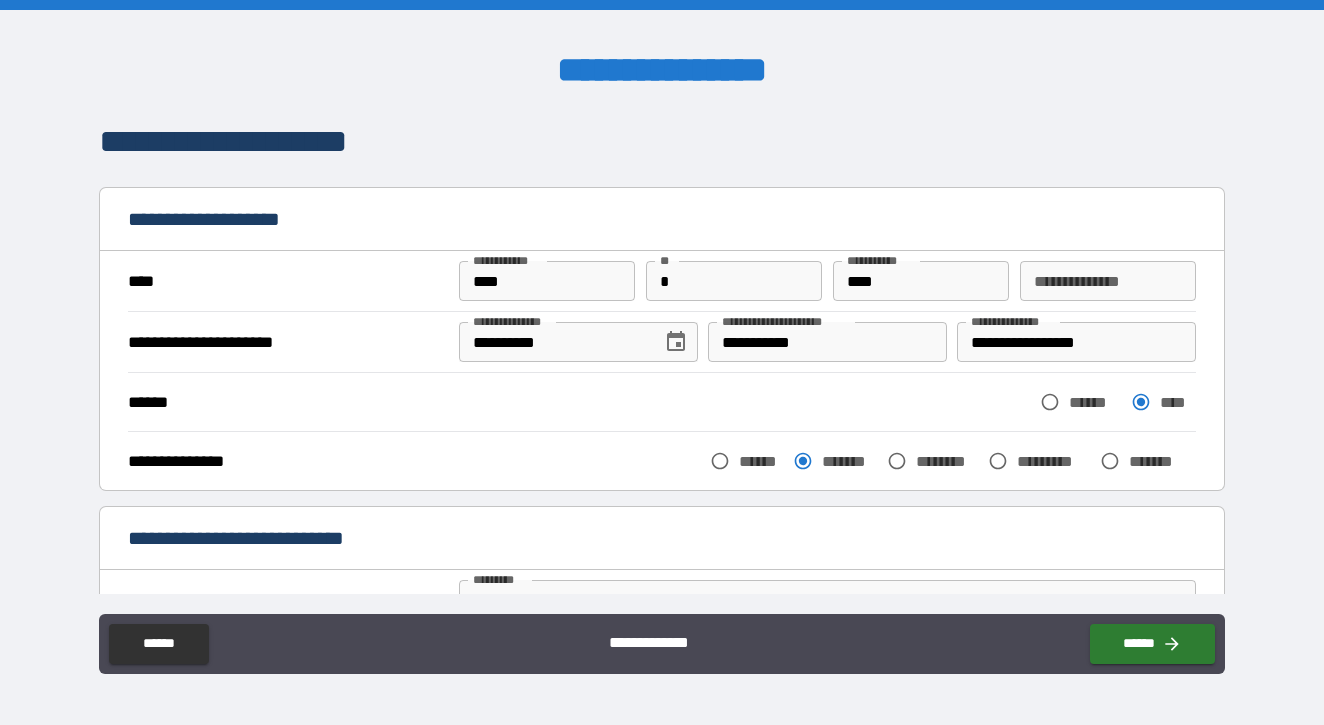 click on "**********" at bounding box center [662, 365] 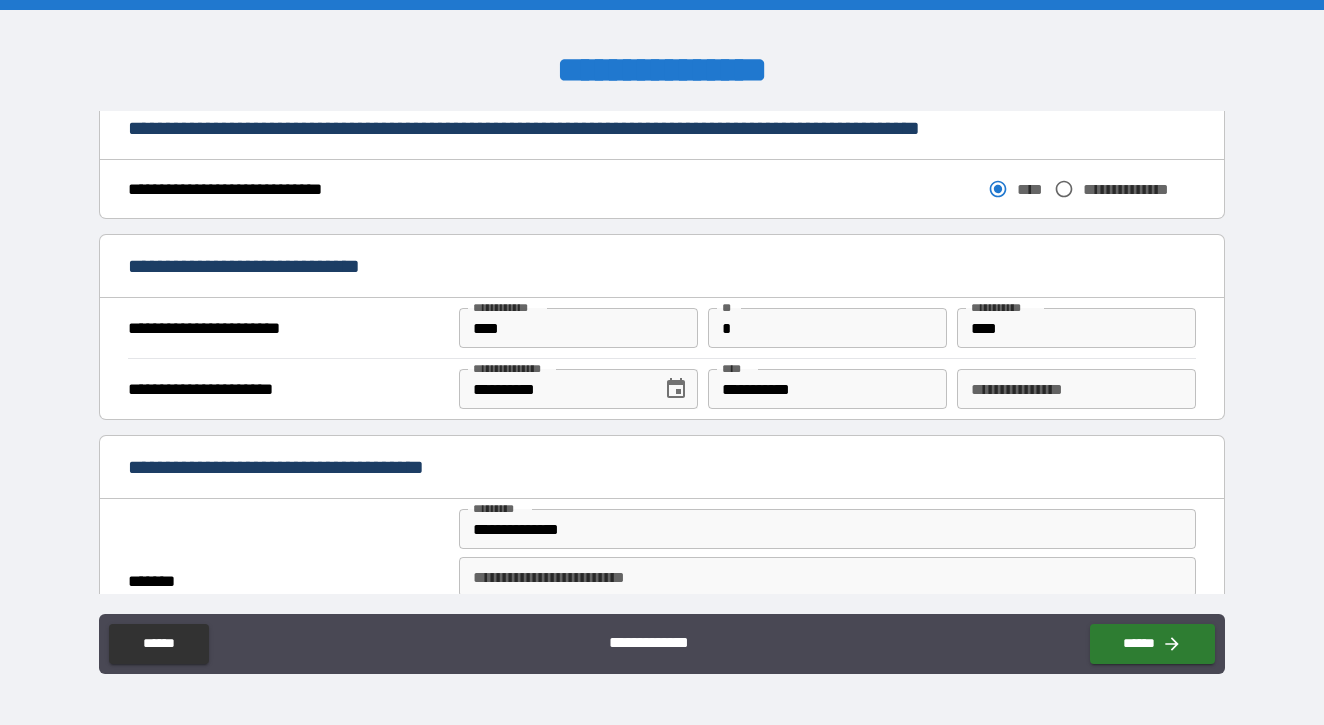 scroll, scrollTop: 1408, scrollLeft: 0, axis: vertical 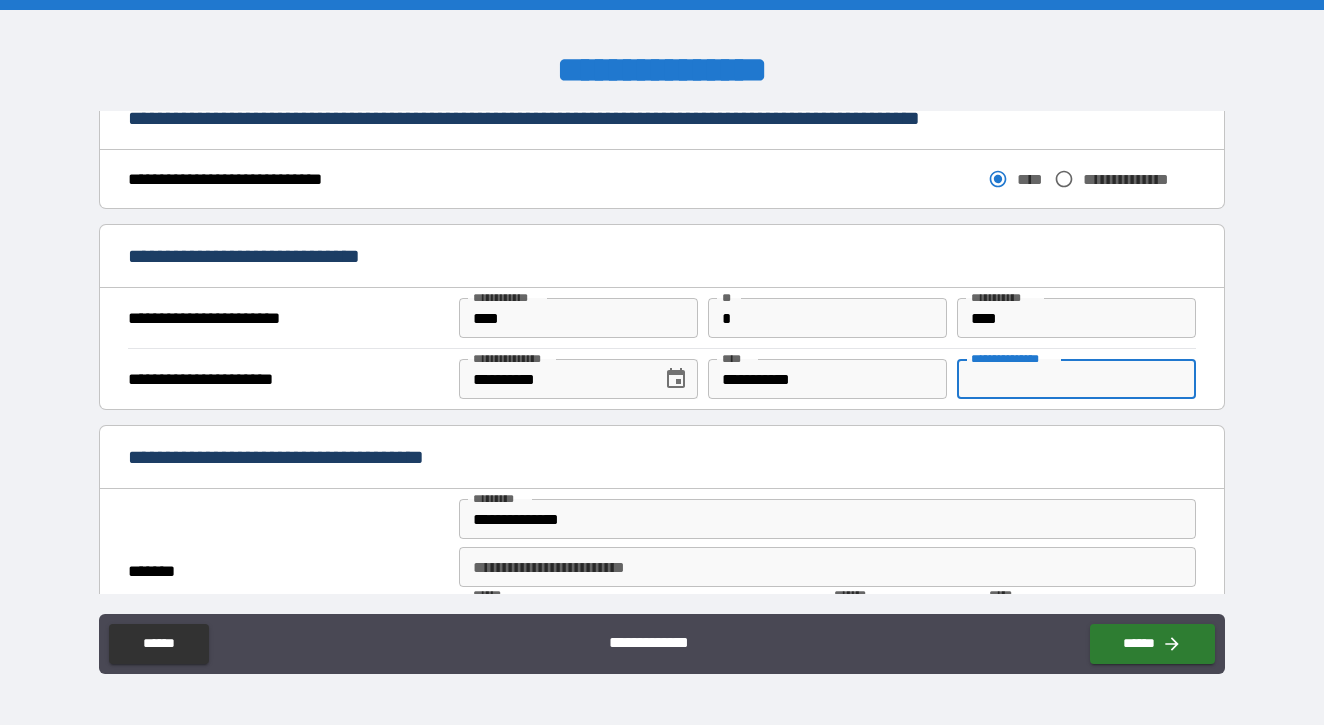click on "**********" at bounding box center [1076, 379] 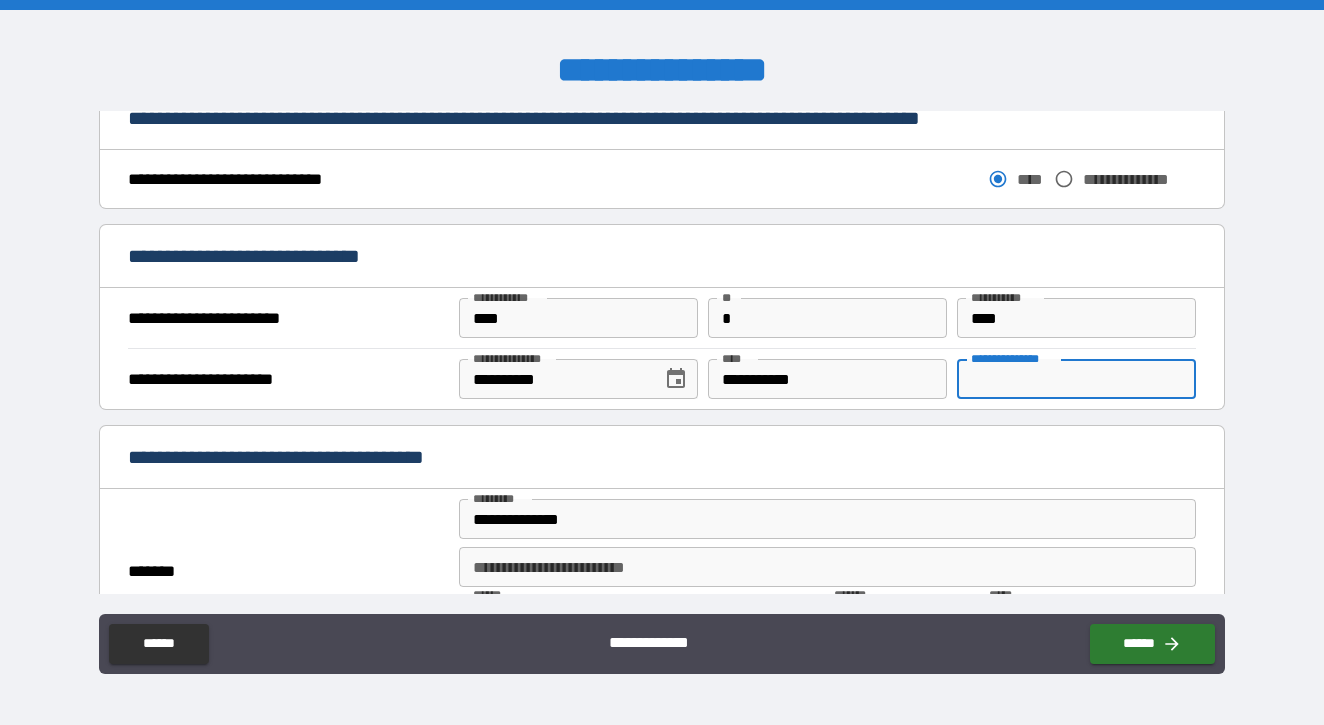paste on "**********" 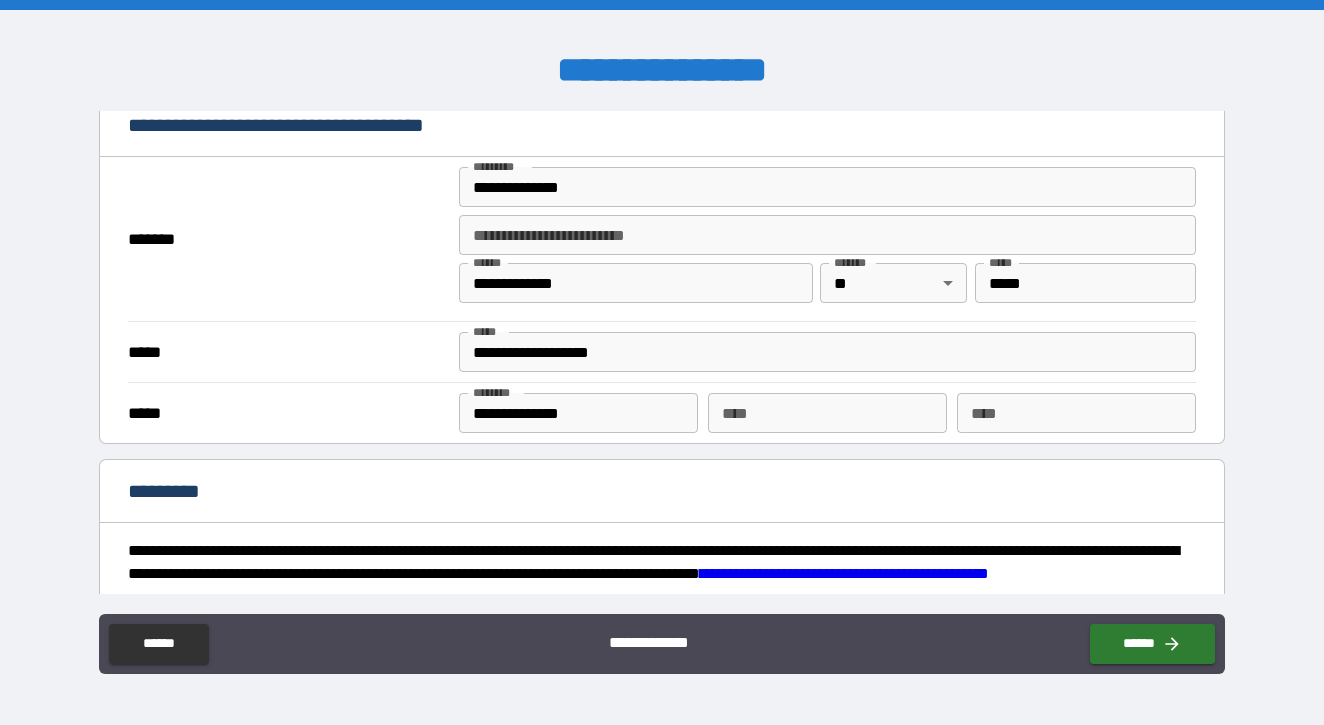 scroll, scrollTop: 1946, scrollLeft: 0, axis: vertical 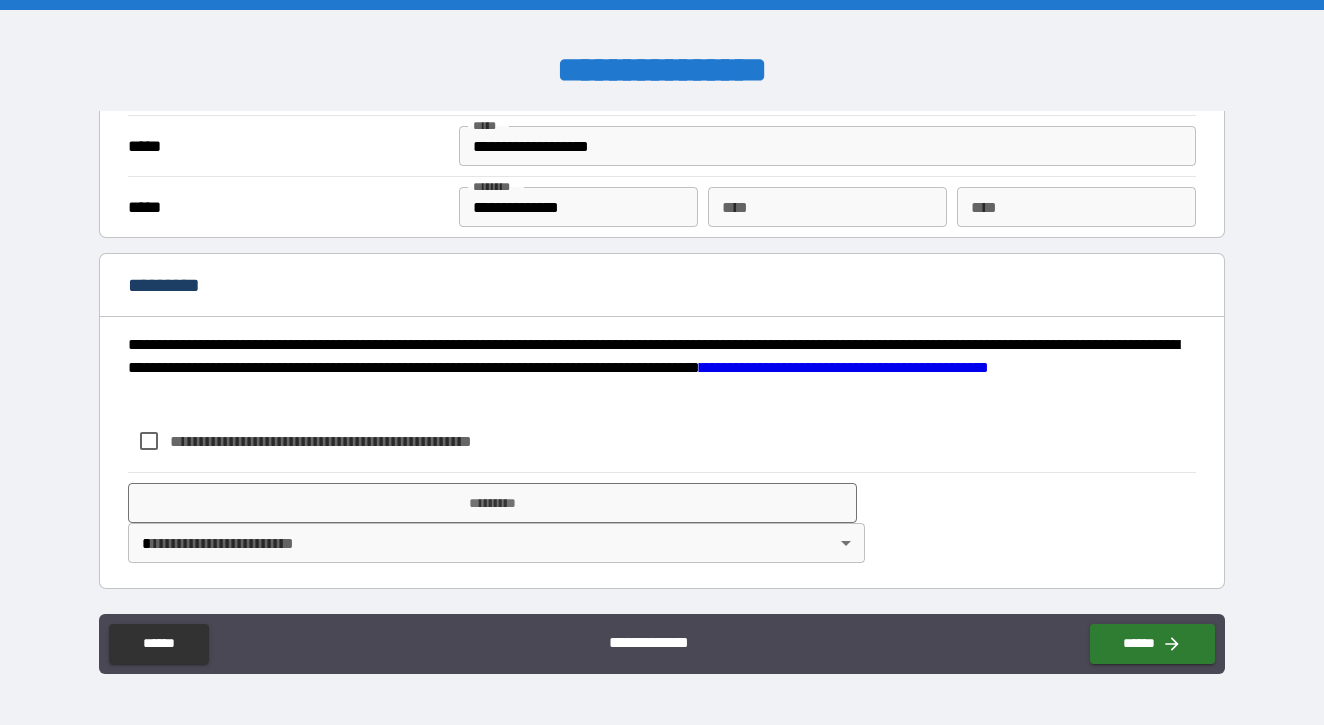 type on "**********" 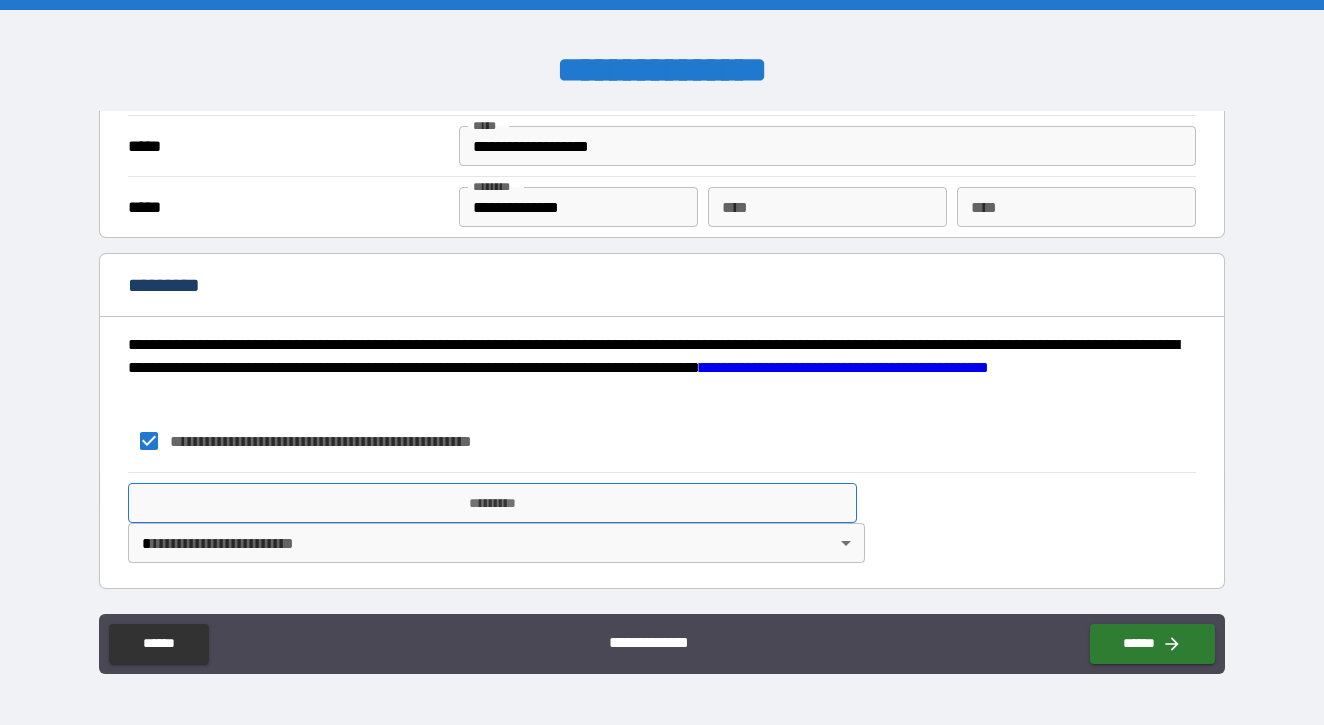 click on "*********" at bounding box center [492, 503] 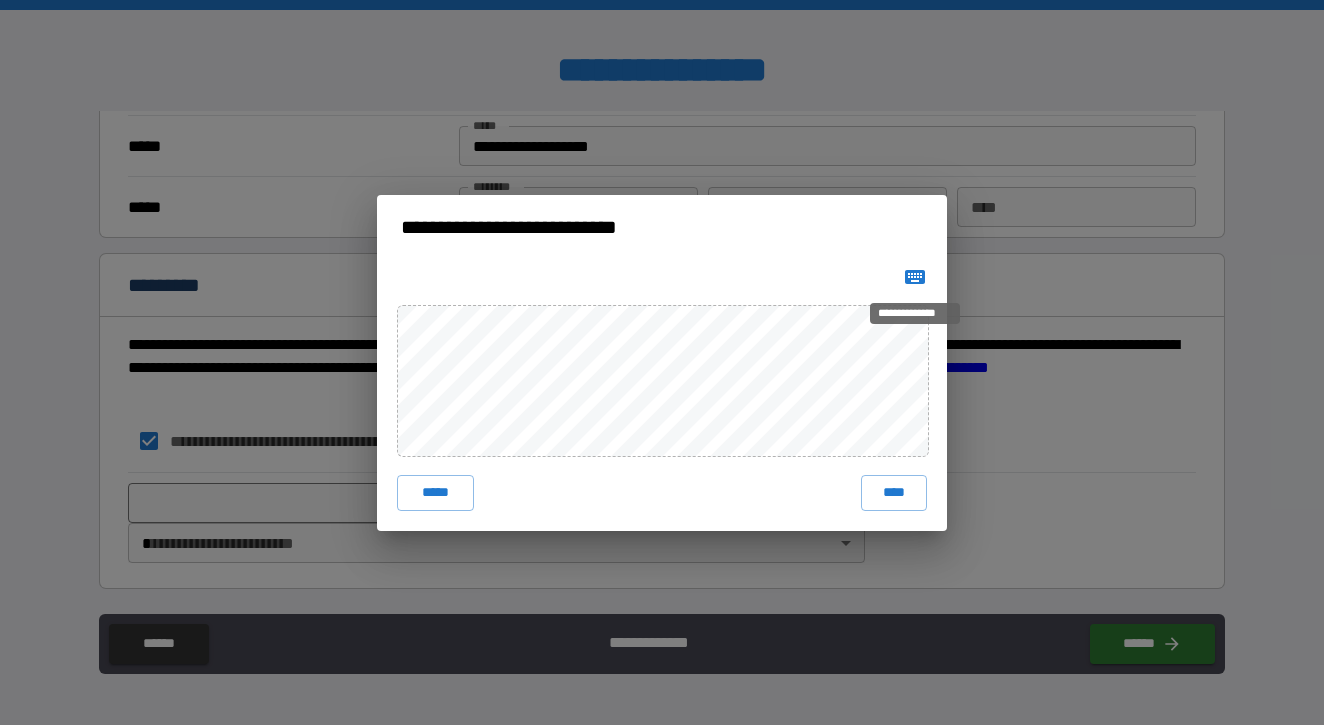 click 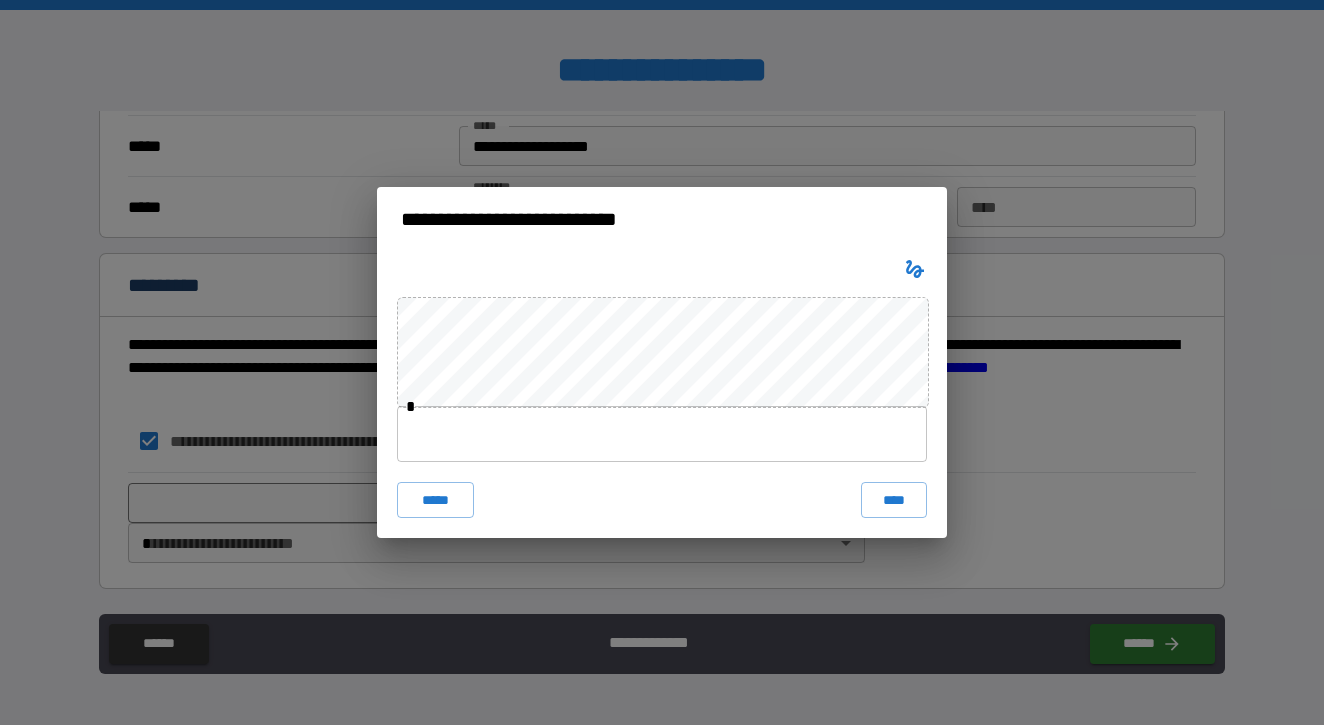 click at bounding box center [662, 434] 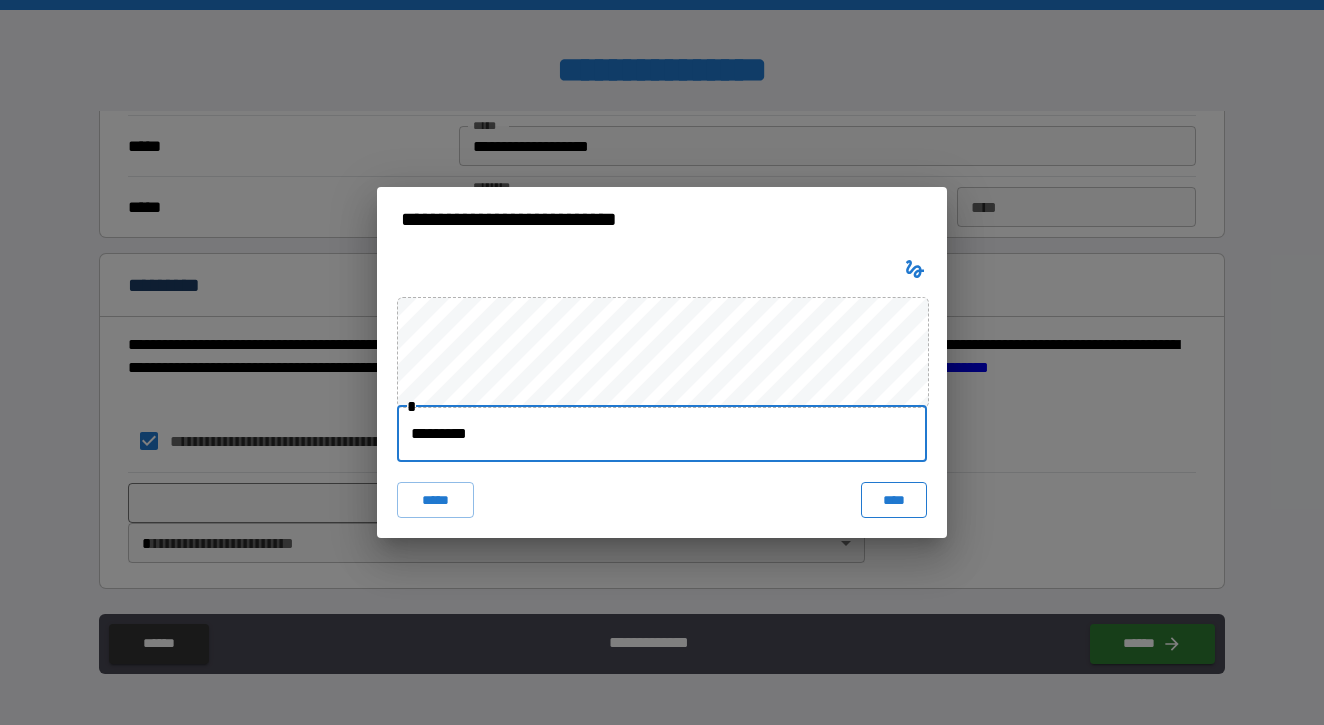 type on "*********" 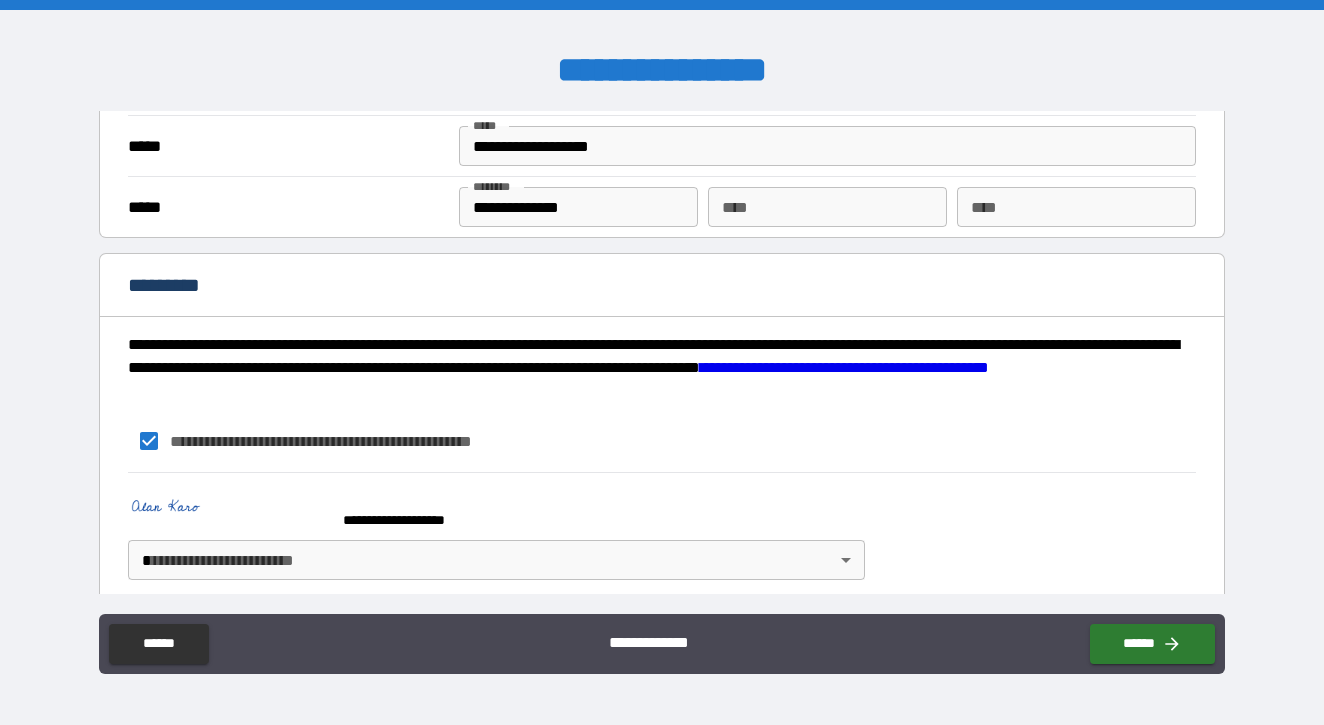 click on "**********" at bounding box center (662, 362) 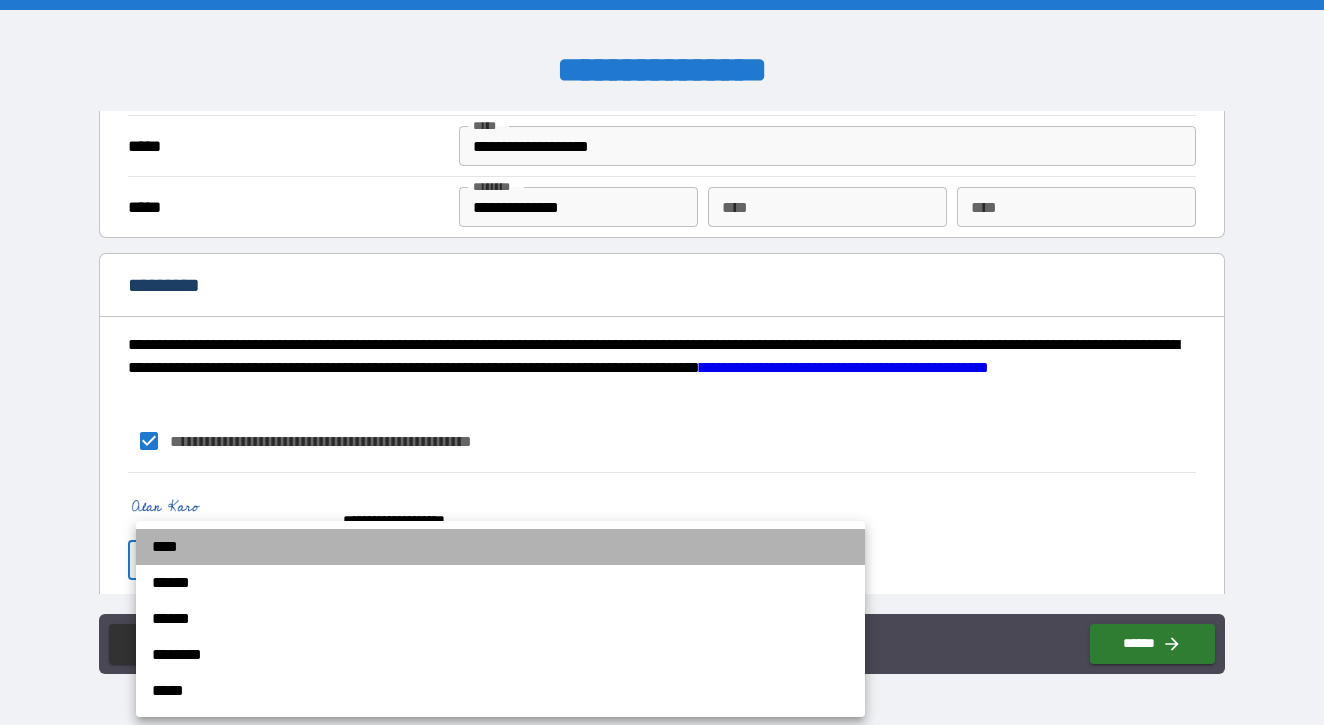 click on "****" at bounding box center (500, 547) 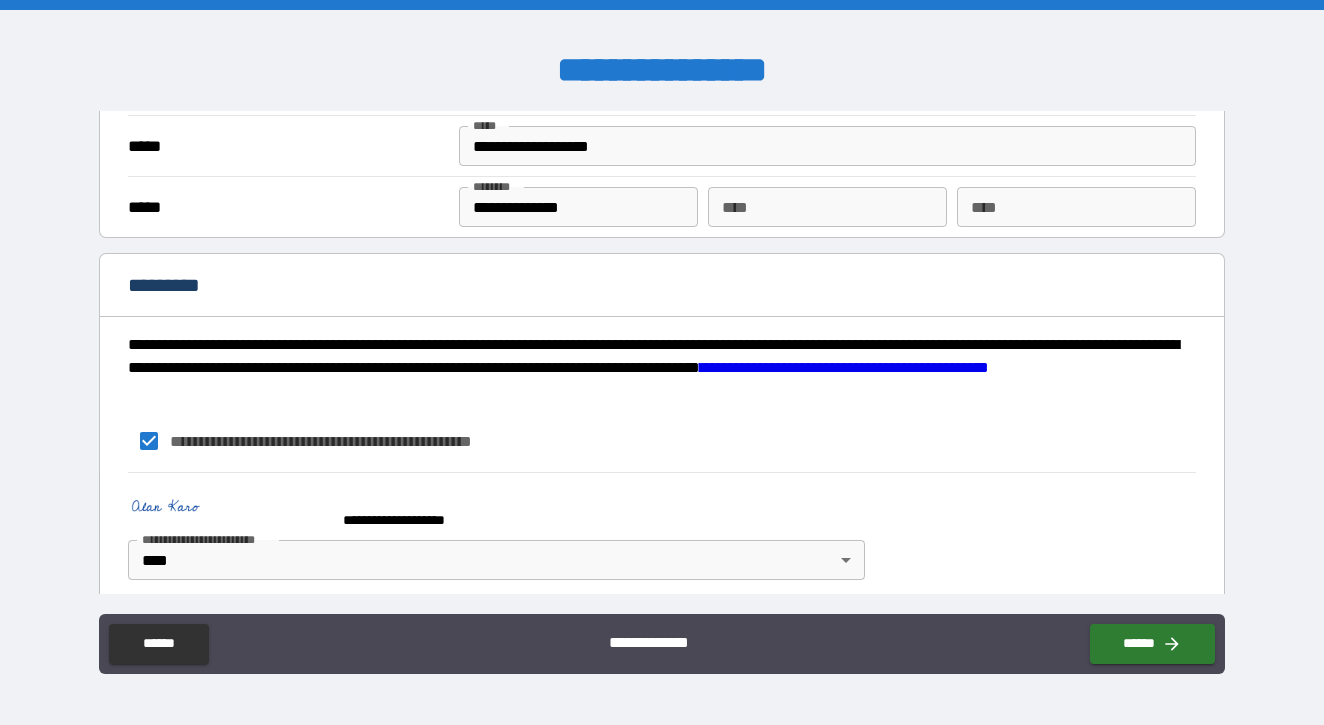 scroll, scrollTop: 1963, scrollLeft: 0, axis: vertical 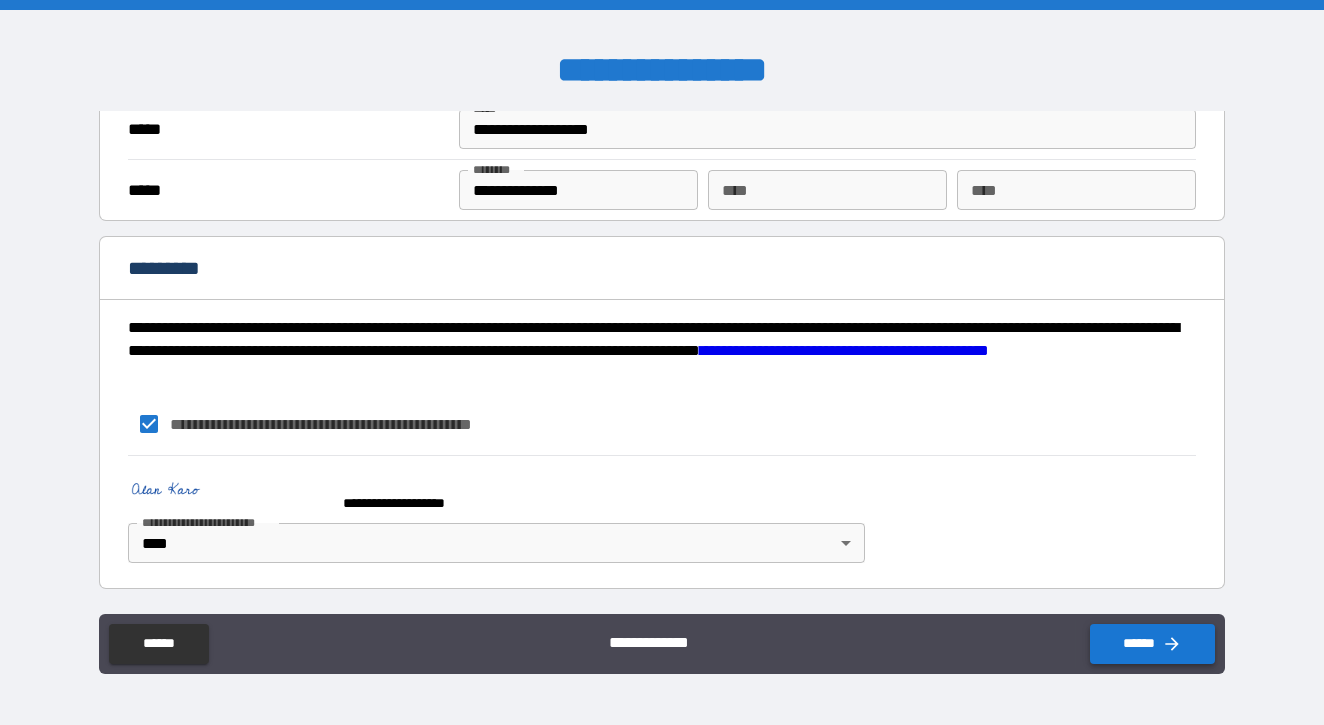 click on "******" at bounding box center (1152, 644) 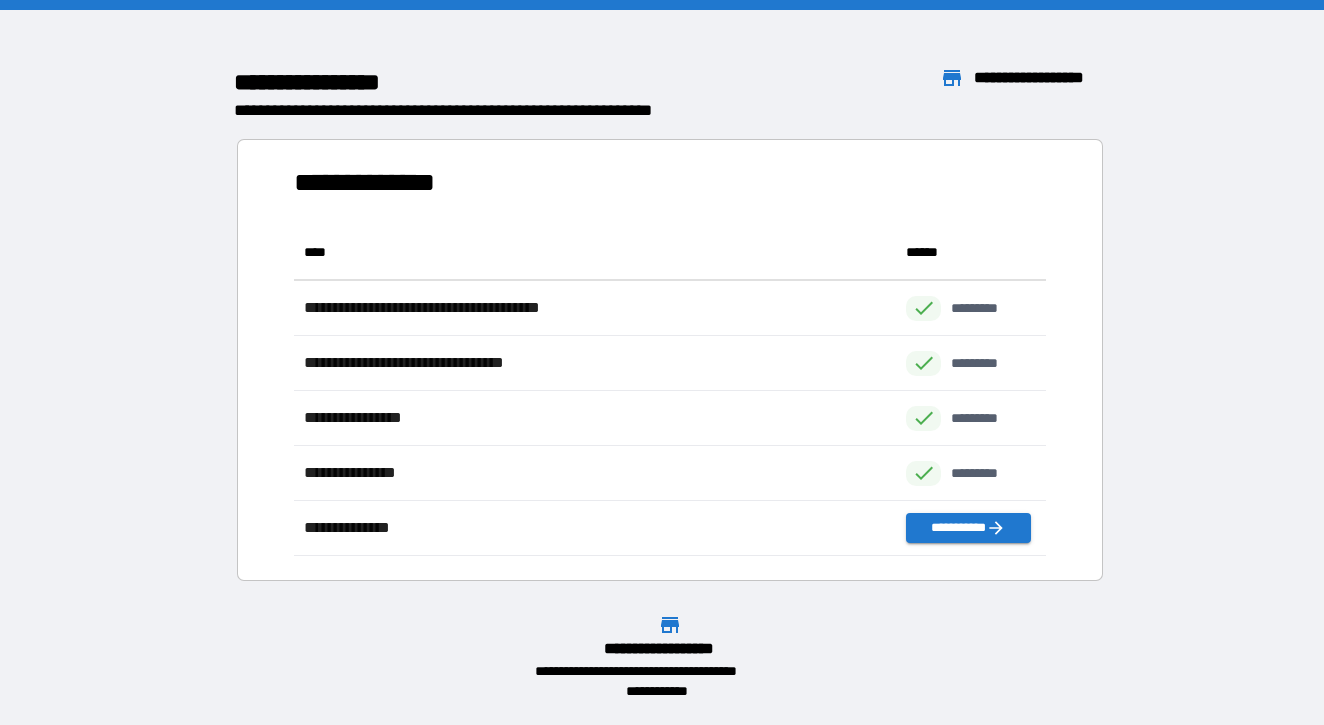 scroll, scrollTop: 1, scrollLeft: 1, axis: both 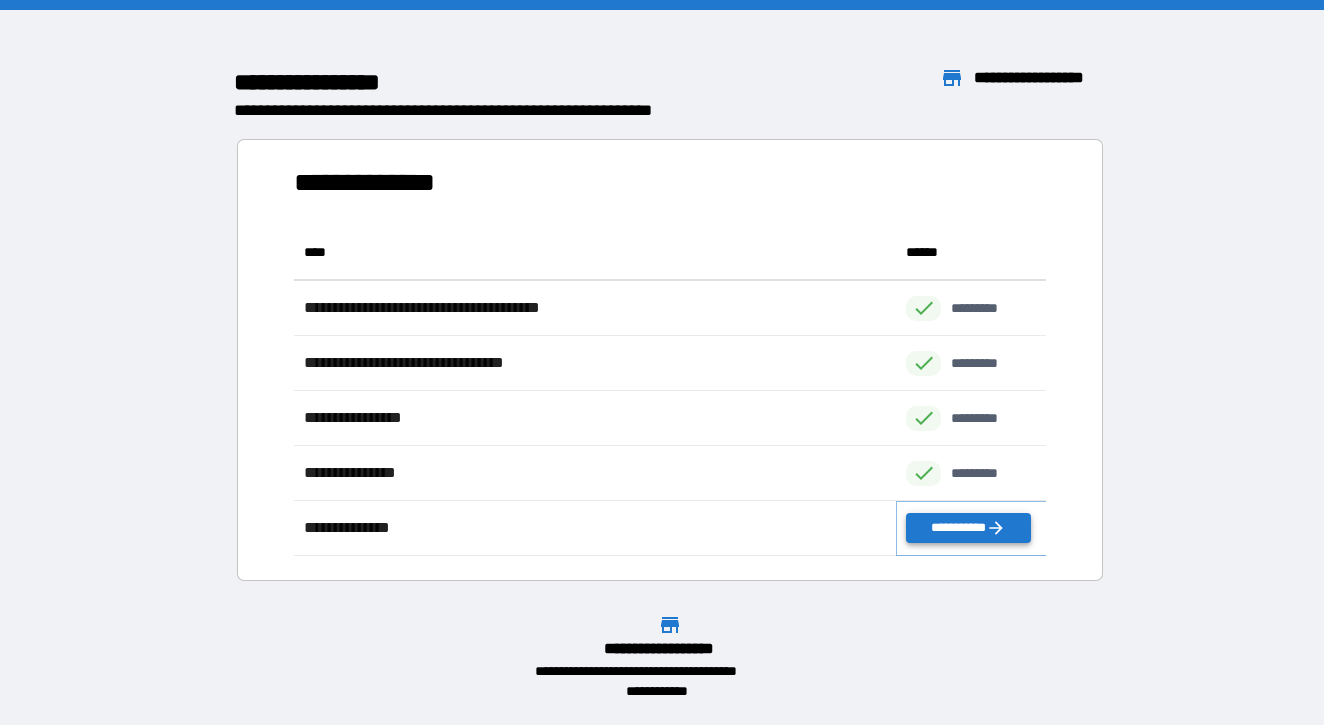click on "**********" at bounding box center (968, 528) 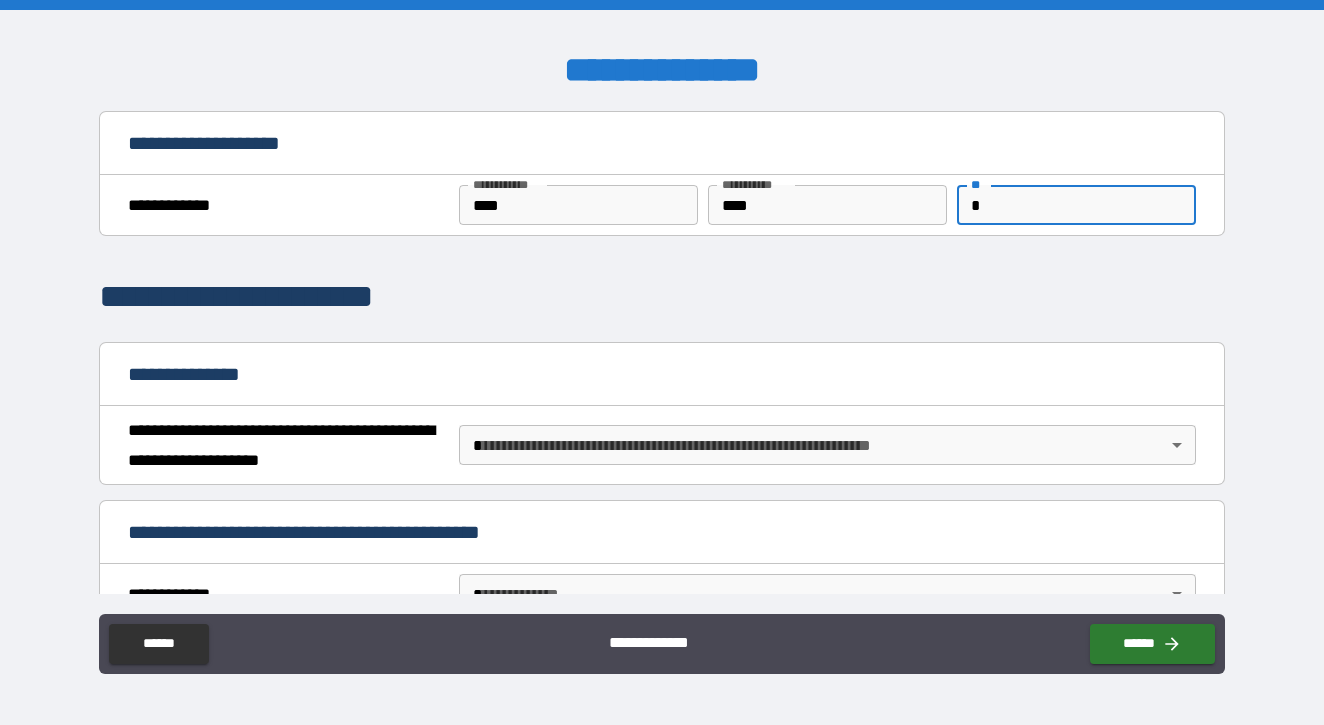 type on "*" 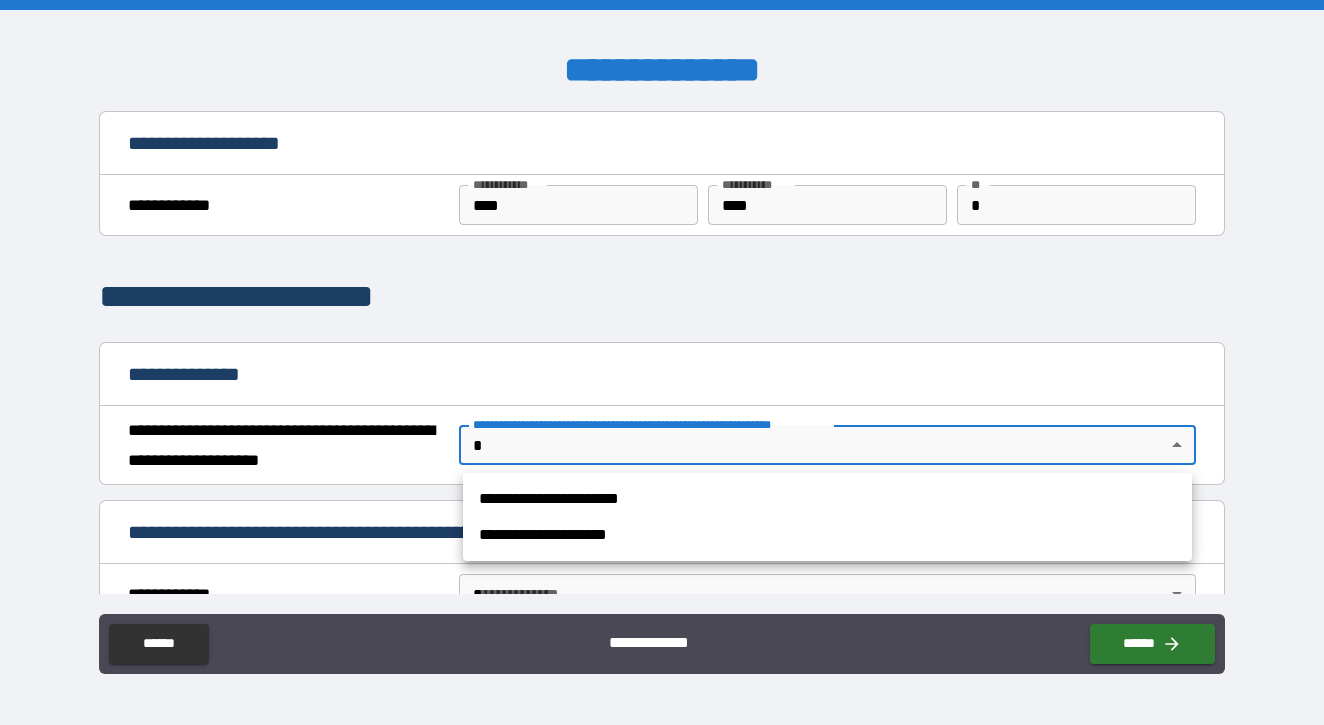 click on "**********" at bounding box center [662, 362] 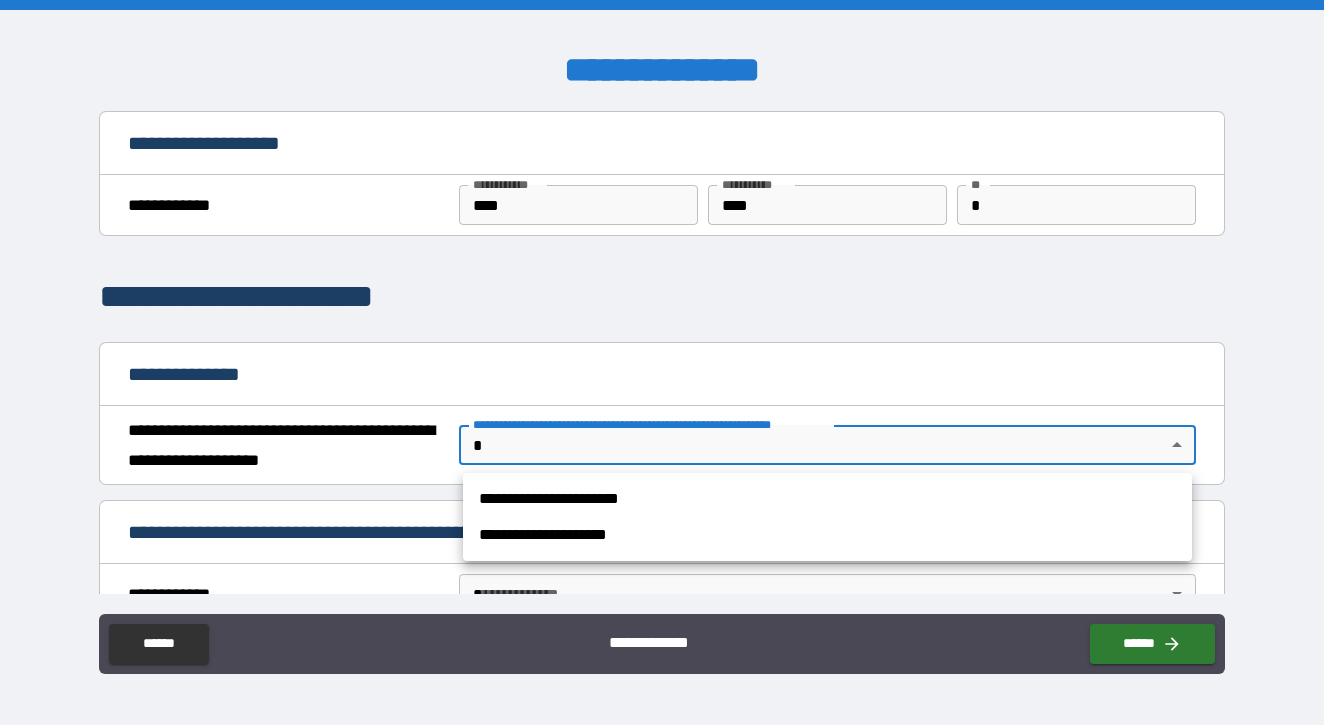 click on "**********" at bounding box center (827, 499) 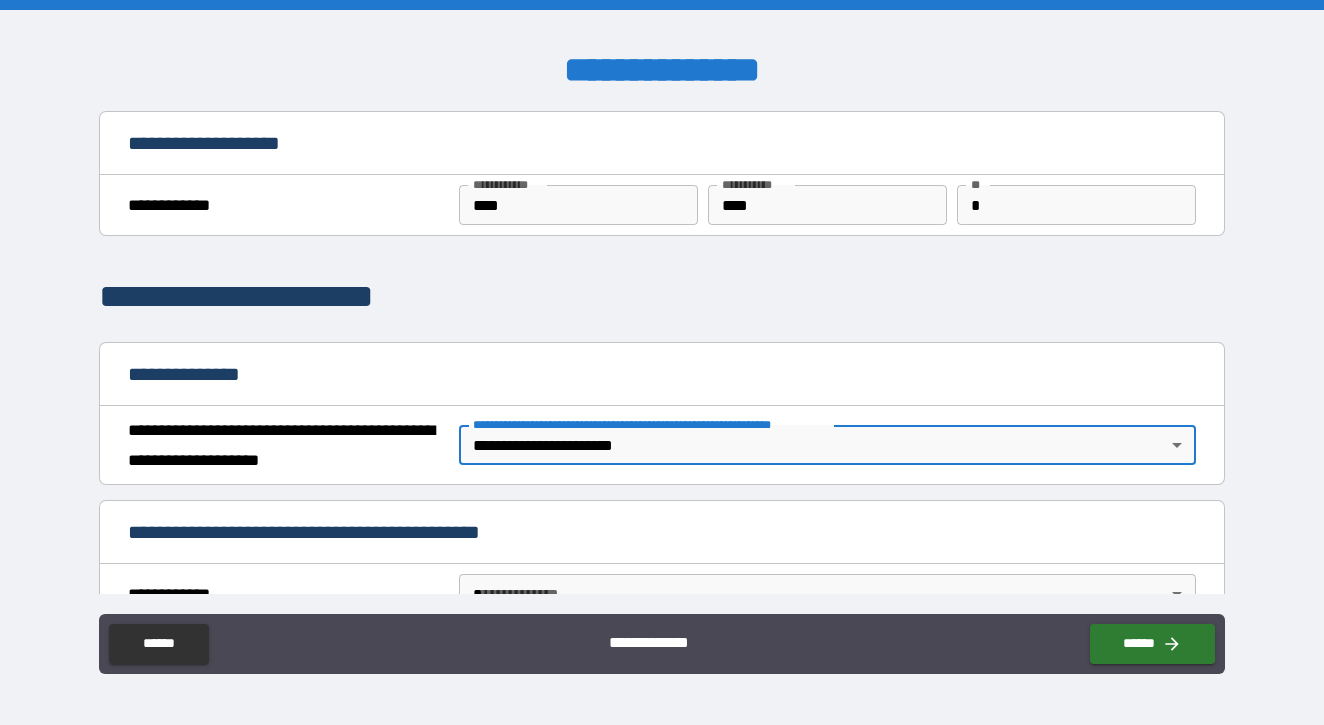 type on "*" 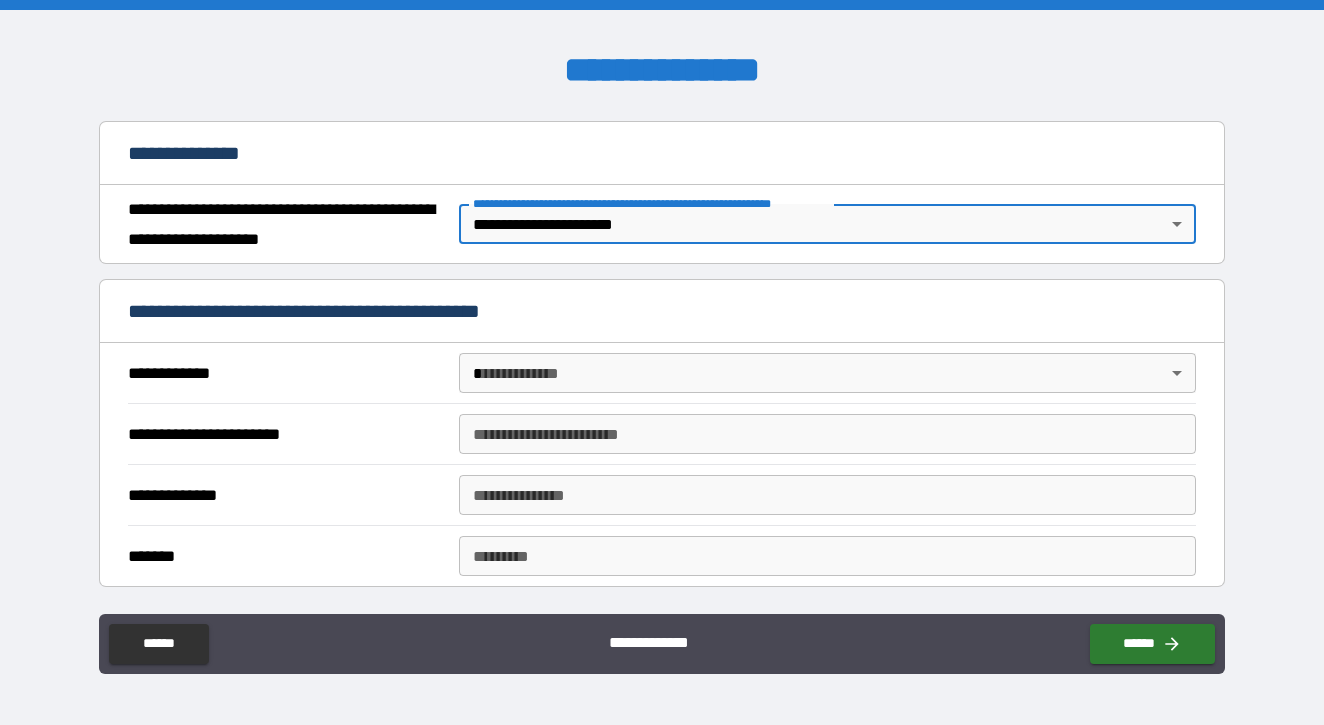 scroll, scrollTop: 271, scrollLeft: 0, axis: vertical 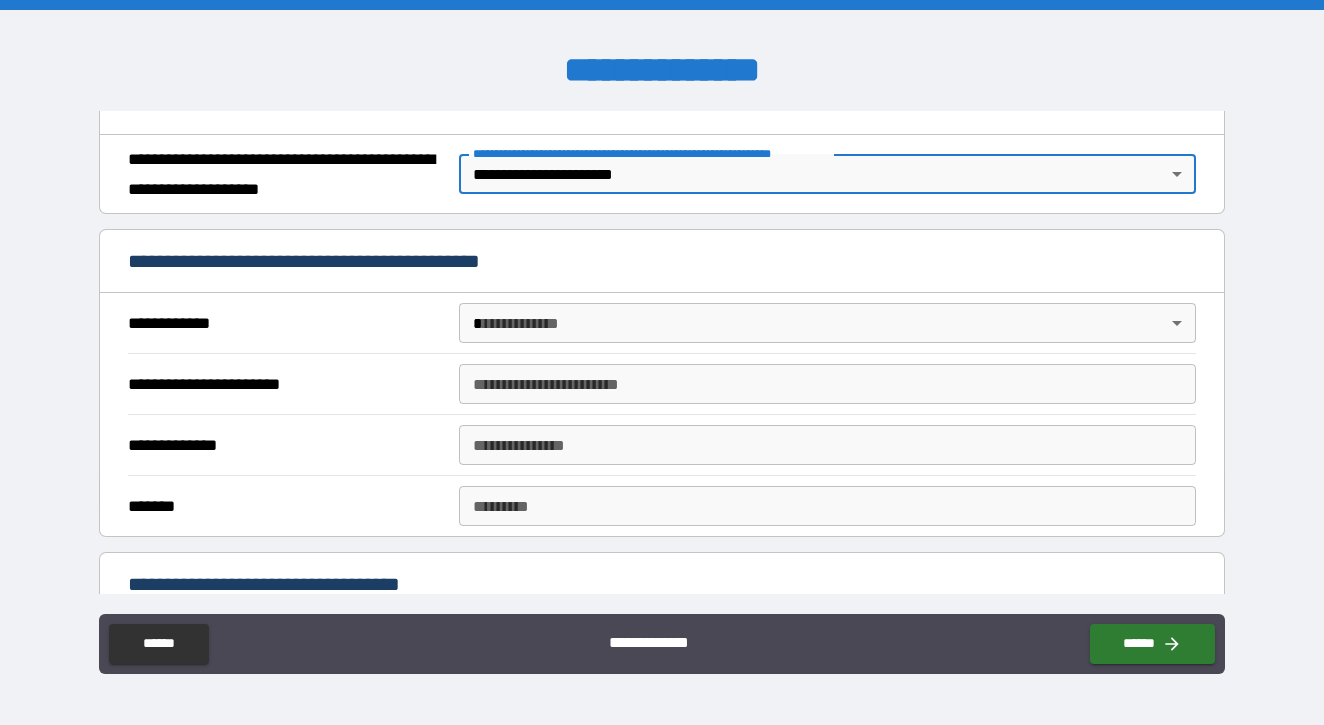click on "**********" at bounding box center (662, 362) 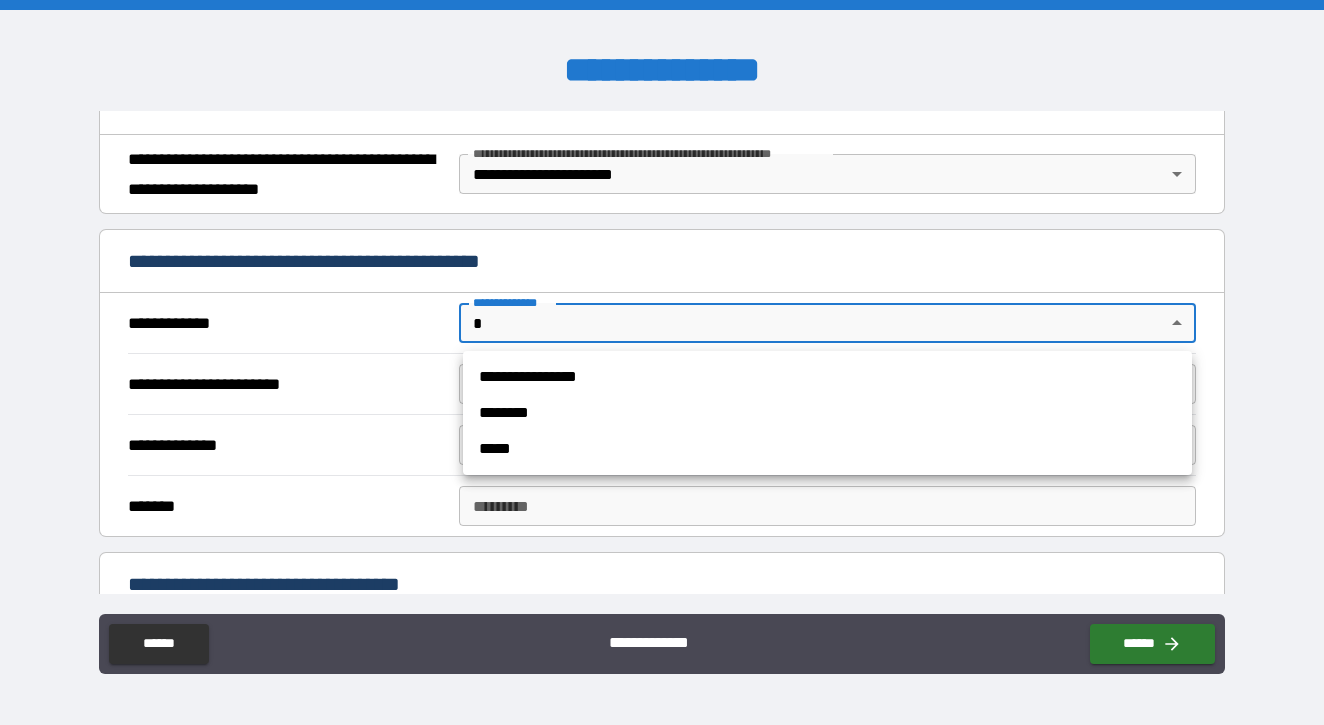 click on "**********" at bounding box center [827, 377] 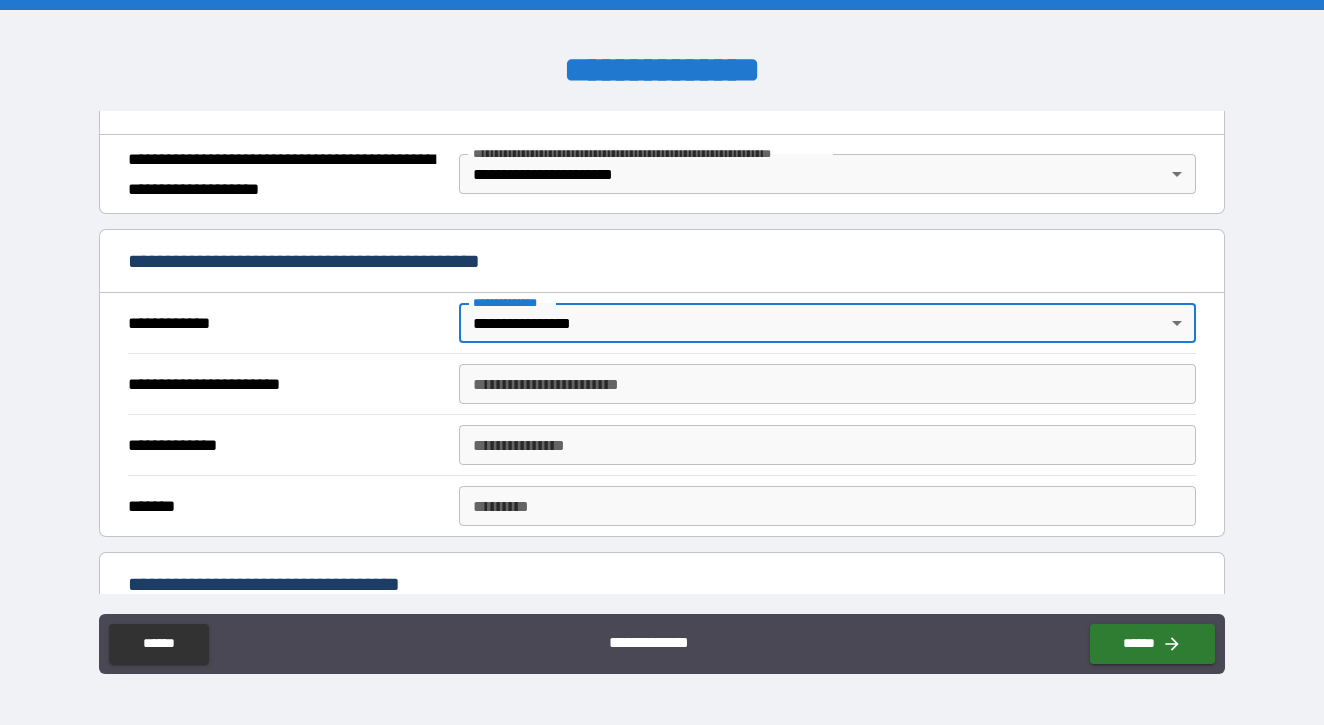 type on "*" 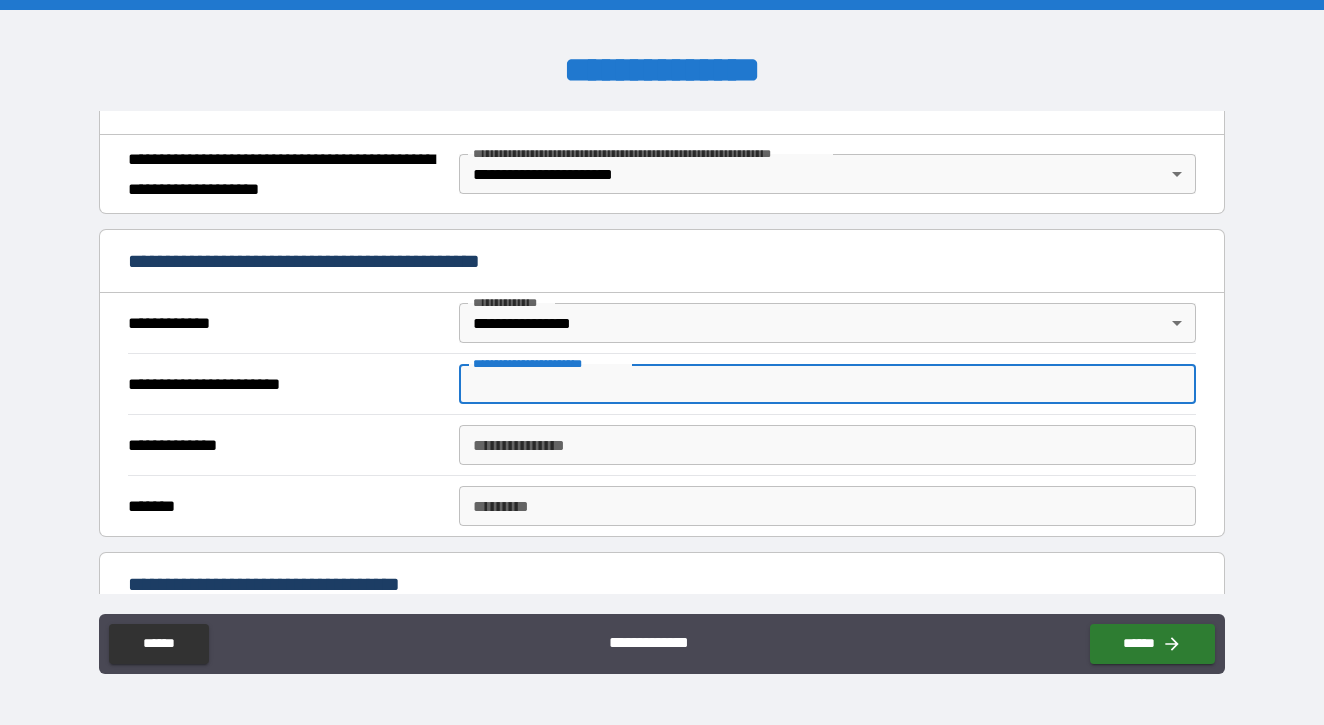 click on "**********" at bounding box center (827, 384) 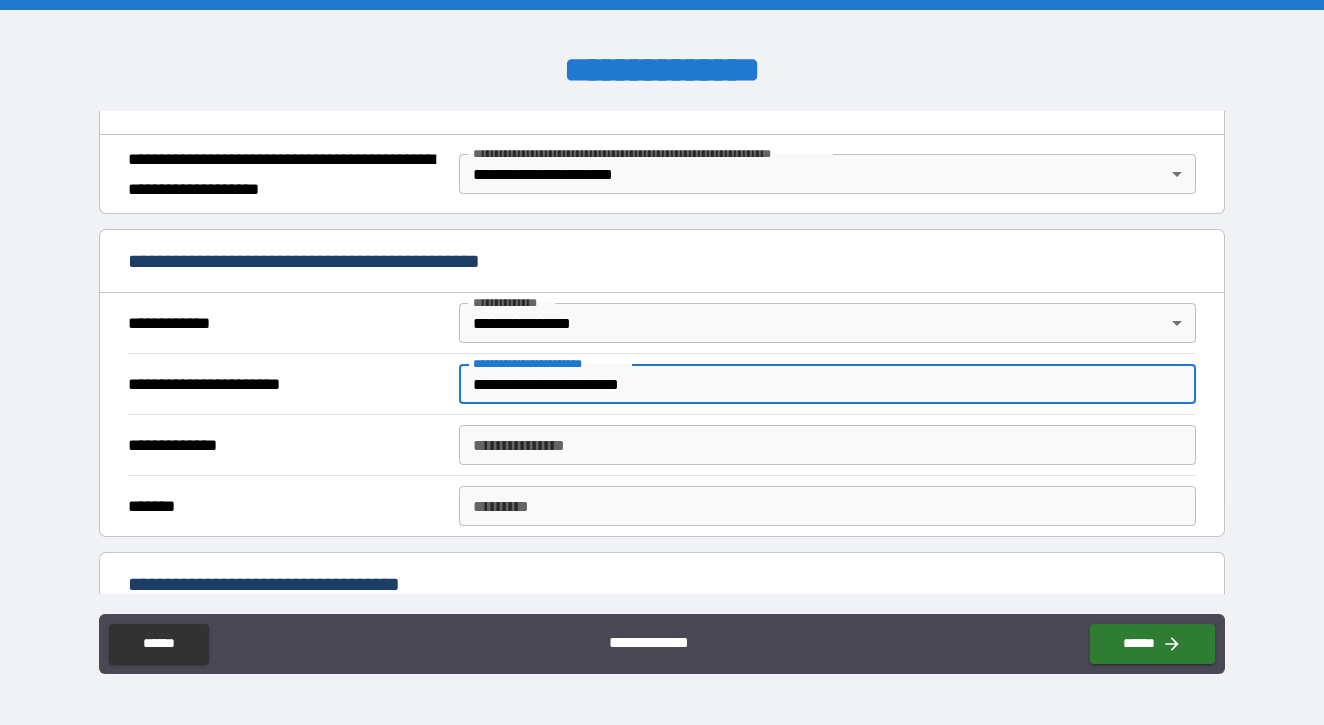 type on "**********" 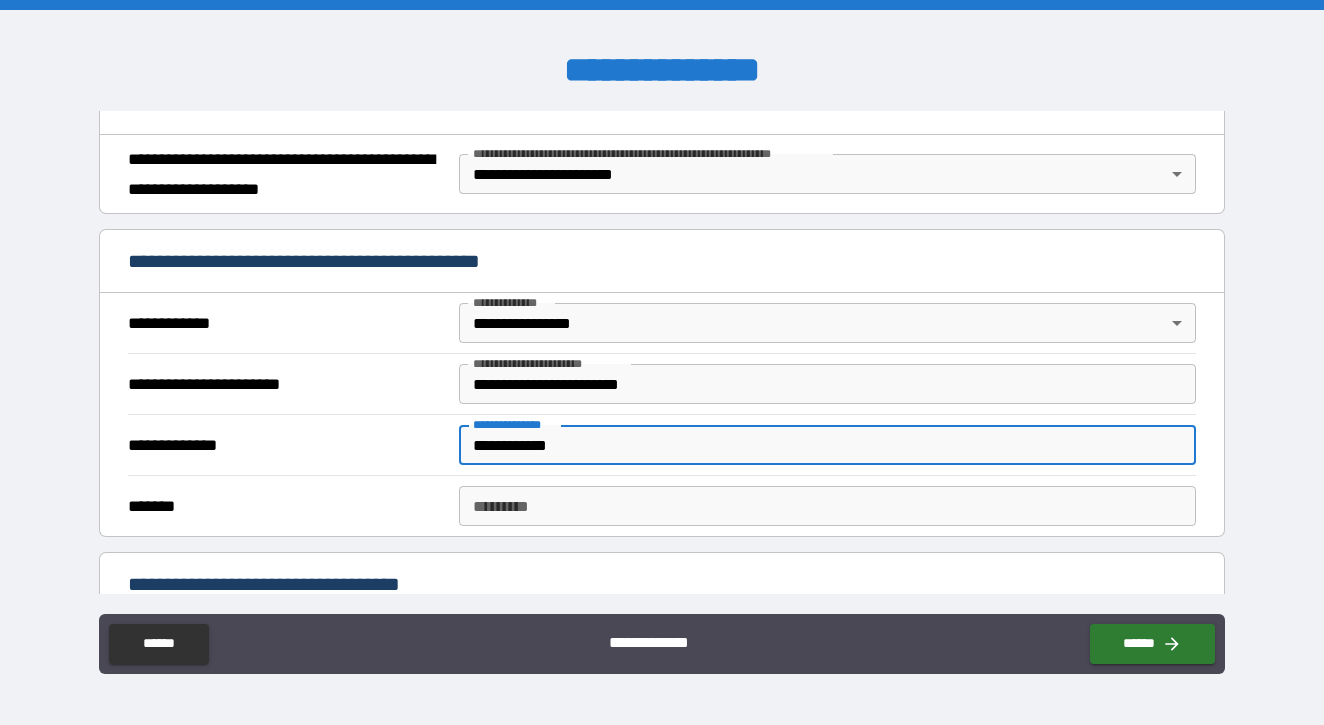 type on "**********" 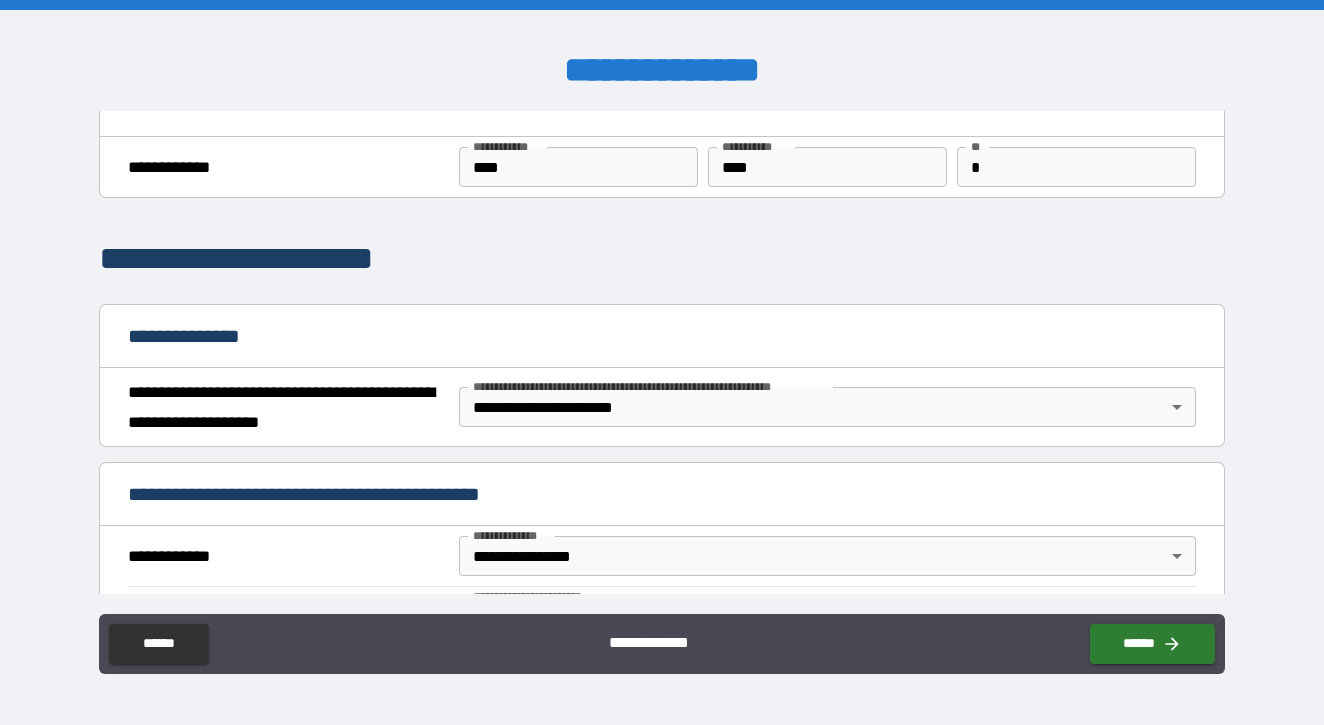scroll, scrollTop: 44, scrollLeft: 0, axis: vertical 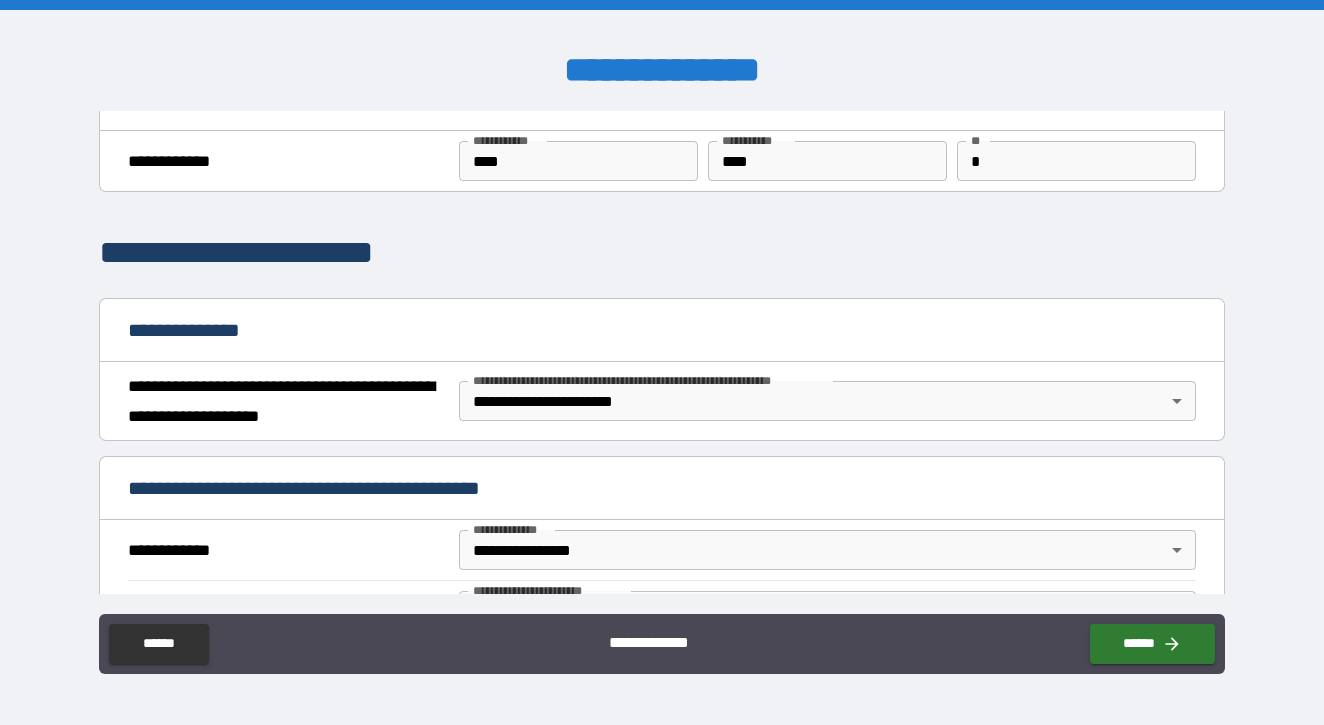 type on "*********" 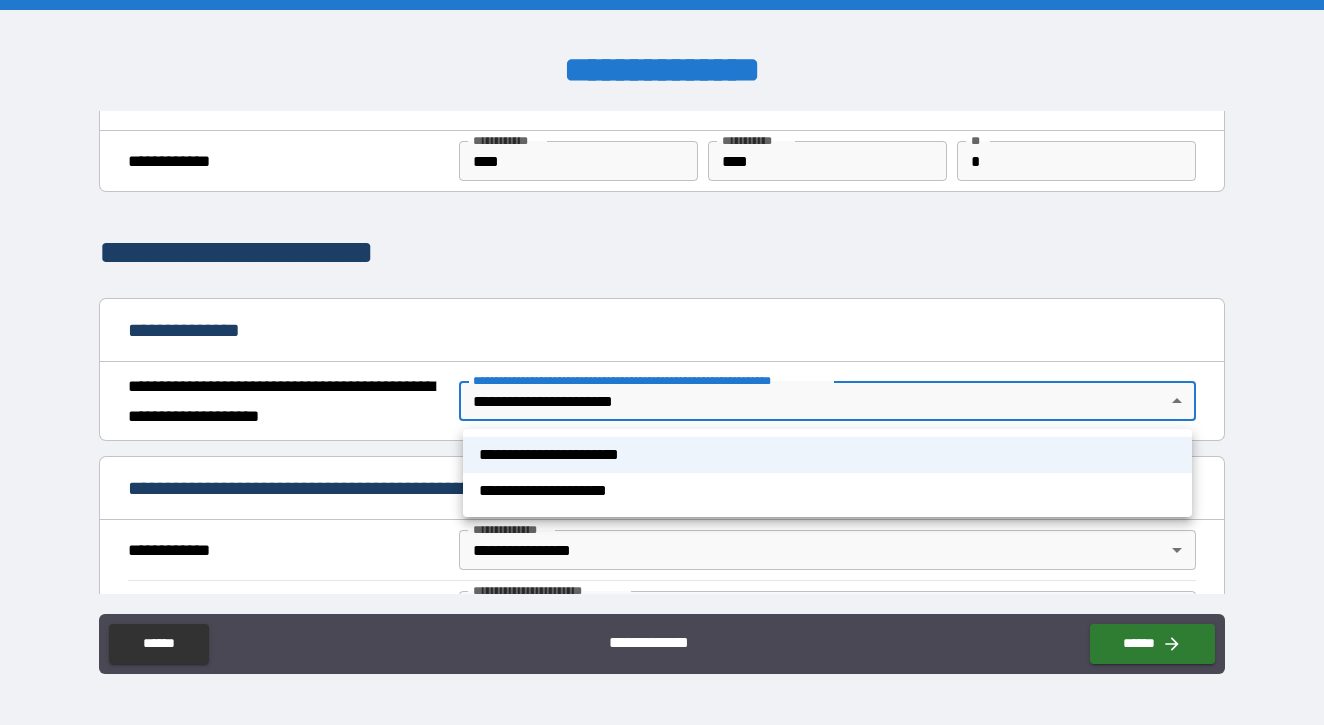 click at bounding box center (662, 362) 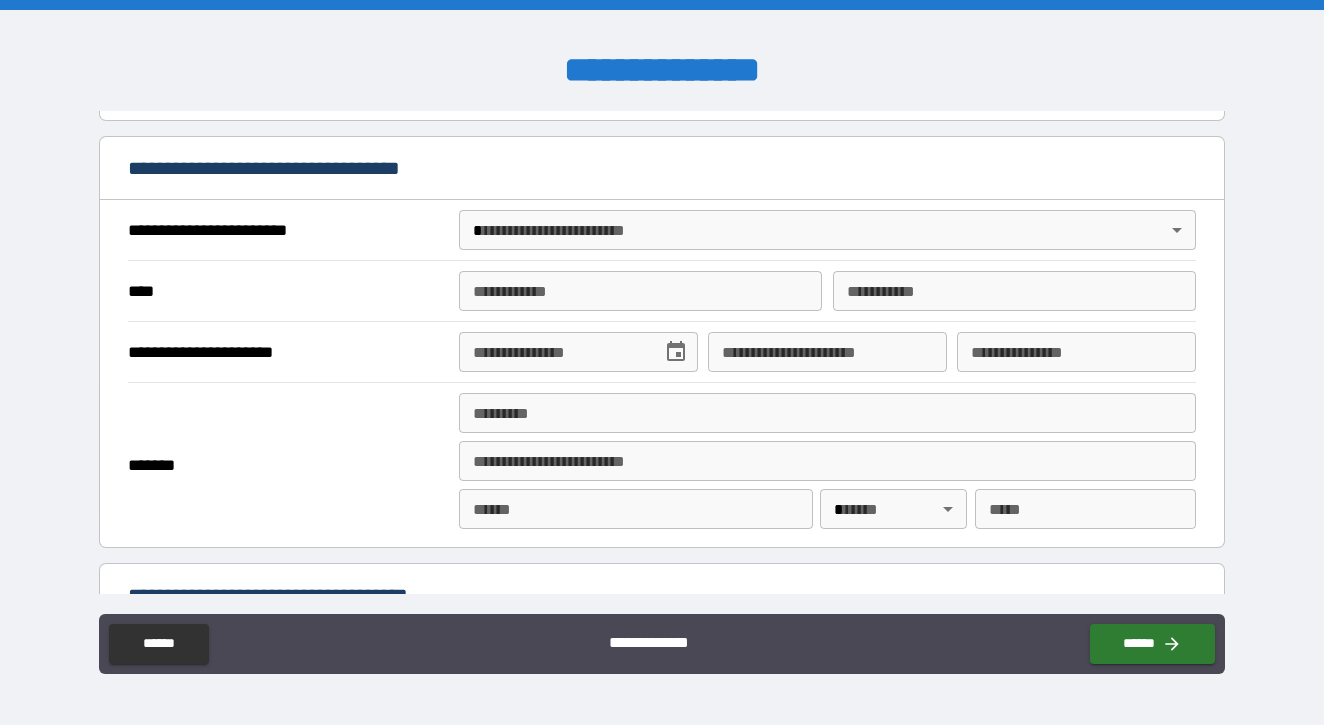 scroll, scrollTop: 680, scrollLeft: 0, axis: vertical 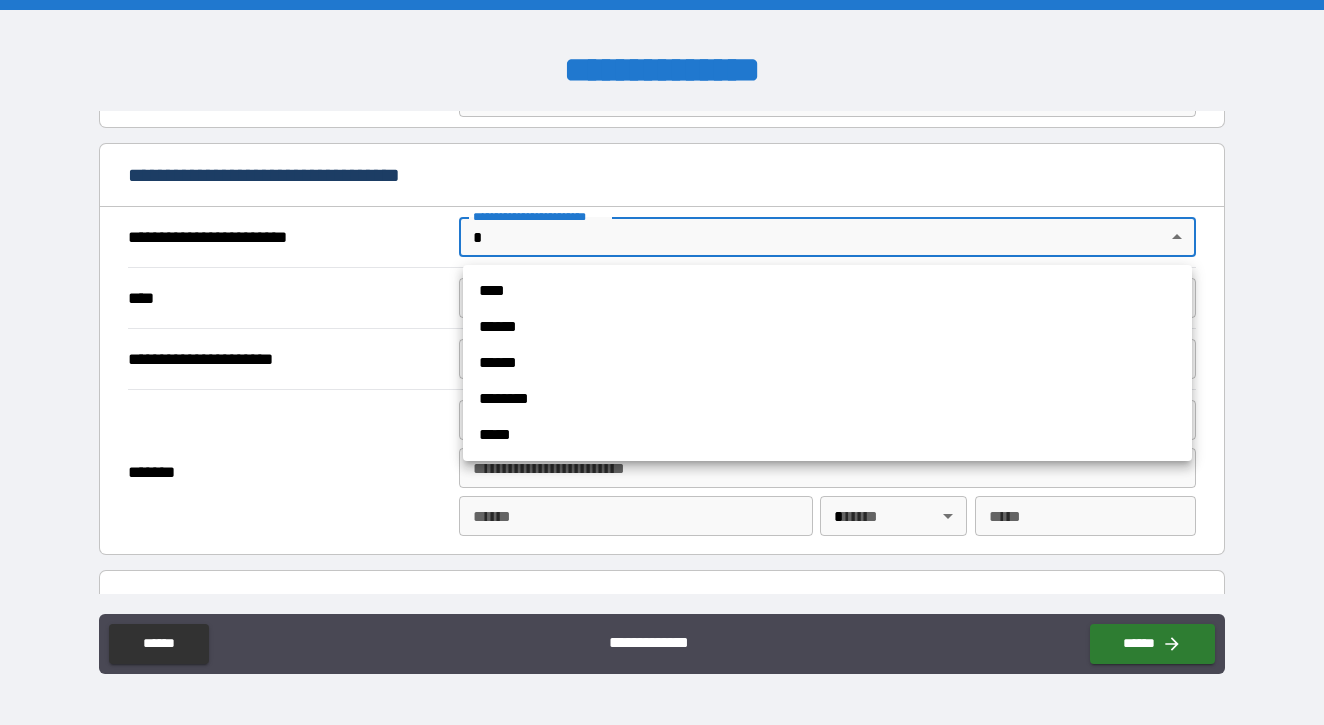 click on "**********" at bounding box center [662, 362] 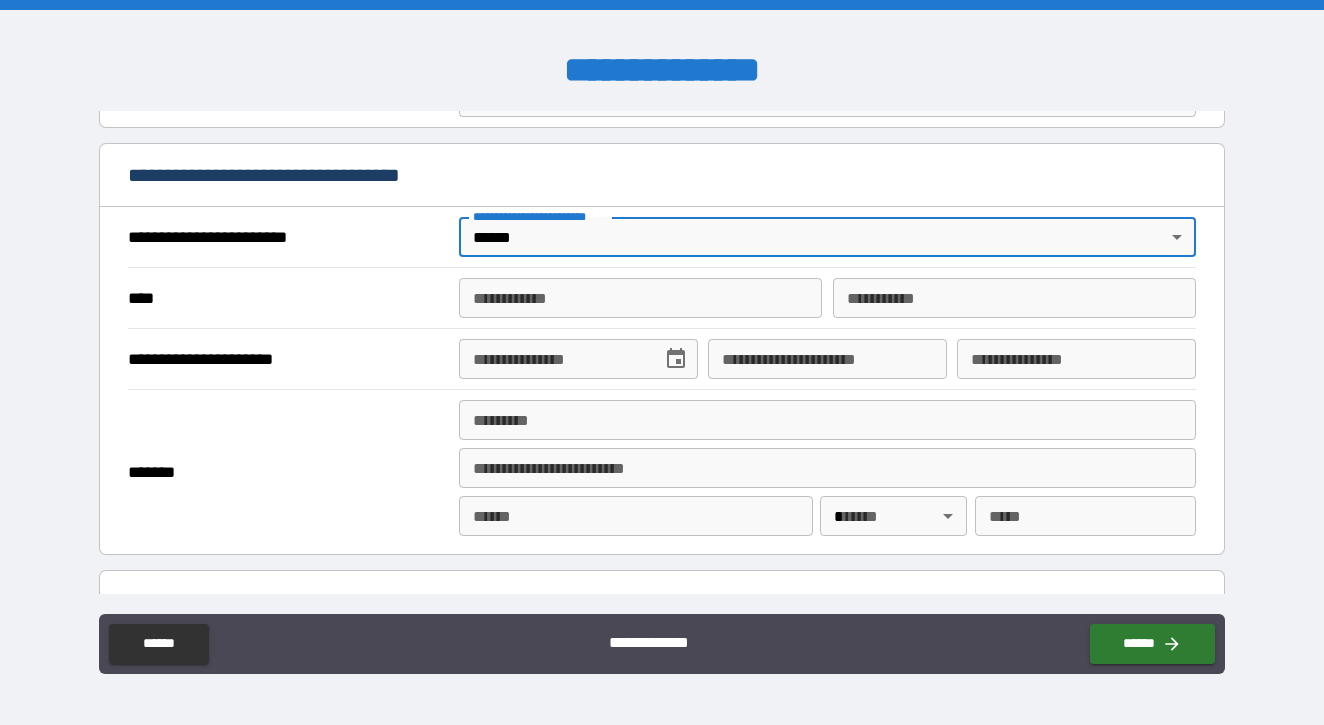 type on "*" 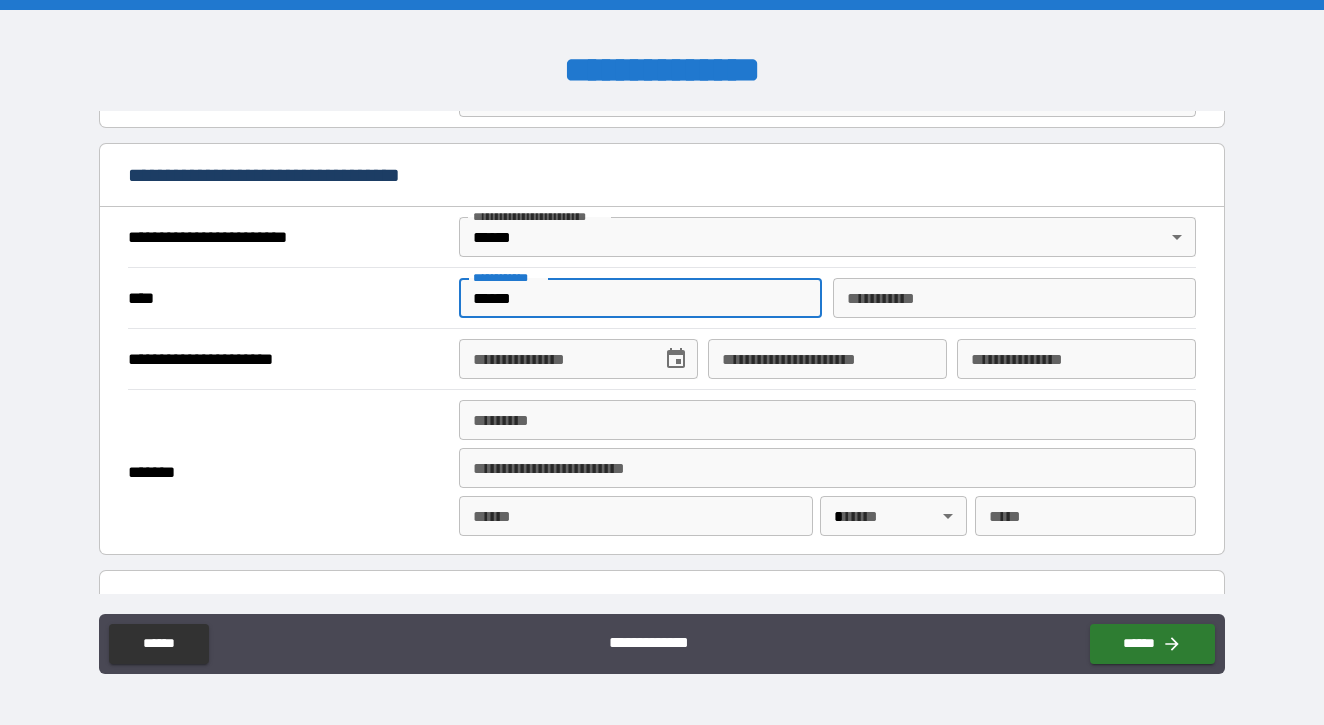 type on "******" 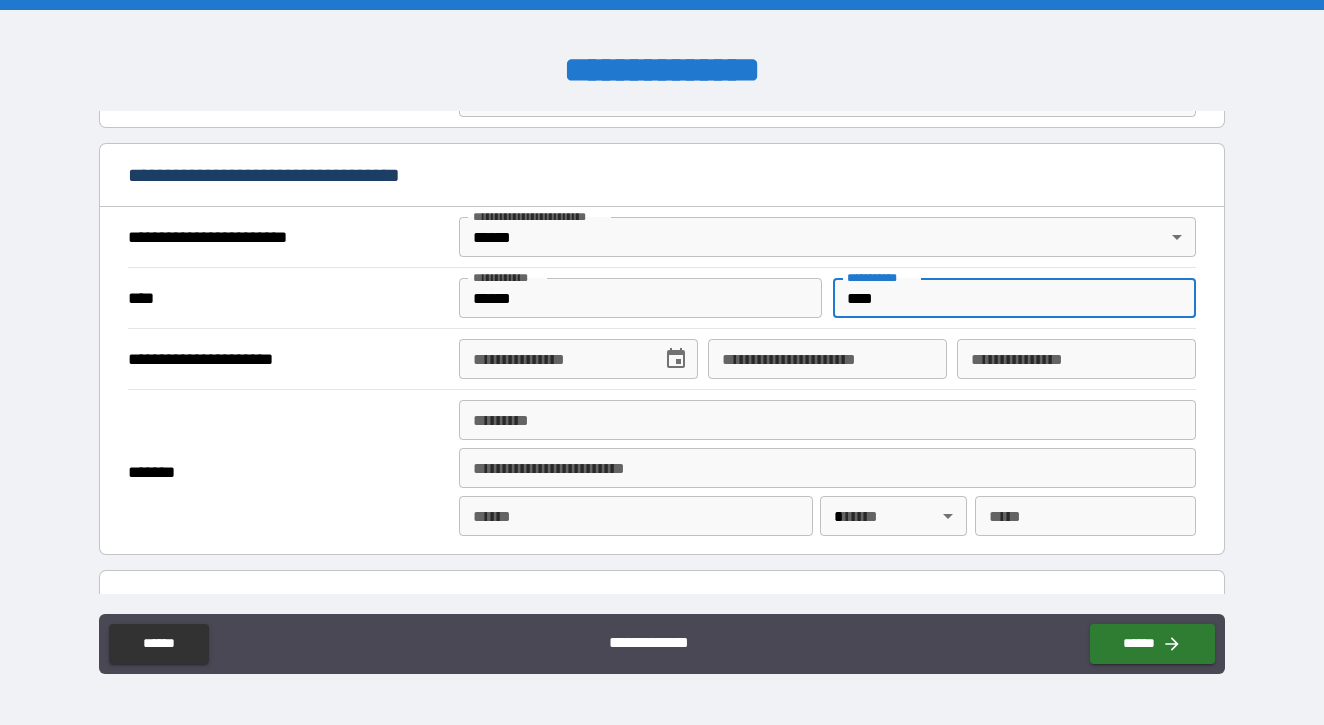 type on "****" 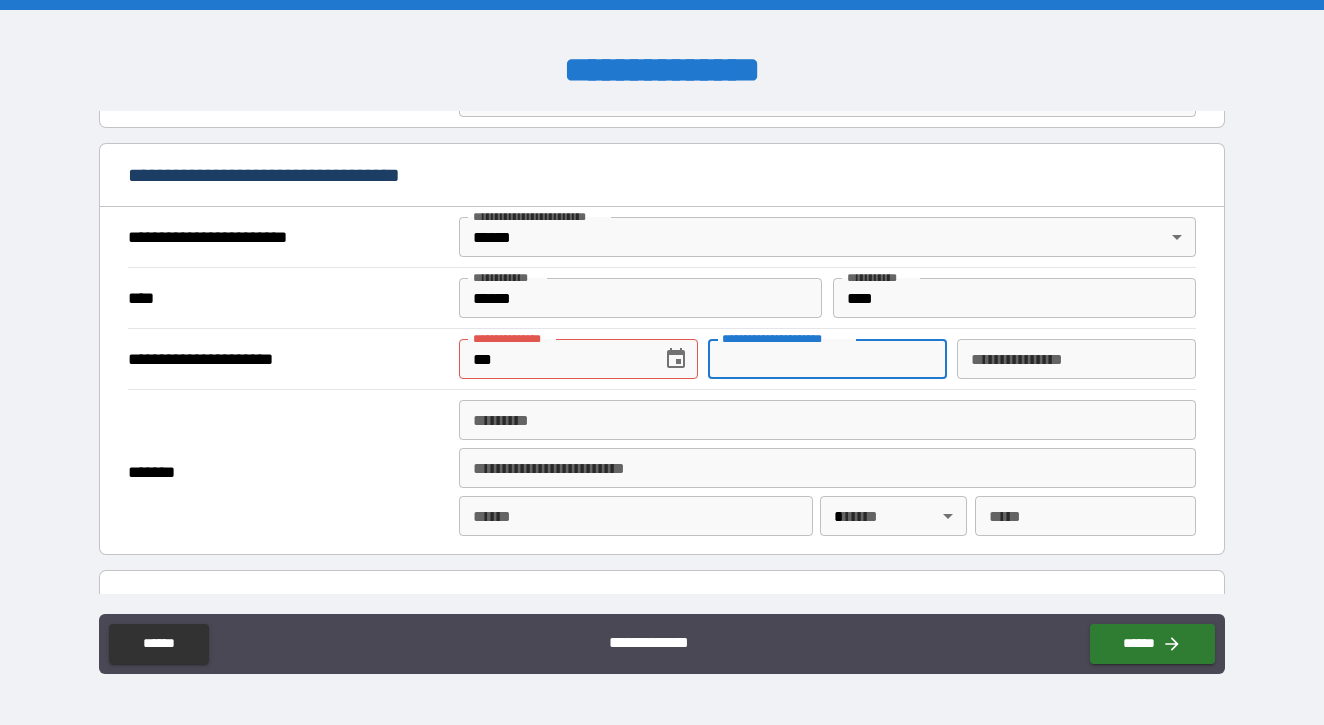 click on "***" at bounding box center [553, 359] 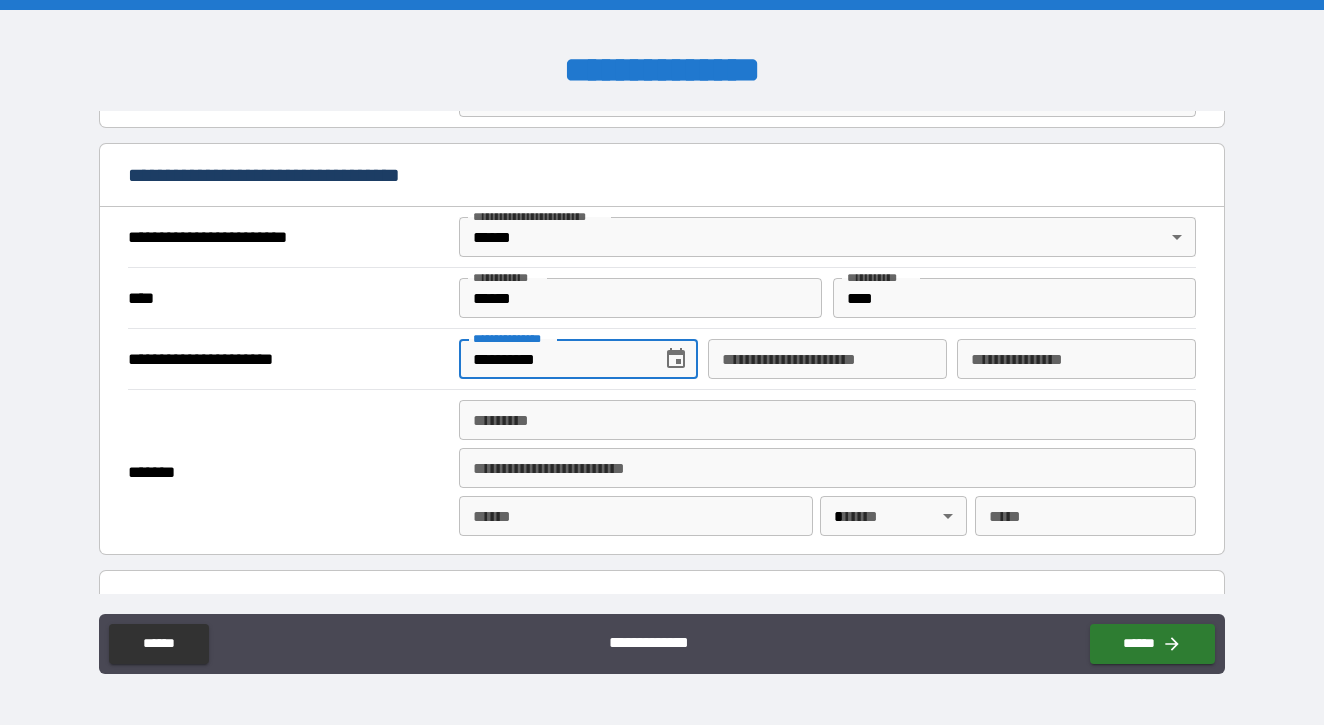 type on "**********" 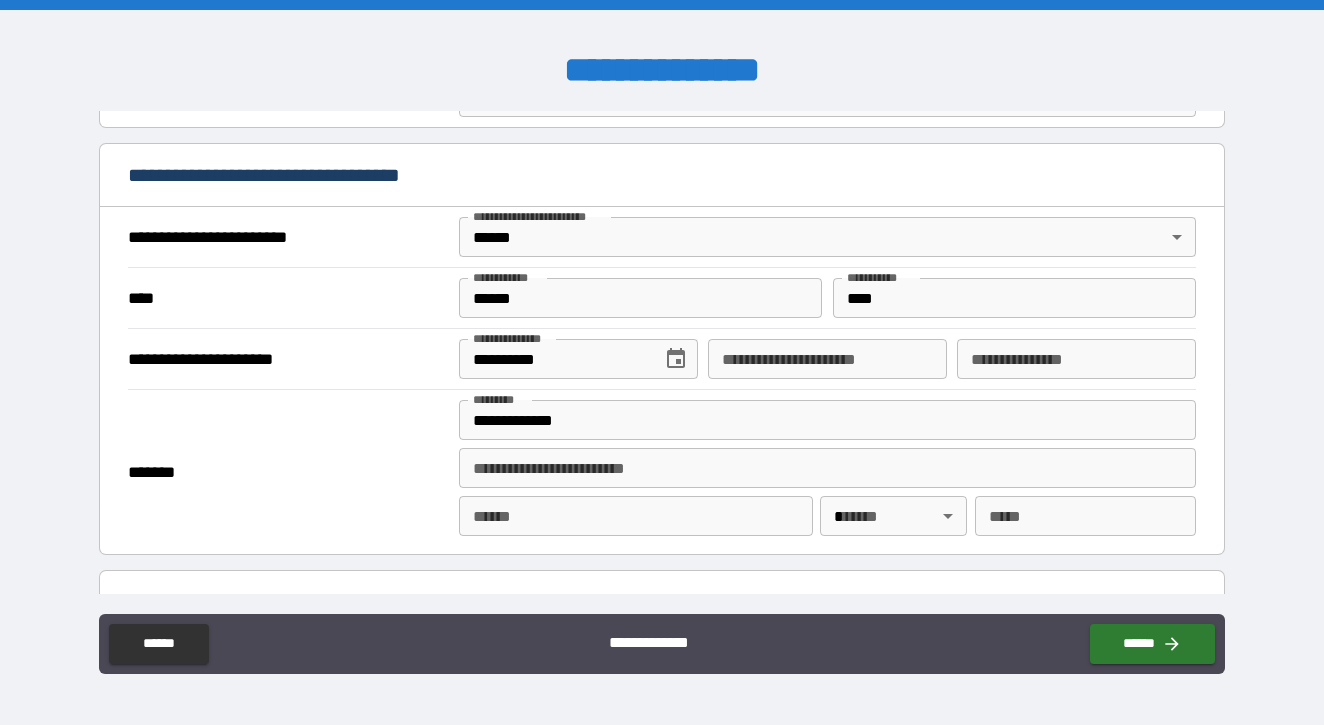 type on "**********" 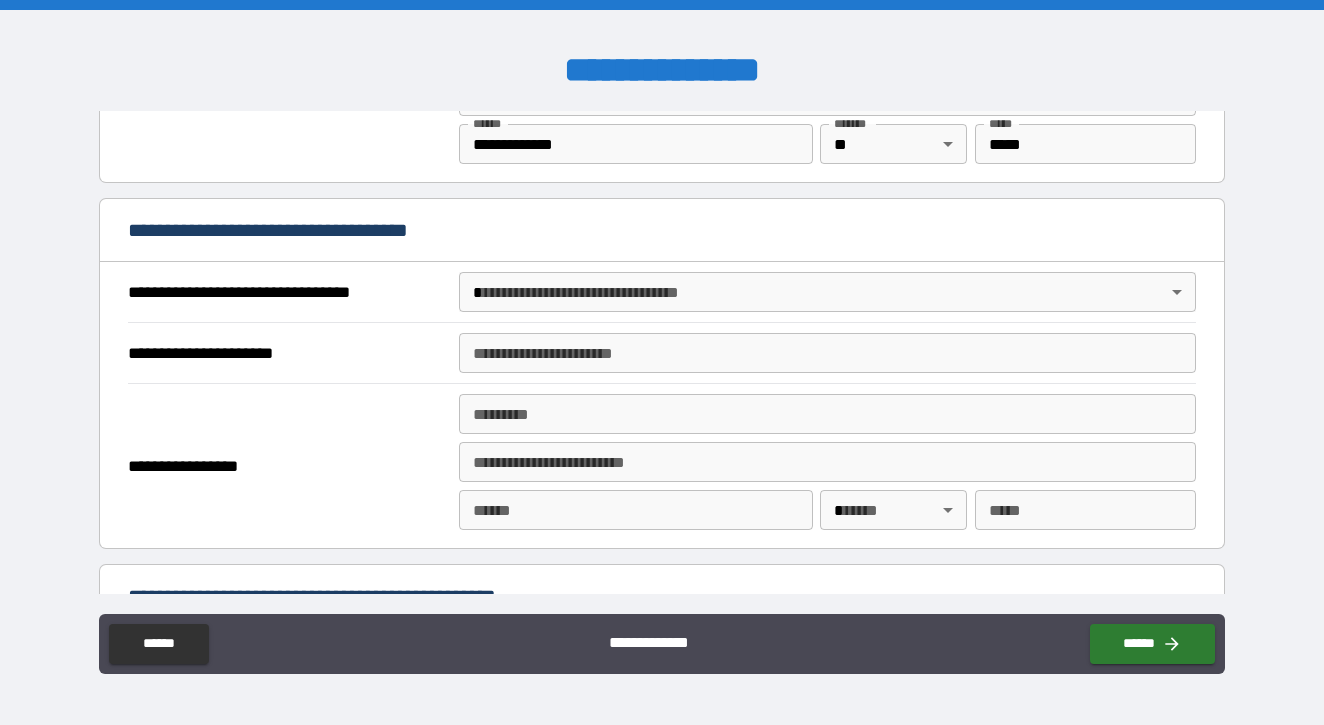scroll, scrollTop: 1058, scrollLeft: 0, axis: vertical 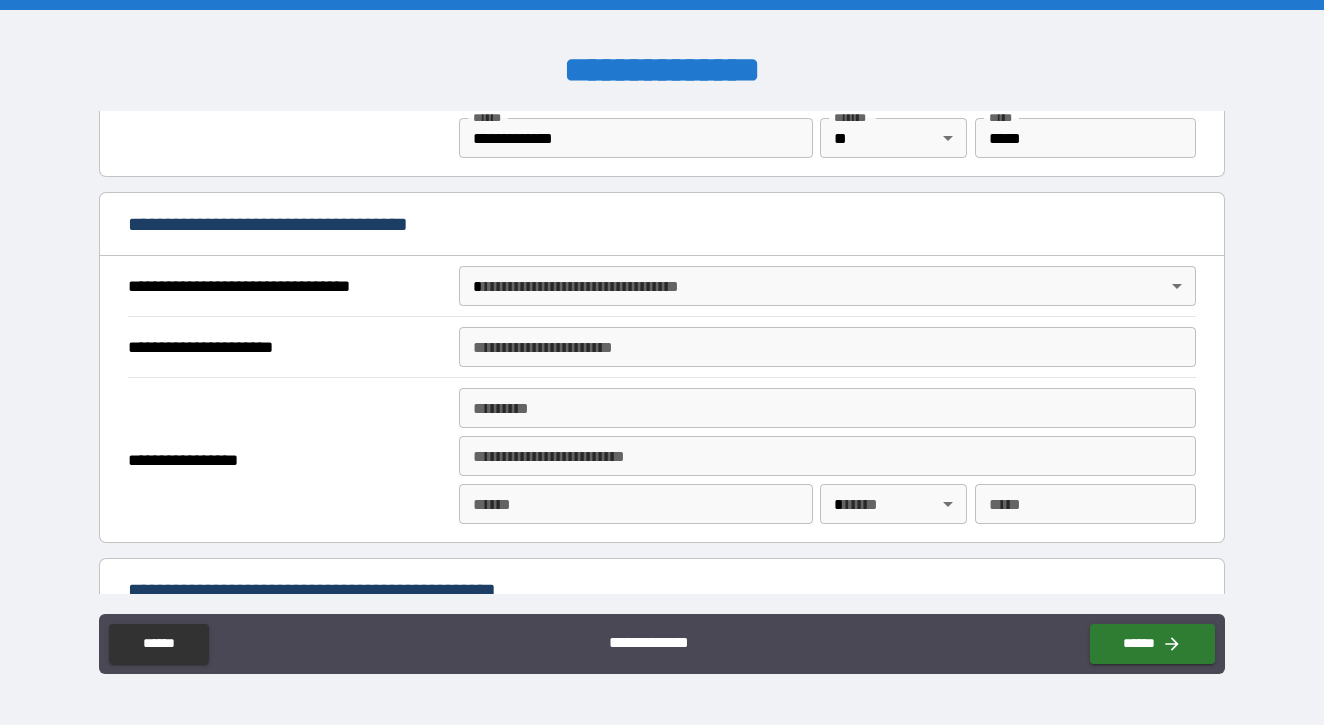 click on "My SSN is [SSN]." at bounding box center [662, 362] 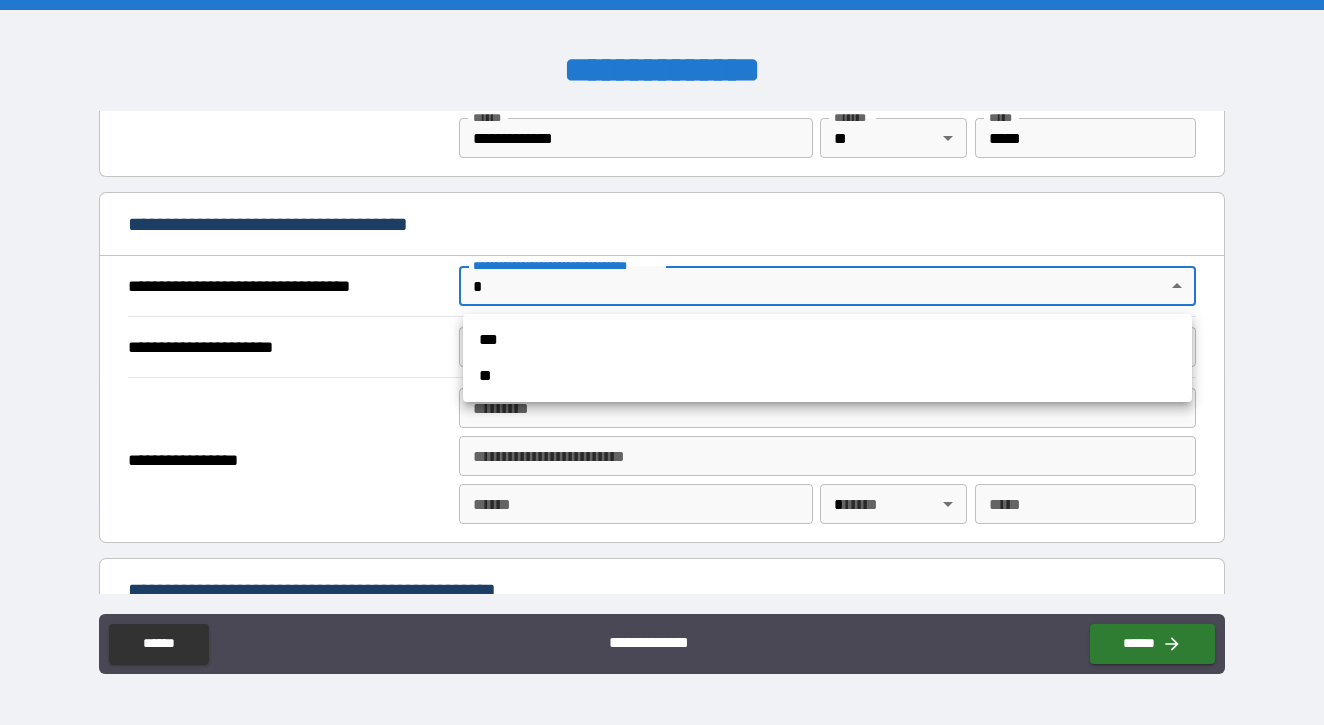 click on "***" at bounding box center [827, 340] 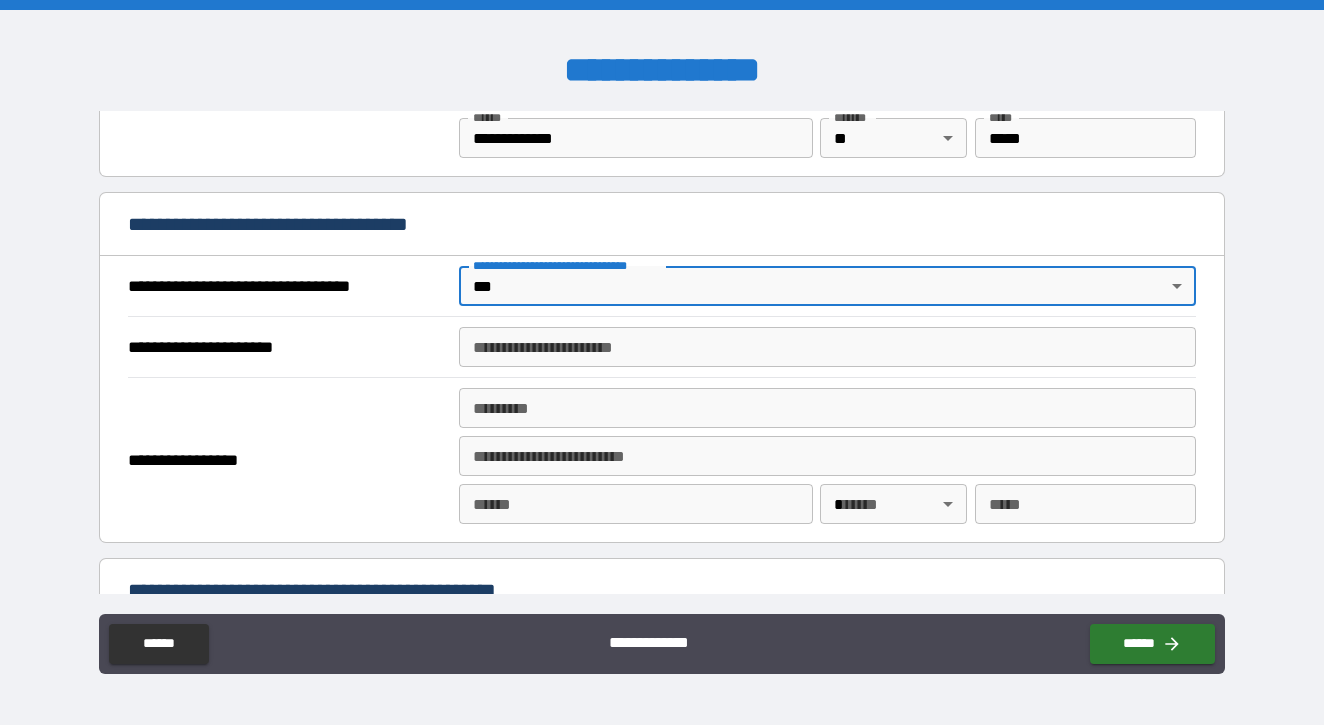 type on "*" 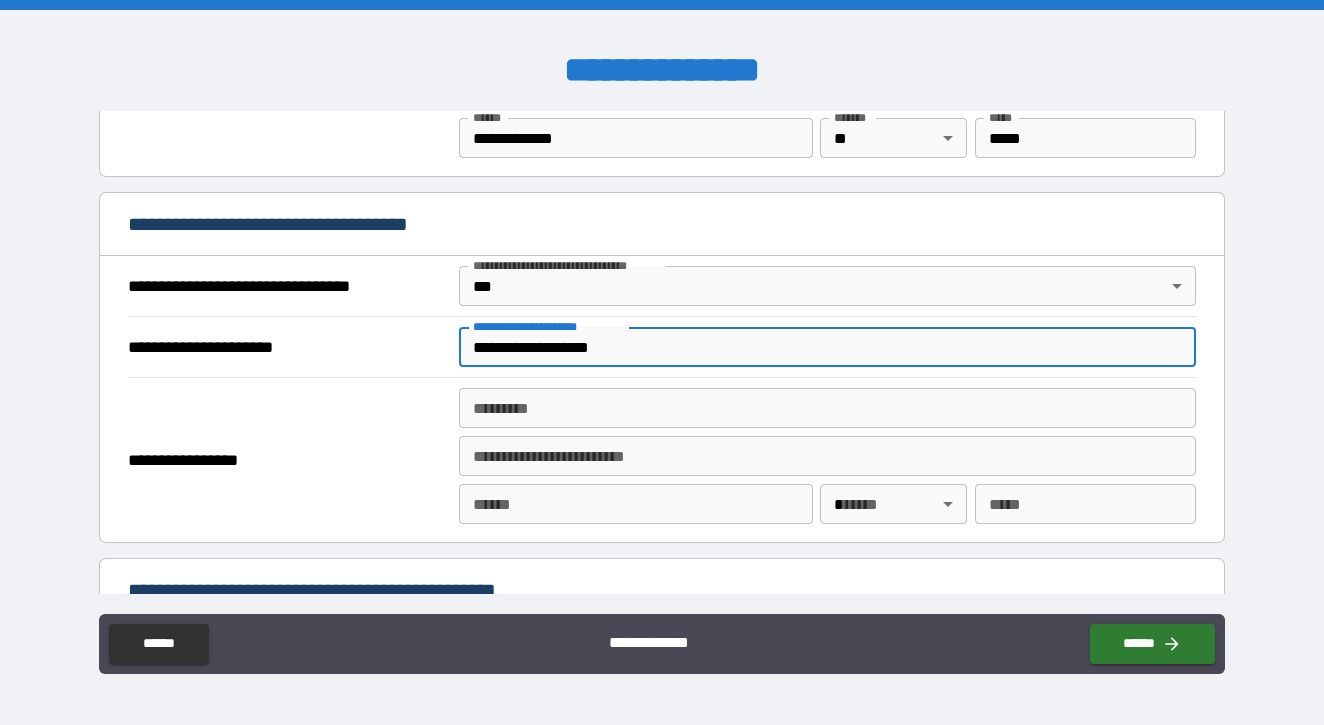 type on "**********" 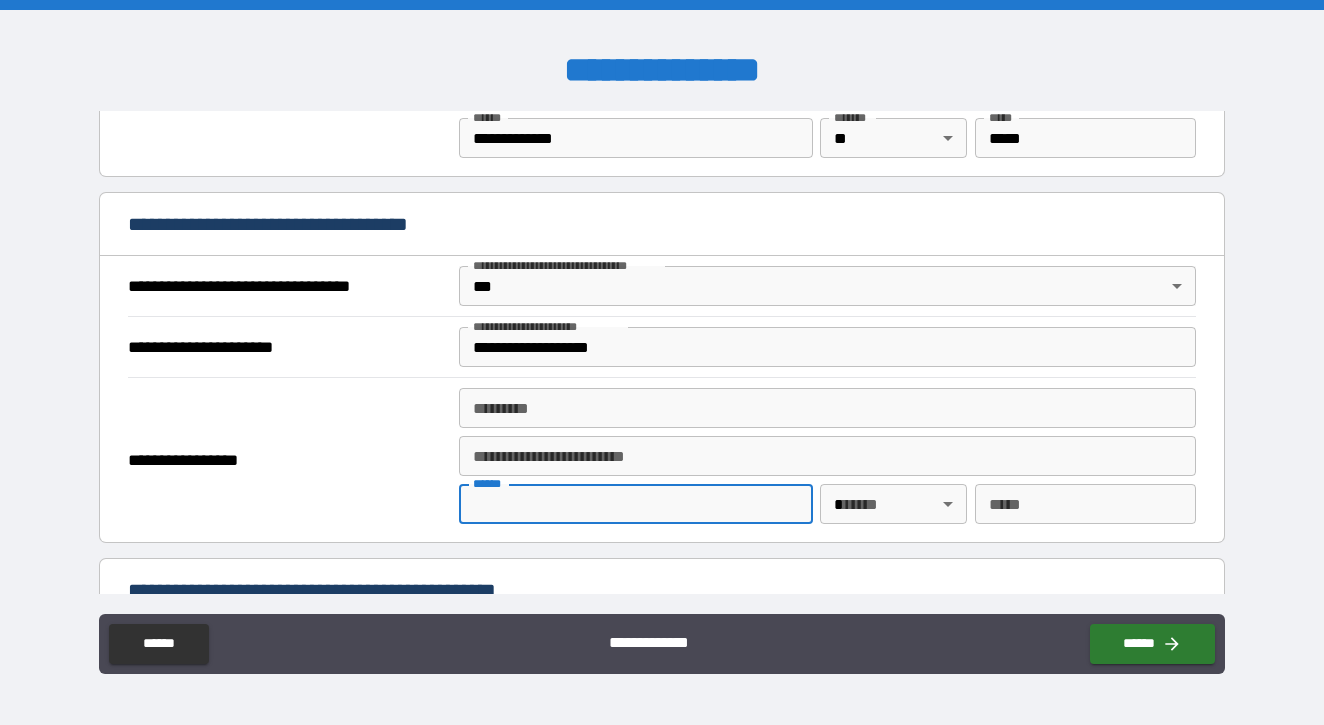 click on "*******   *" at bounding box center [827, 408] 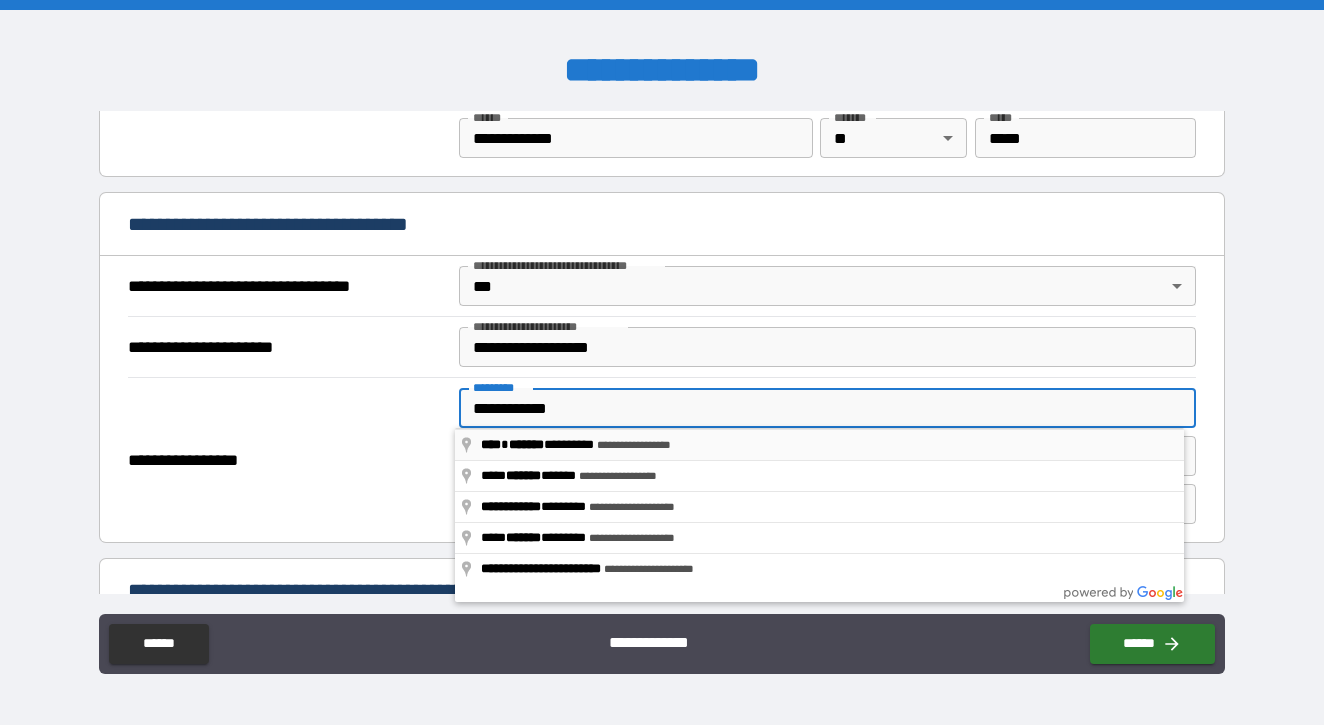 type on "**********" 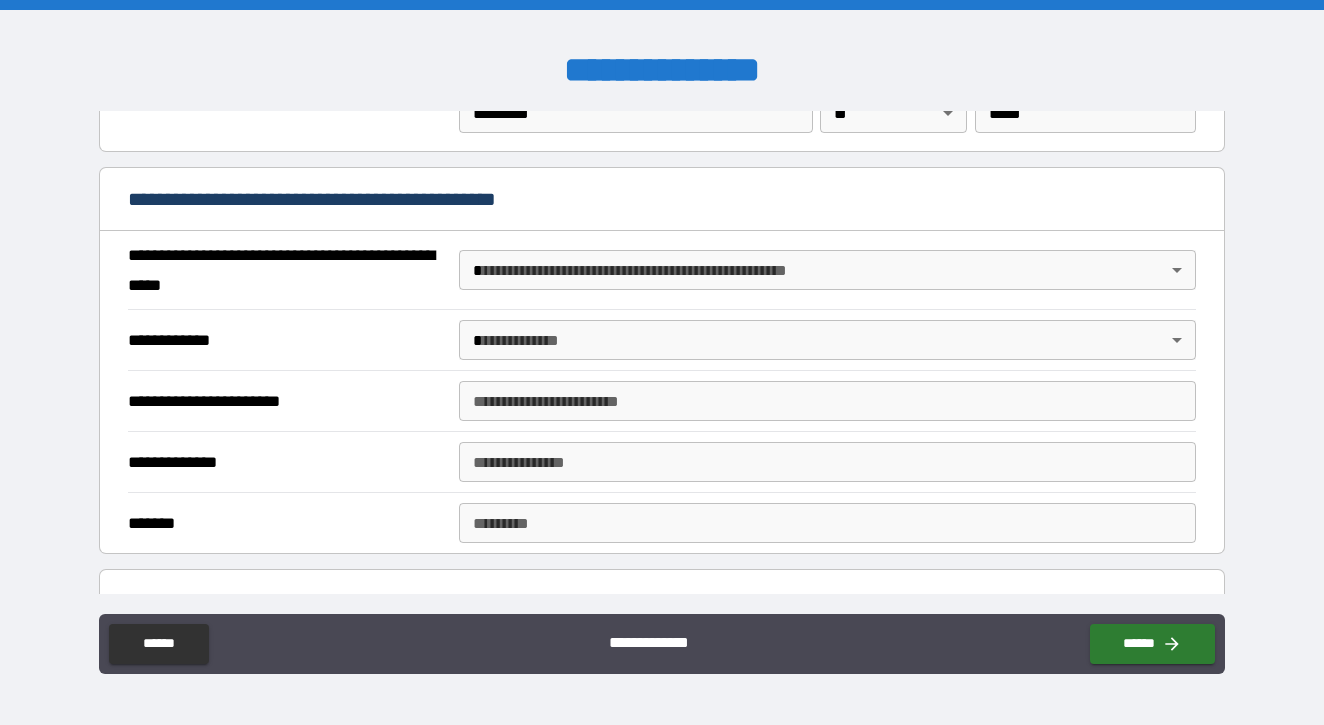 scroll, scrollTop: 1462, scrollLeft: 0, axis: vertical 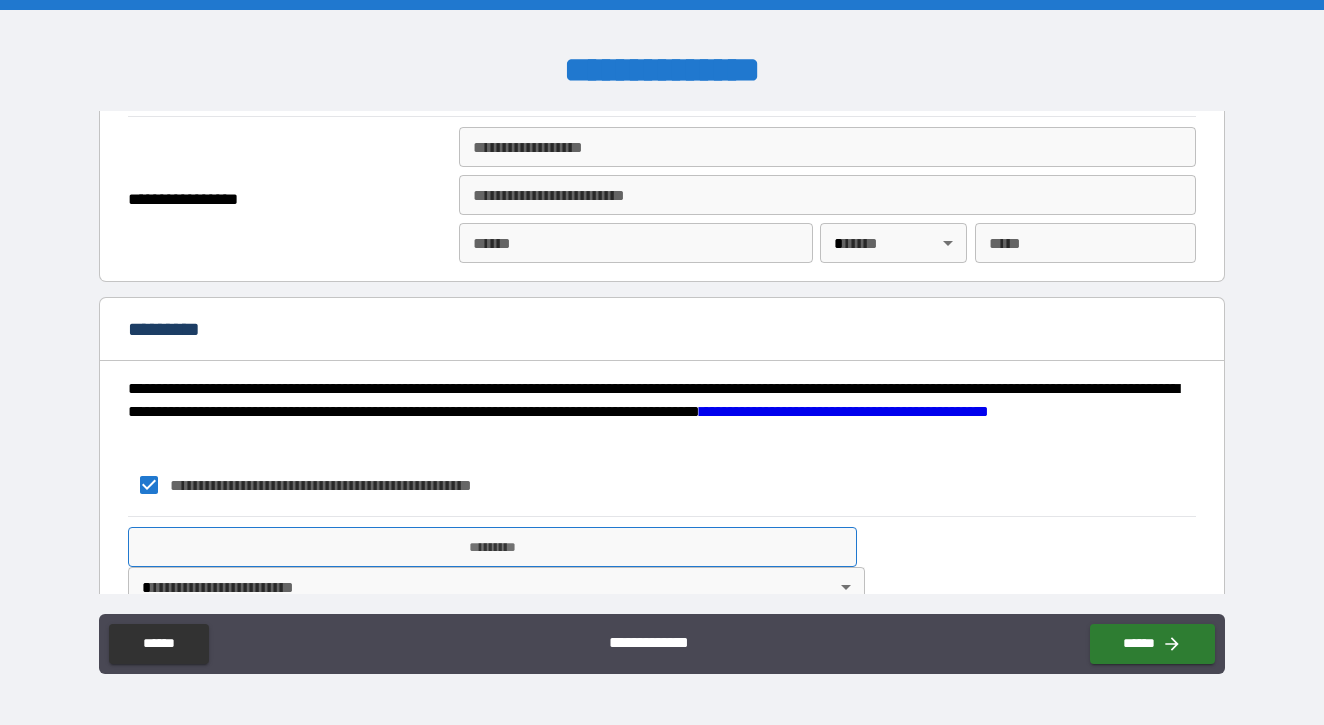 click on "*********" at bounding box center [492, 547] 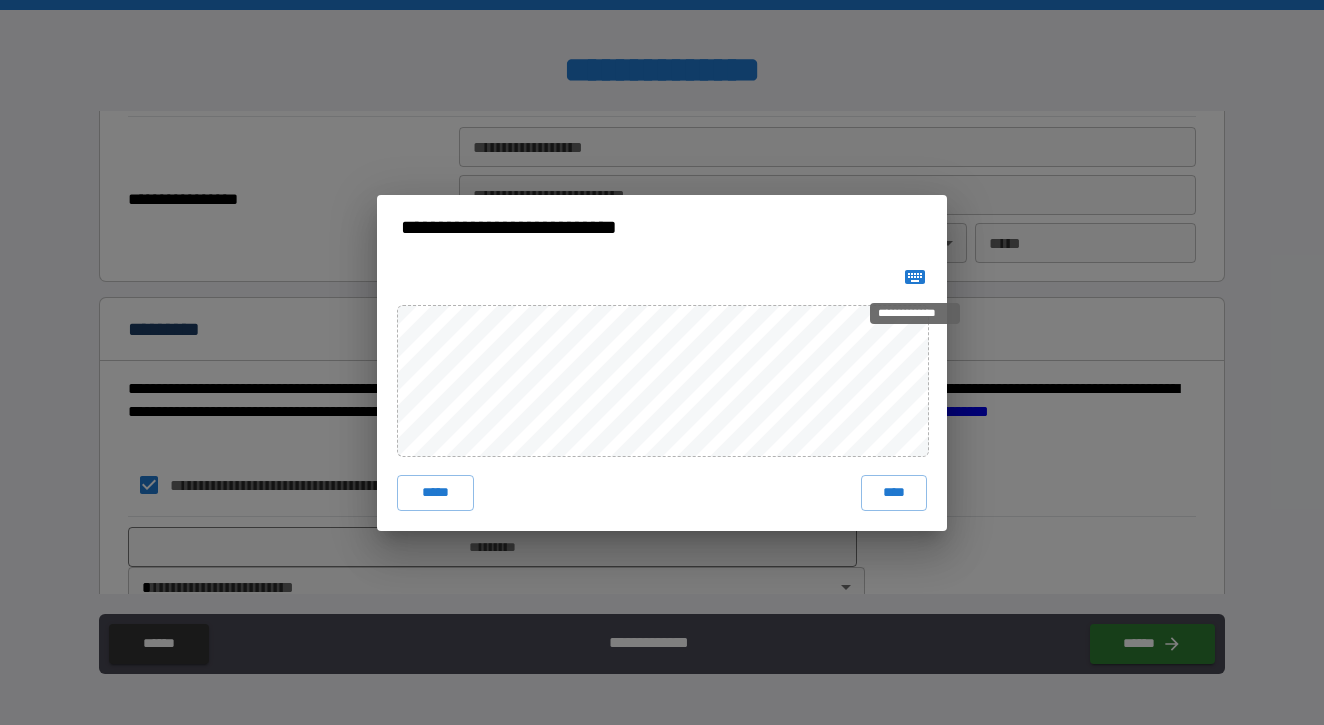 click 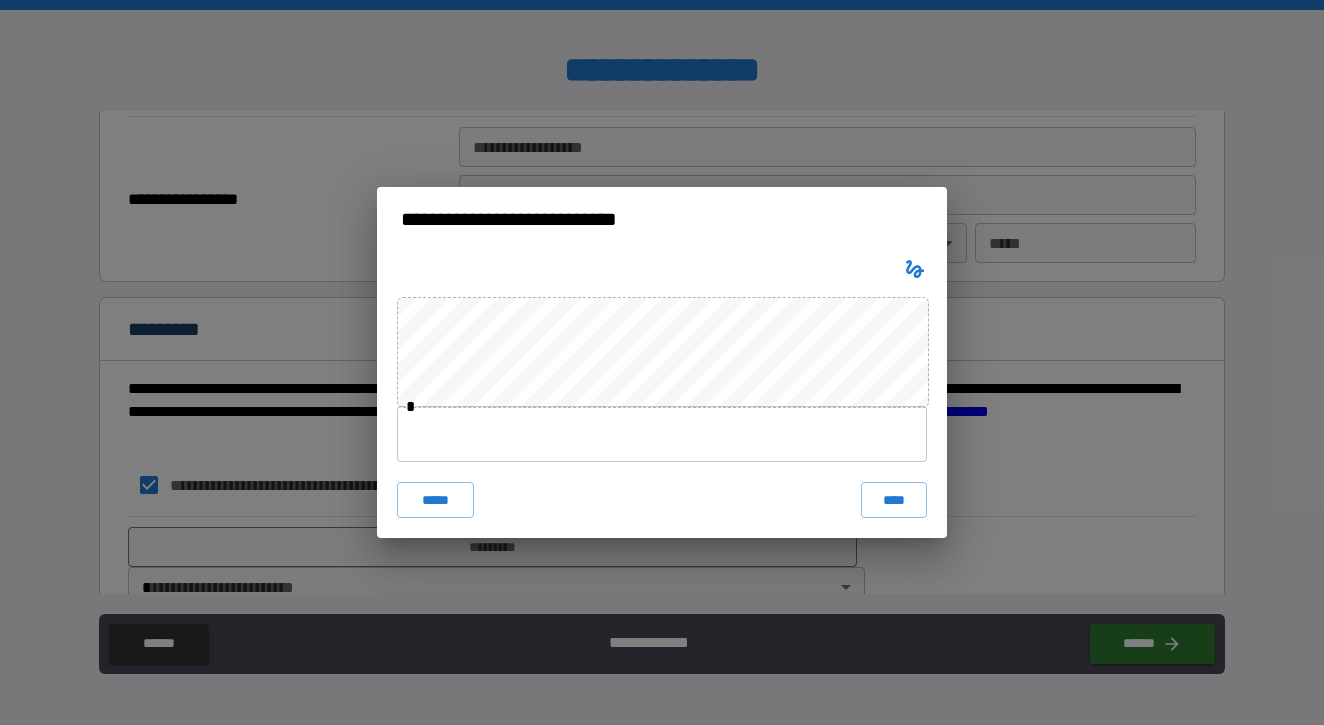 click at bounding box center (662, 434) 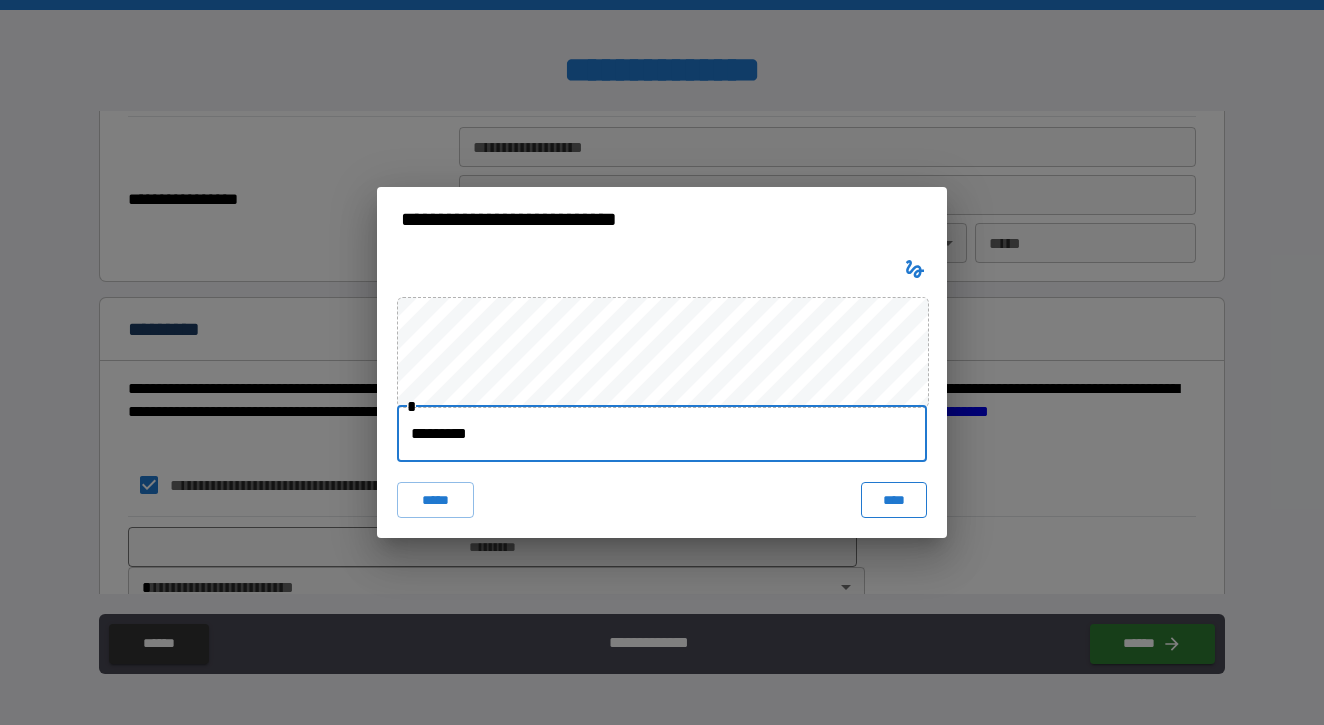 type on "*********" 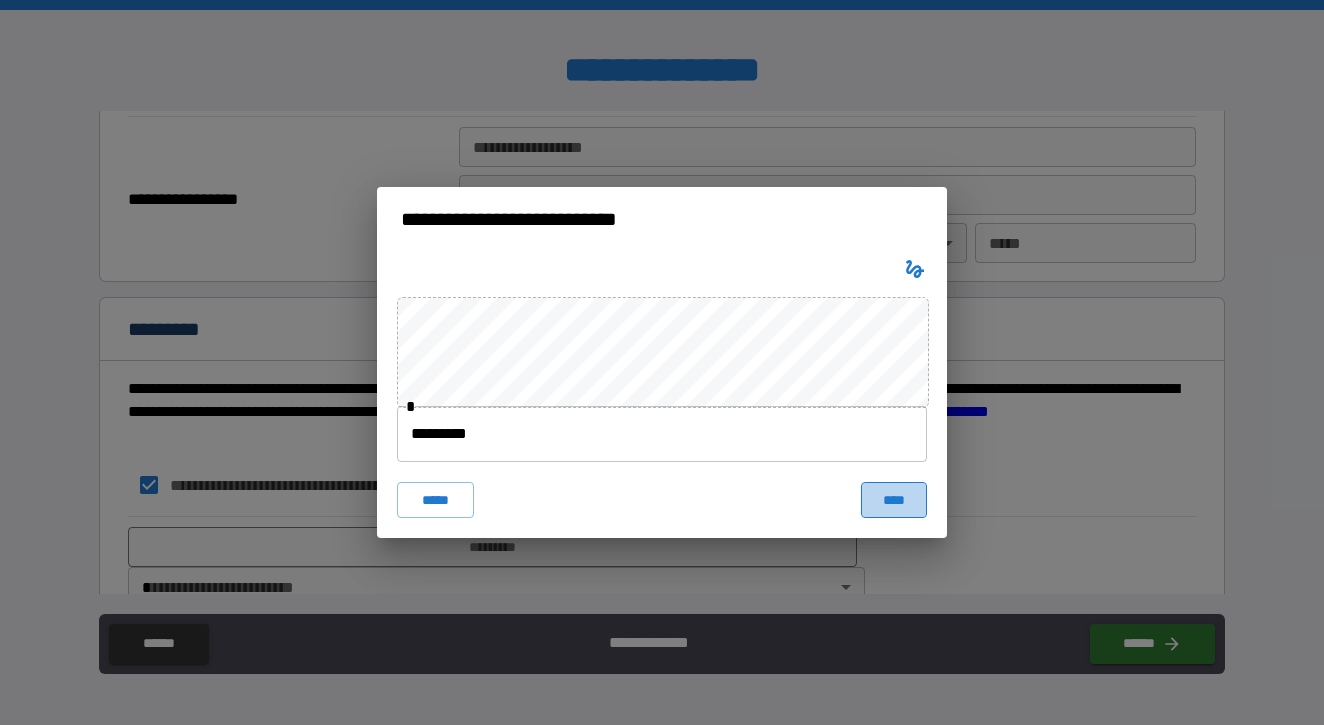 click on "****" at bounding box center (894, 500) 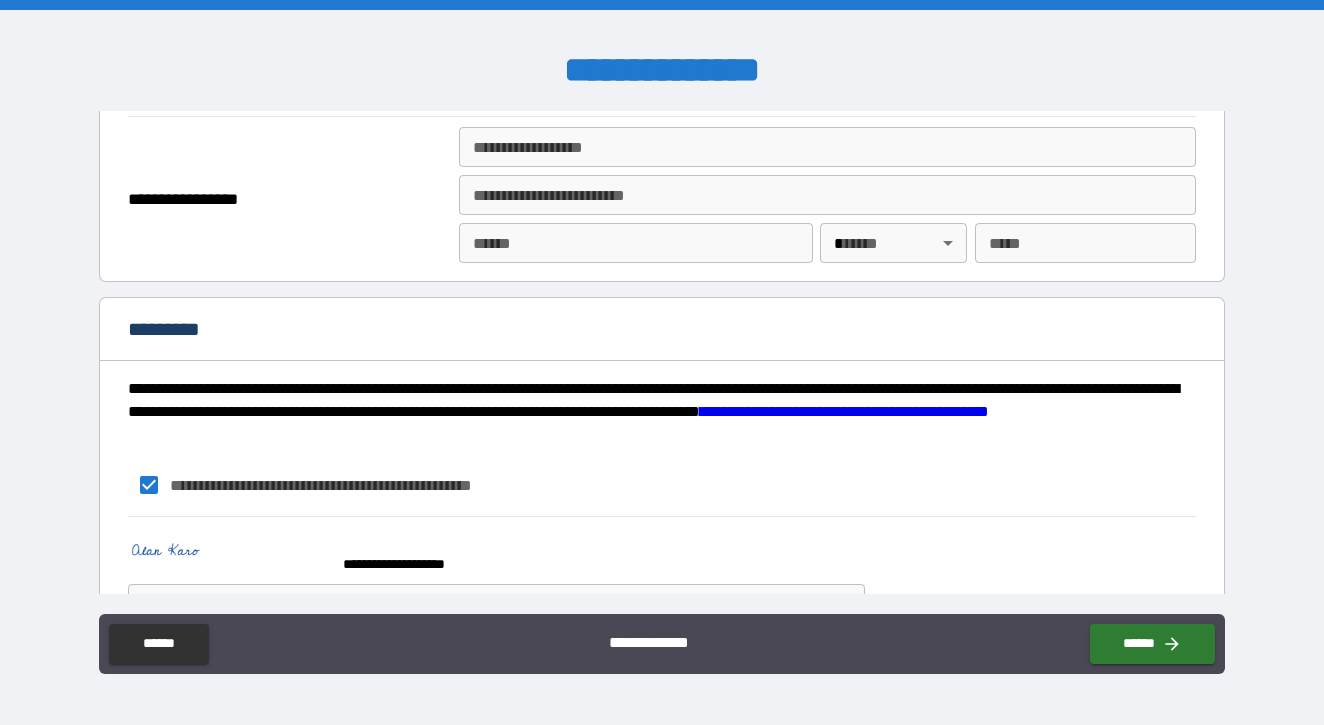 scroll, scrollTop: 2575, scrollLeft: 0, axis: vertical 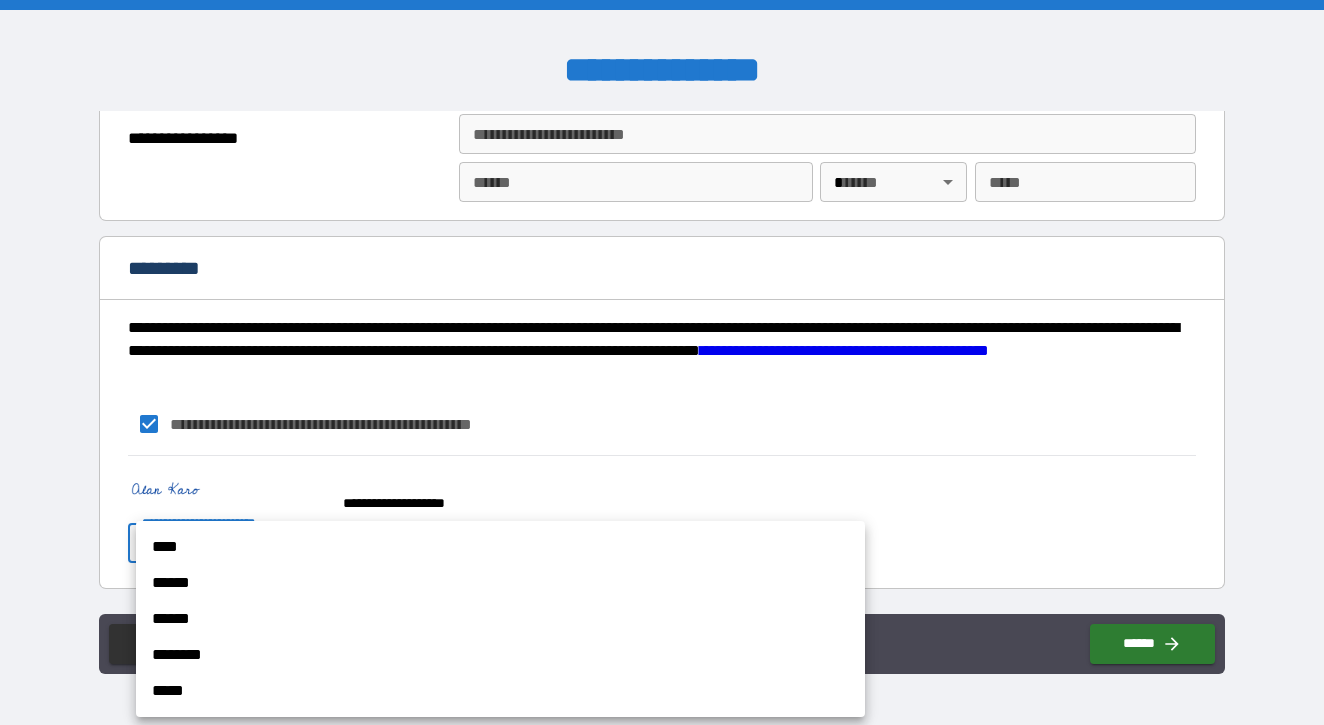 click on "My SSN is [SSN]." at bounding box center [662, 362] 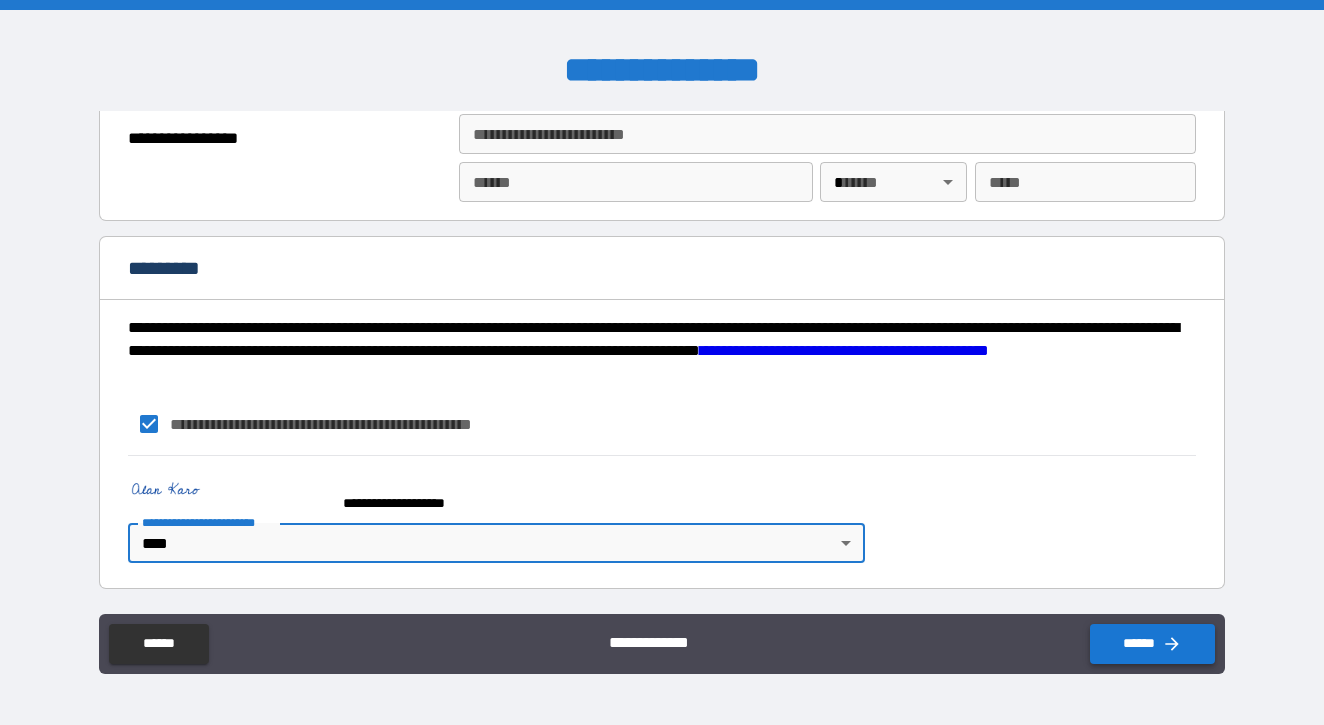 click on "******" at bounding box center [1152, 644] 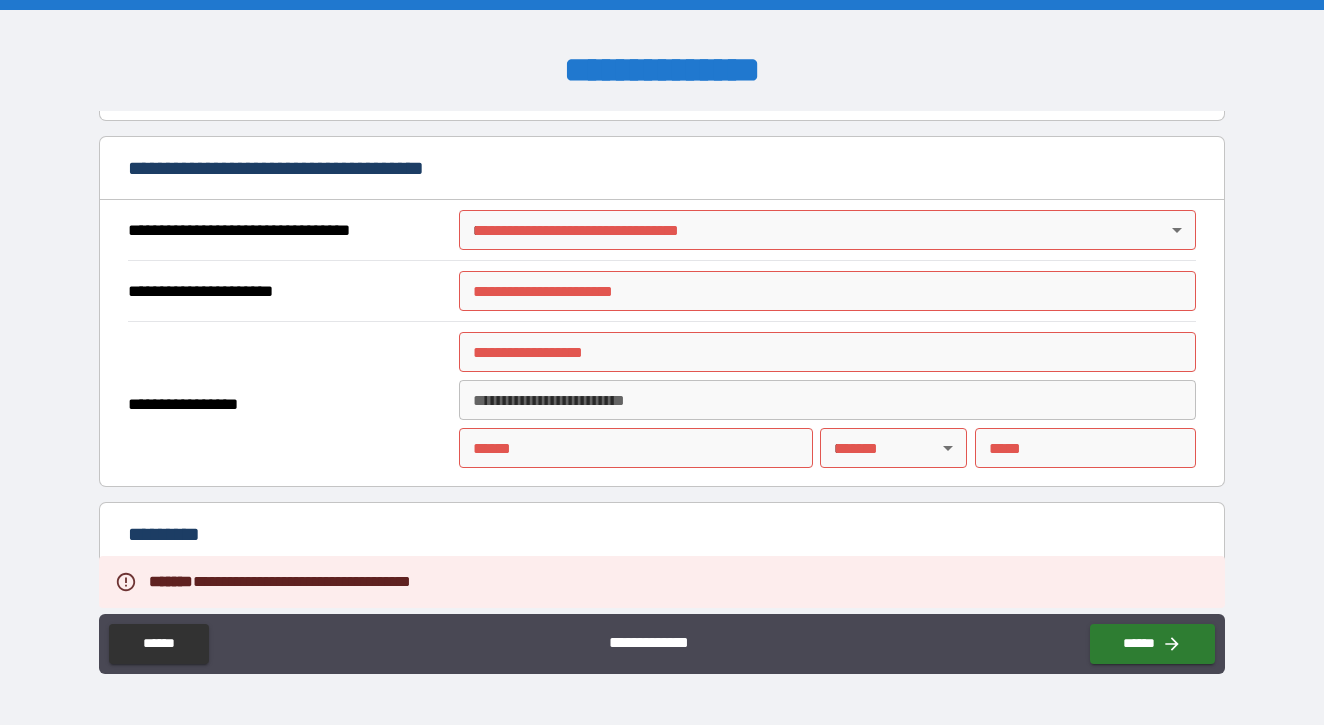 scroll, scrollTop: 2316, scrollLeft: 0, axis: vertical 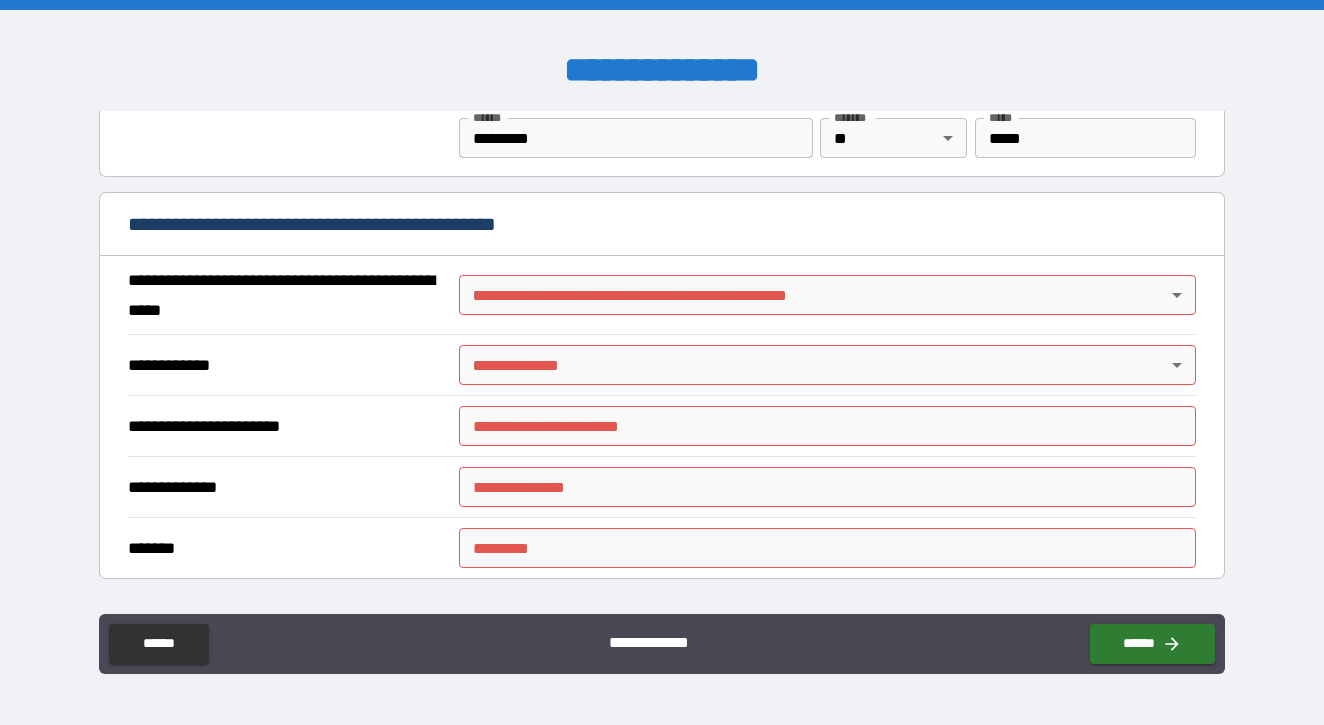 click on "My SSN is [SSN]." at bounding box center (662, 362) 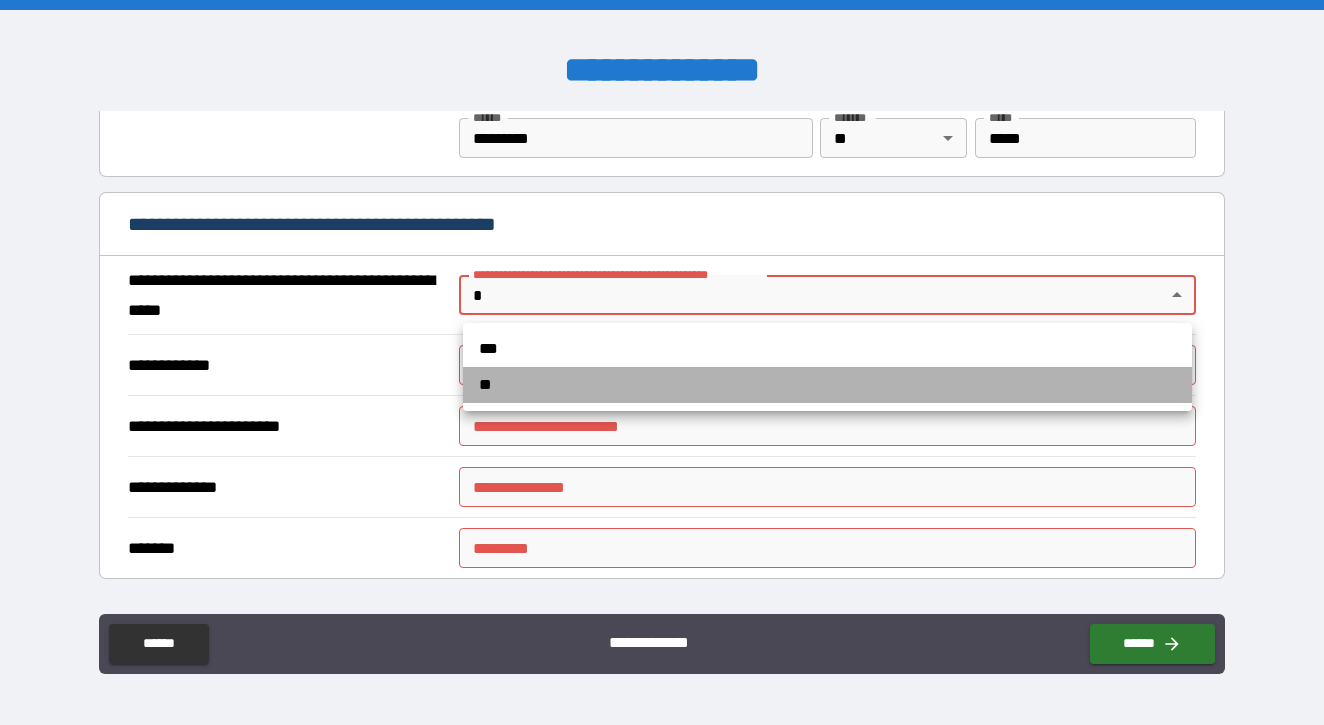 click on "**" at bounding box center (827, 385) 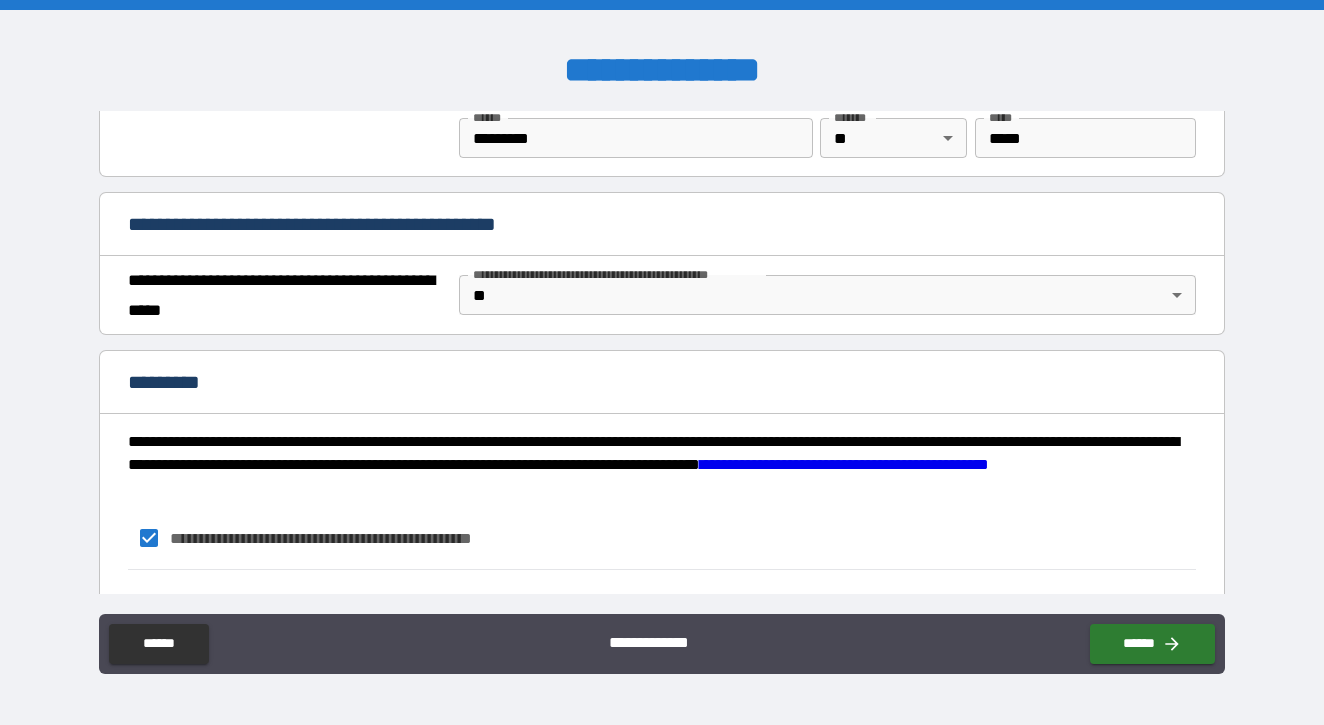 scroll, scrollTop: 1538, scrollLeft: 0, axis: vertical 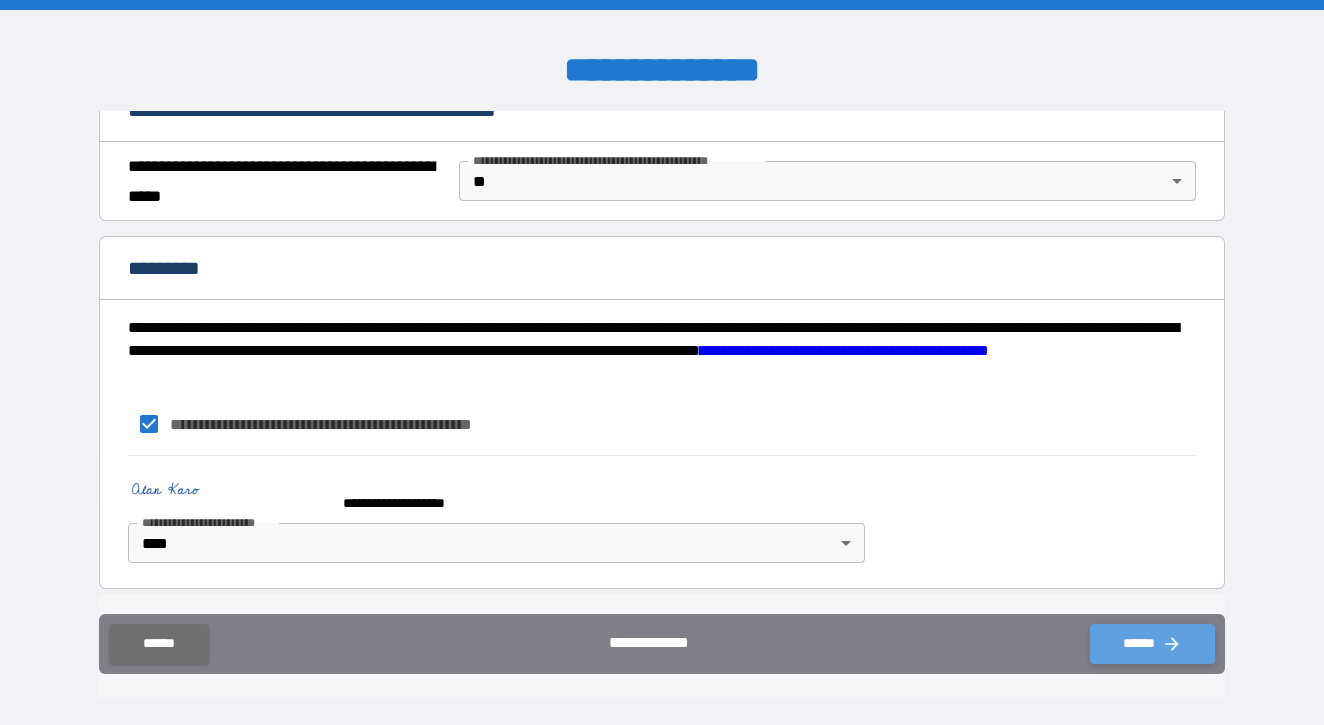 click on "******" at bounding box center [1152, 644] 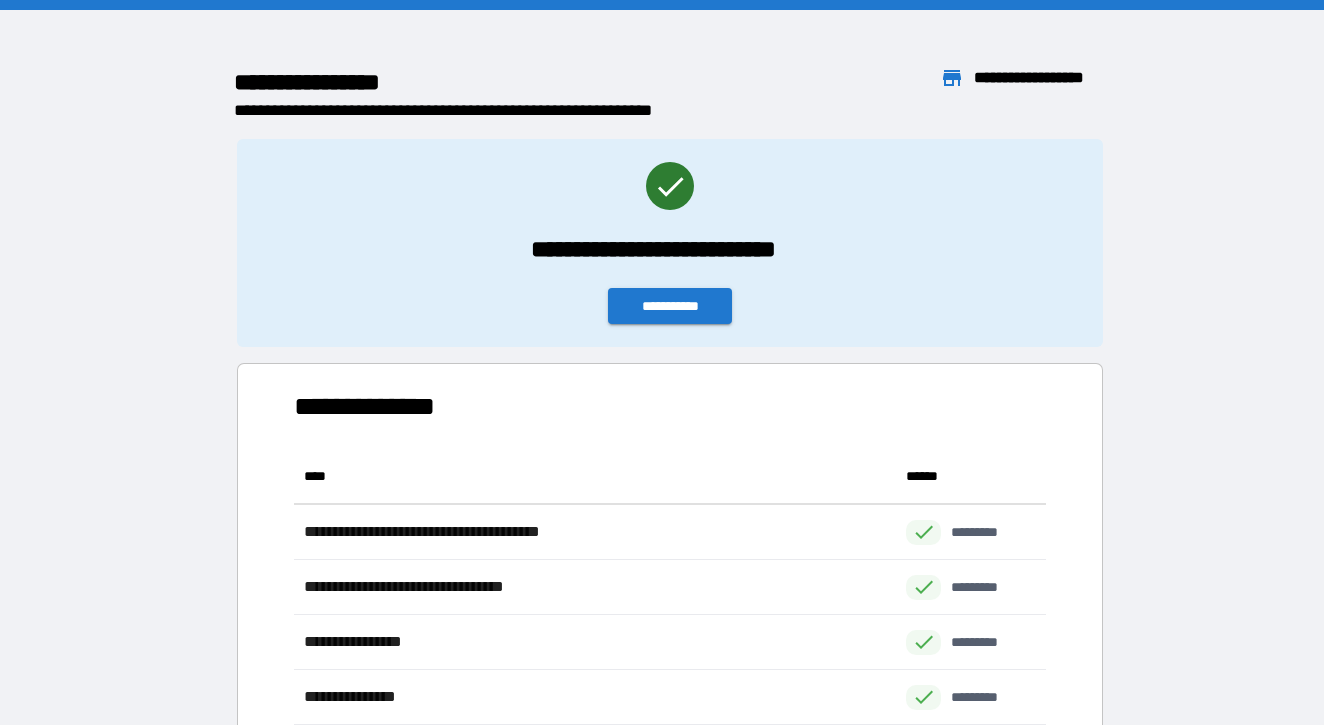 scroll, scrollTop: 1, scrollLeft: 1, axis: both 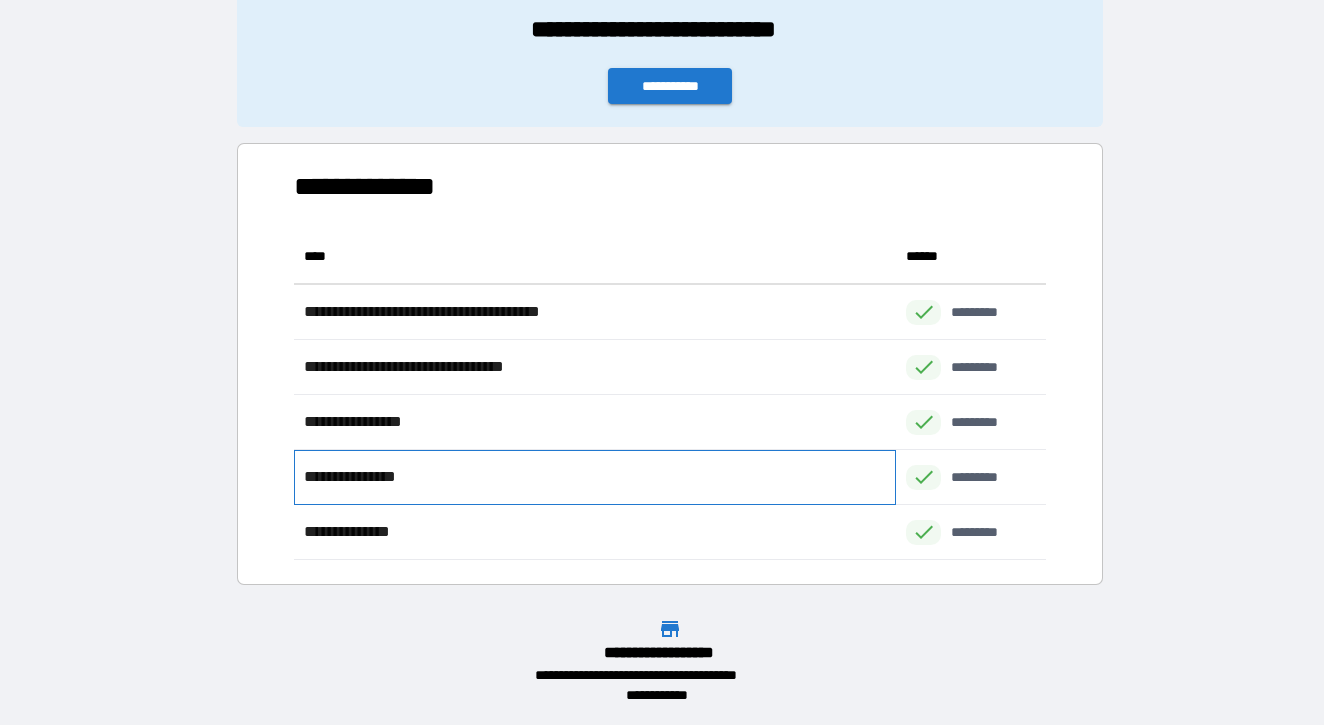 click on "**********" at bounding box center (357, 477) 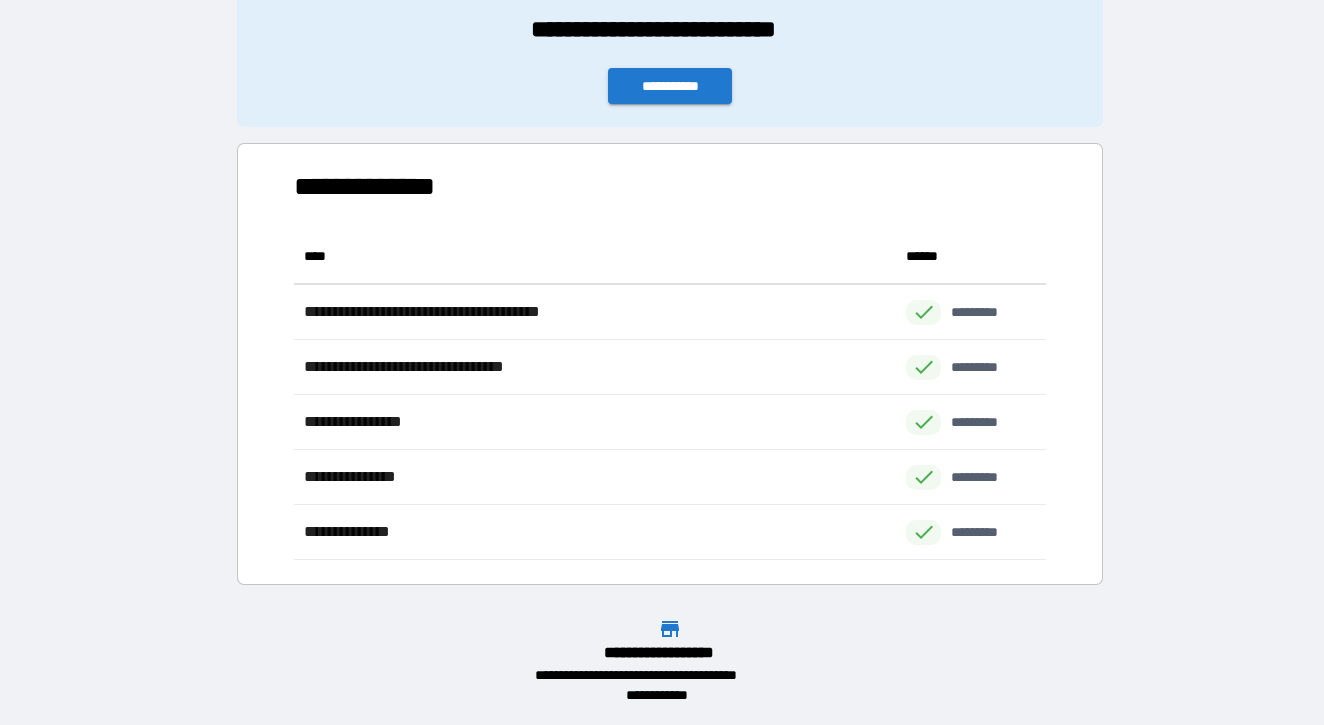 click on "This is a normal sentence about a company." at bounding box center (670, 364) 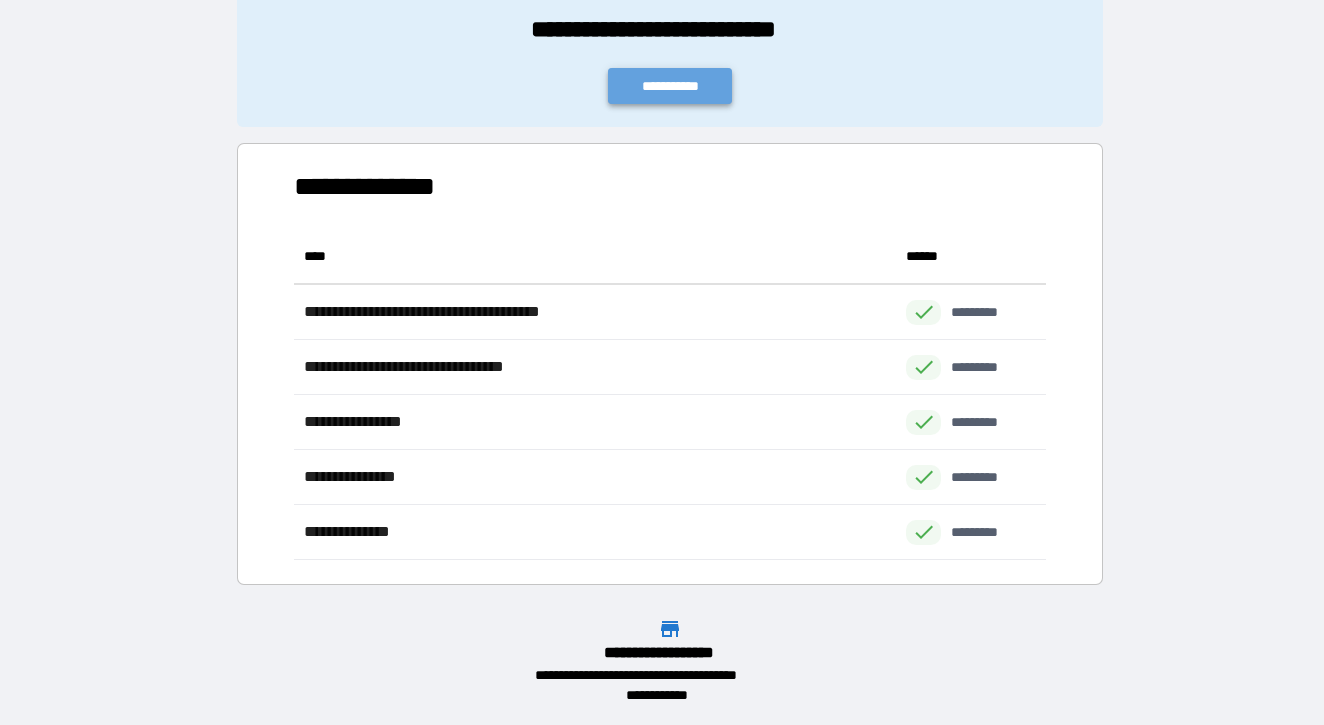 click on "**********" at bounding box center [670, 86] 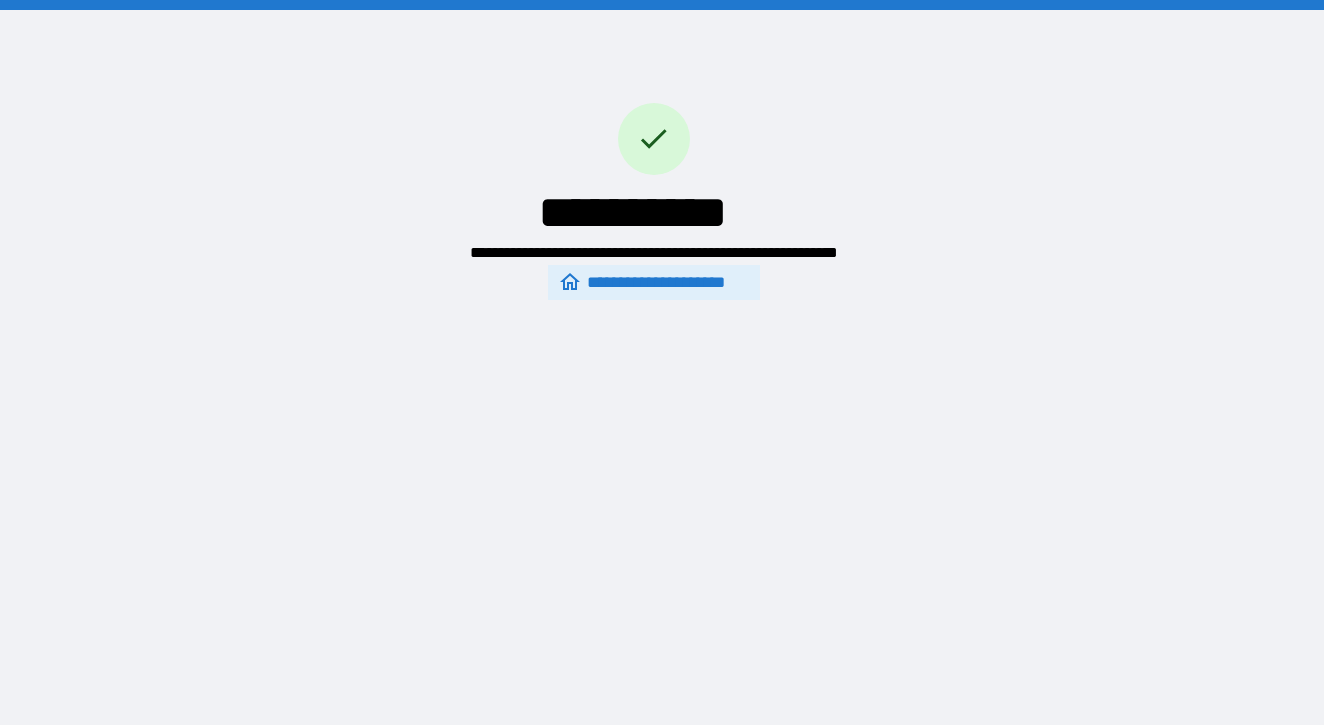 scroll, scrollTop: 0, scrollLeft: 0, axis: both 